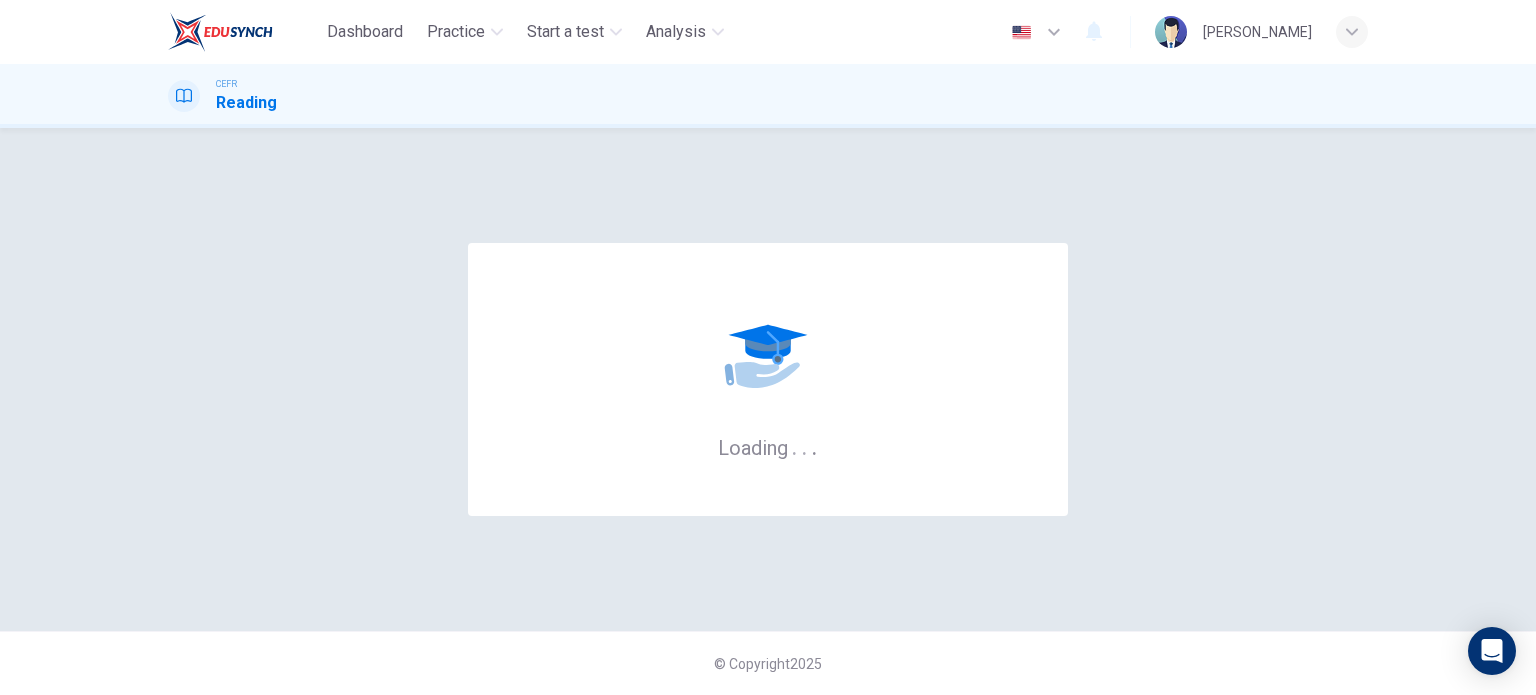 scroll, scrollTop: 0, scrollLeft: 0, axis: both 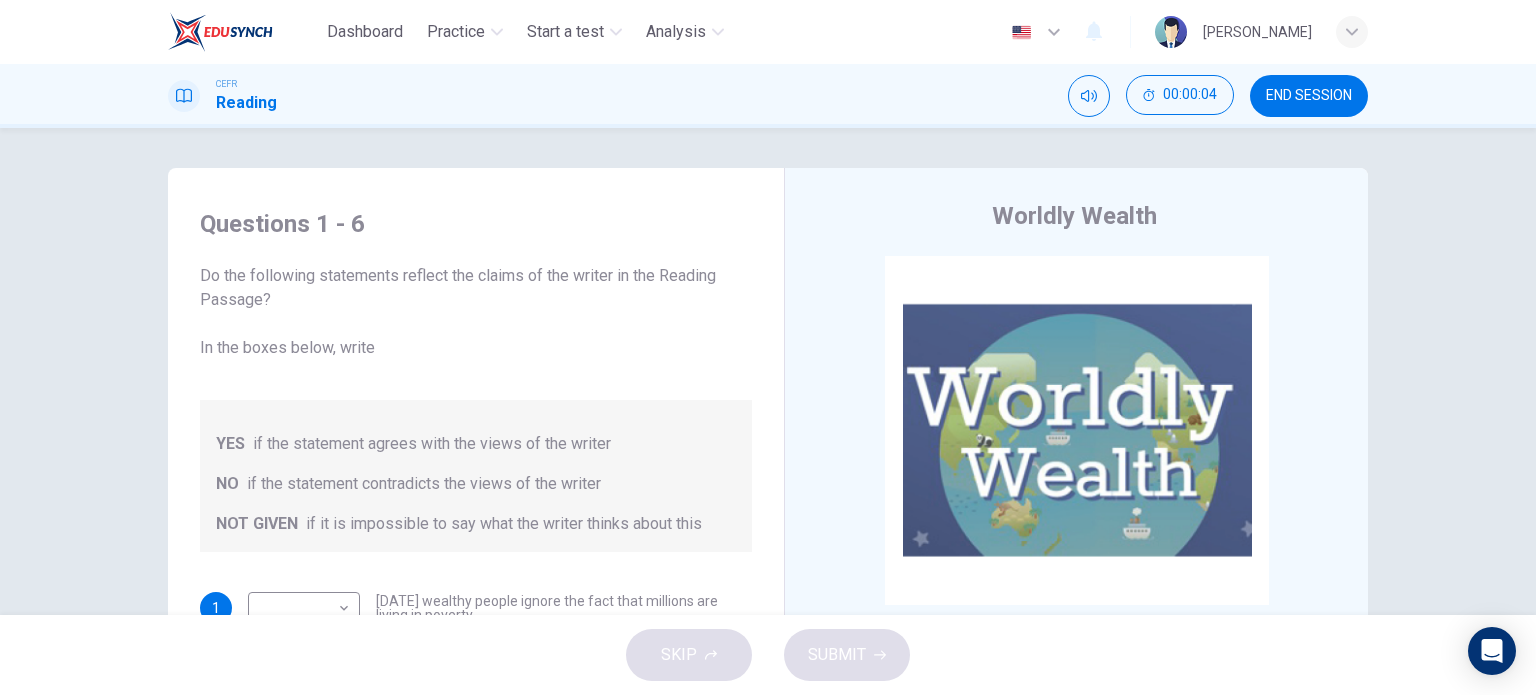 click on "END SESSION" at bounding box center (1309, 96) 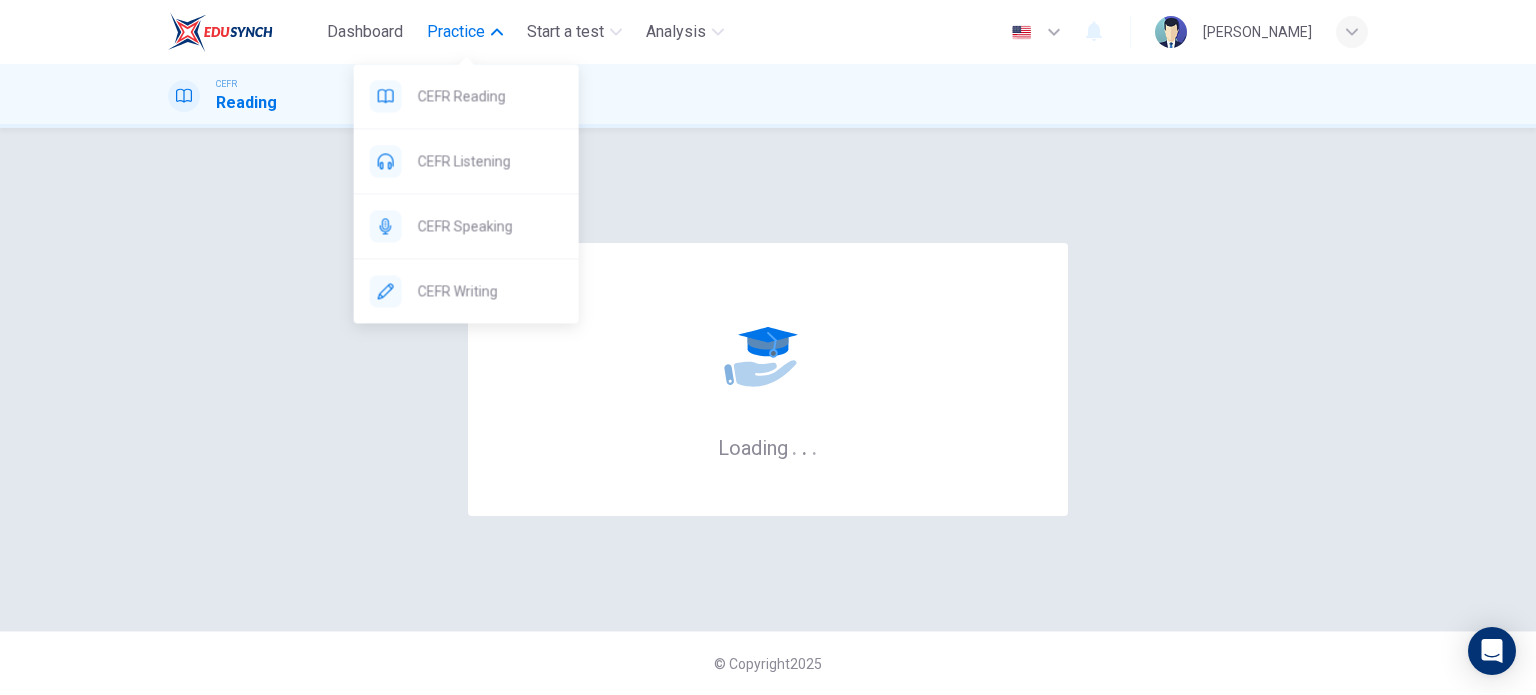 click on "Practice" at bounding box center [456, 32] 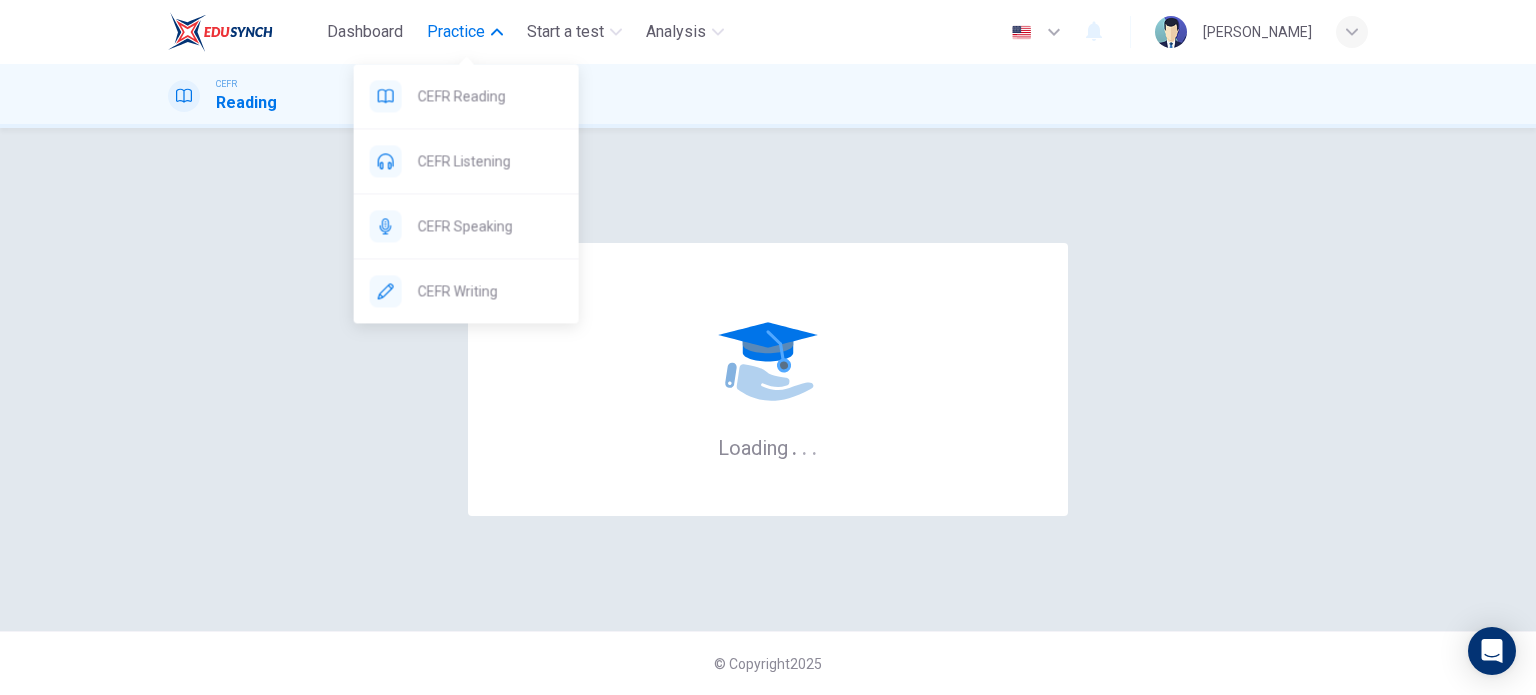 click on "Practice" at bounding box center (465, 32) 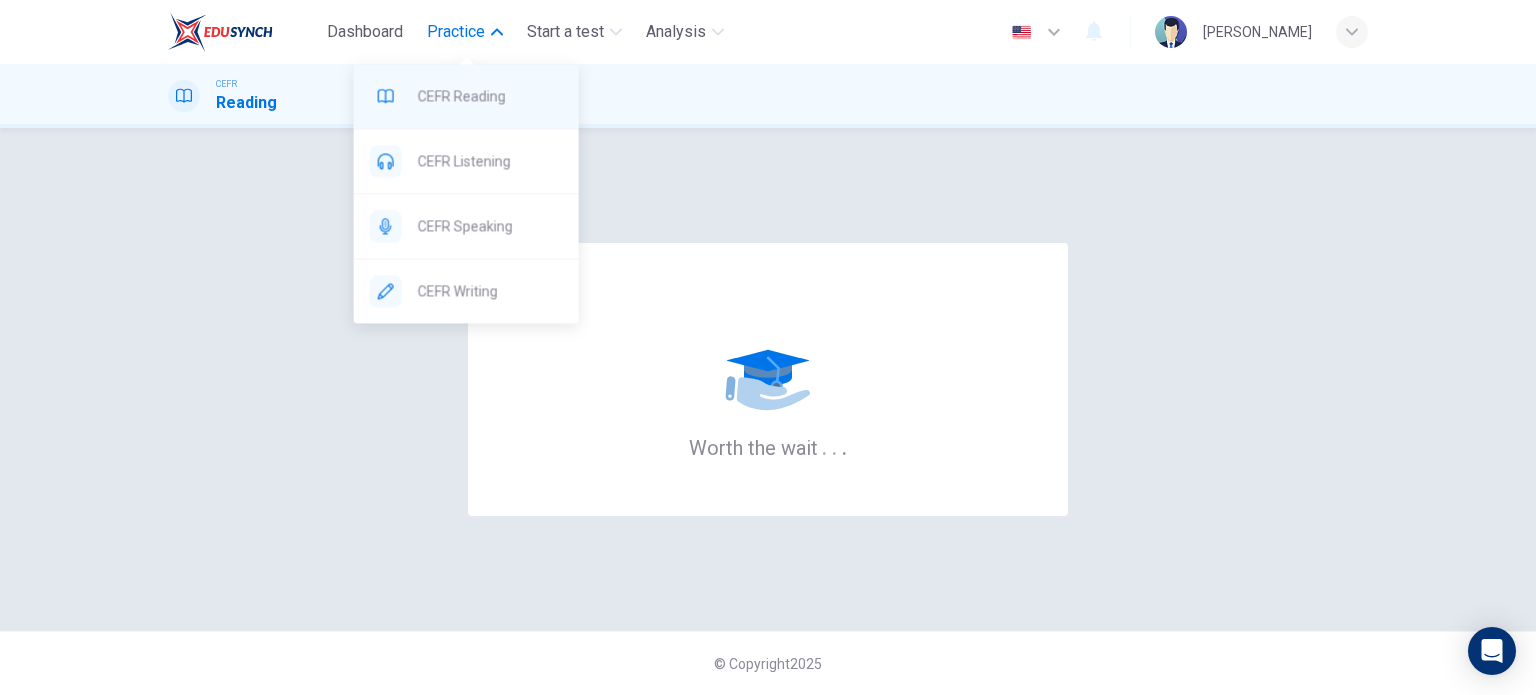 click on "CEFR Reading" at bounding box center [490, 96] 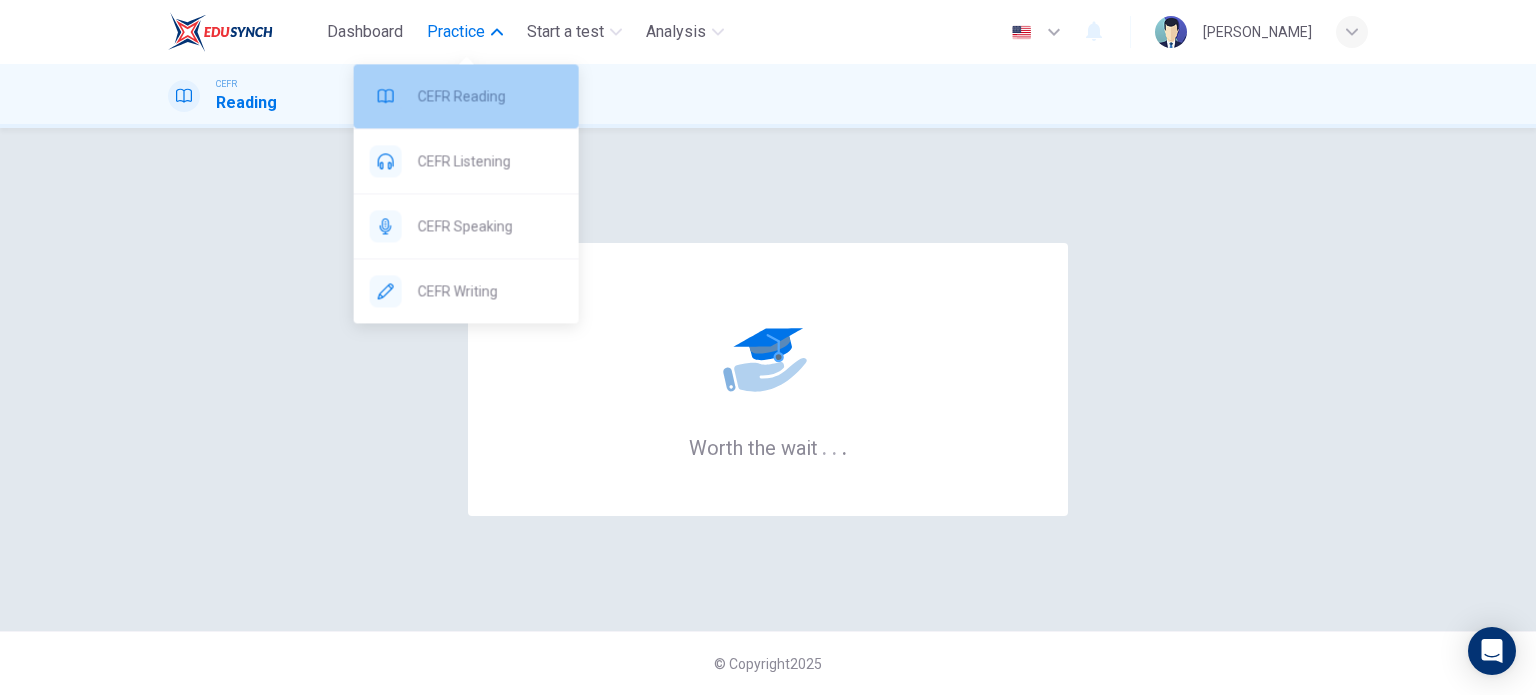 click on "CEFR Reading" at bounding box center (490, 96) 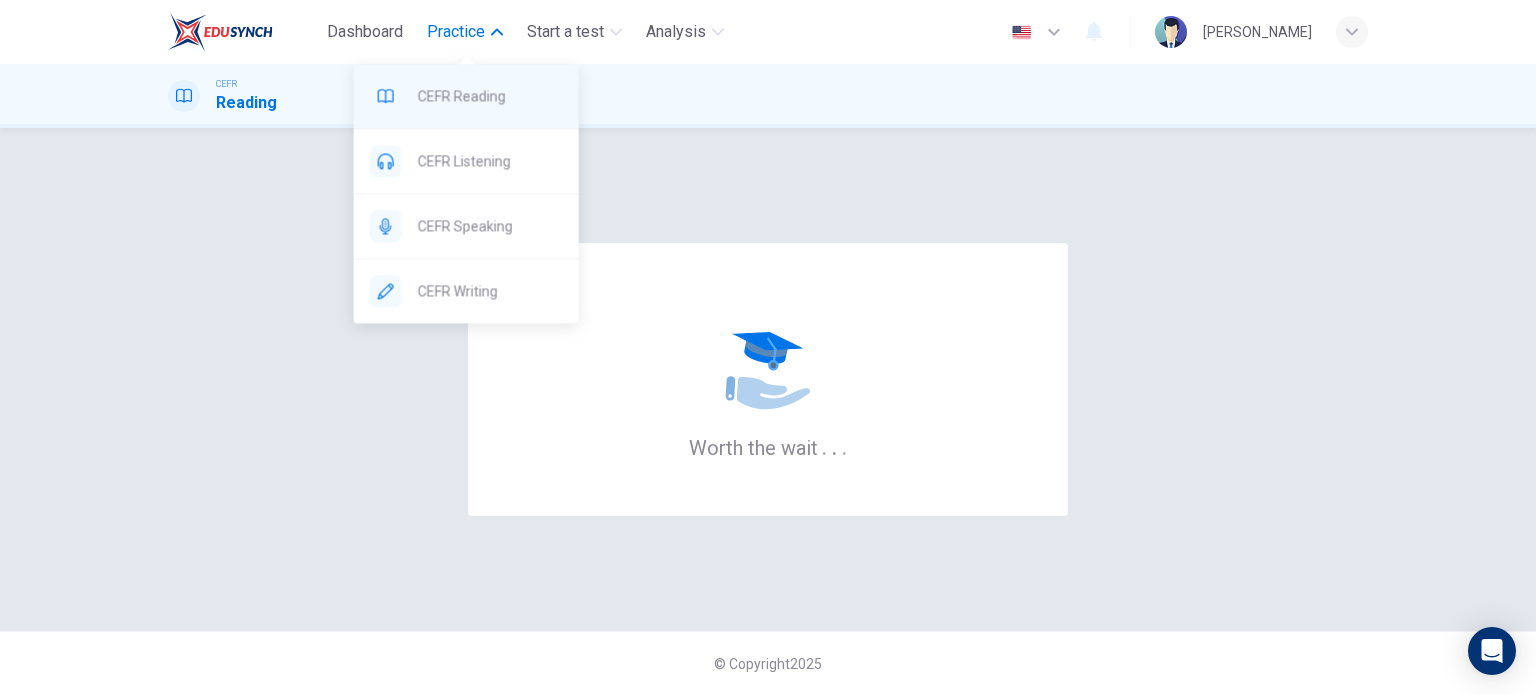 click on "CEFR Reading" at bounding box center [490, 96] 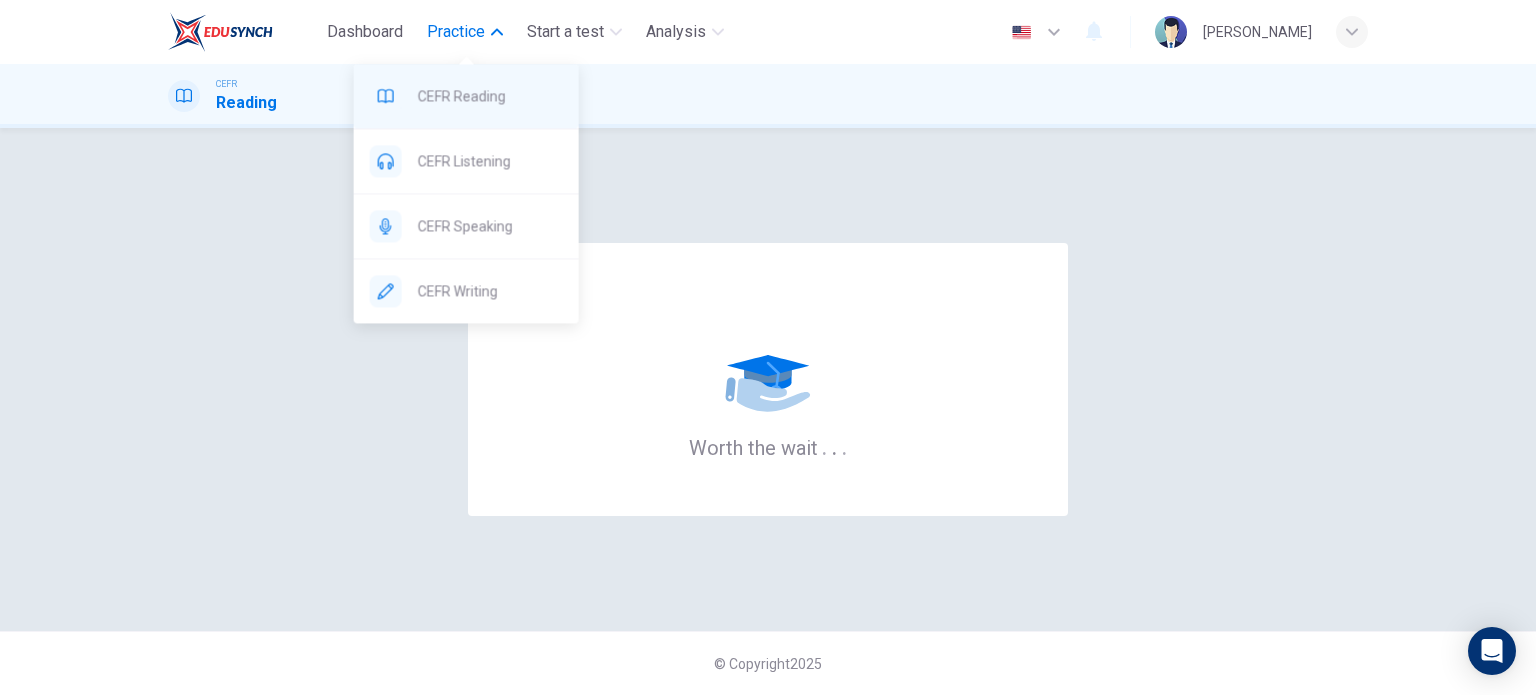 click on "CEFR Reading" at bounding box center (490, 96) 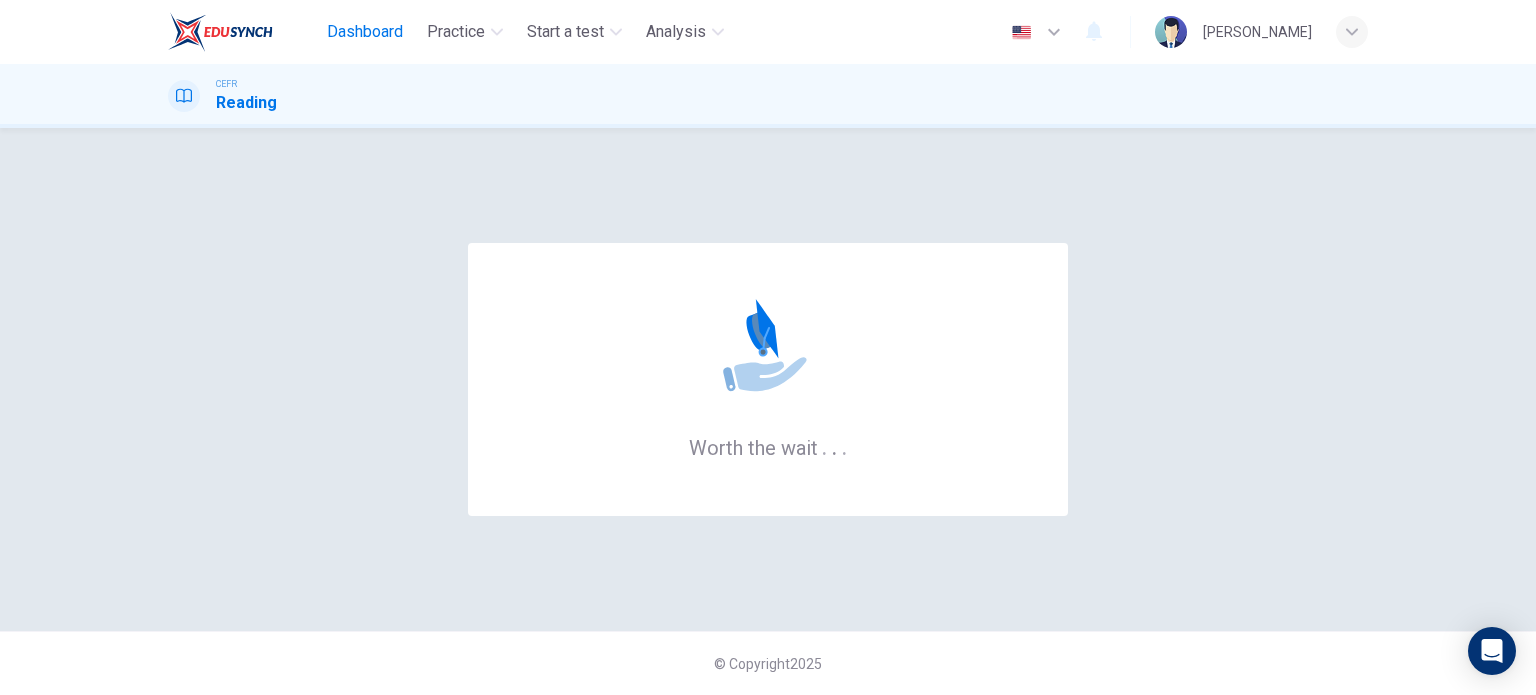 click on "Dashboard" at bounding box center (365, 32) 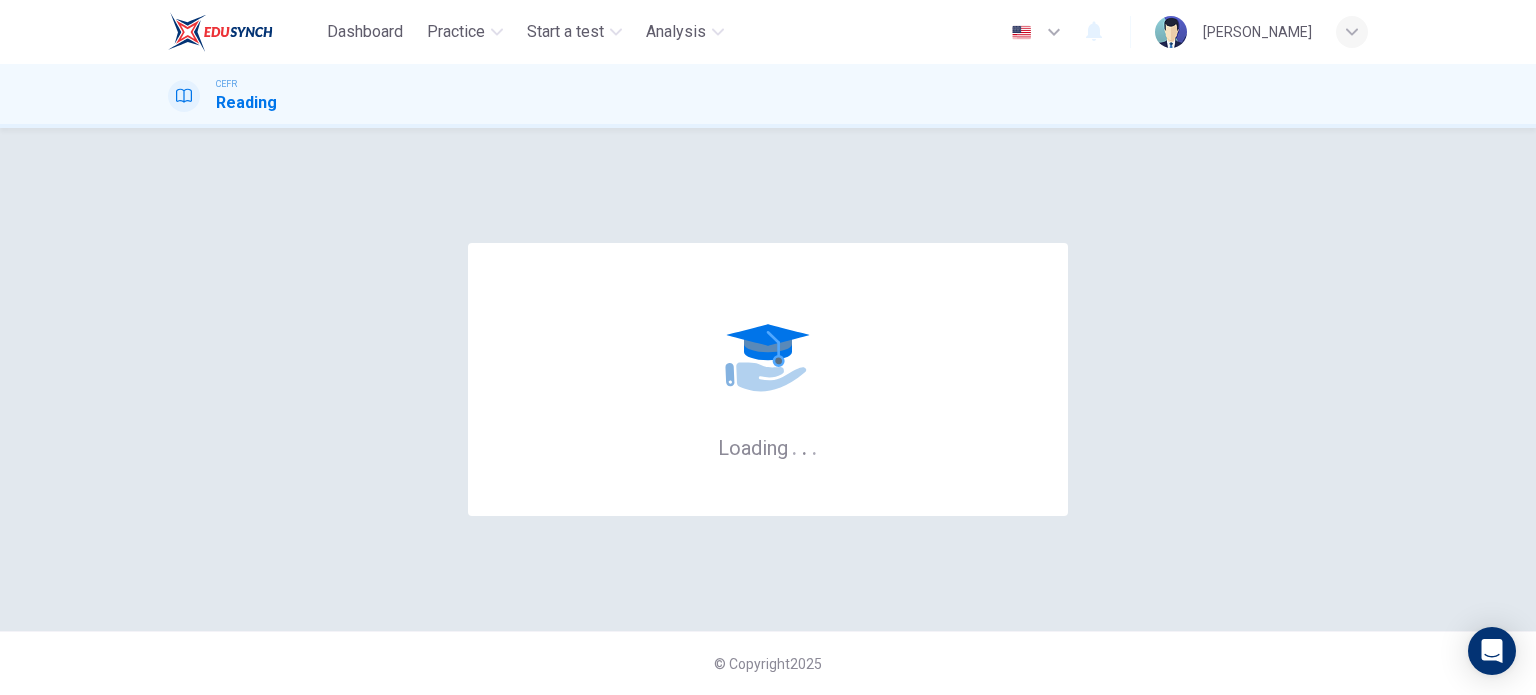 scroll, scrollTop: 0, scrollLeft: 0, axis: both 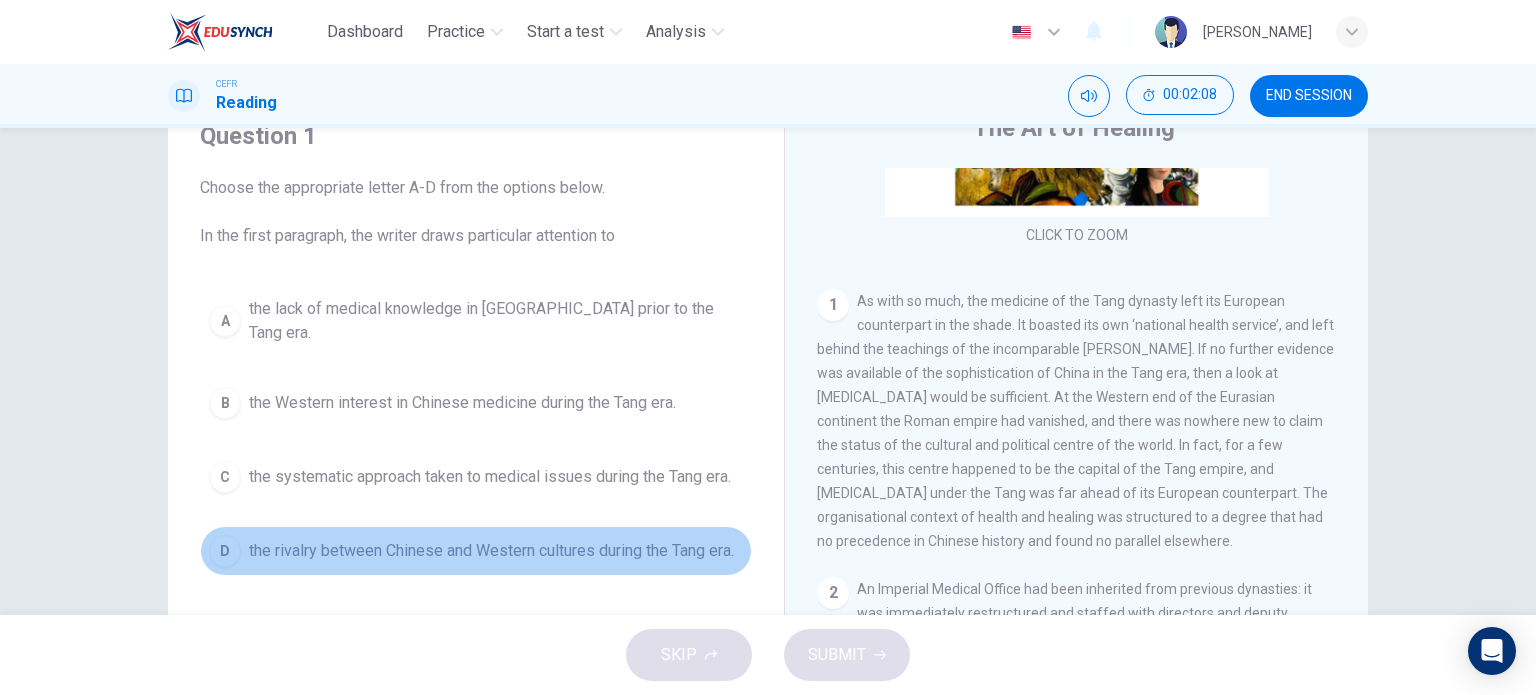 click on "the rivalry between Chinese and Western cultures during the Tang era." at bounding box center (491, 551) 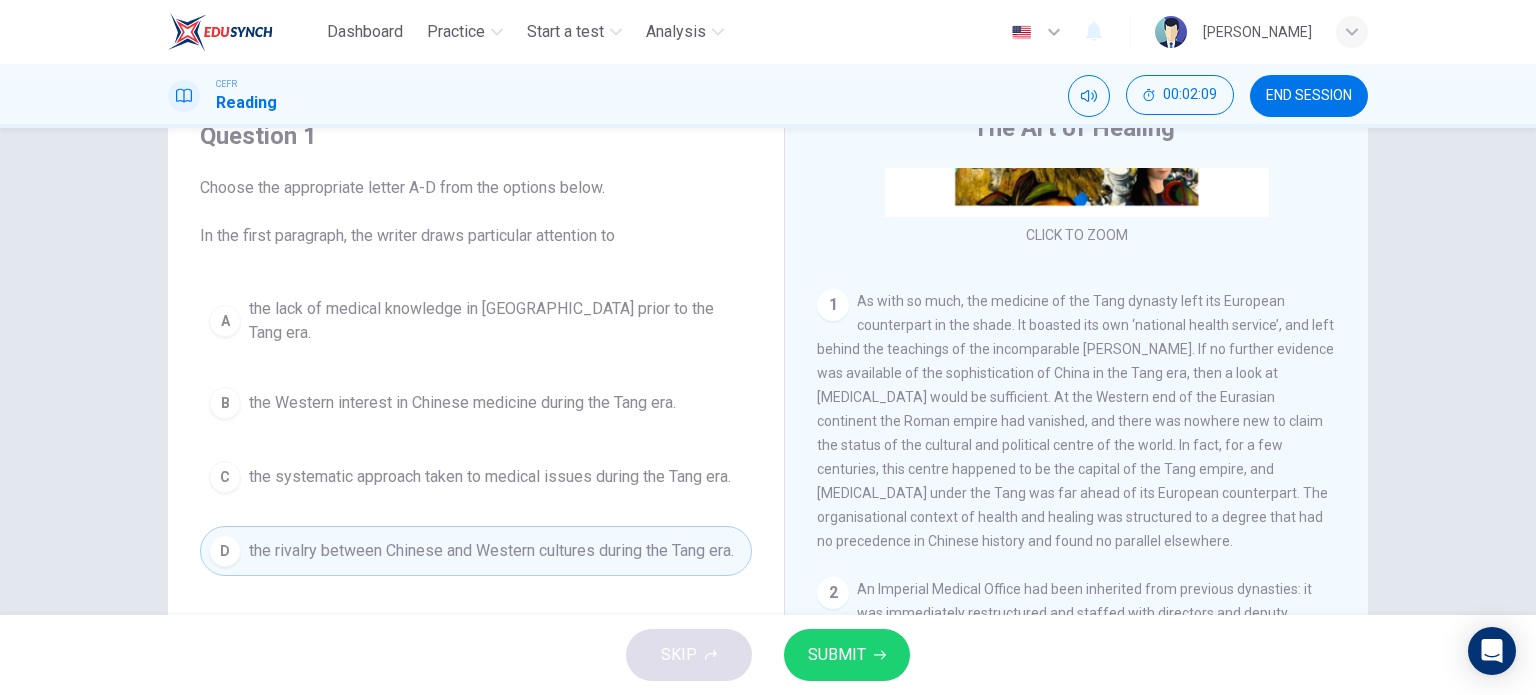 click 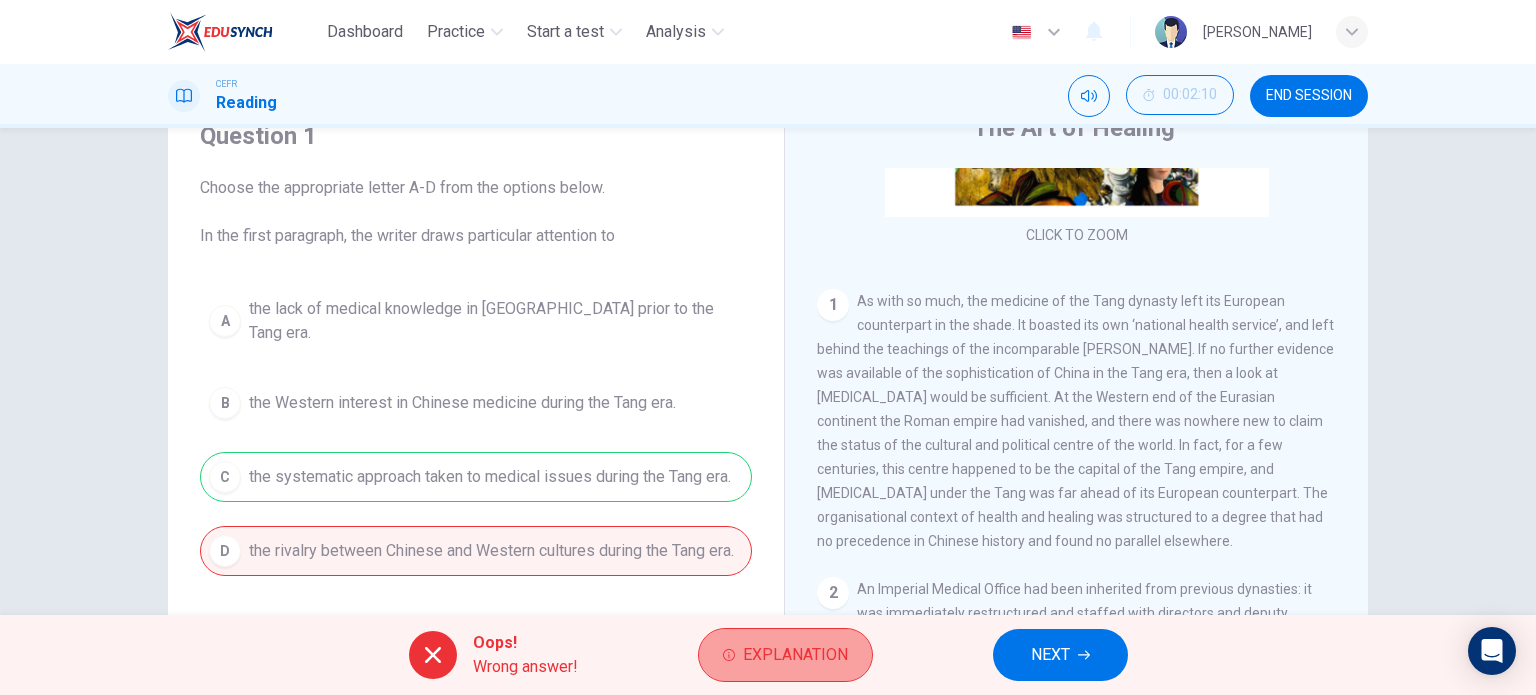click on "Explanation" at bounding box center (785, 655) 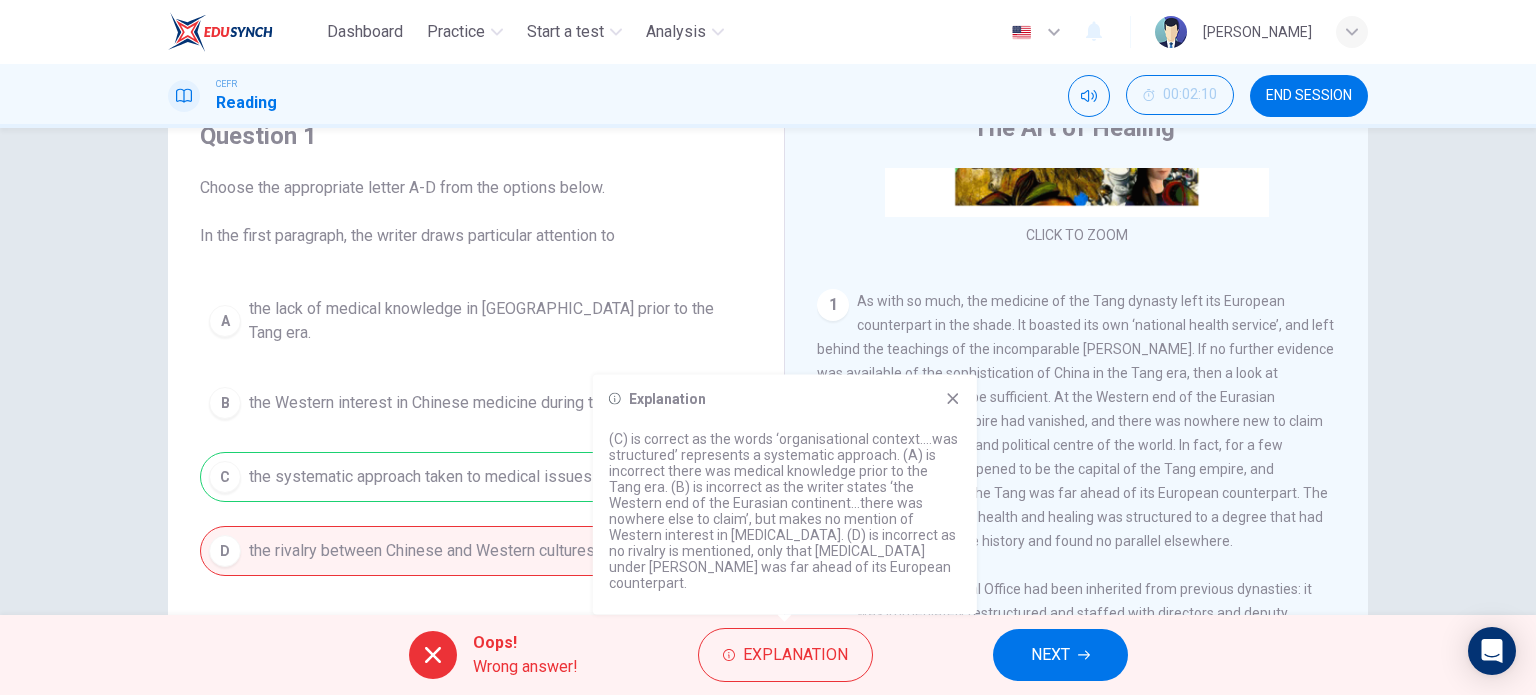click 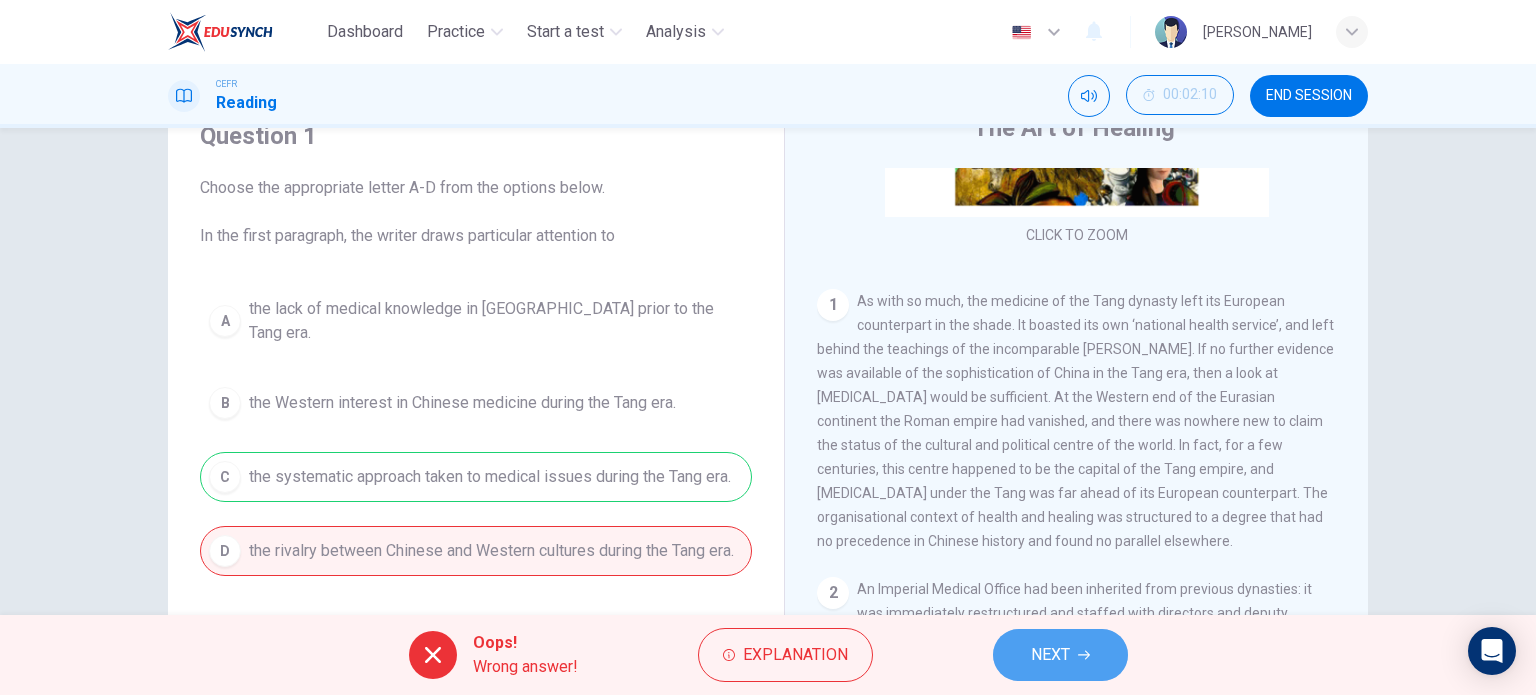 click on "NEXT" at bounding box center (1050, 655) 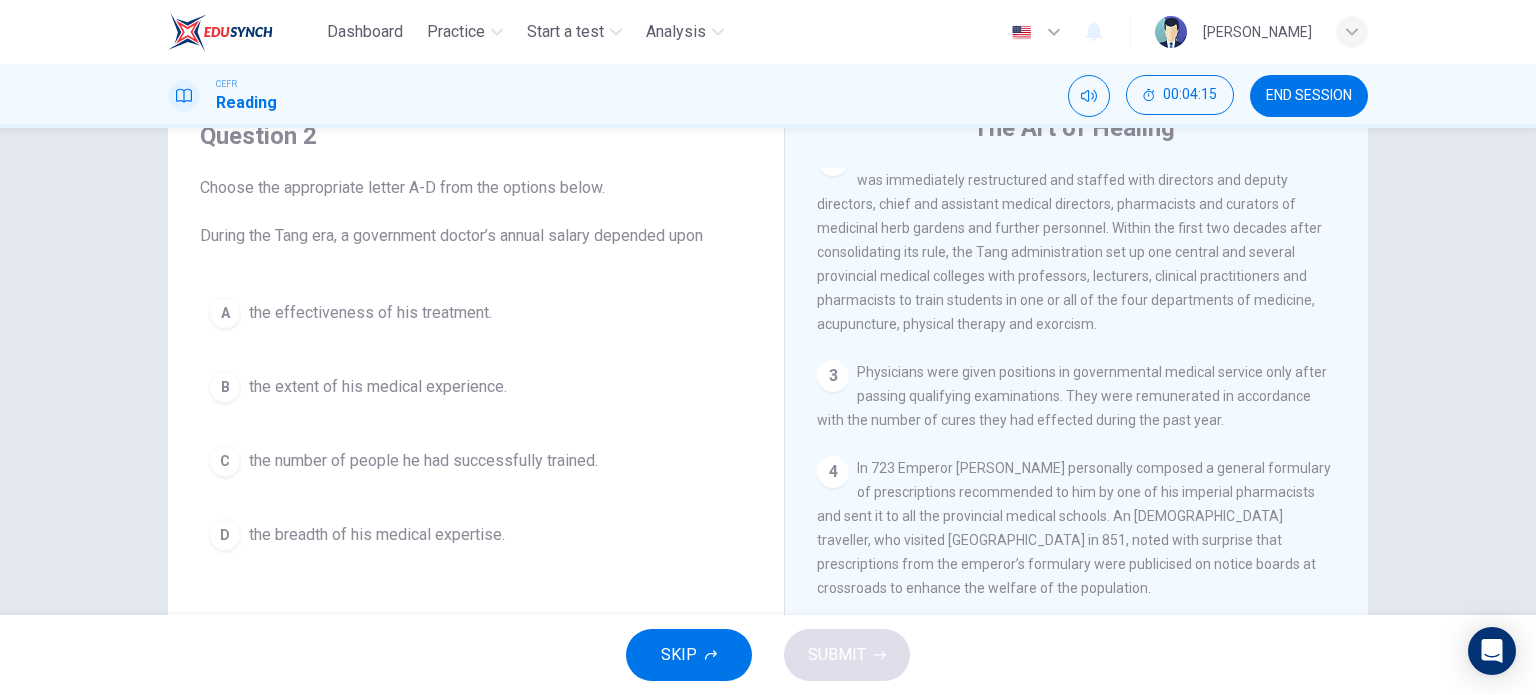 scroll, scrollTop: 737, scrollLeft: 0, axis: vertical 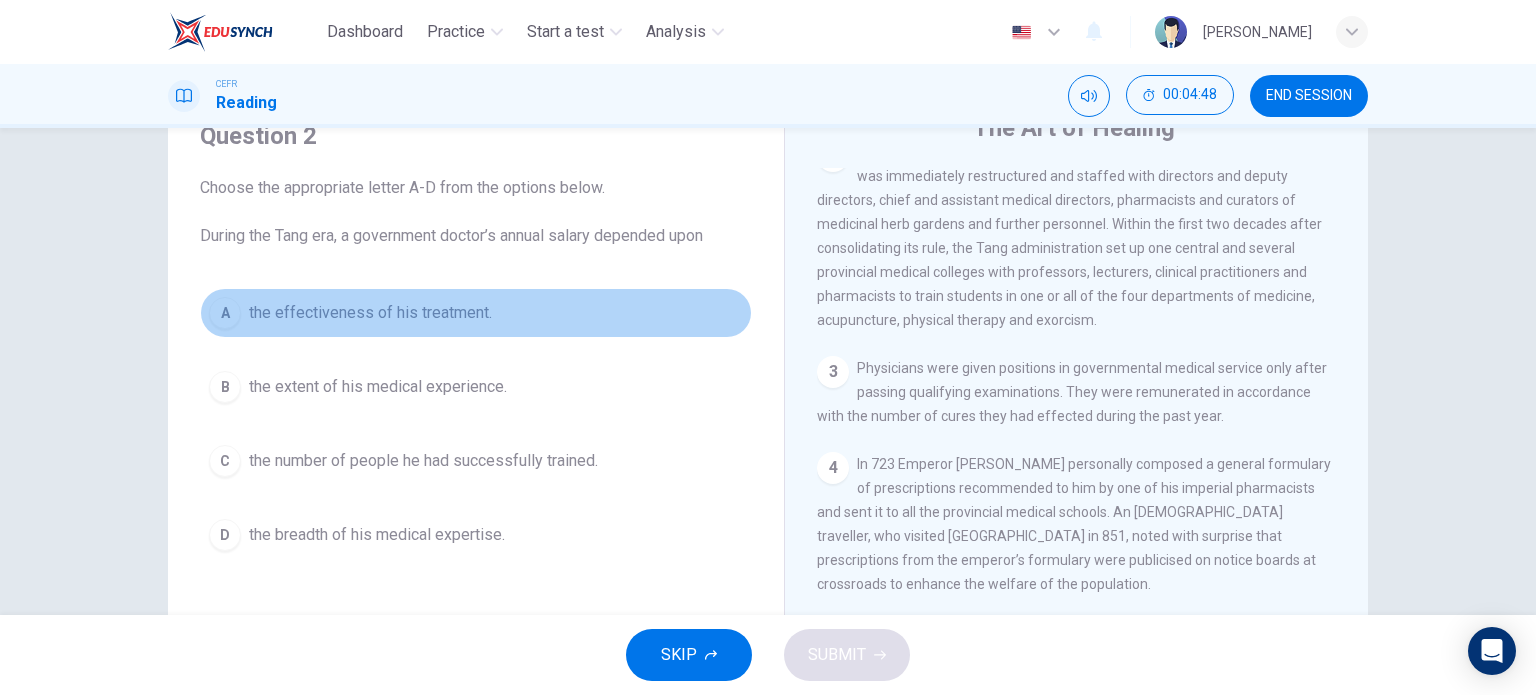 click on "the effectiveness of his treatment." at bounding box center [370, 313] 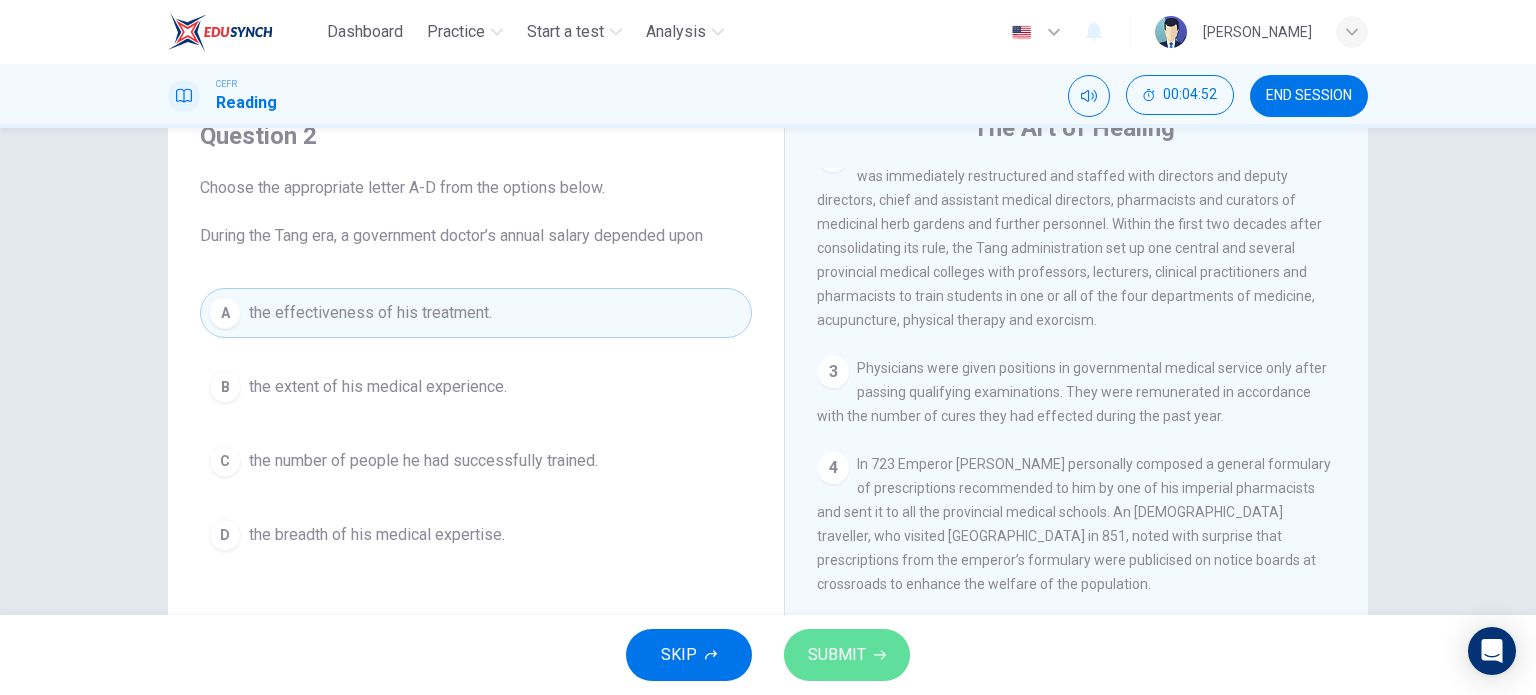 click on "SUBMIT" at bounding box center [837, 655] 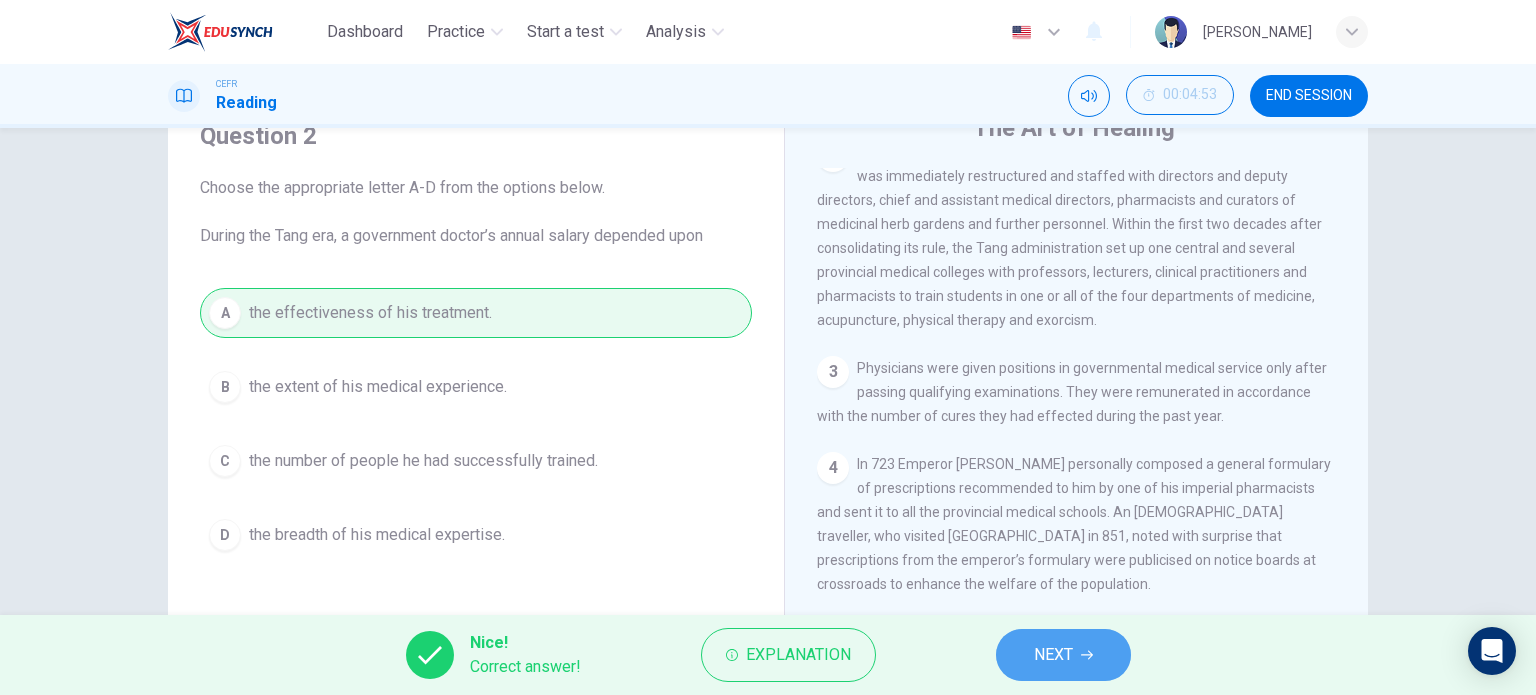 click on "NEXT" at bounding box center (1063, 655) 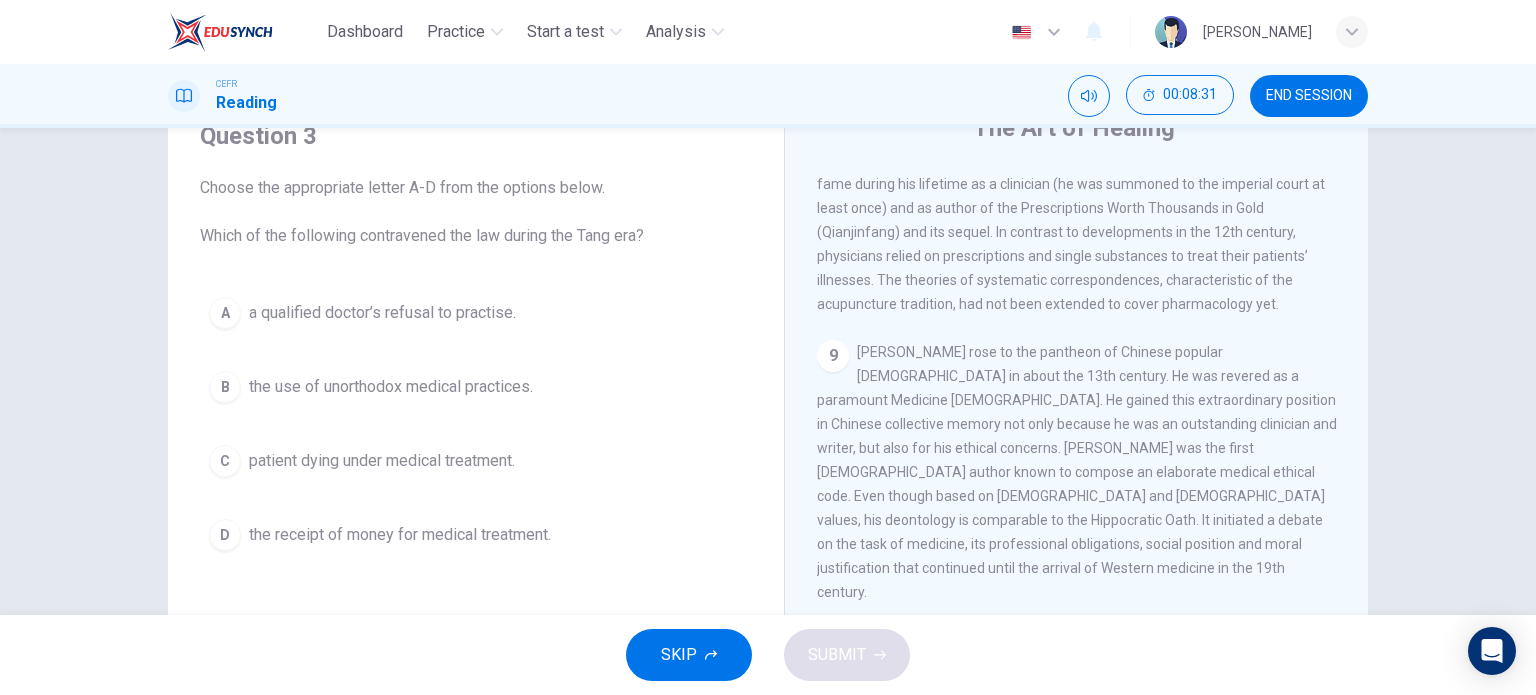 scroll, scrollTop: 2037, scrollLeft: 0, axis: vertical 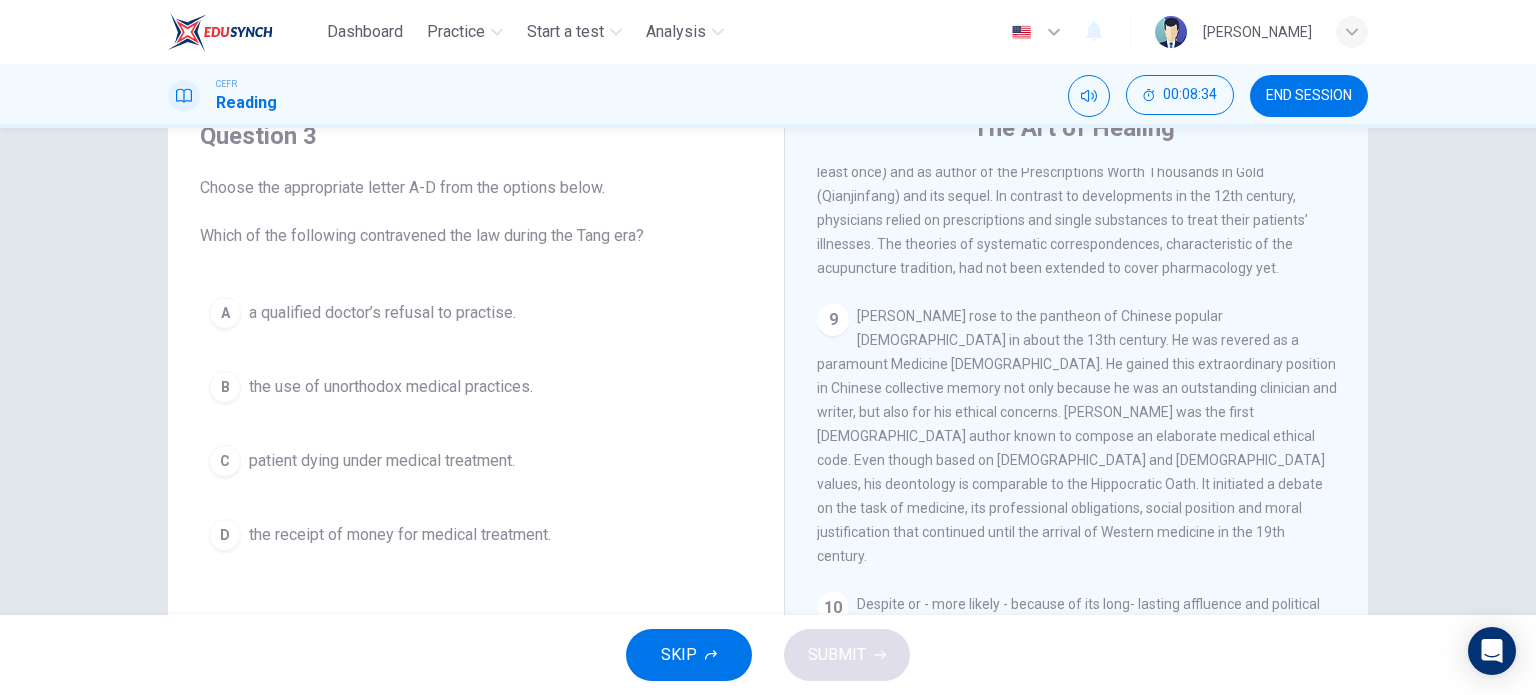 click on "A a qualified doctor’s refusal to practise." at bounding box center (476, 313) 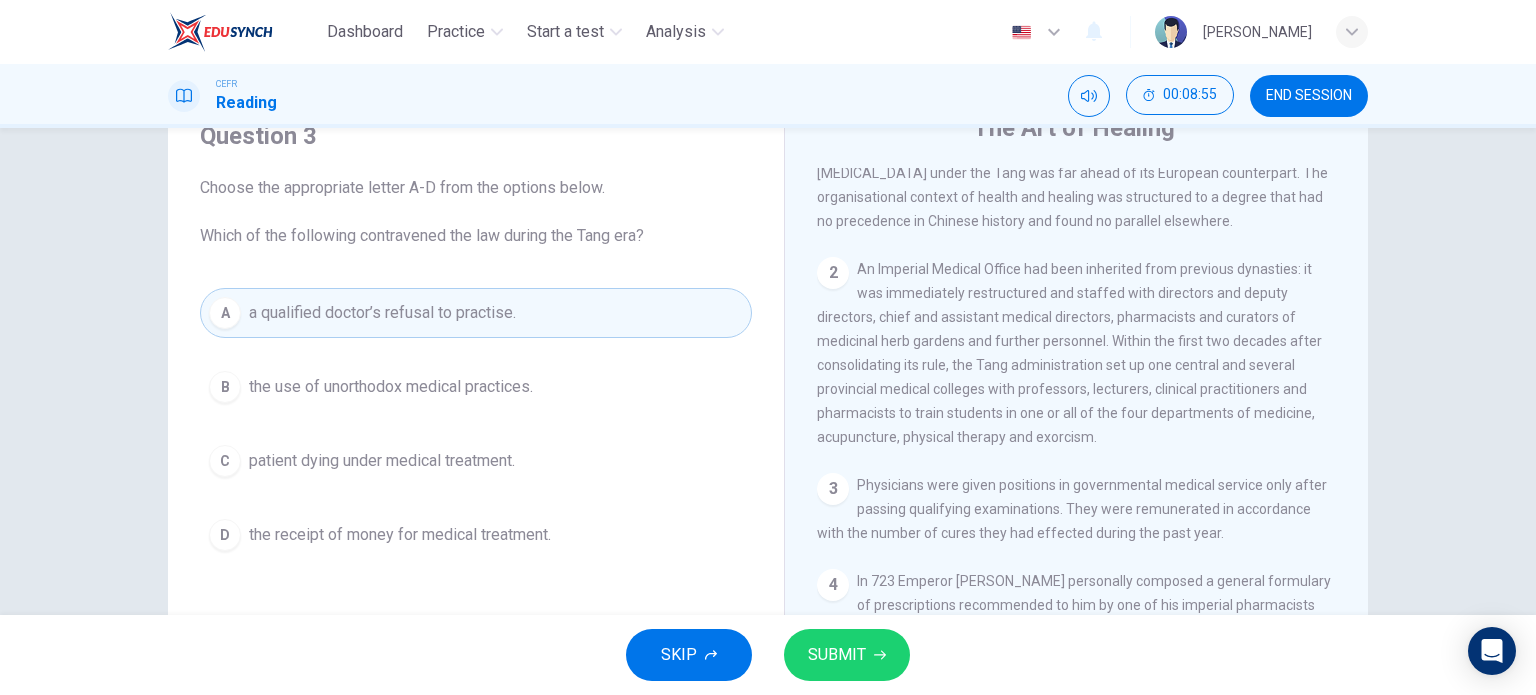 scroll, scrollTop: 637, scrollLeft: 0, axis: vertical 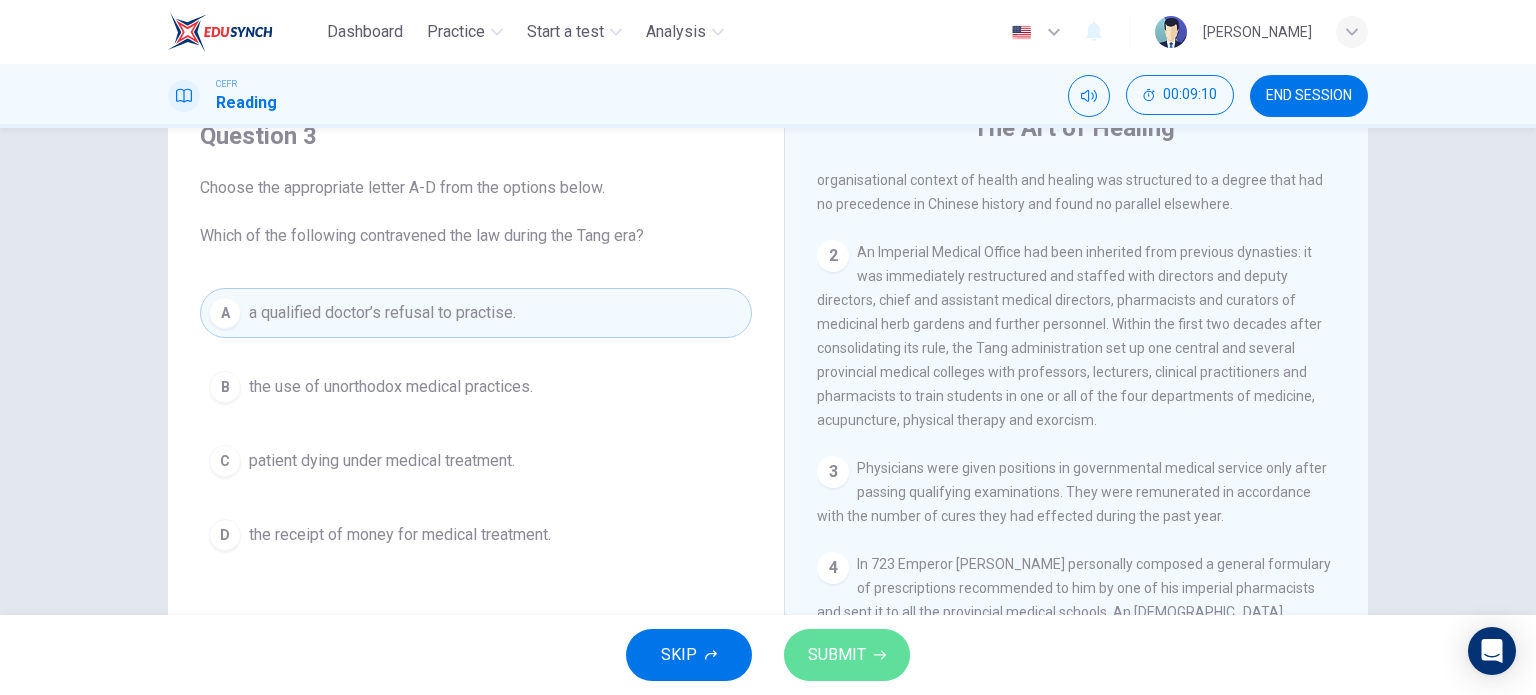 click on "SUBMIT" at bounding box center [847, 655] 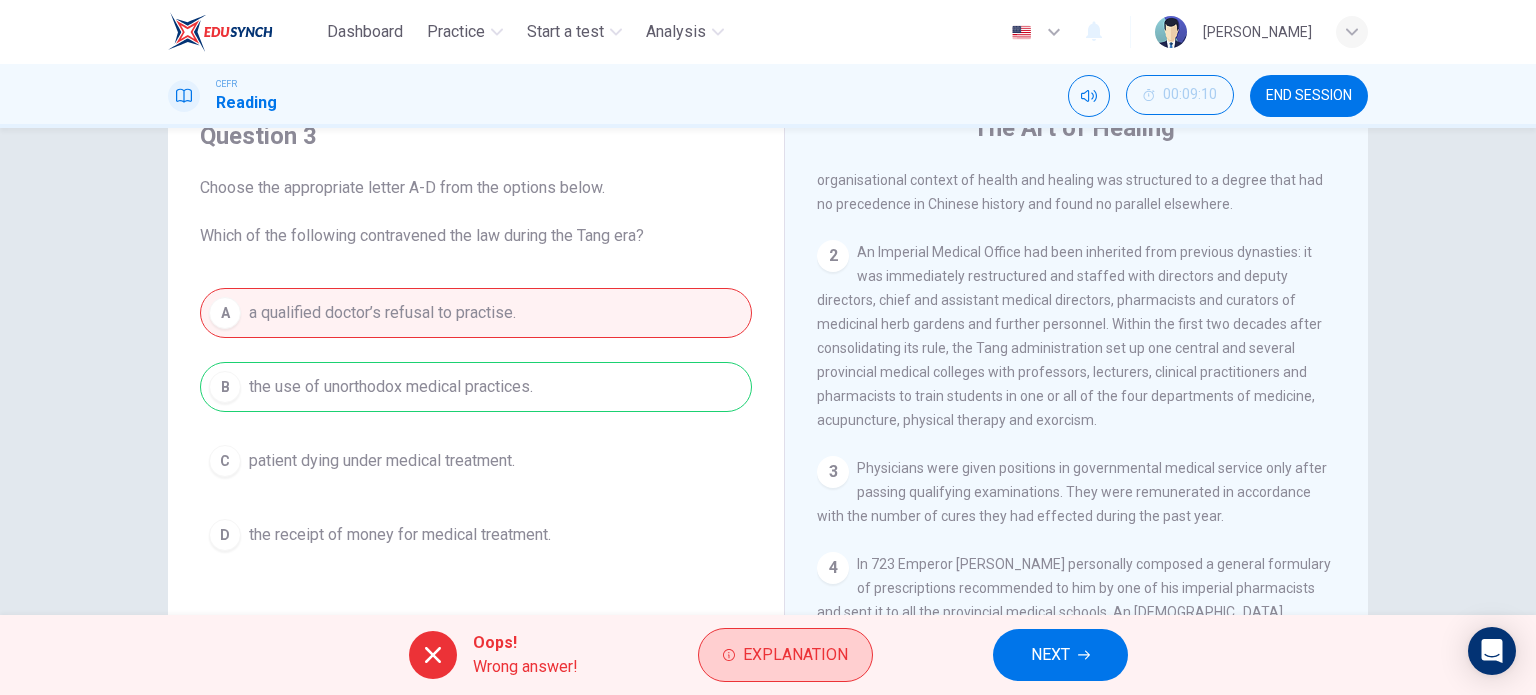 click on "Explanation" at bounding box center [785, 655] 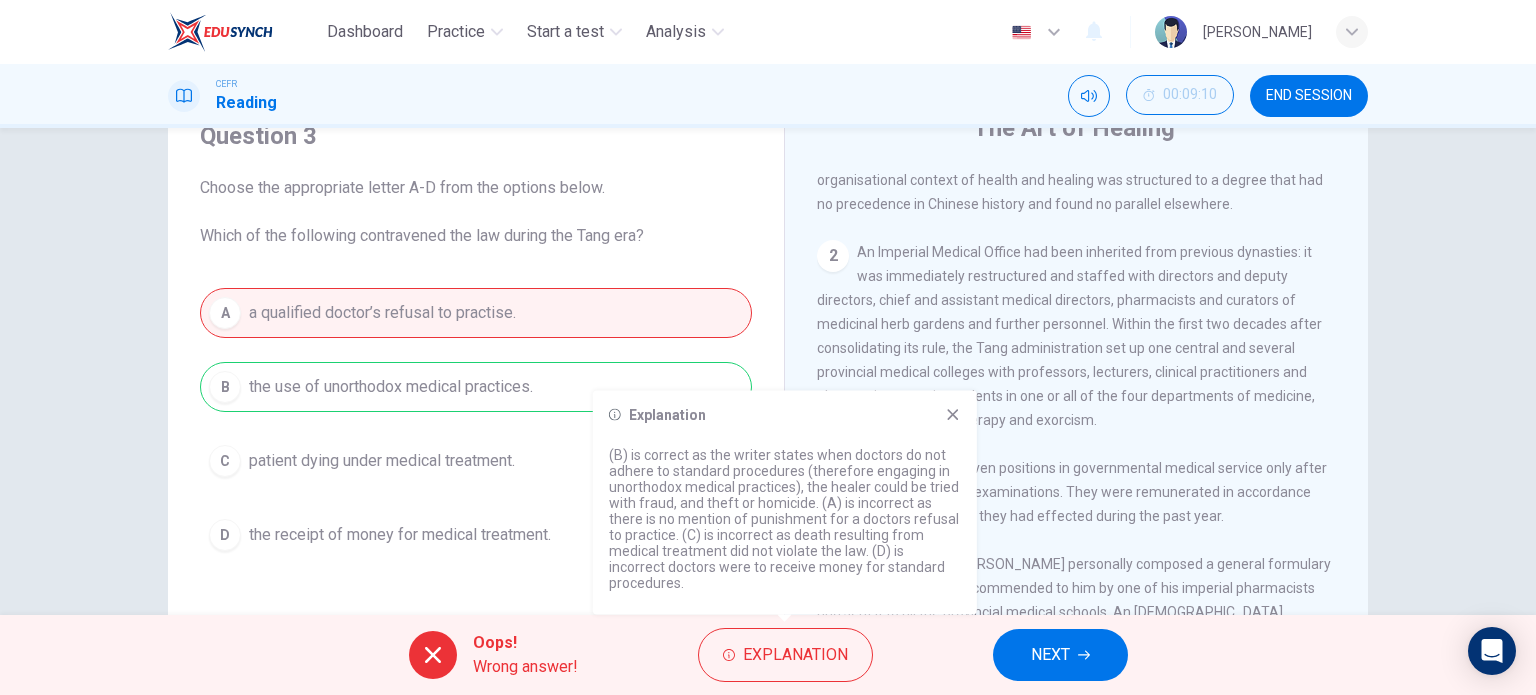 click 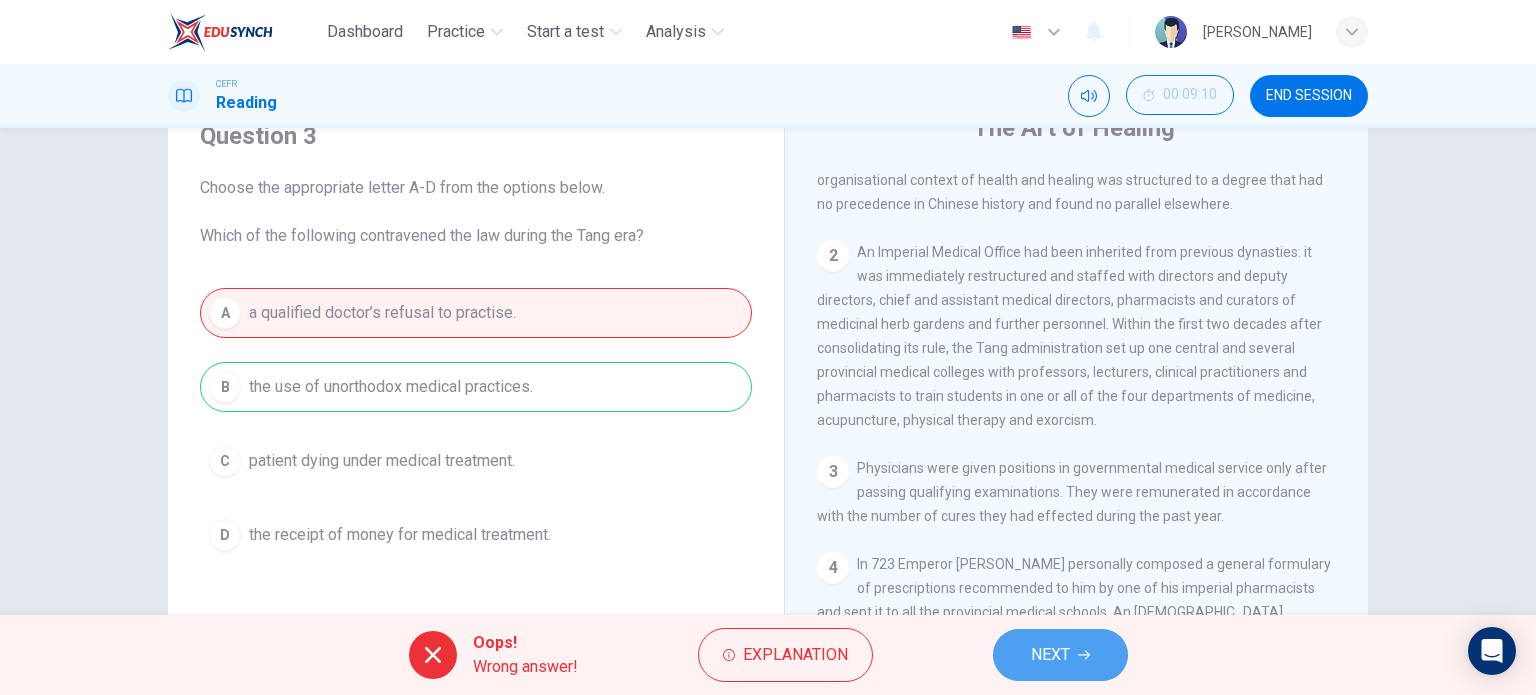click on "NEXT" at bounding box center [1060, 655] 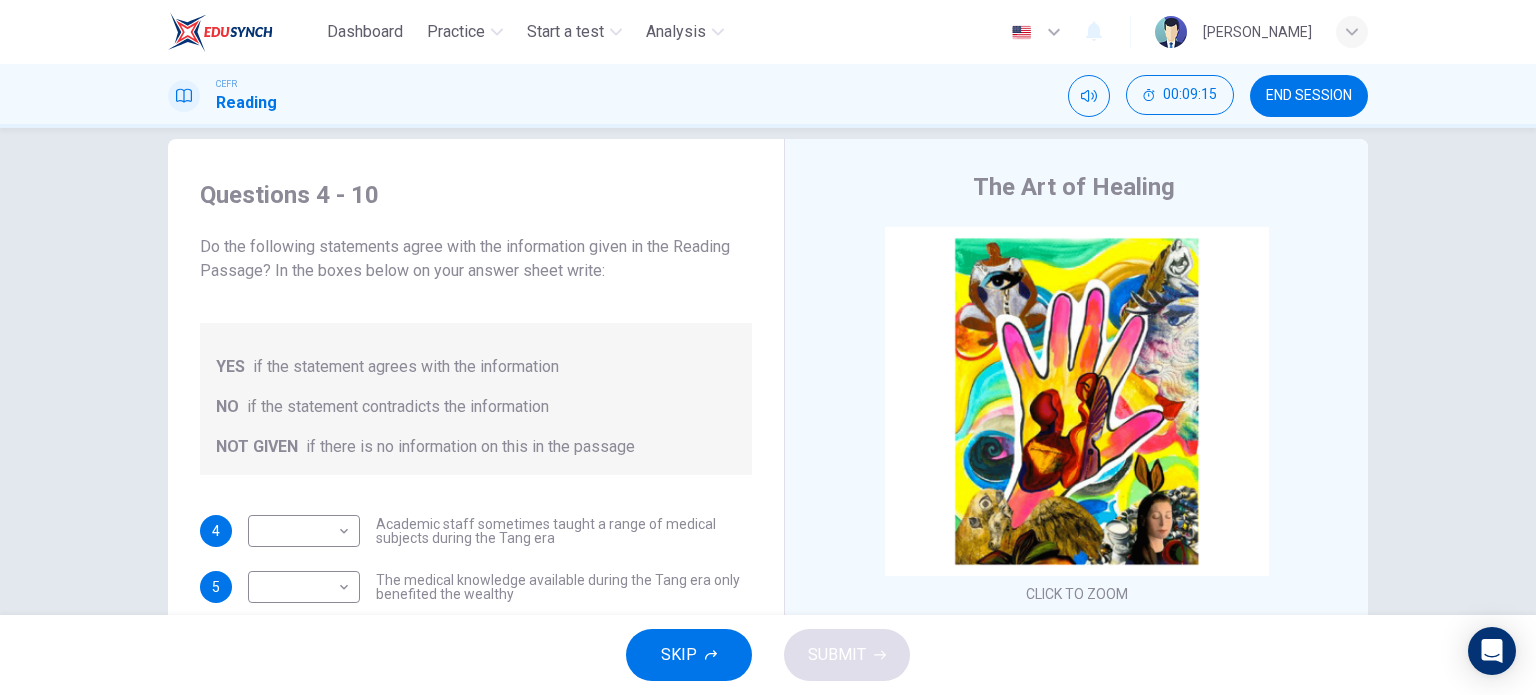 scroll, scrollTop: 0, scrollLeft: 0, axis: both 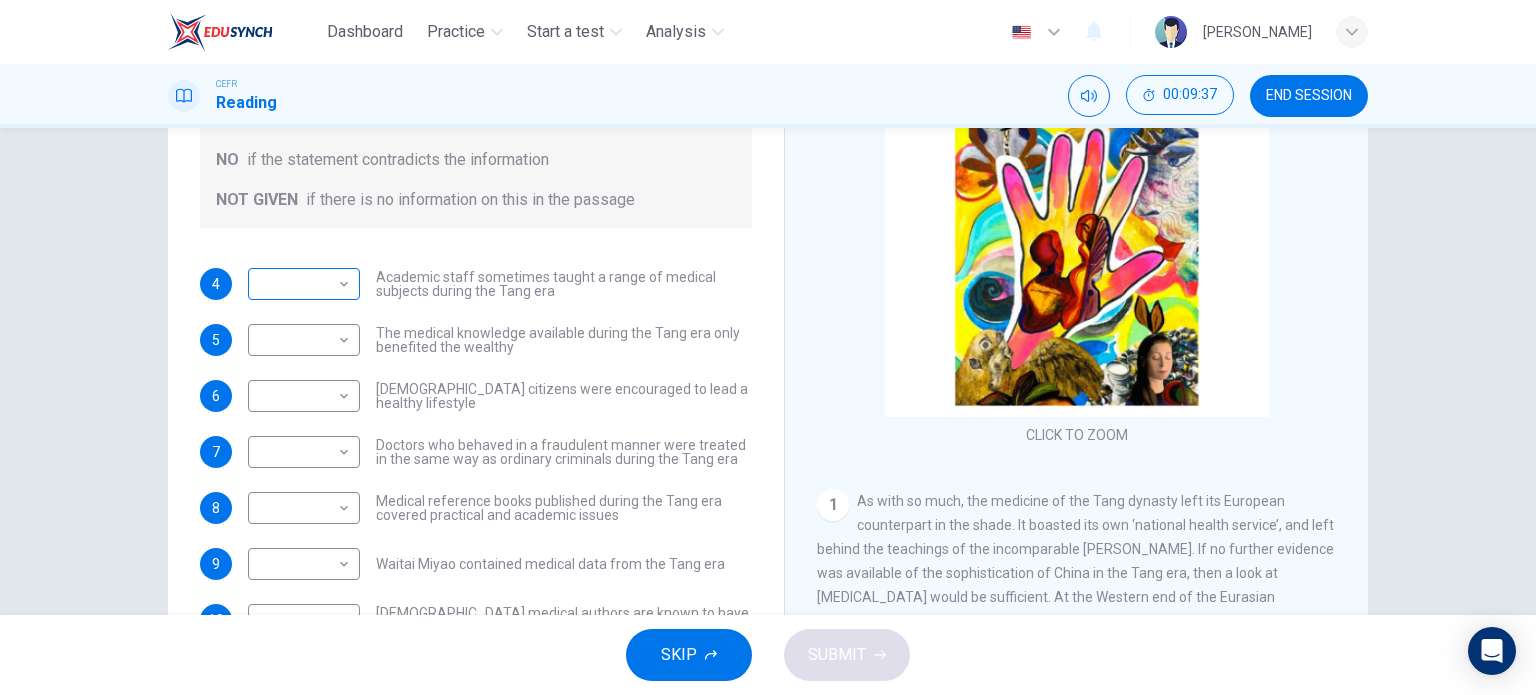 click on "Dashboard Practice Start a test Analysis English en ​ NURHAINA BINTI AMRAN CEFR Reading 00:09:37 END SESSION Questions 4 - 10 Do the following statements agree with the information given in the Reading Passage?
In the boxes below on your answer sheet write: YES if the statement agrees with the information NO if the statement contradicts the information NOT GIVEN if there is no information on this in the passage 4 ​ ​ Academic staff sometimes taught a range of medical subjects during the Tang era 5 ​ ​ The medical knowledge available during the Tang era only benefited the wealthy 6 ​ ​ Tang citizens were encouraged to lead a healthy lifestyle 7 ​ ​ Doctors who behaved in a fraudulent manner were treated in the same way as ordinary criminals during the Tang era 8 ​ ​ Medical reference books published during the Tang era covered practical and academic issues 9 ​ ​ Waitai Miyao contained medical data from the Tang era 10 ​ ​ The Art of Healing CLICK TO ZOOM Click to Zoom 1 2 3 4 5 6" at bounding box center [768, 347] 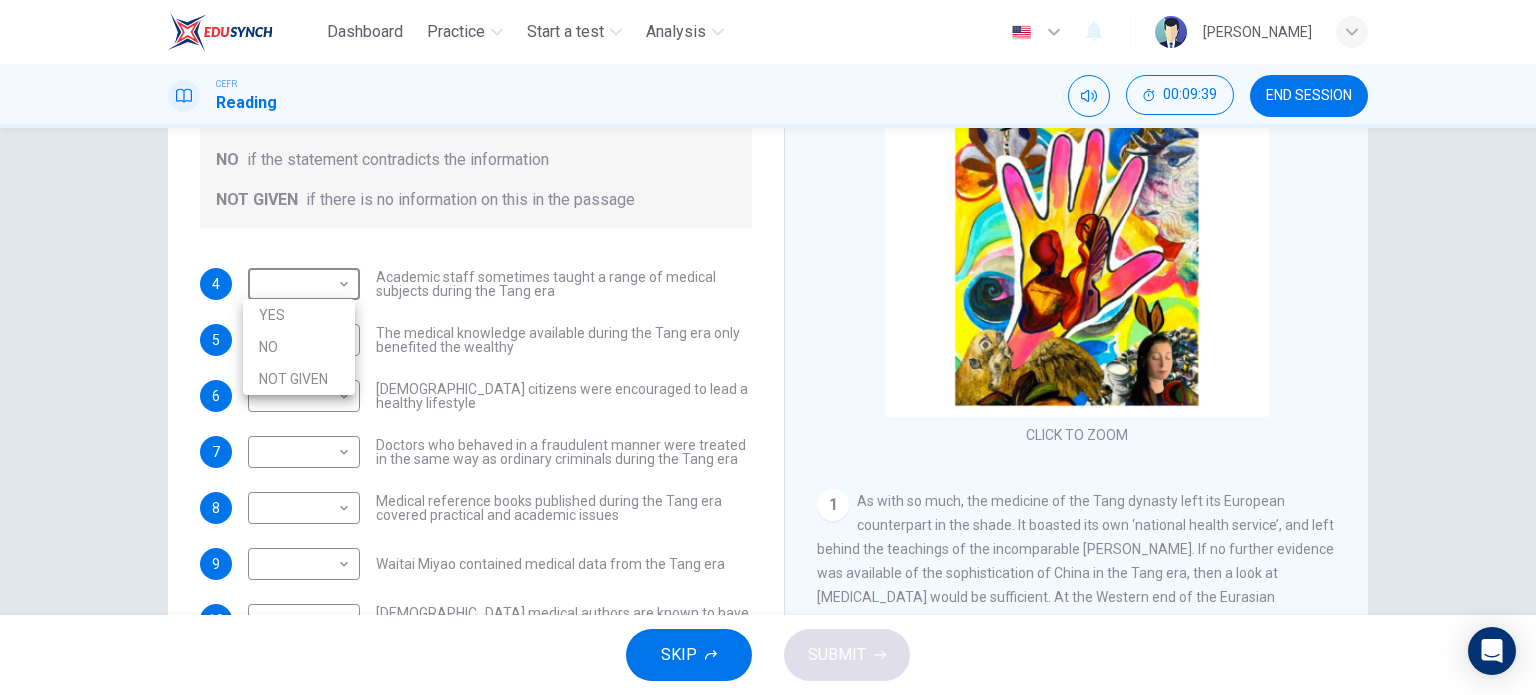 click on "YES" at bounding box center (299, 315) 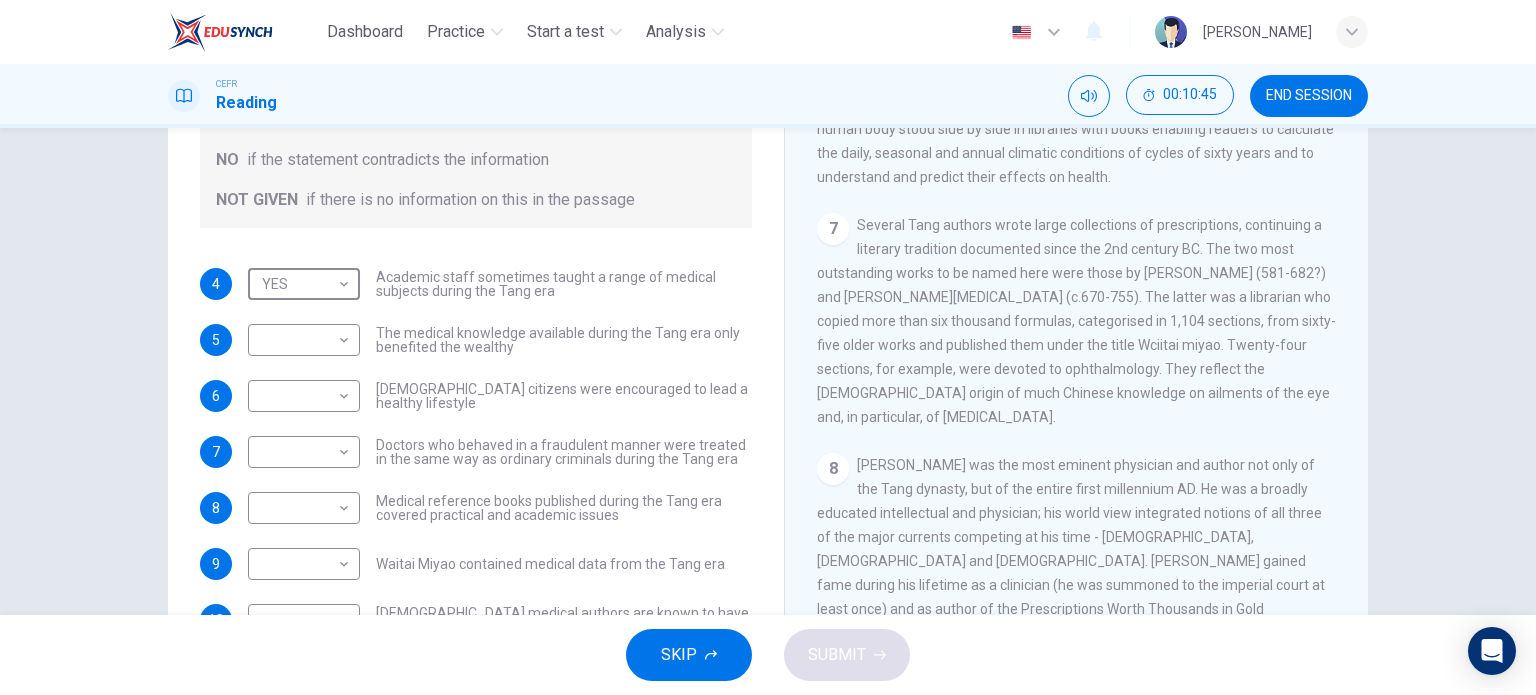 scroll, scrollTop: 1600, scrollLeft: 0, axis: vertical 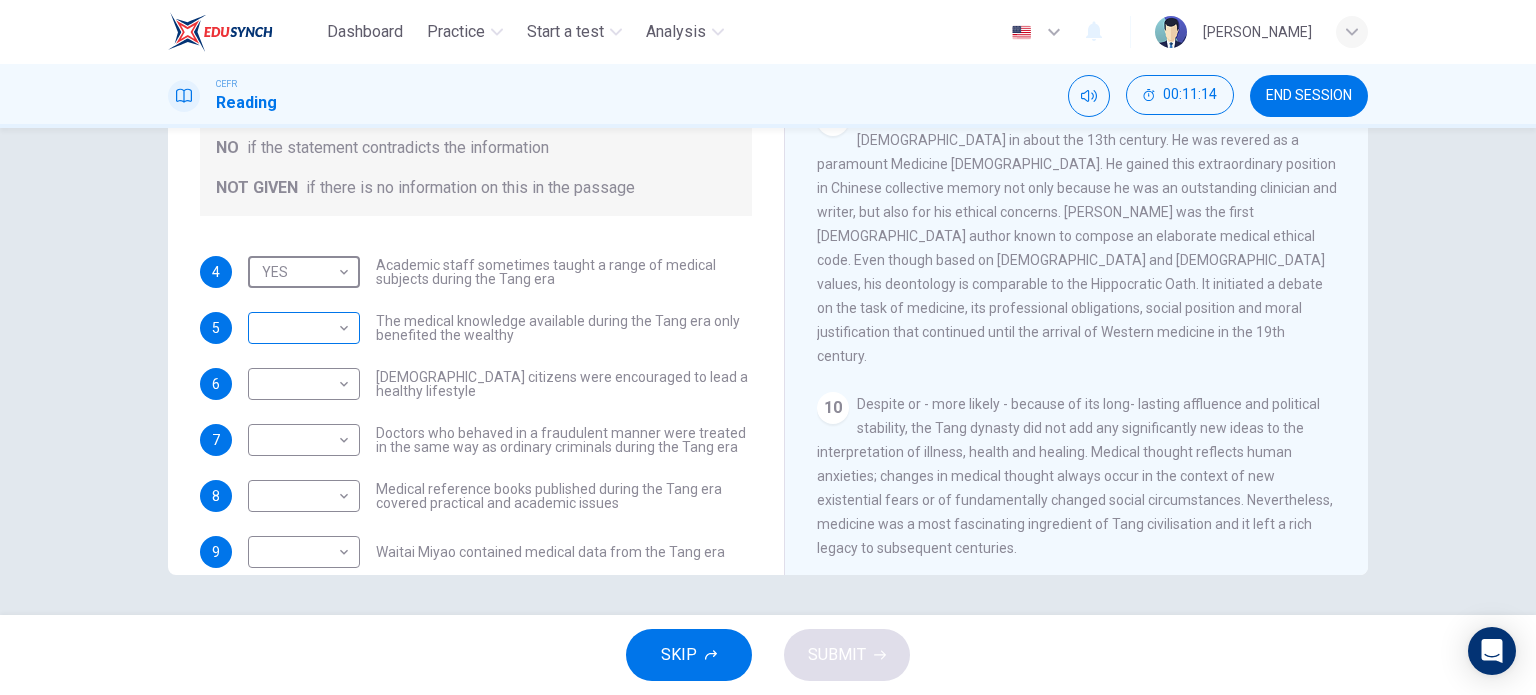 click on "Dashboard Practice Start a test Analysis English en ​ NURHAINA BINTI AMRAN CEFR Reading 00:11:14 END SESSION Questions 4 - 10 Do the following statements agree with the information given in the Reading Passage?
In the boxes below on your answer sheet write: YES if the statement agrees with the information NO if the statement contradicts the information NOT GIVEN if there is no information on this in the passage 4 YES YES ​ Academic staff sometimes taught a range of medical subjects during the Tang era 5 ​ ​ The medical knowledge available during the Tang era only benefited the wealthy 6 ​ ​ Tang citizens were encouraged to lead a healthy lifestyle 7 ​ ​ Doctors who behaved in a fraudulent manner were treated in the same way as ordinary criminals during the Tang era 8 ​ ​ Medical reference books published during the Tang era covered practical and academic issues 9 ​ ​ Waitai Miyao contained medical data from the Tang era 10 ​ ​ The Art of Healing CLICK TO ZOOM Click to Zoom 1 2 3 4" at bounding box center (768, 347) 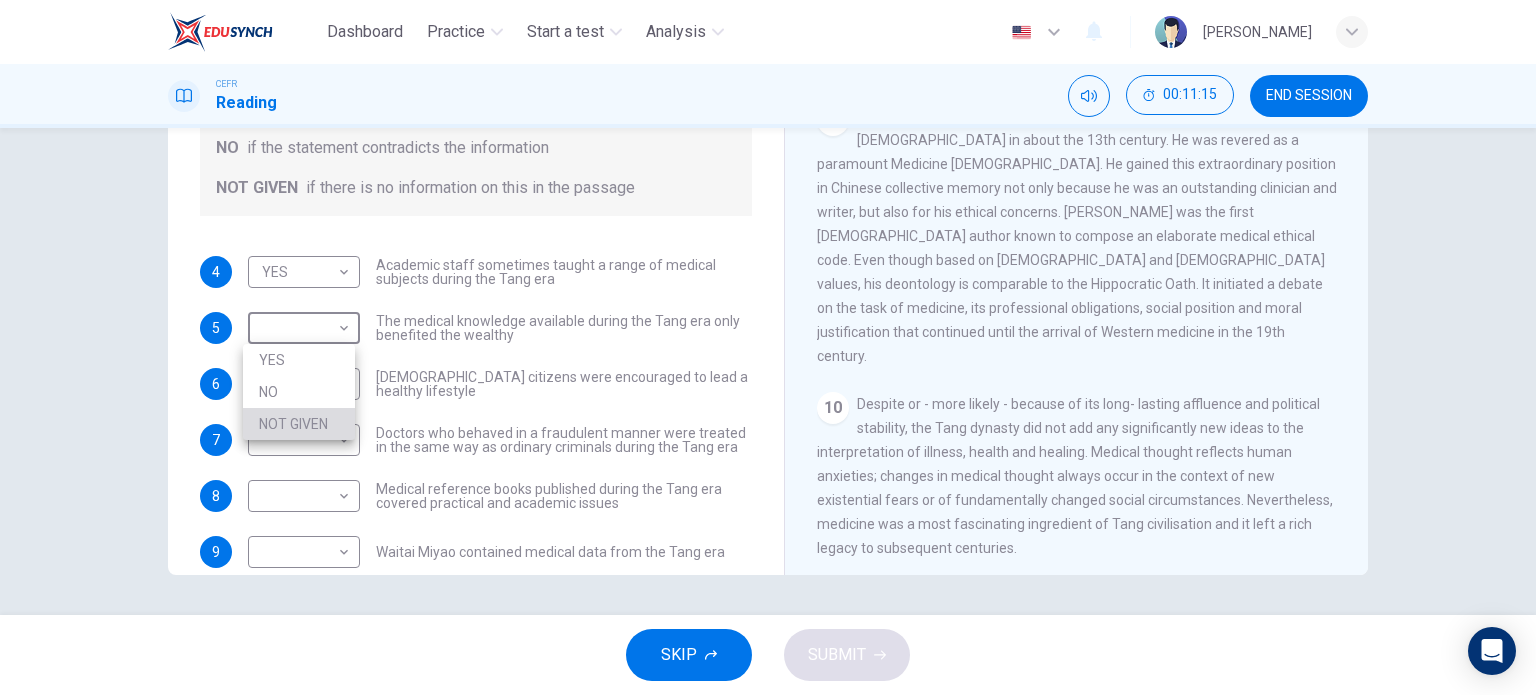 click on "NOT GIVEN" at bounding box center (299, 424) 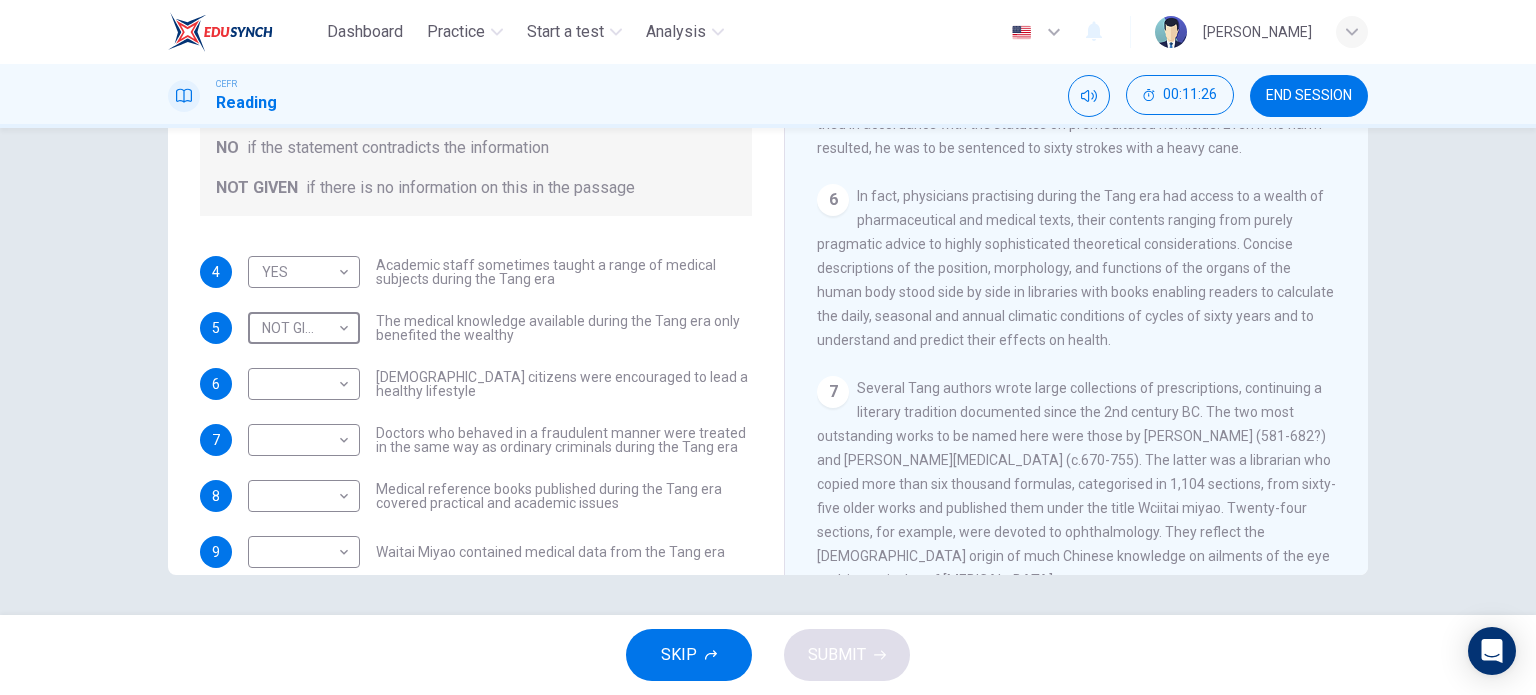 scroll, scrollTop: 1137, scrollLeft: 0, axis: vertical 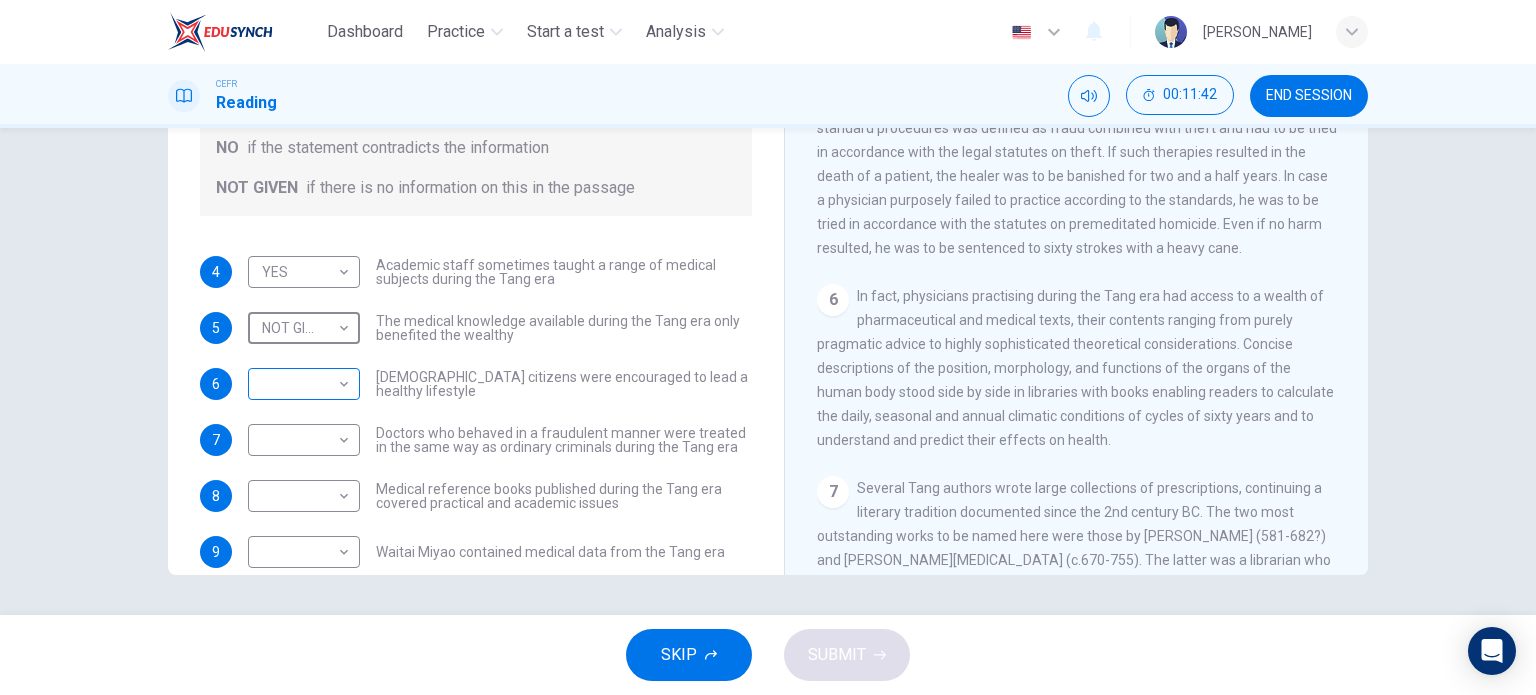 click on "Dashboard Practice Start a test Analysis English en ​ NURHAINA BINTI AMRAN CEFR Reading 00:11:42 END SESSION Questions 4 - 10 Do the following statements agree with the information given in the Reading Passage?
In the boxes below on your answer sheet write: YES if the statement agrees with the information NO if the statement contradicts the information NOT GIVEN if there is no information on this in the passage 4 YES YES ​ Academic staff sometimes taught a range of medical subjects during the Tang era 5 NOT GIVEN NOT GIVEN ​ The medical knowledge available during the Tang era only benefited the wealthy 6 ​ ​ Tang citizens were encouraged to lead a healthy lifestyle 7 ​ ​ Doctors who behaved in a fraudulent manner were treated in the same way as ordinary criminals during the Tang era 8 ​ ​ Medical reference books published during the Tang era covered practical and academic issues 9 ​ ​ Waitai Miyao contained medical data from the Tang era 10 ​ ​ The Art of Healing CLICK TO ZOOM 1 2 3" at bounding box center [768, 347] 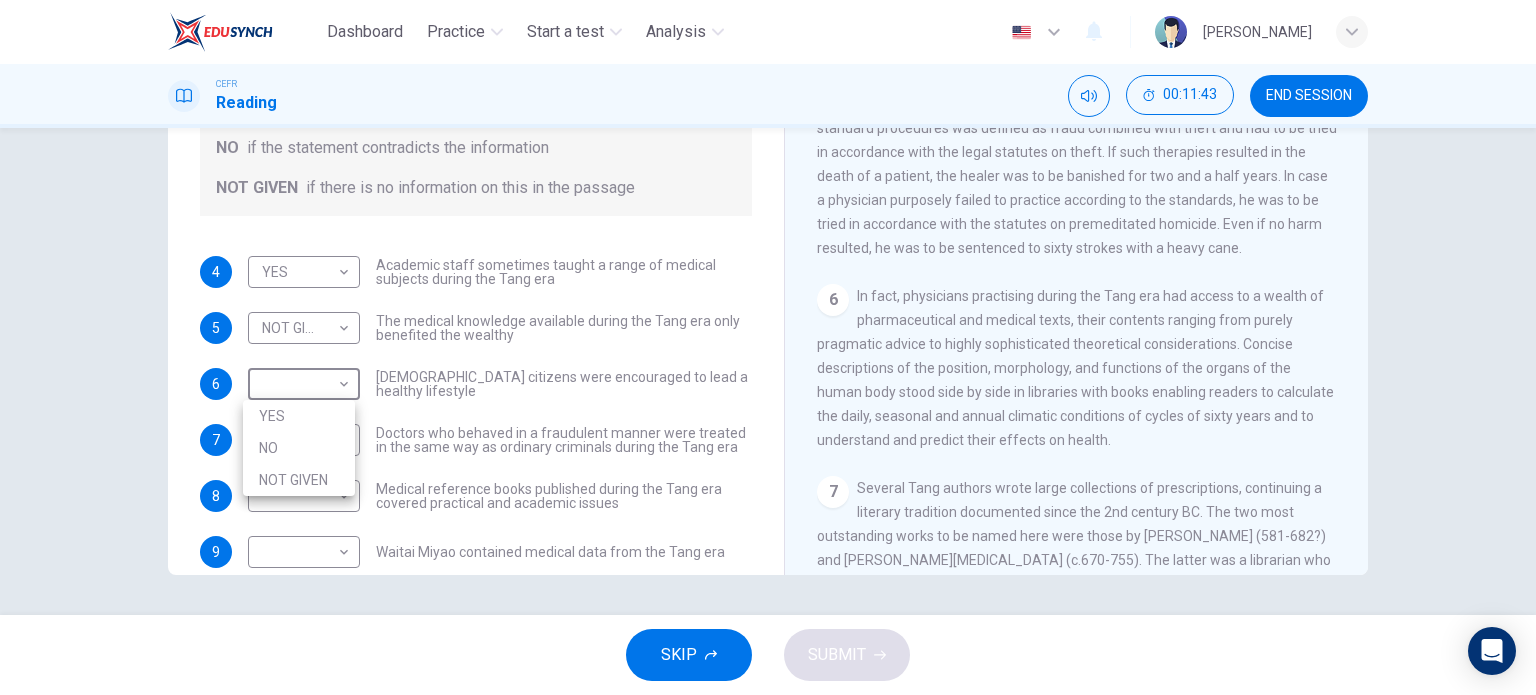 click on "YES" at bounding box center [299, 416] 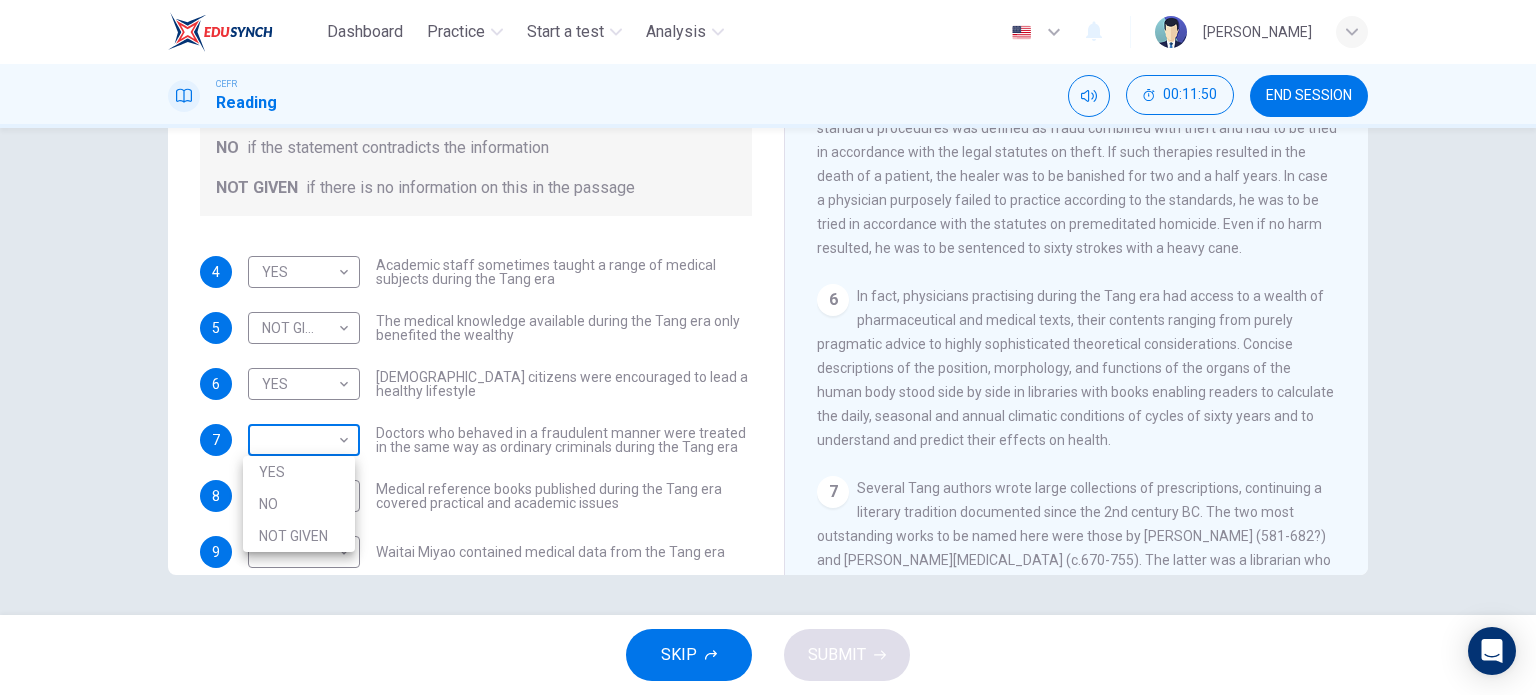 click on "Dashboard Practice Start a test Analysis English en ​ NURHAINA BINTI AMRAN CEFR Reading 00:11:50 END SESSION Questions 4 - 10 Do the following statements agree with the information given in the Reading Passage?
In the boxes below on your answer sheet write: YES if the statement agrees with the information NO if the statement contradicts the information NOT GIVEN if there is no information on this in the passage 4 YES YES ​ Academic staff sometimes taught a range of medical subjects during the Tang era 5 NOT GIVEN NOT GIVEN ​ The medical knowledge available during the Tang era only benefited the wealthy 6 YES YES ​ Tang citizens were encouraged to lead a healthy lifestyle 7 ​ ​ Doctors who behaved in a fraudulent manner were treated in the same way as ordinary criminals during the Tang era 8 ​ ​ Medical reference books published during the Tang era covered practical and academic issues 9 ​ ​ Waitai Miyao contained medical data from the Tang era 10 ​ ​ The Art of Healing CLICK TO ZOOM 1" at bounding box center [768, 347] 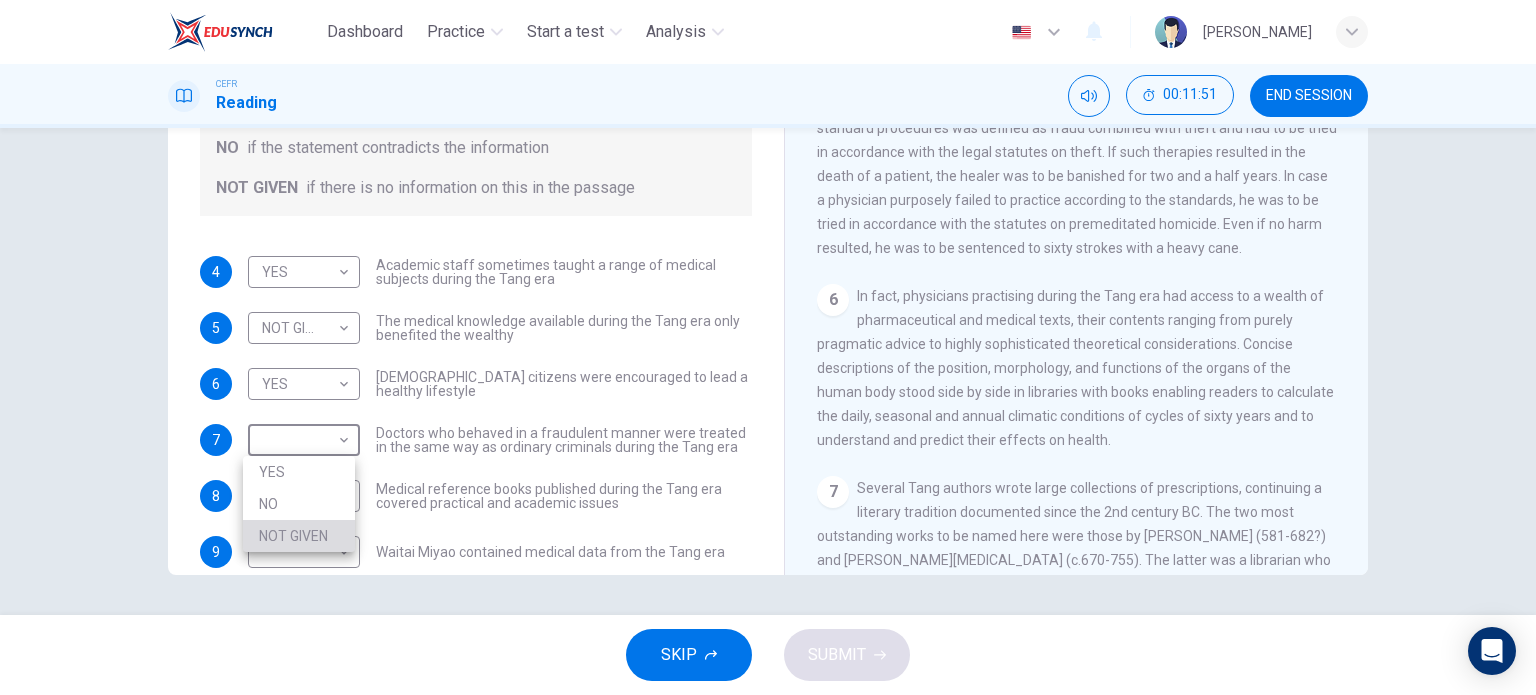 click on "NOT GIVEN" at bounding box center (299, 536) 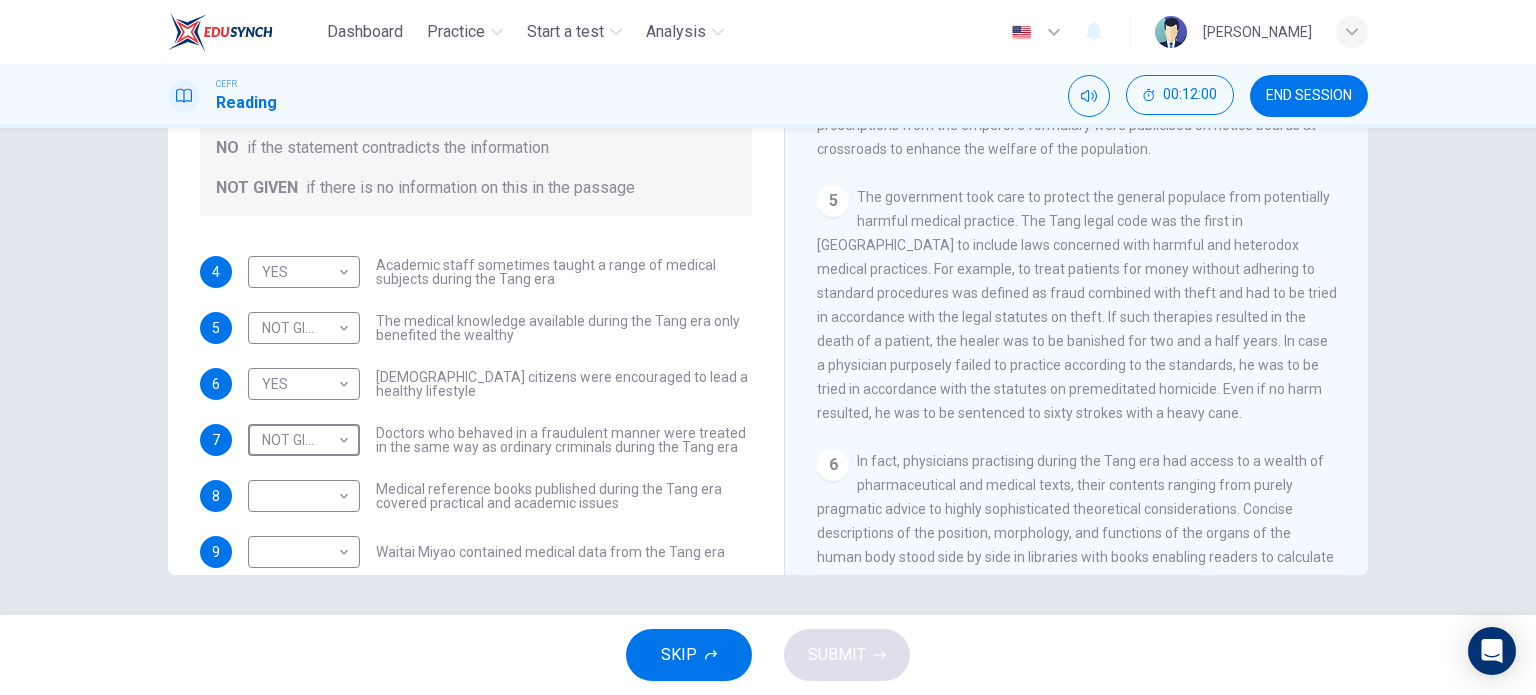 scroll, scrollTop: 937, scrollLeft: 0, axis: vertical 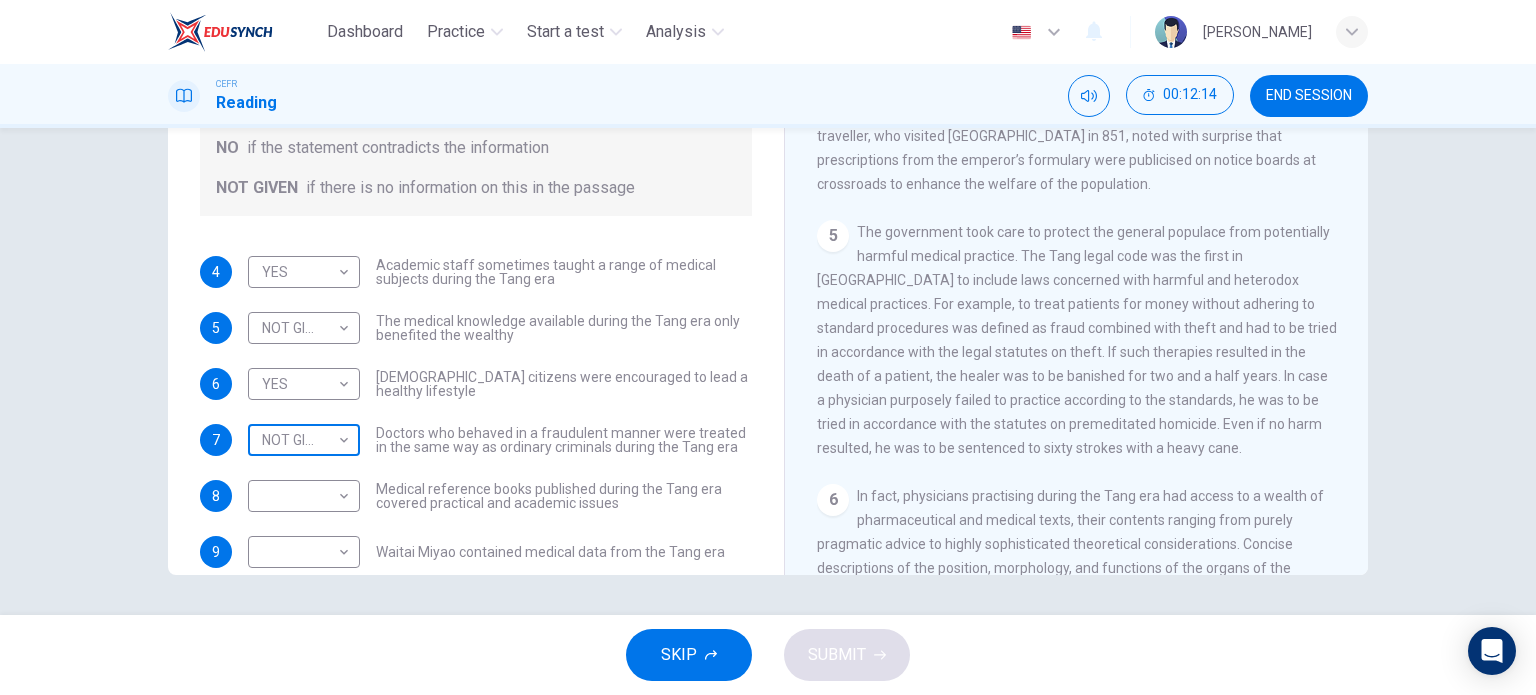 click on "Dashboard Practice Start a test Analysis English en ​ NURHAINA BINTI AMRAN CEFR Reading 00:12:14 END SESSION Questions 4 - 10 Do the following statements agree with the information given in the Reading Passage?
In the boxes below on your answer sheet write: YES if the statement agrees with the information NO if the statement contradicts the information NOT GIVEN if there is no information on this in the passage 4 YES YES ​ Academic staff sometimes taught a range of medical subjects during the Tang era 5 NOT GIVEN NOT GIVEN ​ The medical knowledge available during the Tang era only benefited the wealthy 6 YES YES ​ Tang citizens were encouraged to lead a healthy lifestyle 7 NOT GIVEN NOT GIVEN ​ Doctors who behaved in a fraudulent manner were treated in the same way as ordinary criminals during the Tang era 8 ​ ​ Medical reference books published during the Tang era covered practical and academic issues 9 ​ ​ Waitai Miyao contained medical data from the Tang era 10 ​ ​ The Art of Healing" at bounding box center [768, 347] 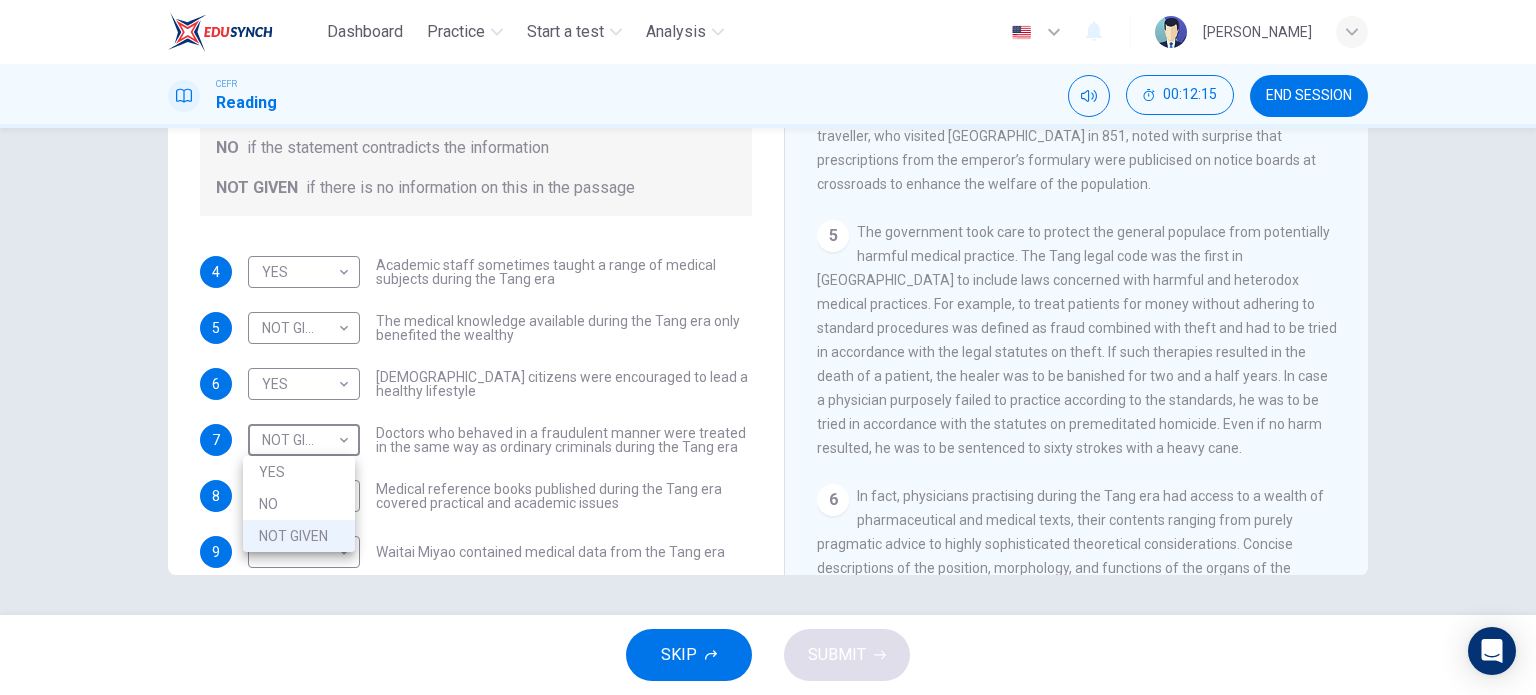 click on "YES" at bounding box center [299, 472] 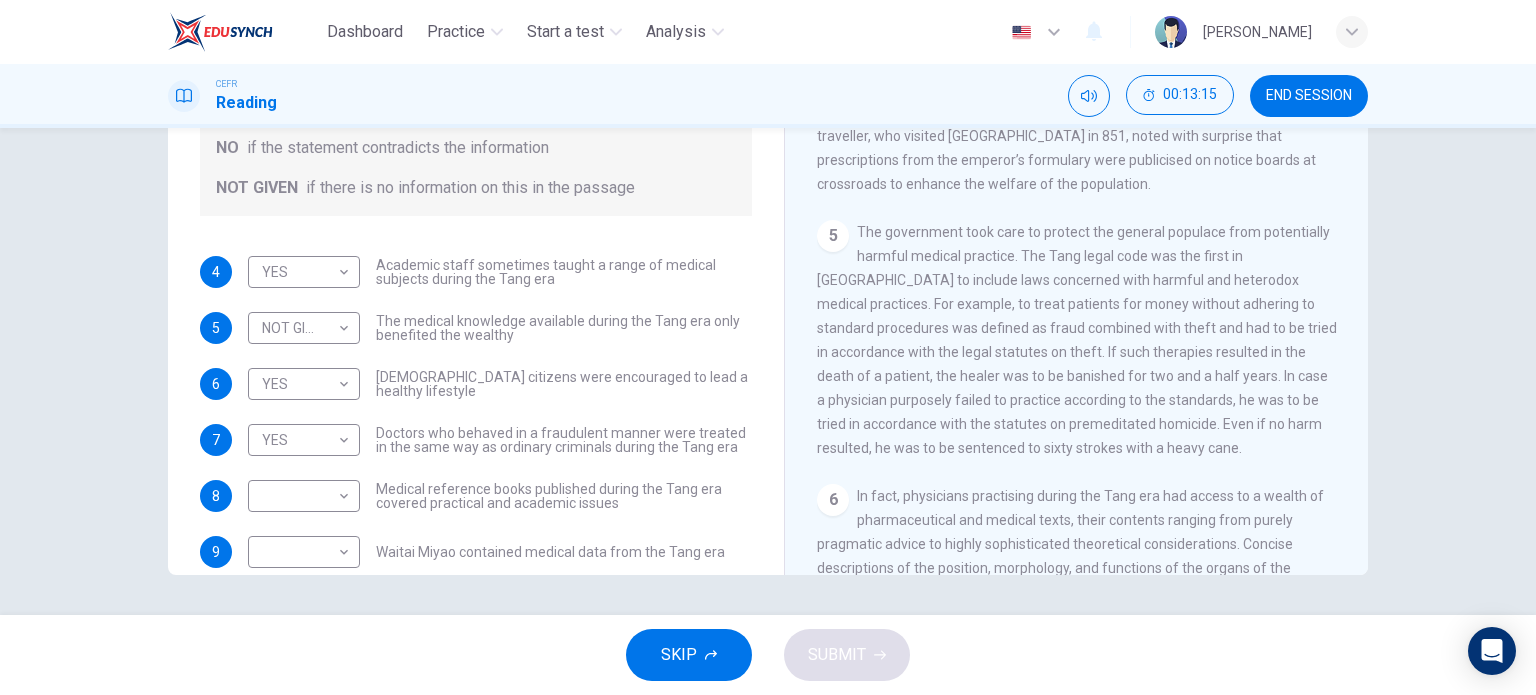 click on "The government took care to protect the general populace from potentially harmful medical practice. The Tang legal code was the first in China to include laws concerned with harmful and heterodox medical practices. For example, to treat patients for money without adhering to standard procedures was defined as fraud combined with theft and had to be tried in accordance with the legal statutes on theft. If such therapies resulted in the death of a patient, the healer was to be banished for two and a half years. In case a physician purposely failed to practice according to the standards, he was to be tried in accordance with the statutes on premeditated homicide. Even if no harm resulted, he was
to be sentenced to sixty strokes with a heavy cane." at bounding box center [1077, 340] 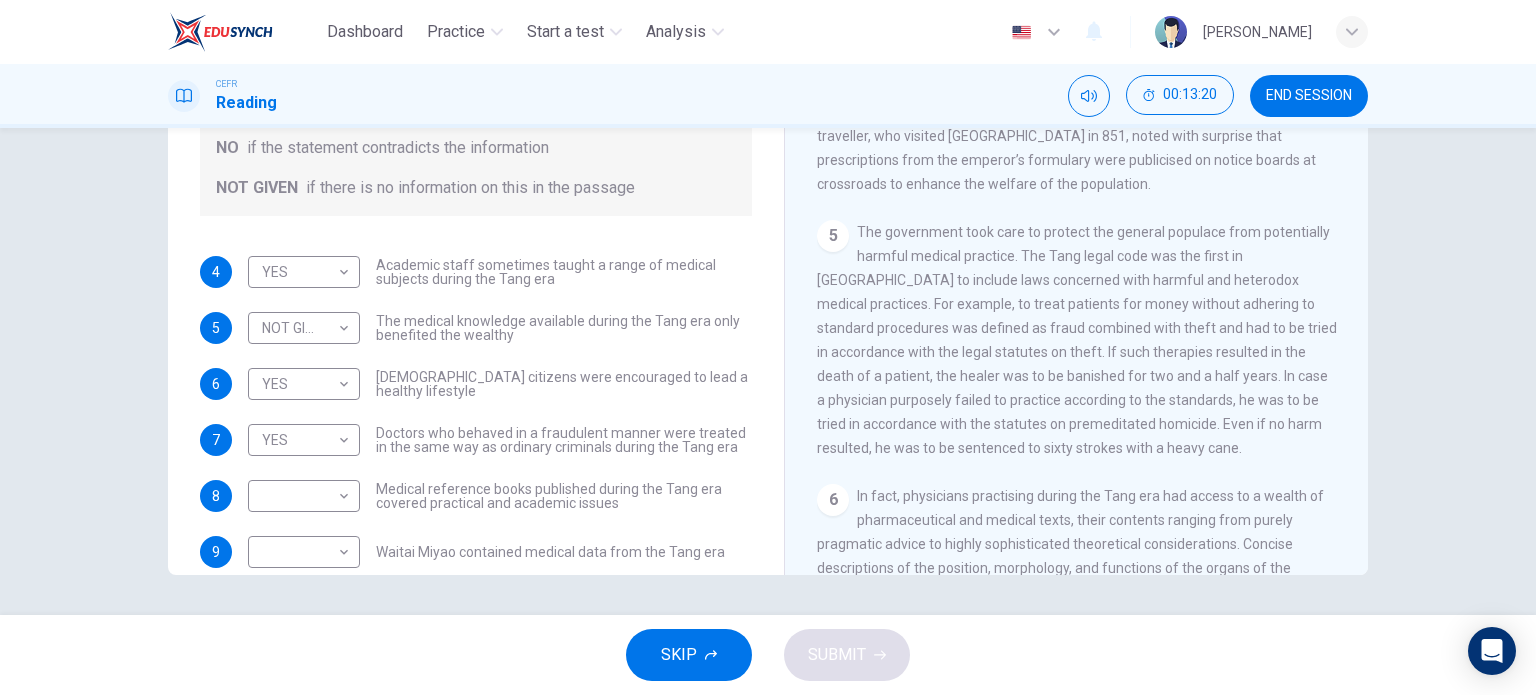 drag, startPoint x: 1160, startPoint y: 190, endPoint x: 1036, endPoint y: 55, distance: 183.30576 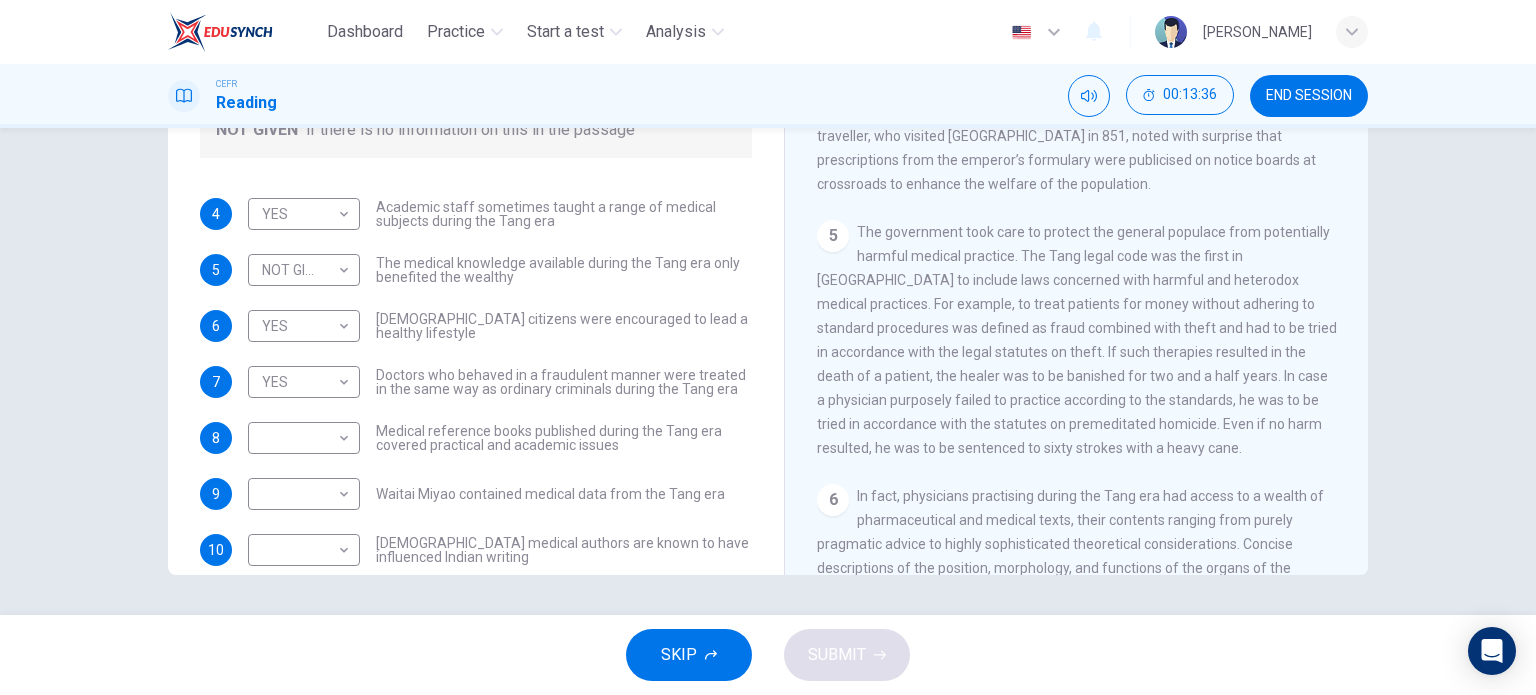 scroll, scrollTop: 88, scrollLeft: 0, axis: vertical 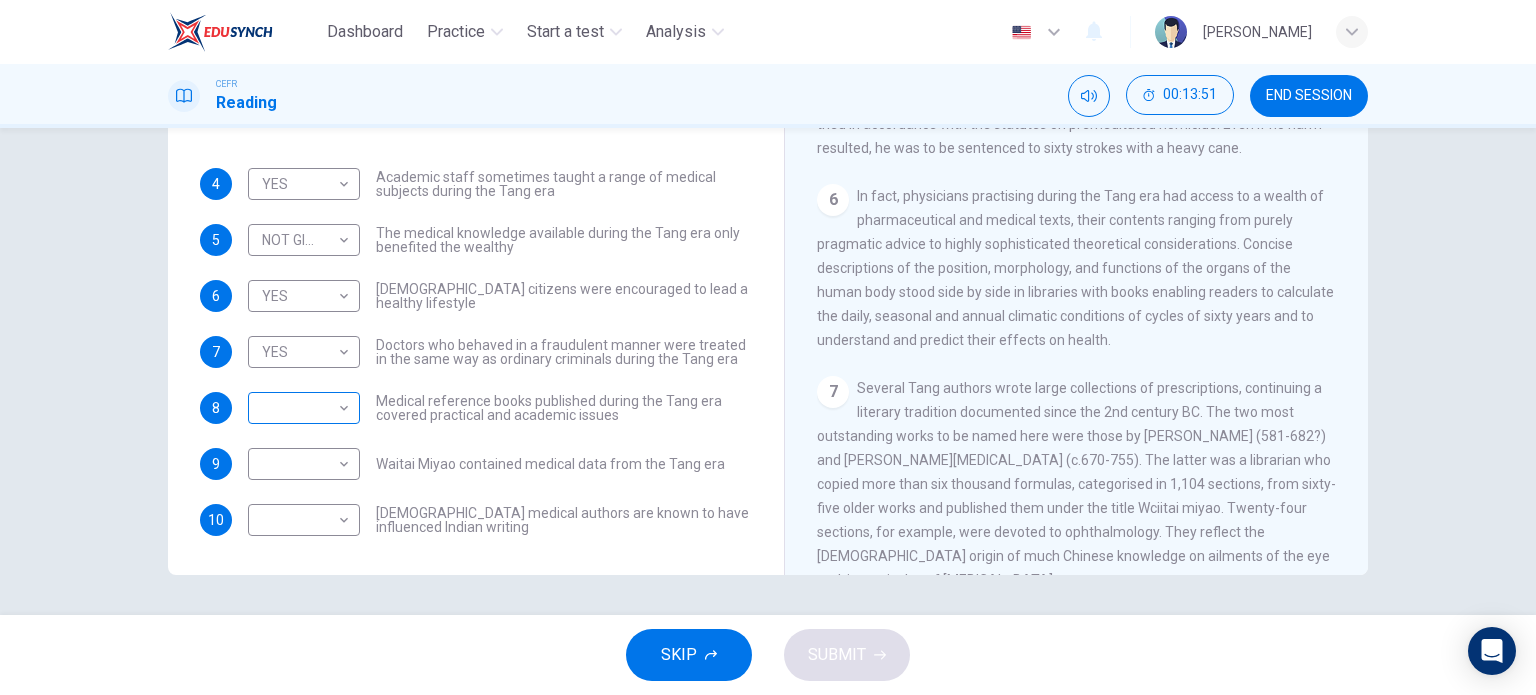 click on "Dashboard Practice Start a test Analysis English en ​ NURHAINA BINTI AMRAN CEFR Reading 00:13:51 END SESSION Questions 4 - 10 Do the following statements agree with the information given in the Reading Passage?
In the boxes below on your answer sheet write: YES if the statement agrees with the information NO if the statement contradicts the information NOT GIVEN if there is no information on this in the passage 4 YES YES ​ Academic staff sometimes taught a range of medical subjects during the Tang era 5 NOT GIVEN NOT GIVEN ​ The medical knowledge available during the Tang era only benefited the wealthy 6 YES YES ​ Tang citizens were encouraged to lead a healthy lifestyle 7 YES YES ​ Doctors who behaved in a fraudulent manner were treated in the same way as ordinary criminals during the Tang era 8 ​ ​ Medical reference books published during the Tang era covered practical and academic issues 9 ​ ​ Waitai Miyao contained medical data from the Tang era 10 ​ ​ The Art of Healing 1 2 3 4 5 6" at bounding box center [768, 347] 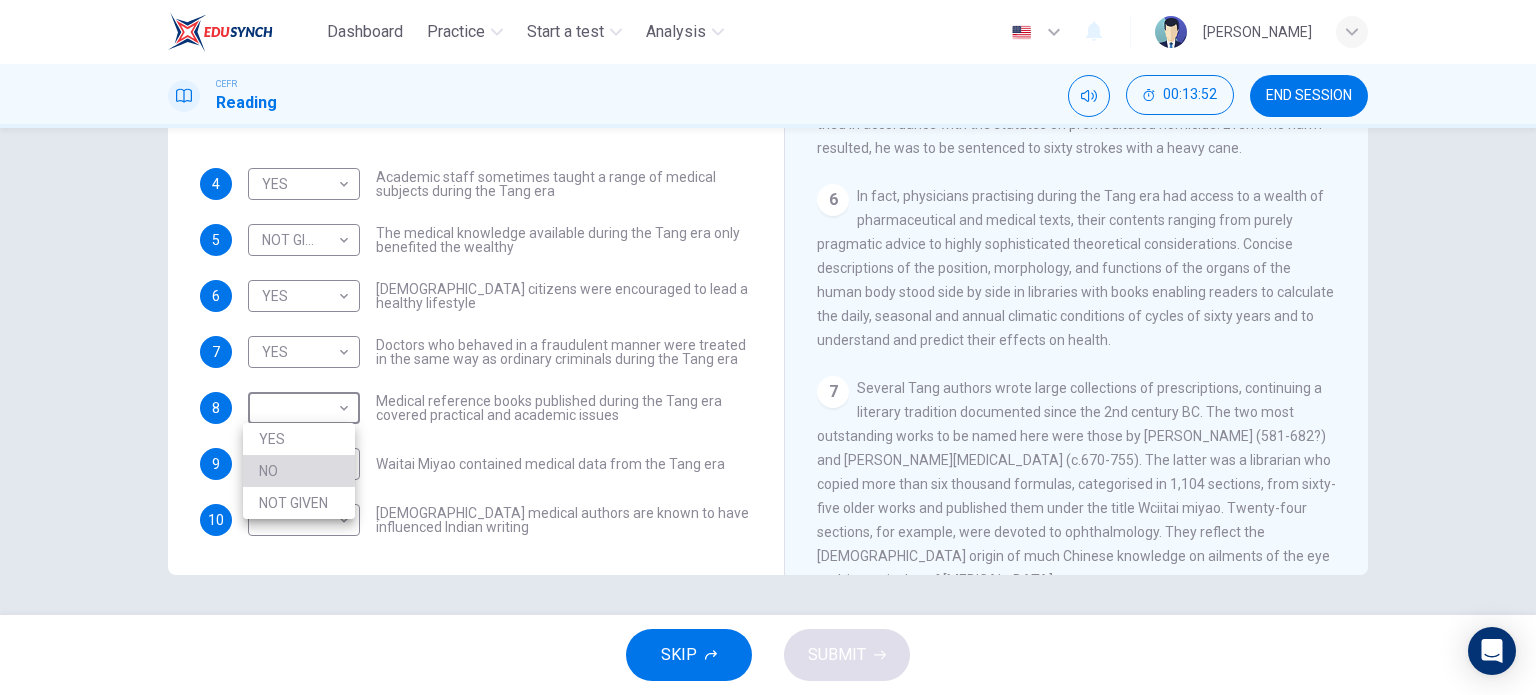 click on "NO" at bounding box center [299, 471] 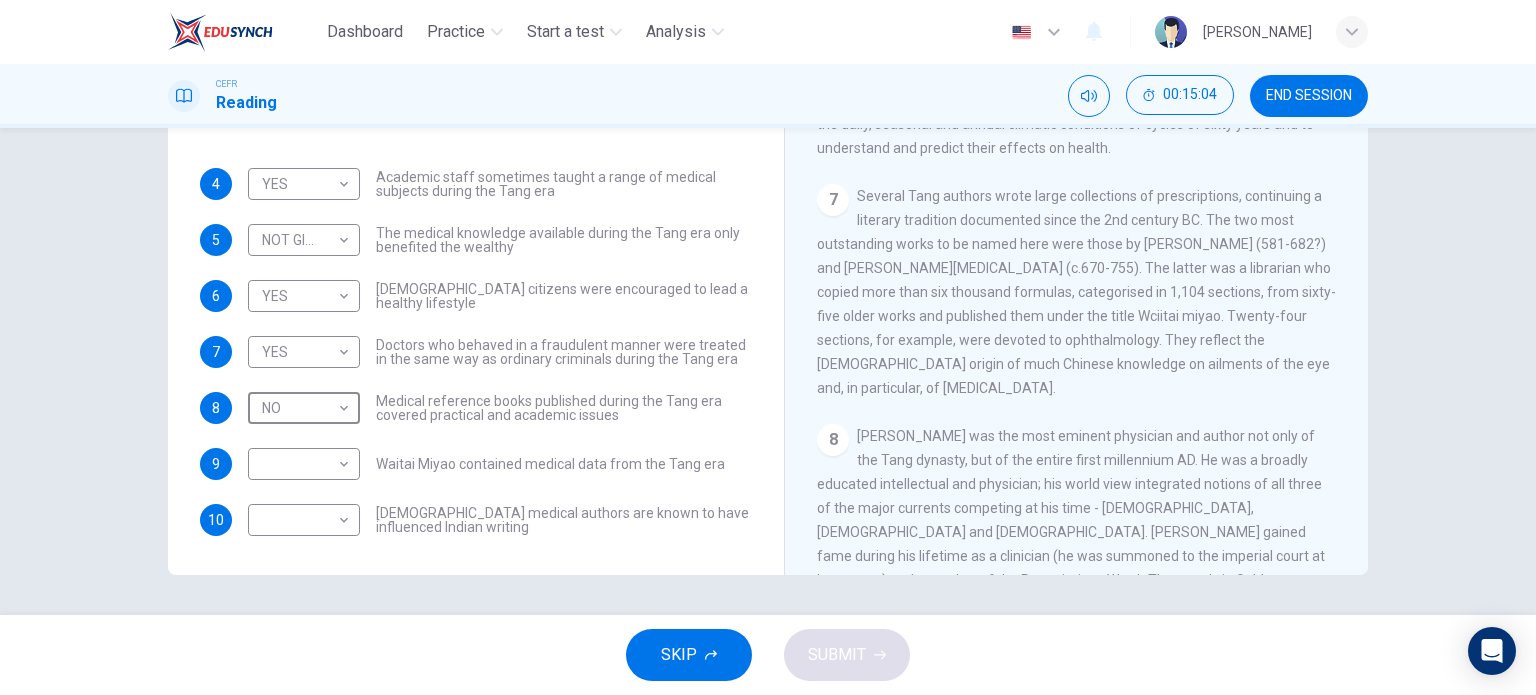 scroll, scrollTop: 1337, scrollLeft: 0, axis: vertical 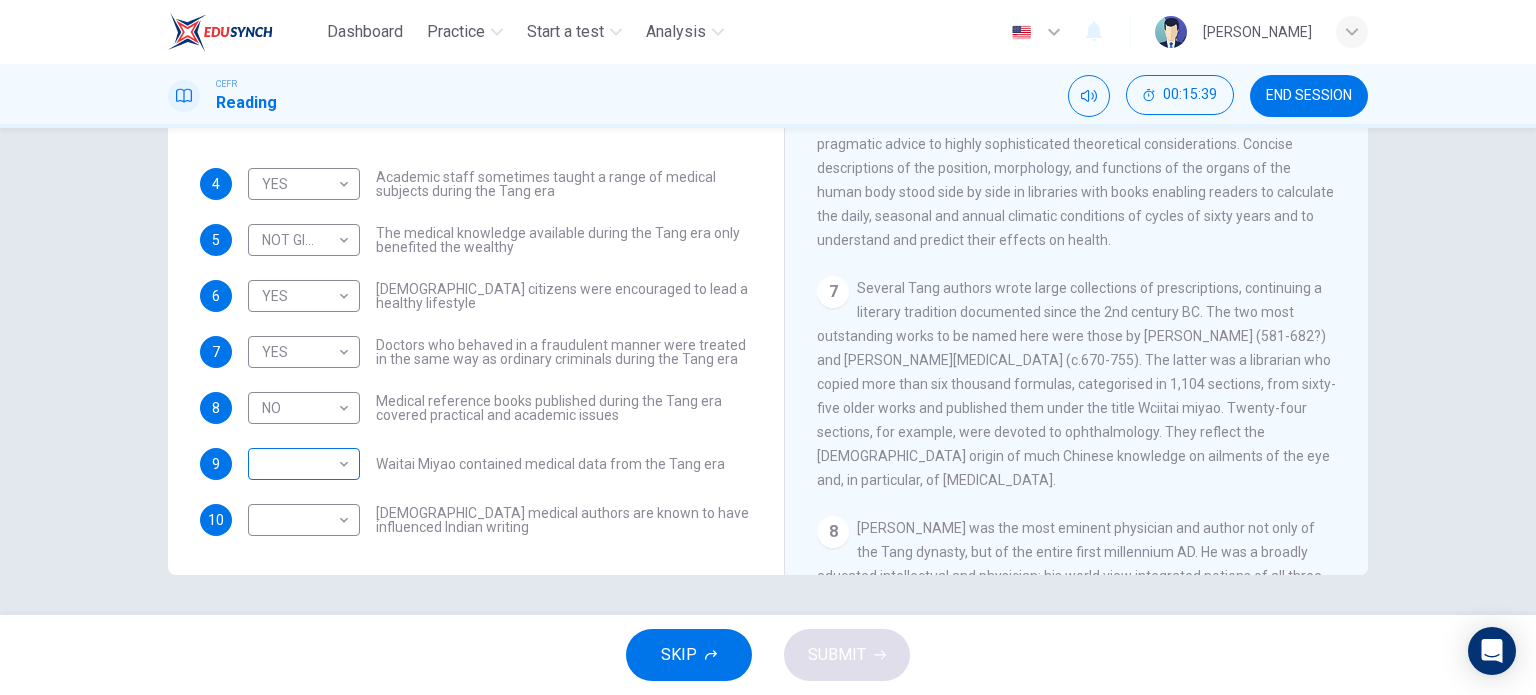 click on "​ ​" at bounding box center [304, 464] 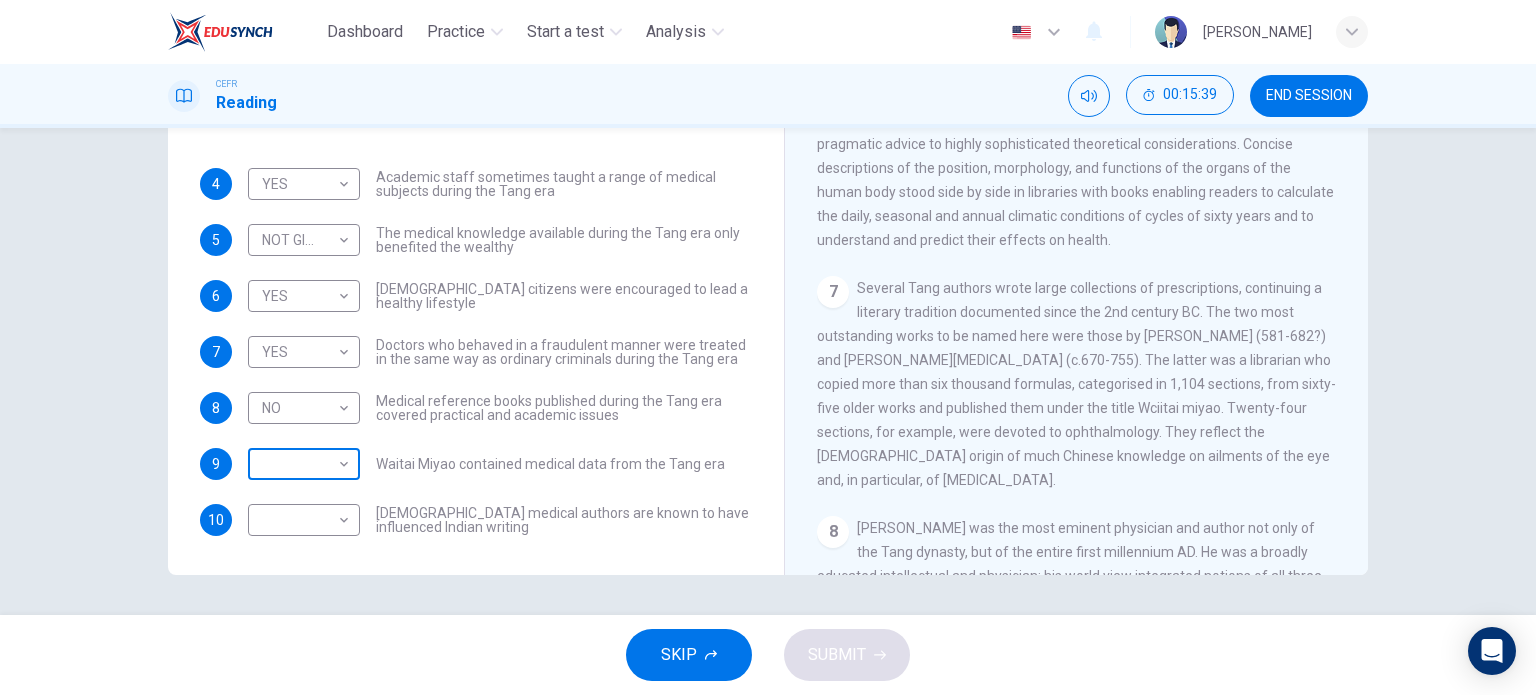 click on "Dashboard Practice Start a test Analysis English en ​ NURHAINA BINTI AMRAN CEFR Reading 00:15:39 END SESSION Questions 4 - 10 Do the following statements agree with the information given in the Reading Passage?
In the boxes below on your answer sheet write: YES if the statement agrees with the information NO if the statement contradicts the information NOT GIVEN if there is no information on this in the passage 4 YES YES ​ Academic staff sometimes taught a range of medical subjects during the Tang era 5 NOT GIVEN NOT GIVEN ​ The medical knowledge available during the Tang era only benefited the wealthy 6 YES YES ​ Tang citizens were encouraged to lead a healthy lifestyle 7 YES YES ​ Doctors who behaved in a fraudulent manner were treated in the same way as ordinary criminals during the Tang era 8 NO NO ​ Medical reference books published during the Tang era covered practical and academic issues 9 ​ ​ Waitai Miyao contained medical data from the Tang era 10 ​ ​ The Art of Healing 1 2 3 4 5" at bounding box center [768, 347] 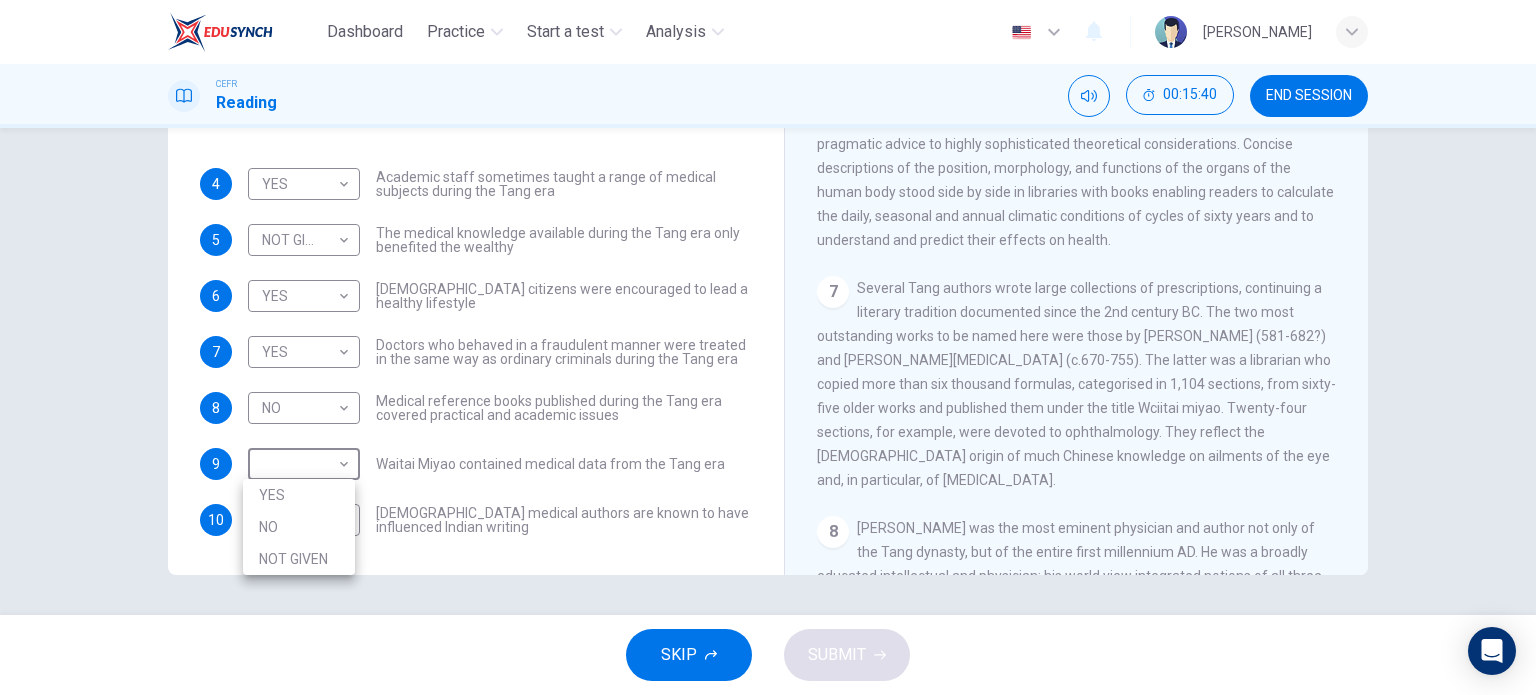 click on "YES" at bounding box center [299, 495] 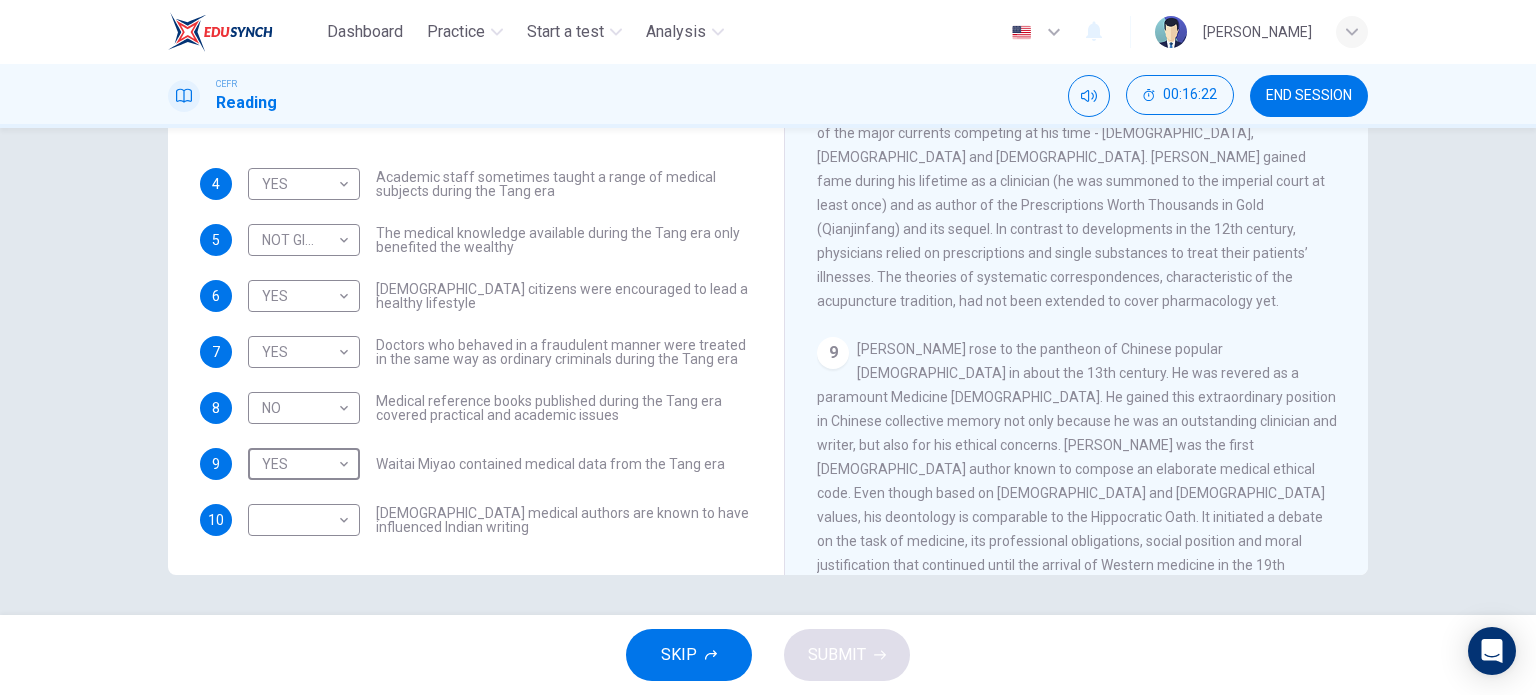scroll, scrollTop: 1837, scrollLeft: 0, axis: vertical 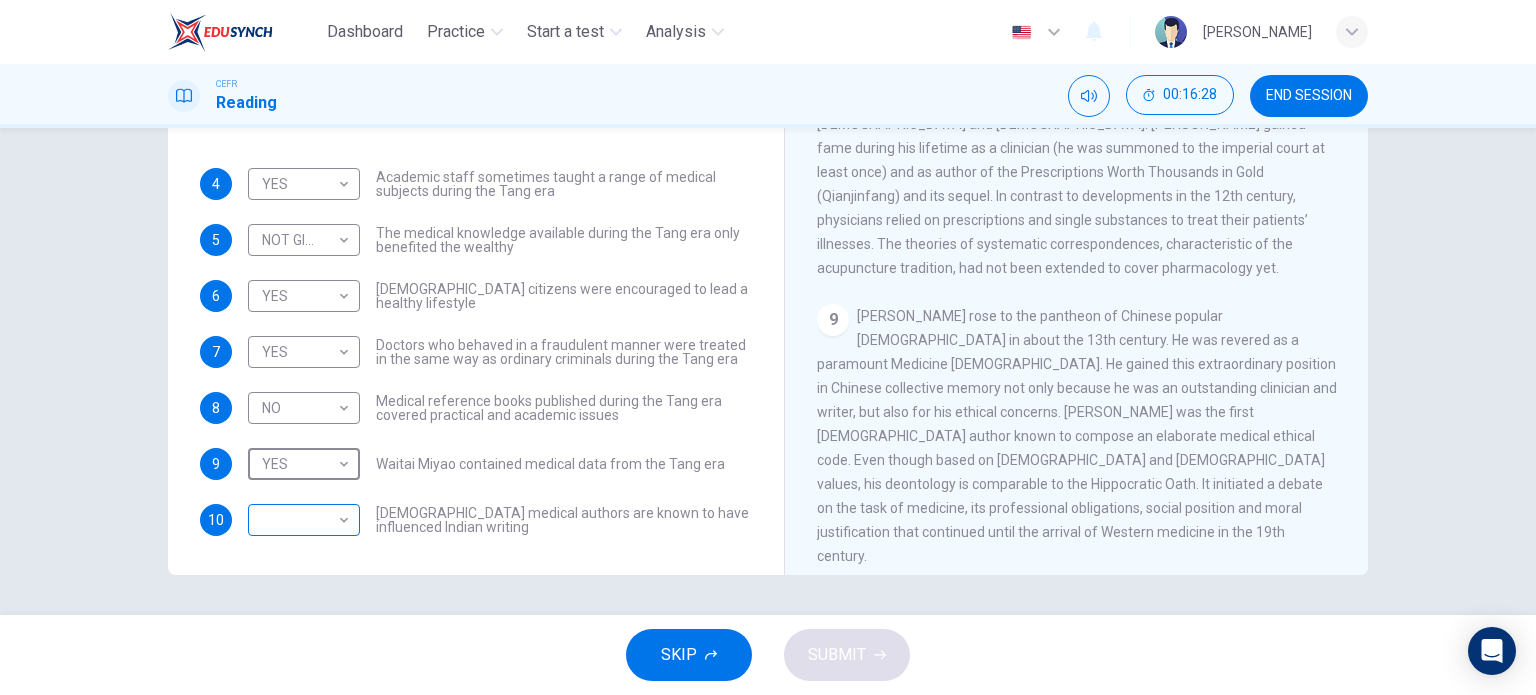 click on "Dashboard Practice Start a test Analysis English en ​ NURHAINA BINTI AMRAN CEFR Reading 00:16:28 END SESSION Questions 4 - 10 Do the following statements agree with the information given in the Reading Passage?
In the boxes below on your answer sheet write: YES if the statement agrees with the information NO if the statement contradicts the information NOT GIVEN if there is no information on this in the passage 4 YES YES ​ Academic staff sometimes taught a range of medical subjects during the Tang era 5 NOT GIVEN NOT GIVEN ​ The medical knowledge available during the Tang era only benefited the wealthy 6 YES YES ​ Tang citizens were encouraged to lead a healthy lifestyle 7 YES YES ​ Doctors who behaved in a fraudulent manner were treated in the same way as ordinary criminals during the Tang era 8 NO NO ​ Medical reference books published during the Tang era covered practical and academic issues 9 YES YES ​ Waitai Miyao contained medical data from the Tang era 10 ​ ​ The Art of Healing 1 2 3" at bounding box center [768, 347] 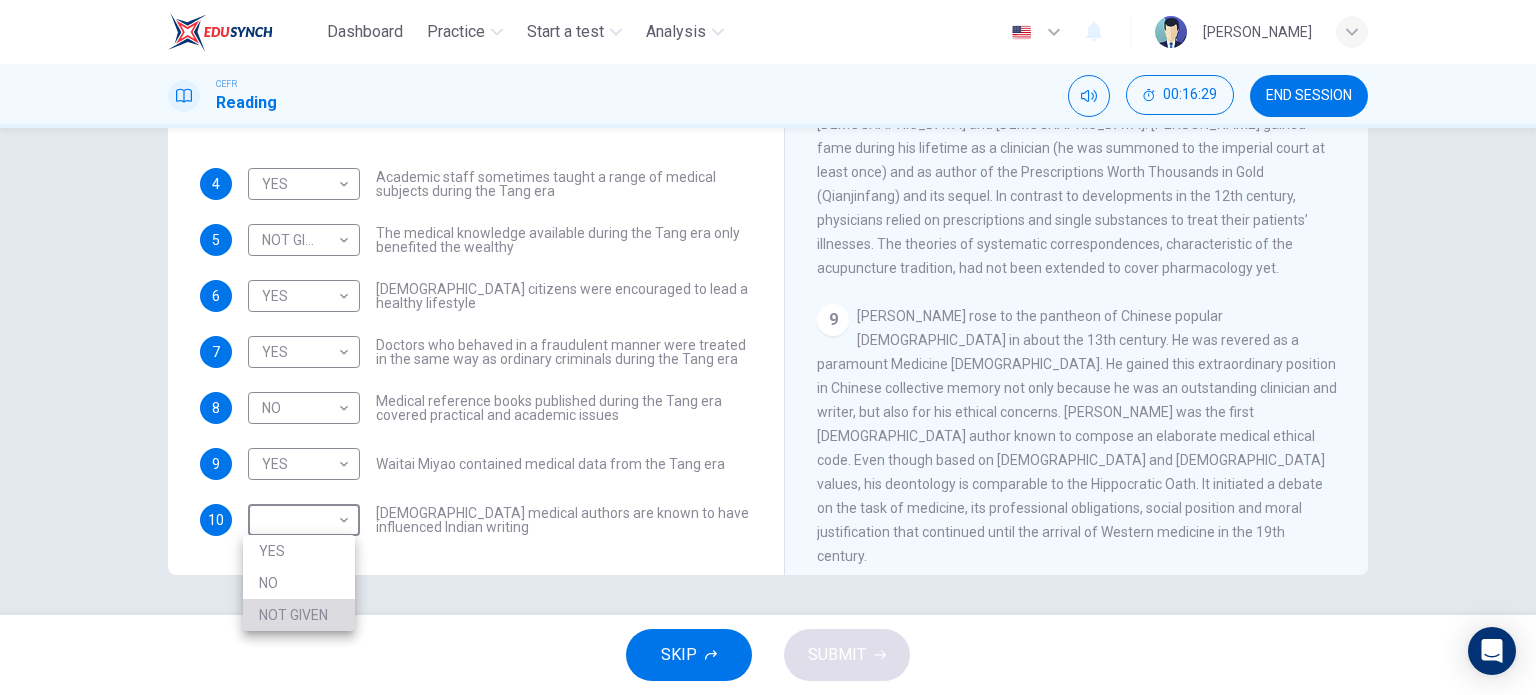 click on "NOT GIVEN" at bounding box center (299, 615) 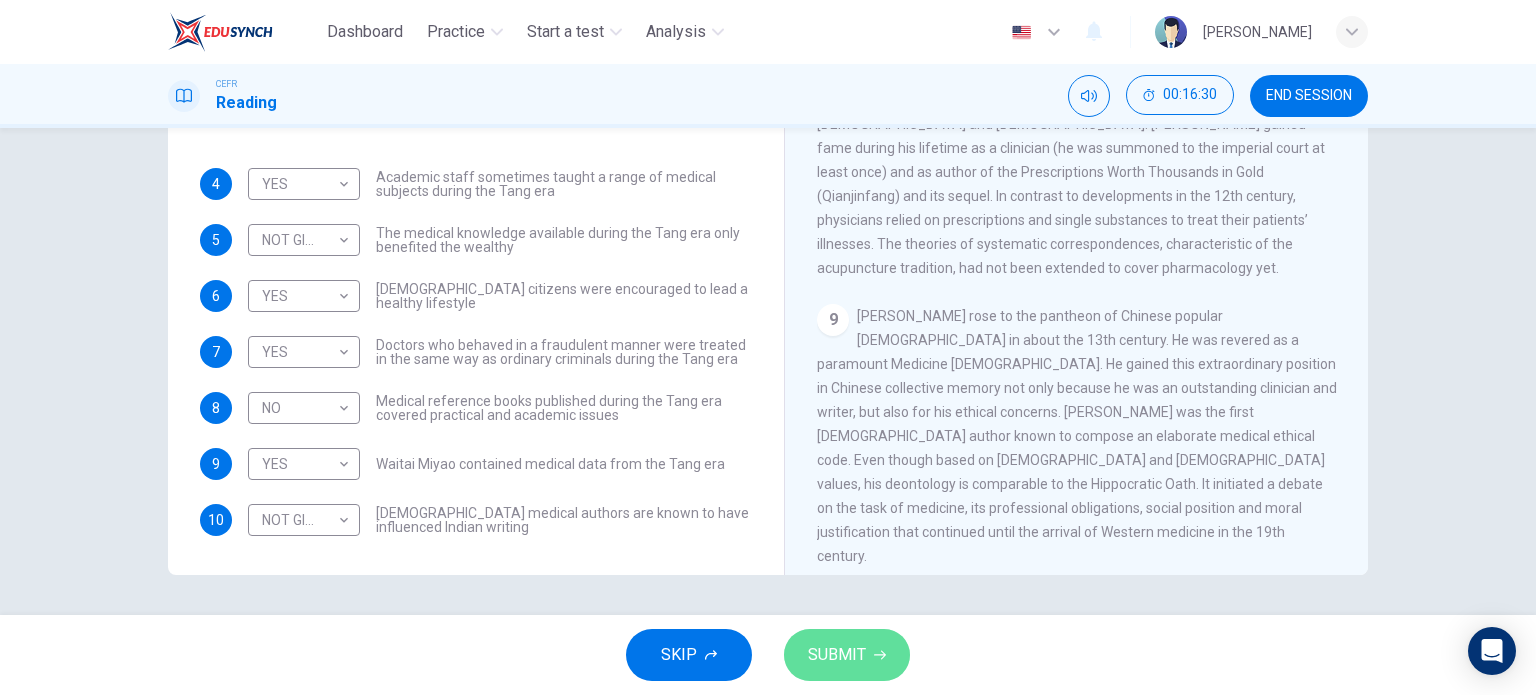 click on "SUBMIT" at bounding box center (837, 655) 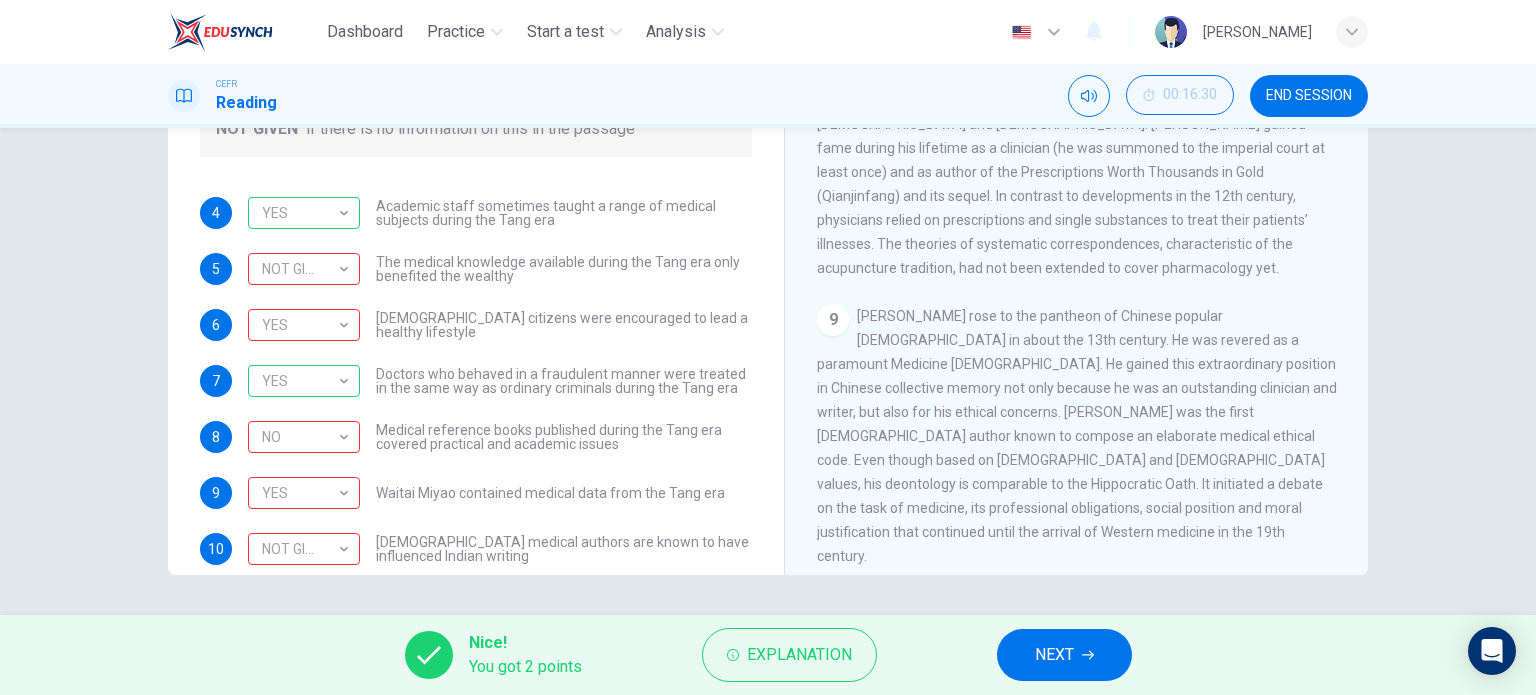 scroll, scrollTop: 88, scrollLeft: 0, axis: vertical 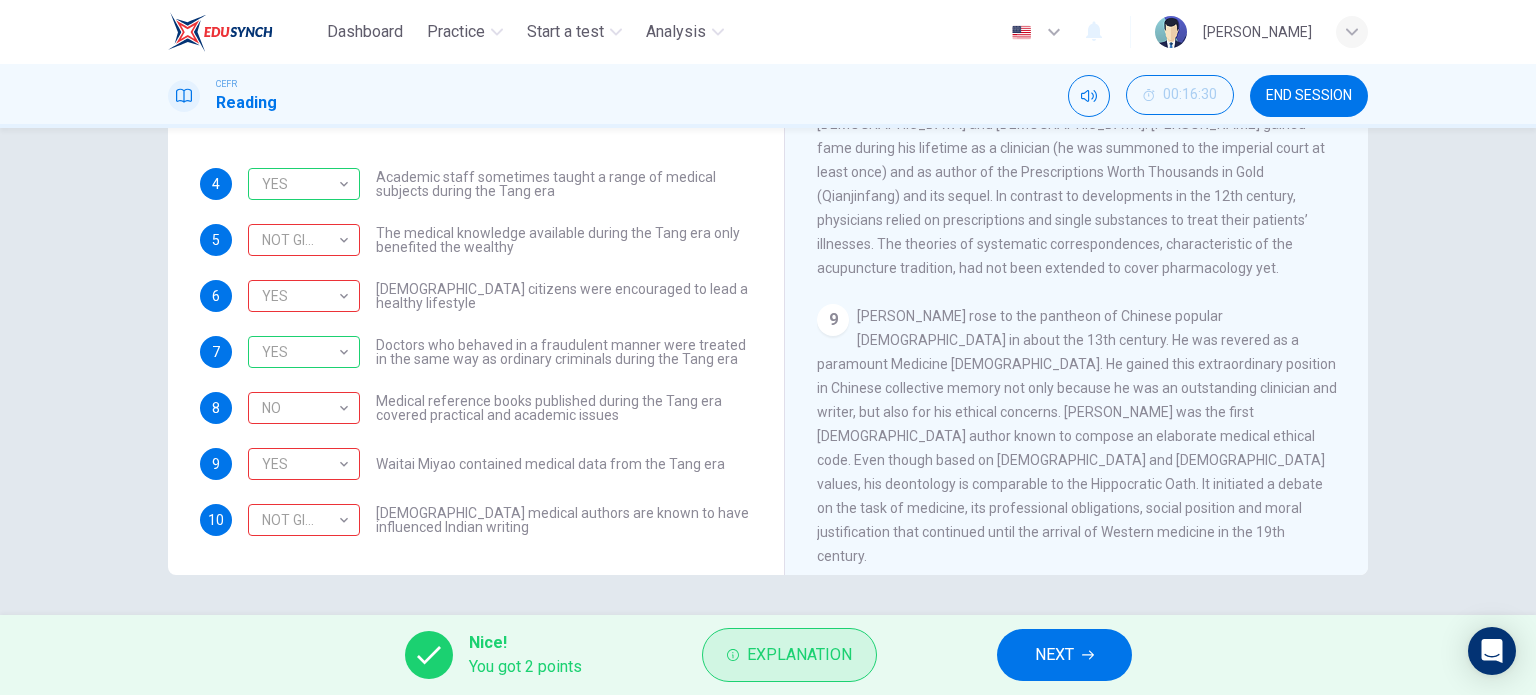 click on "Explanation" at bounding box center (799, 655) 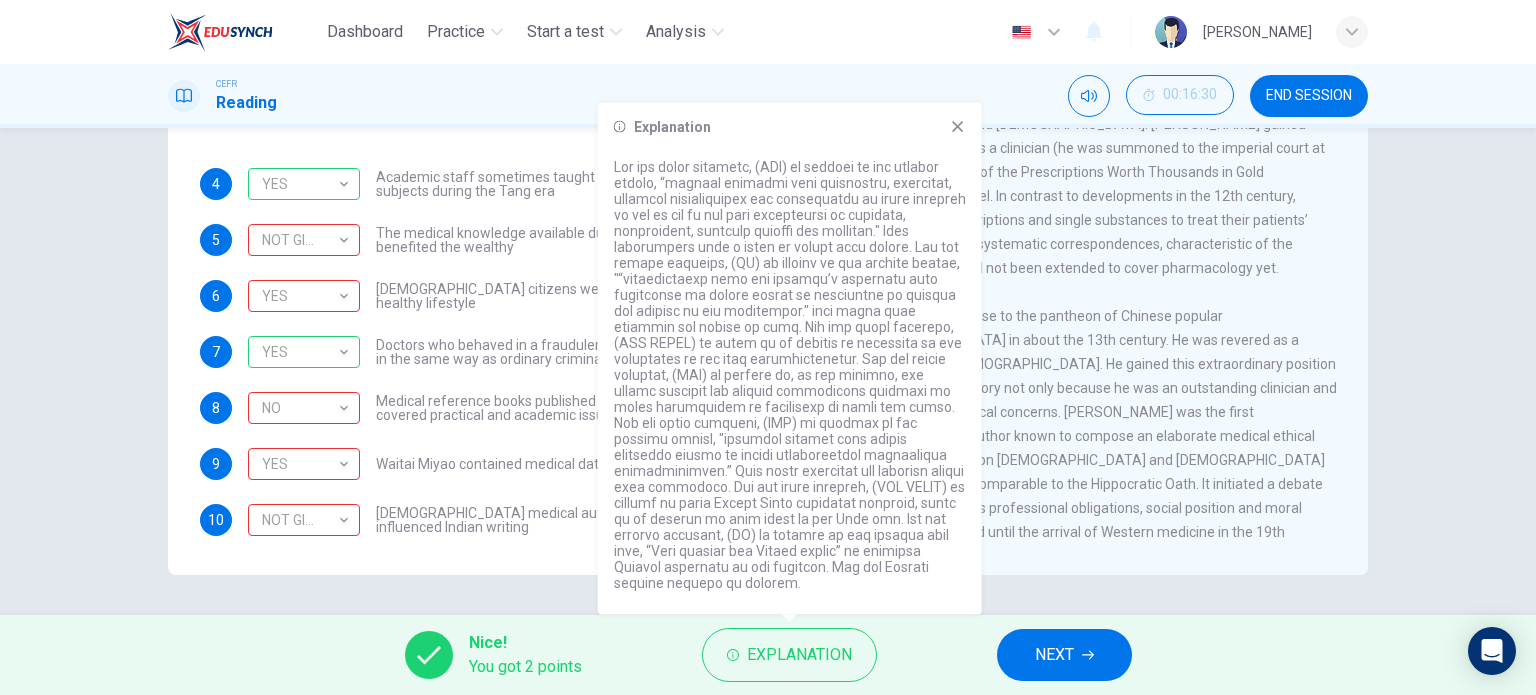 click on "NEXT" at bounding box center (1064, 655) 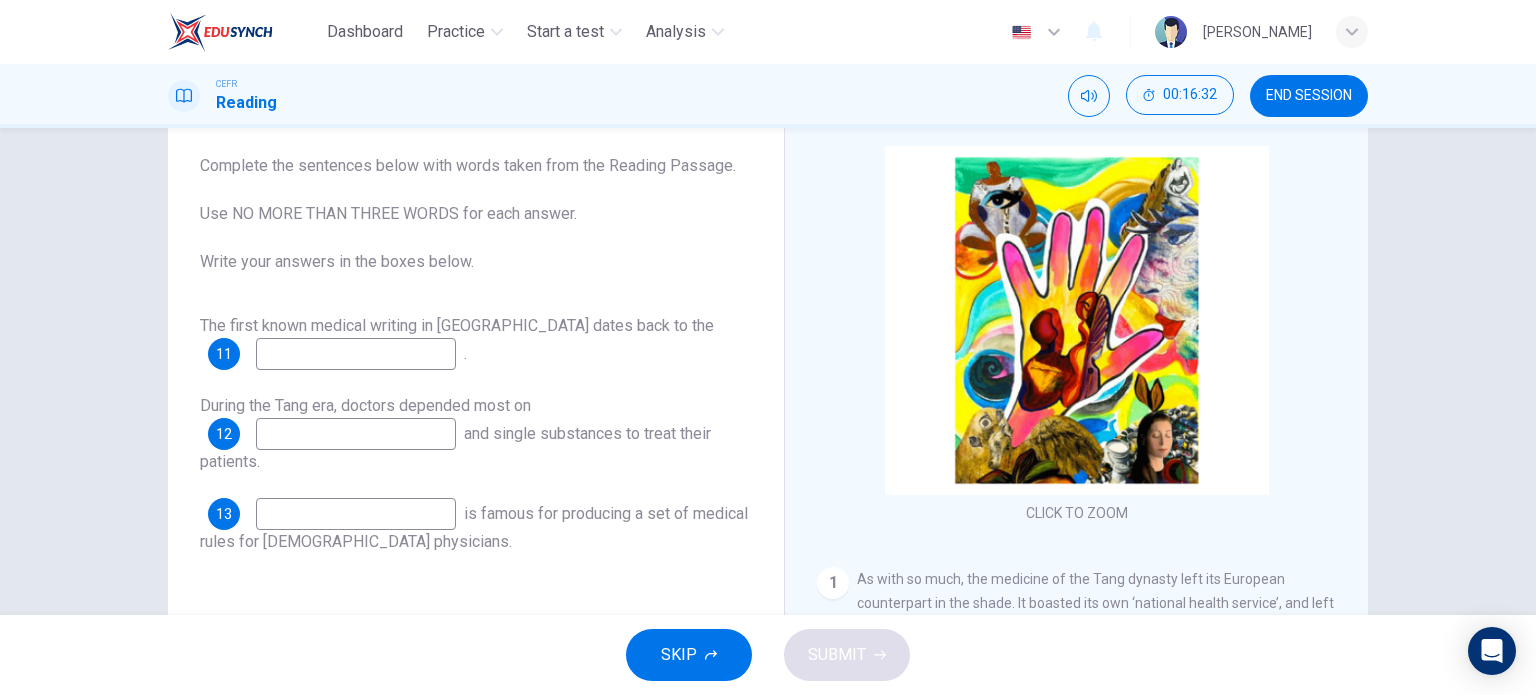 scroll, scrollTop: 0, scrollLeft: 0, axis: both 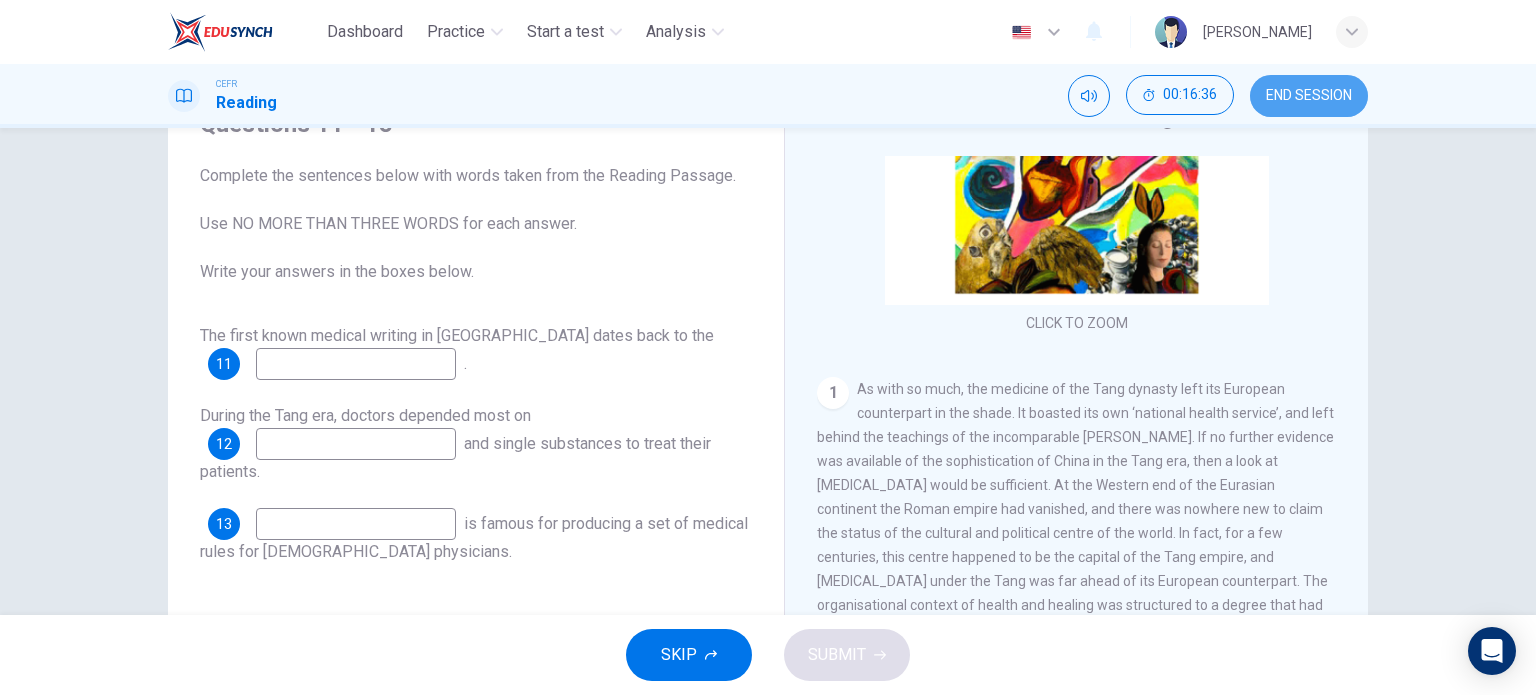 click on "END SESSION" at bounding box center (1309, 96) 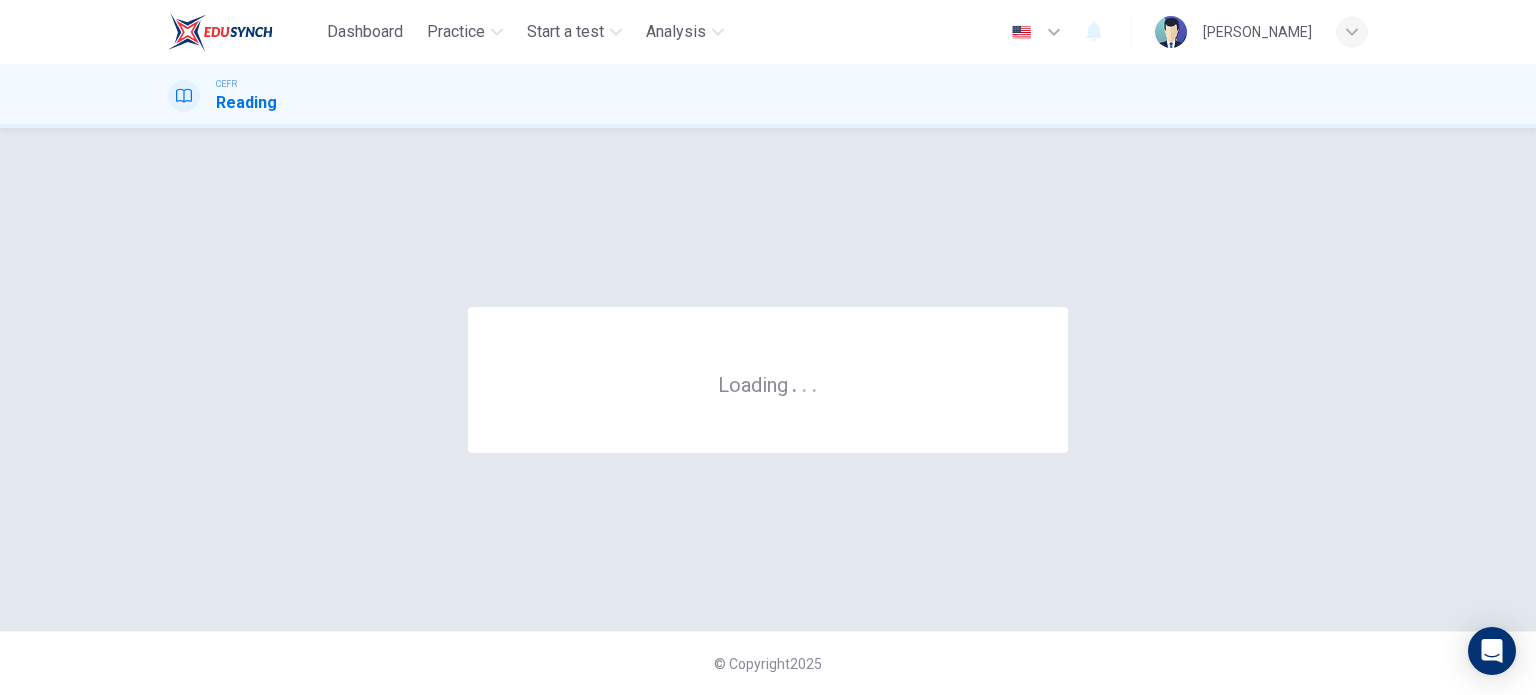 scroll, scrollTop: 0, scrollLeft: 0, axis: both 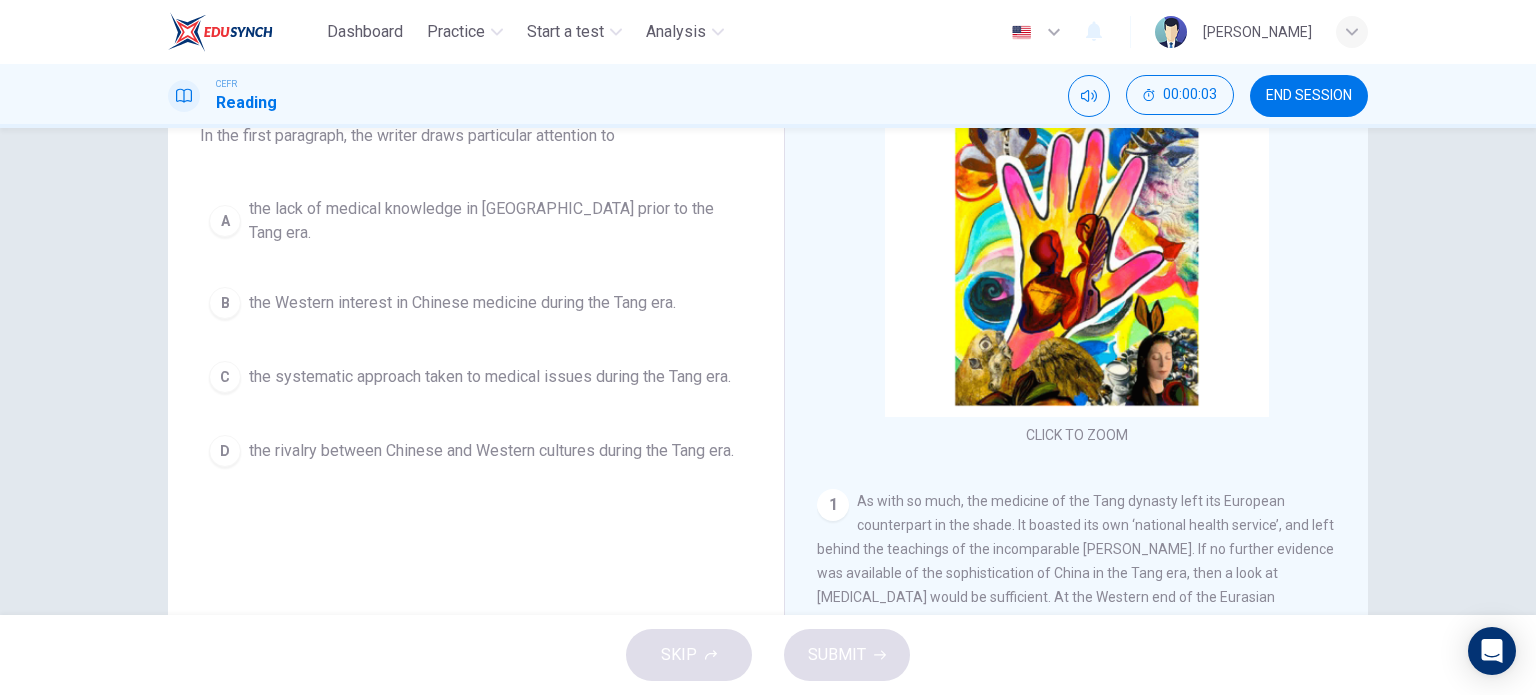 click on "END SESSION" at bounding box center [1309, 96] 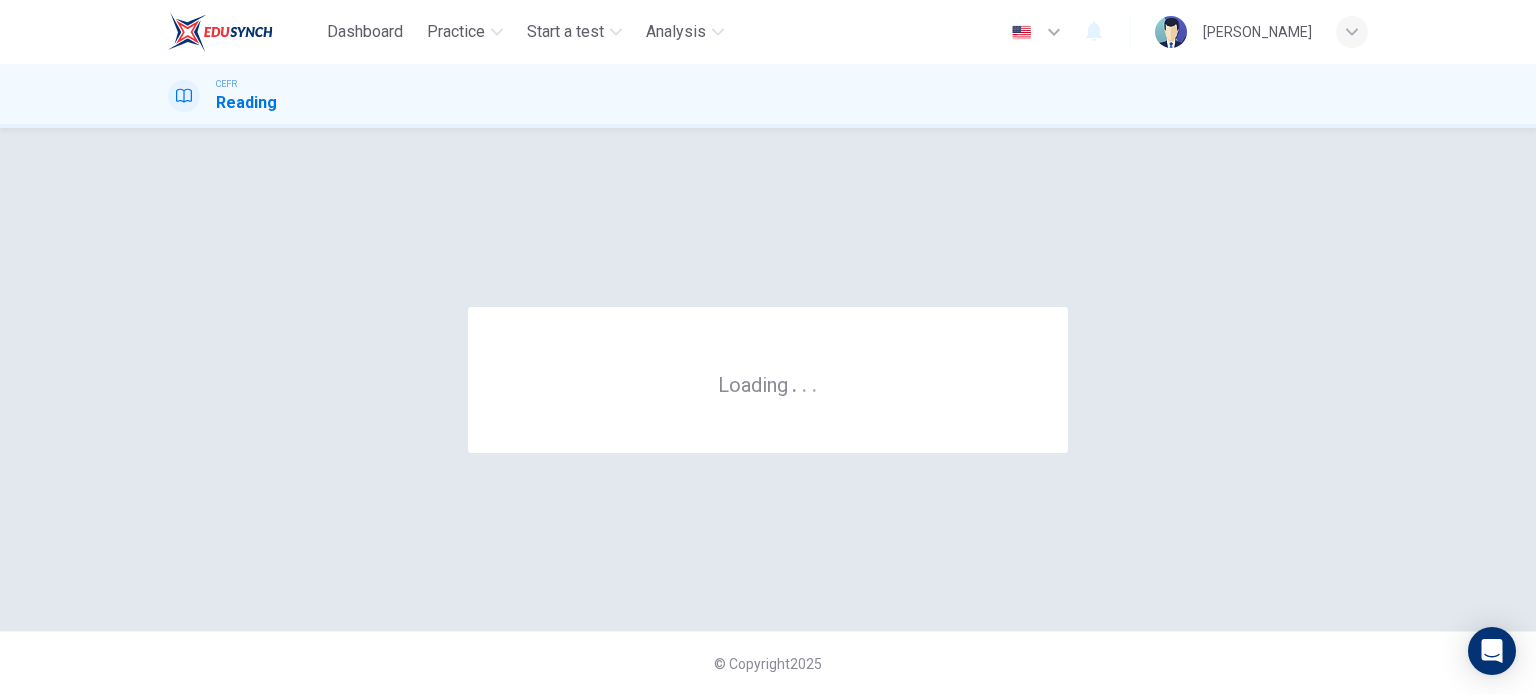 scroll, scrollTop: 0, scrollLeft: 0, axis: both 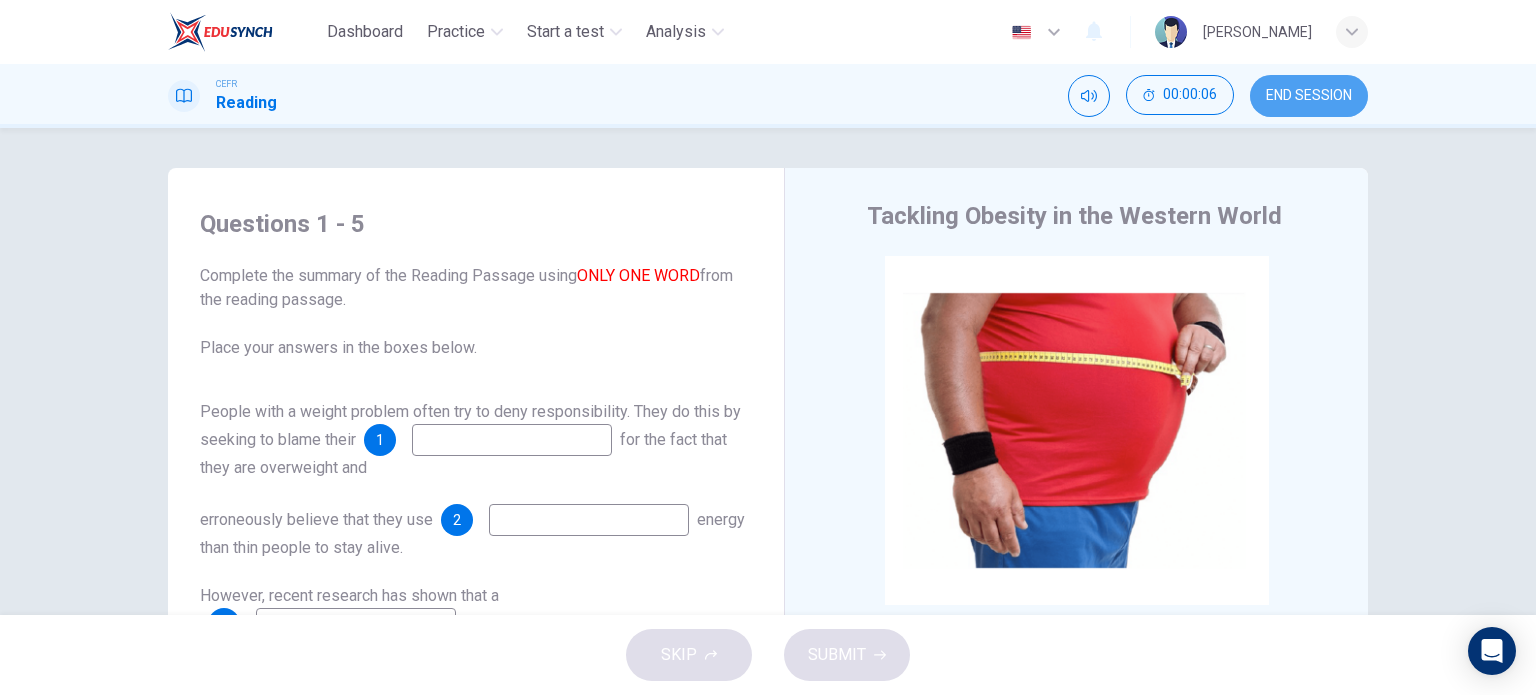 click on "END SESSION" at bounding box center [1309, 96] 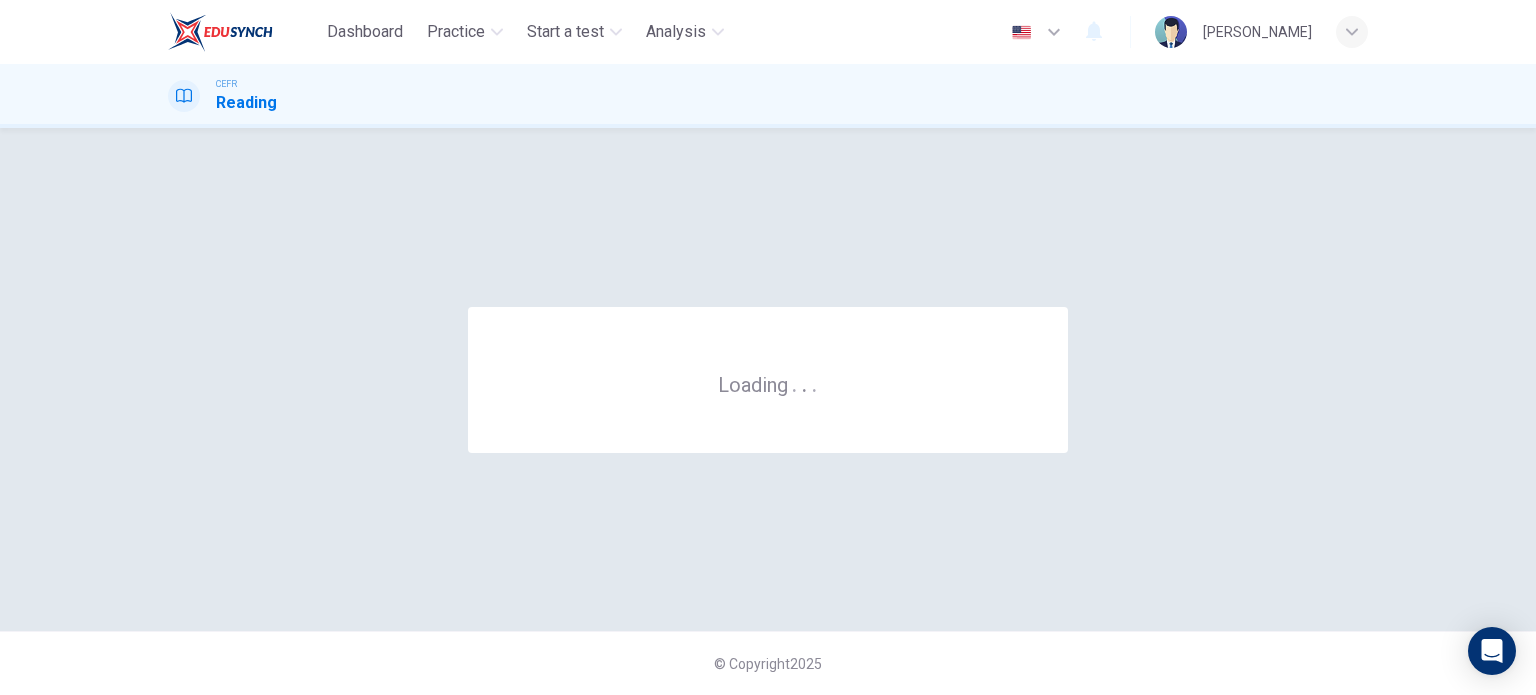 click on "Dashboard Practice Start a test Analysis English en ​ NURHAINA BINTI AMRAN" at bounding box center (768, 32) 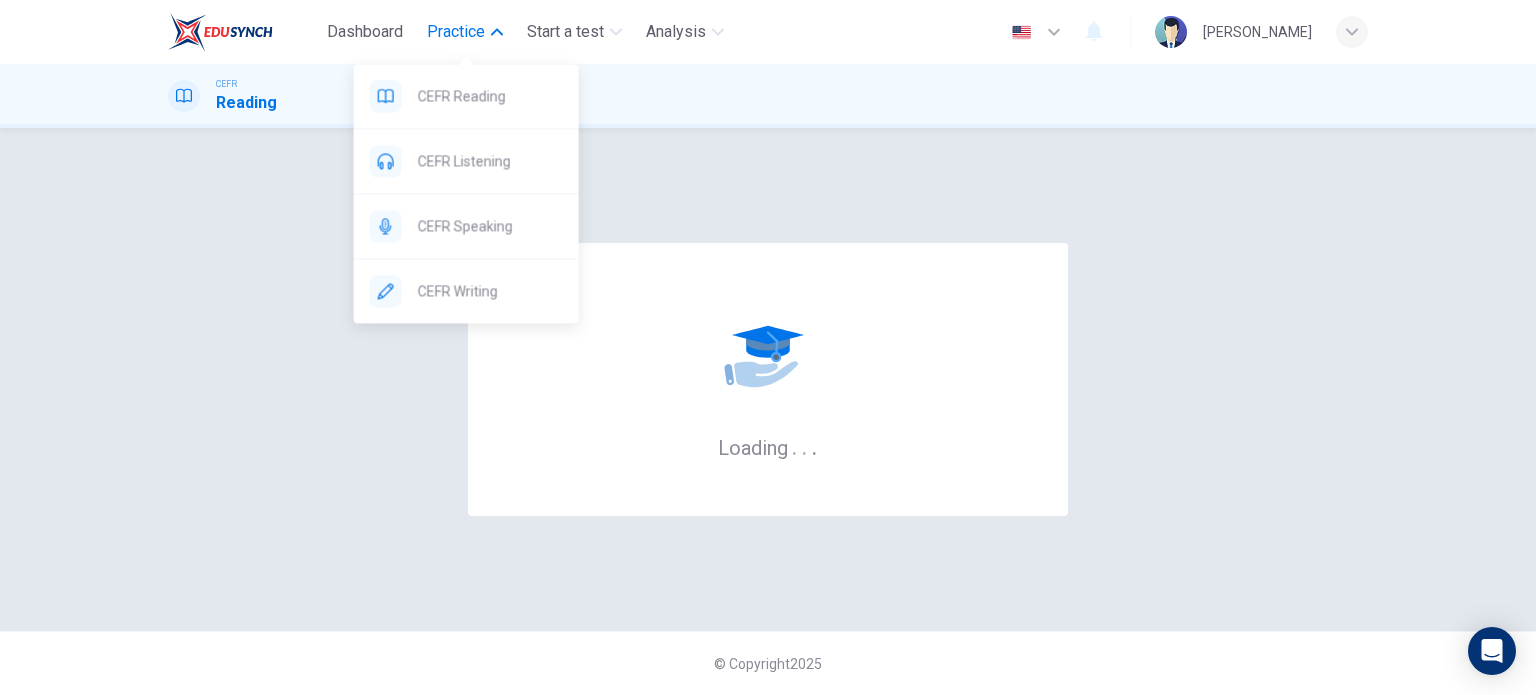 click on "Practice" at bounding box center [456, 32] 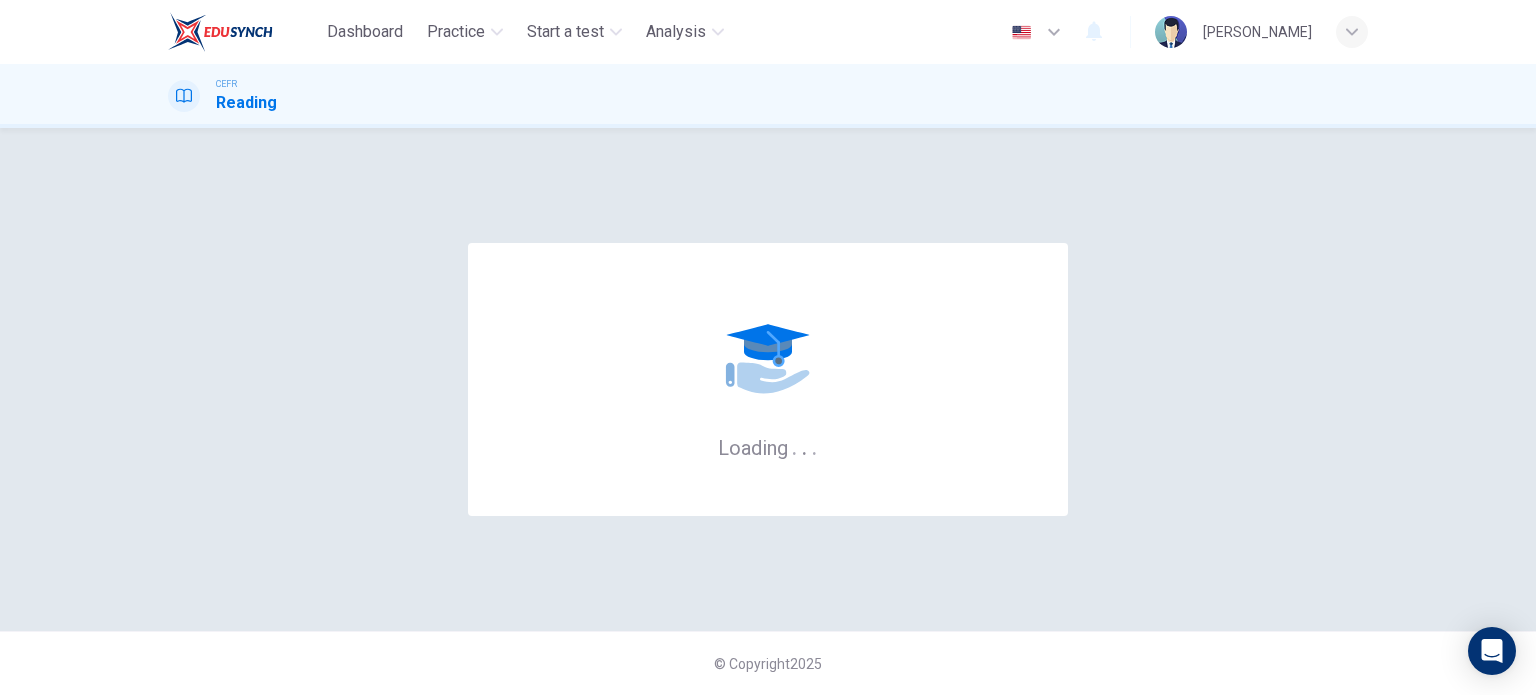 scroll, scrollTop: 0, scrollLeft: 0, axis: both 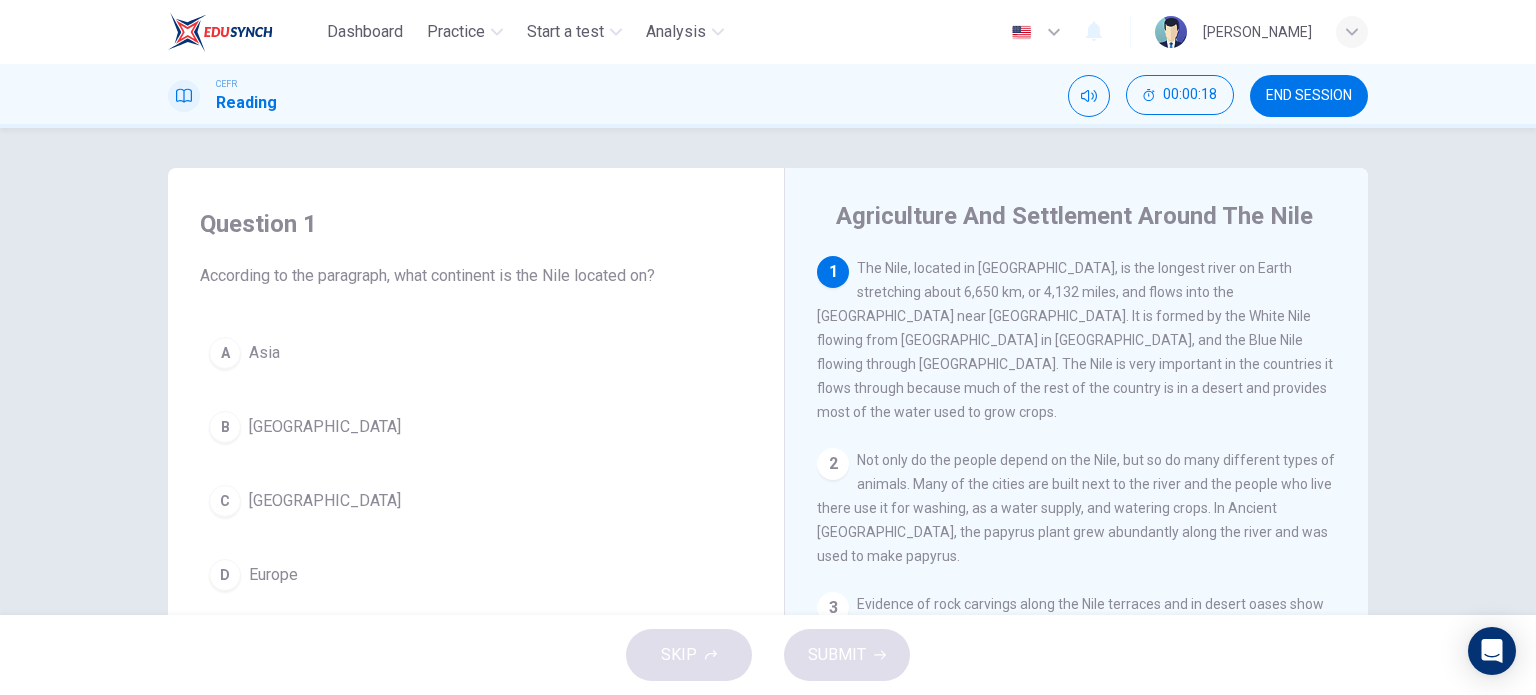 click on "C Africa" at bounding box center [476, 501] 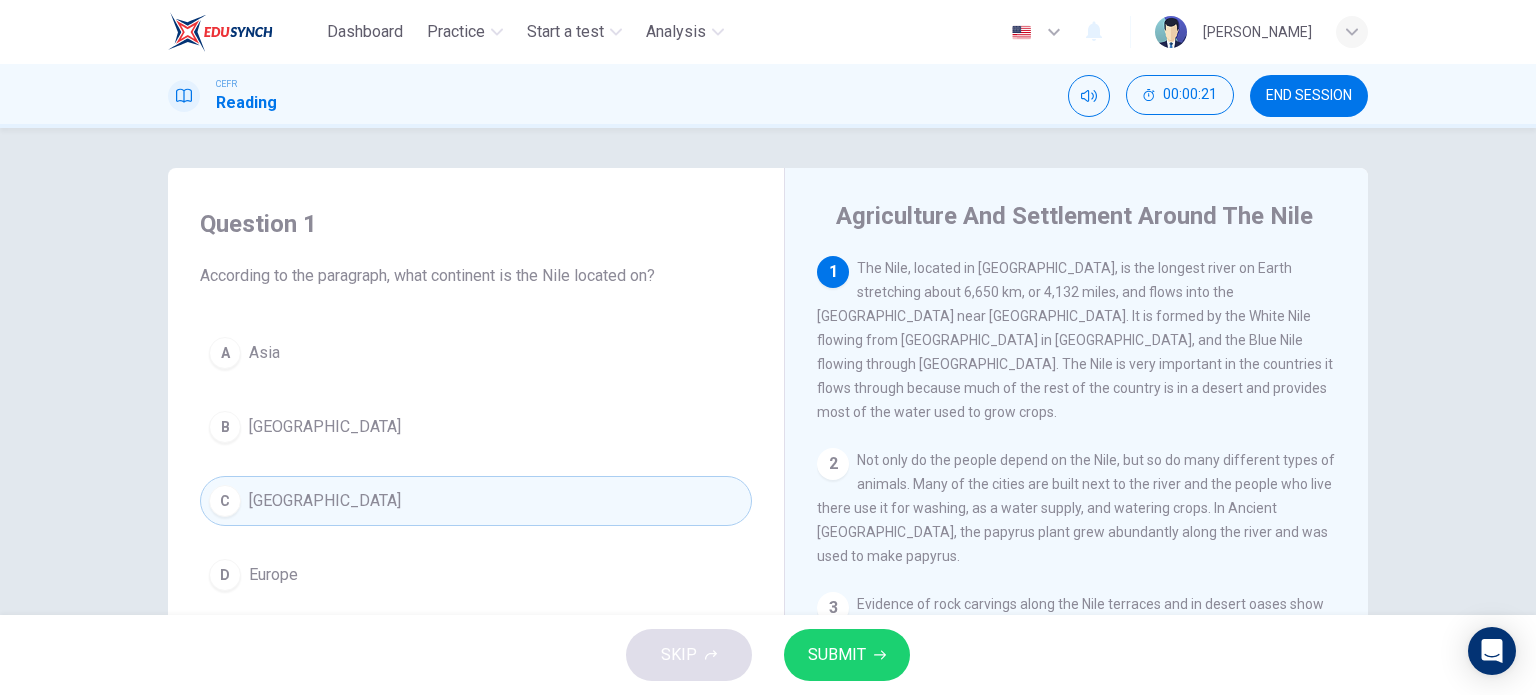 click on "SUBMIT" at bounding box center [837, 655] 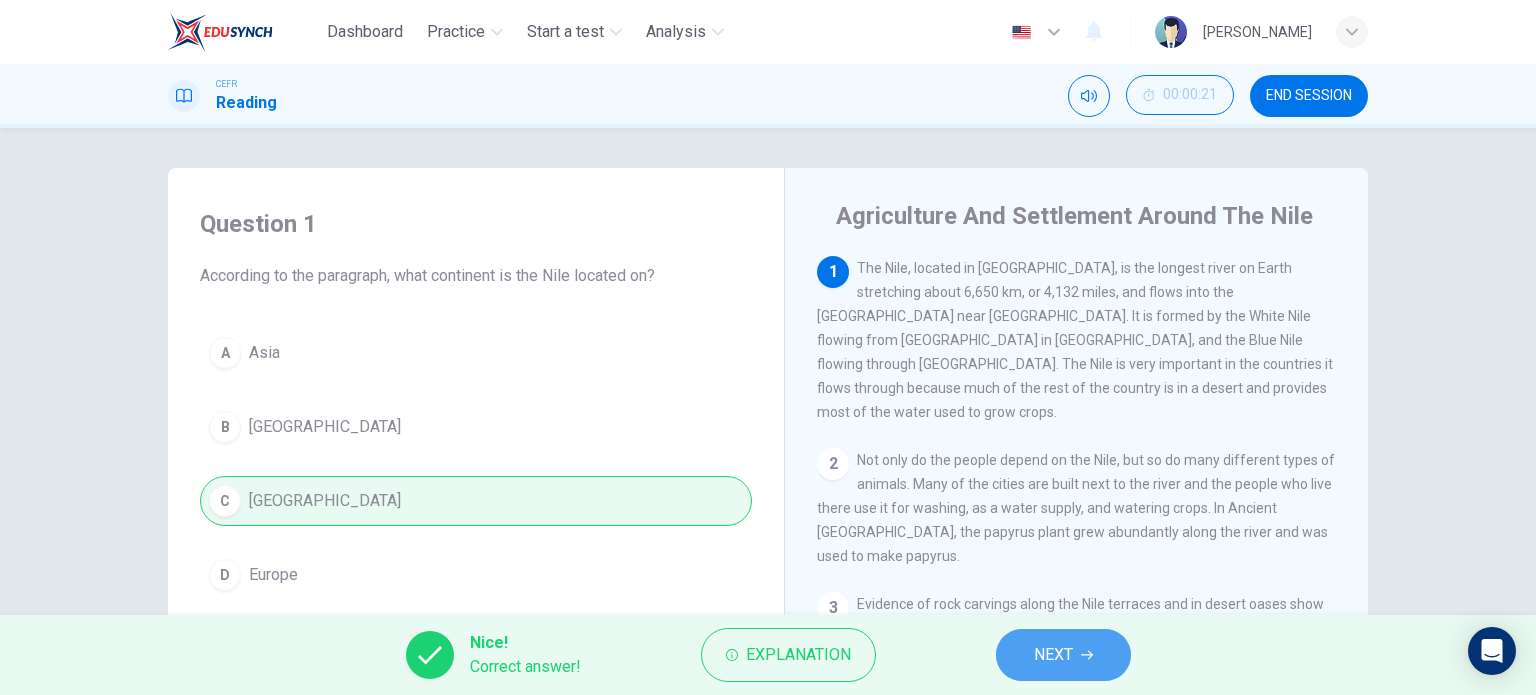 click on "NEXT" at bounding box center [1053, 655] 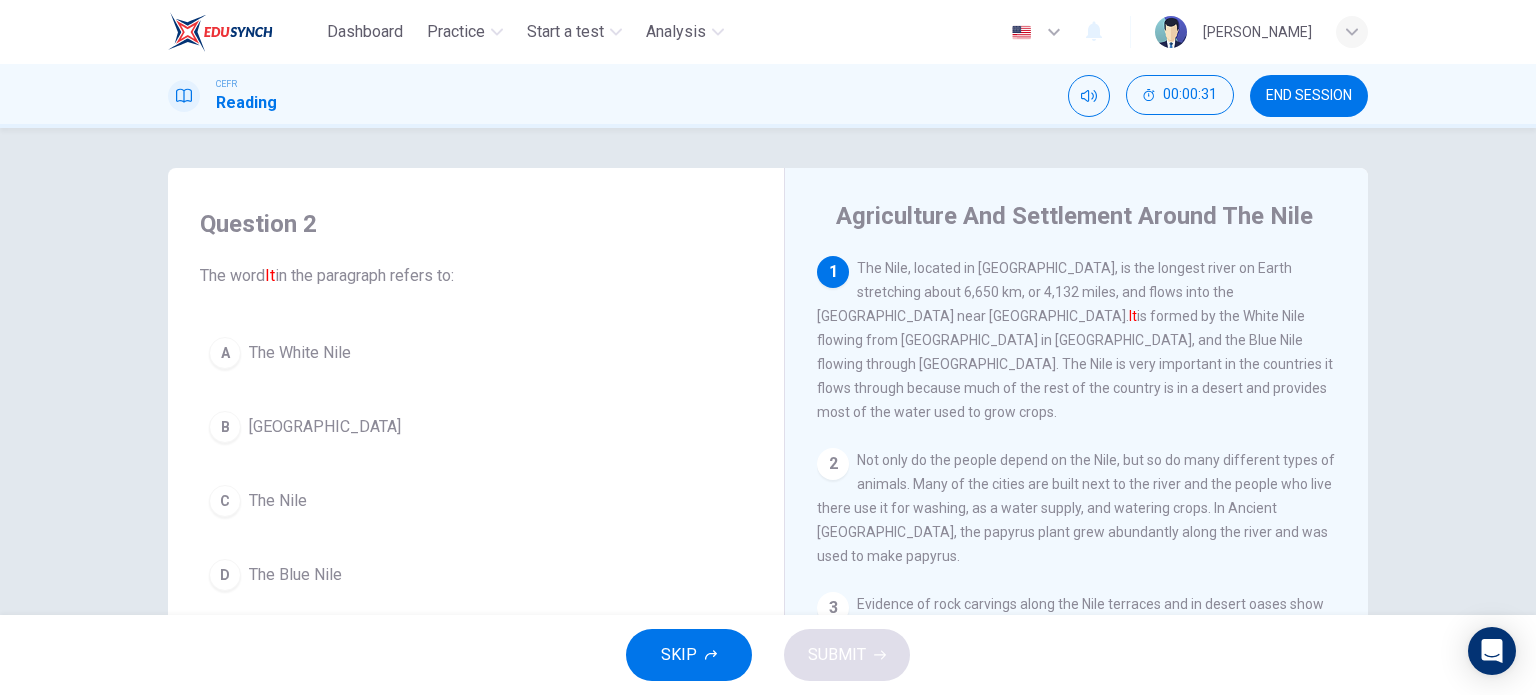 click on "The Nile" at bounding box center [278, 501] 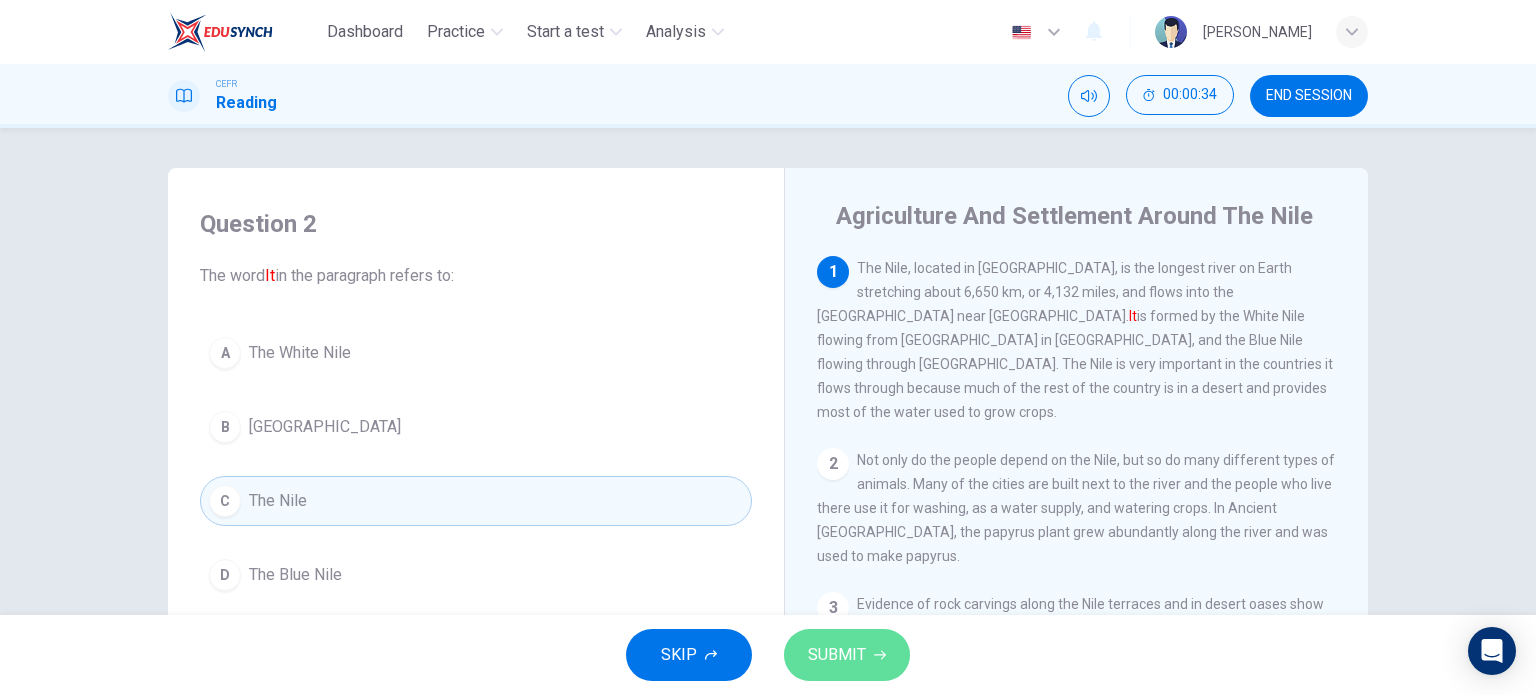 click on "SUBMIT" at bounding box center [847, 655] 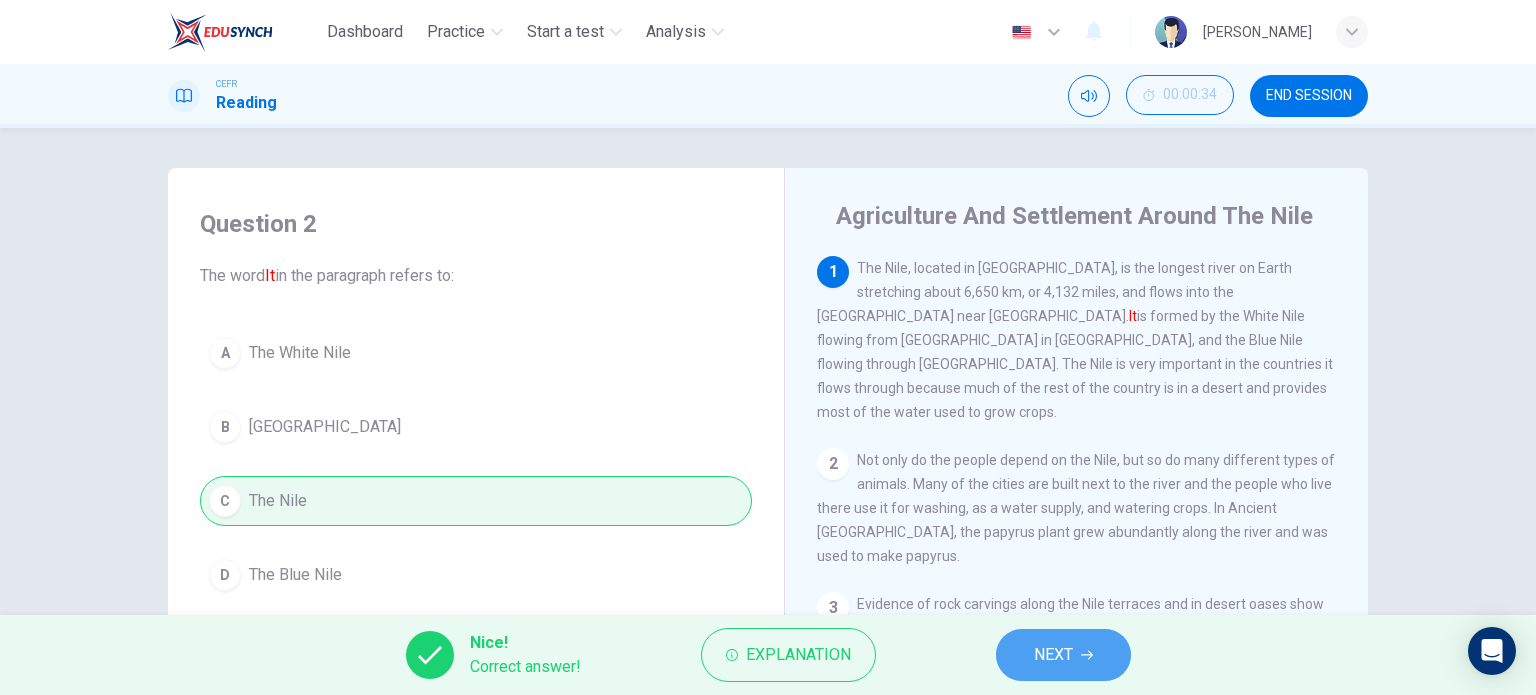 click on "NEXT" at bounding box center [1063, 655] 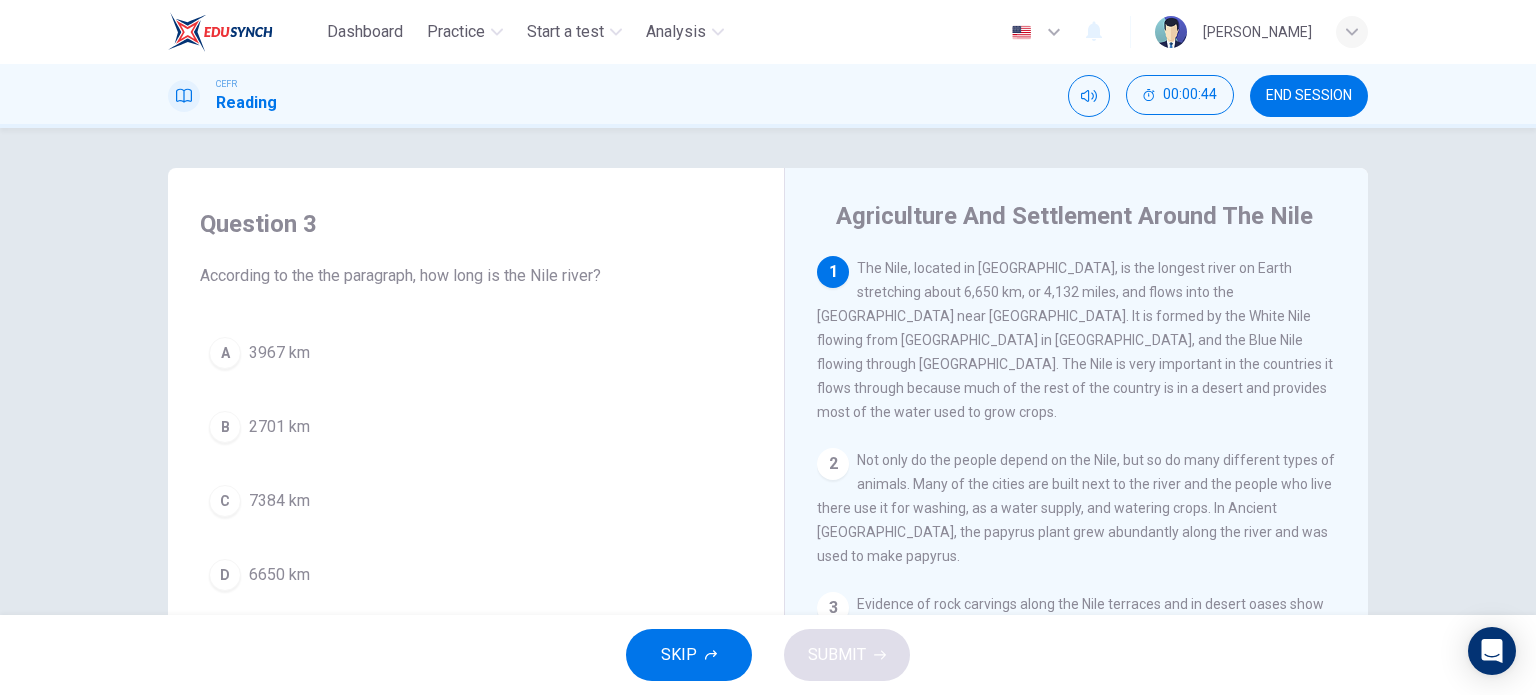 click on "D 6650 km" at bounding box center (476, 575) 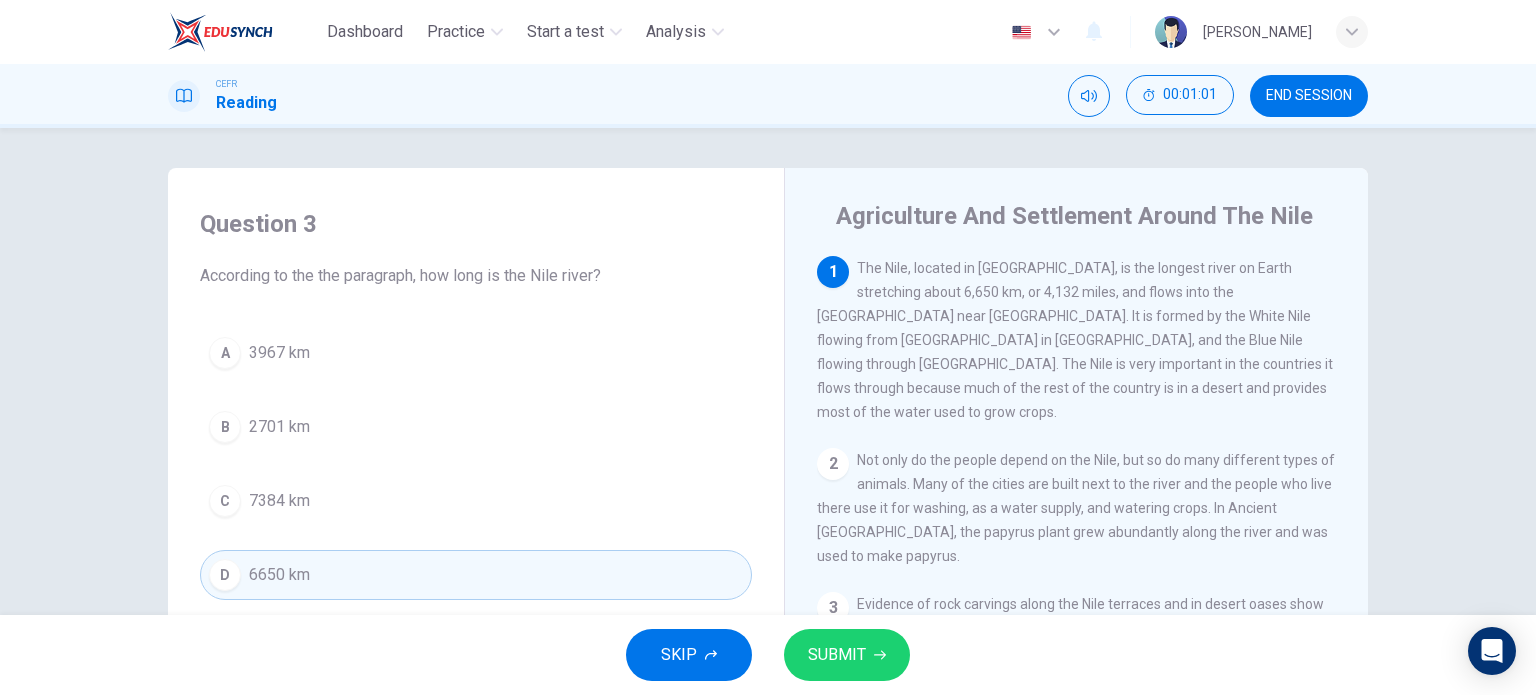 click on "SUBMIT" at bounding box center (847, 655) 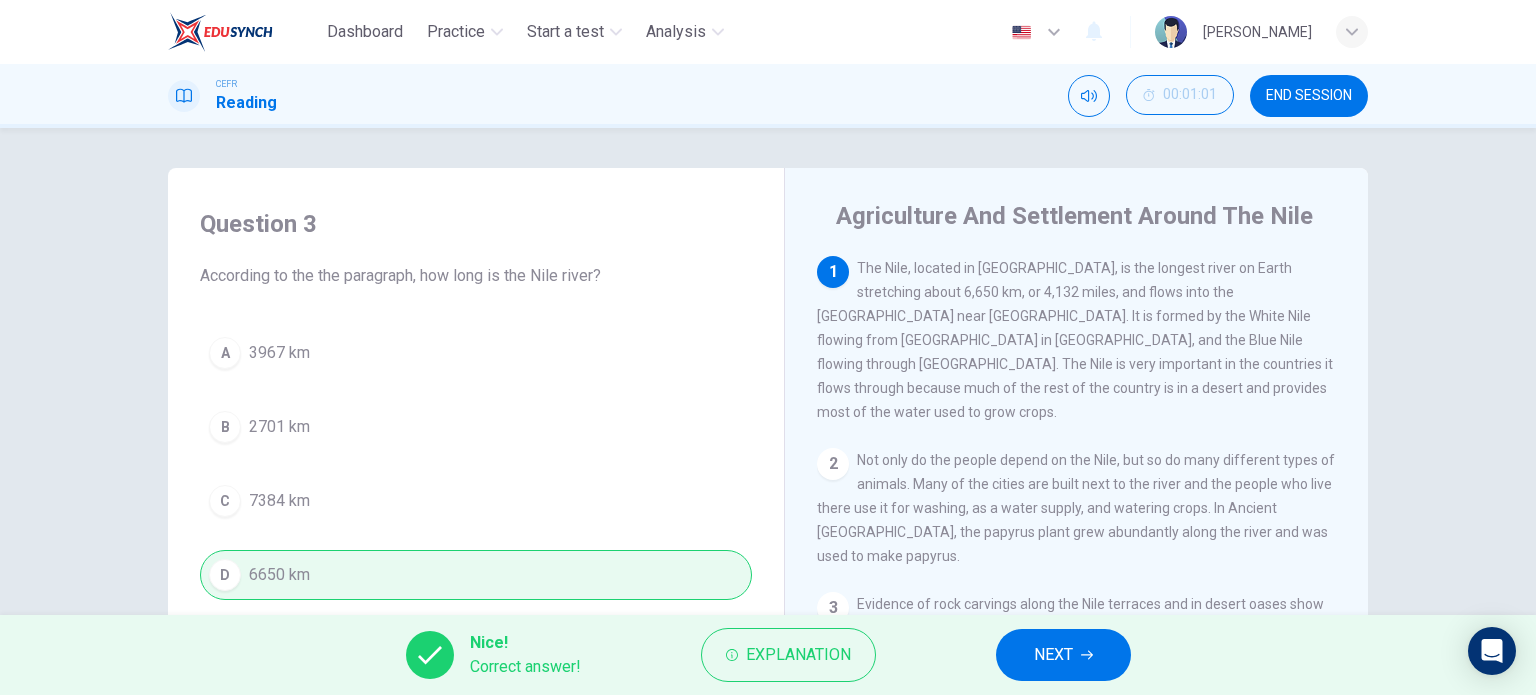 click on "NEXT" at bounding box center (1063, 655) 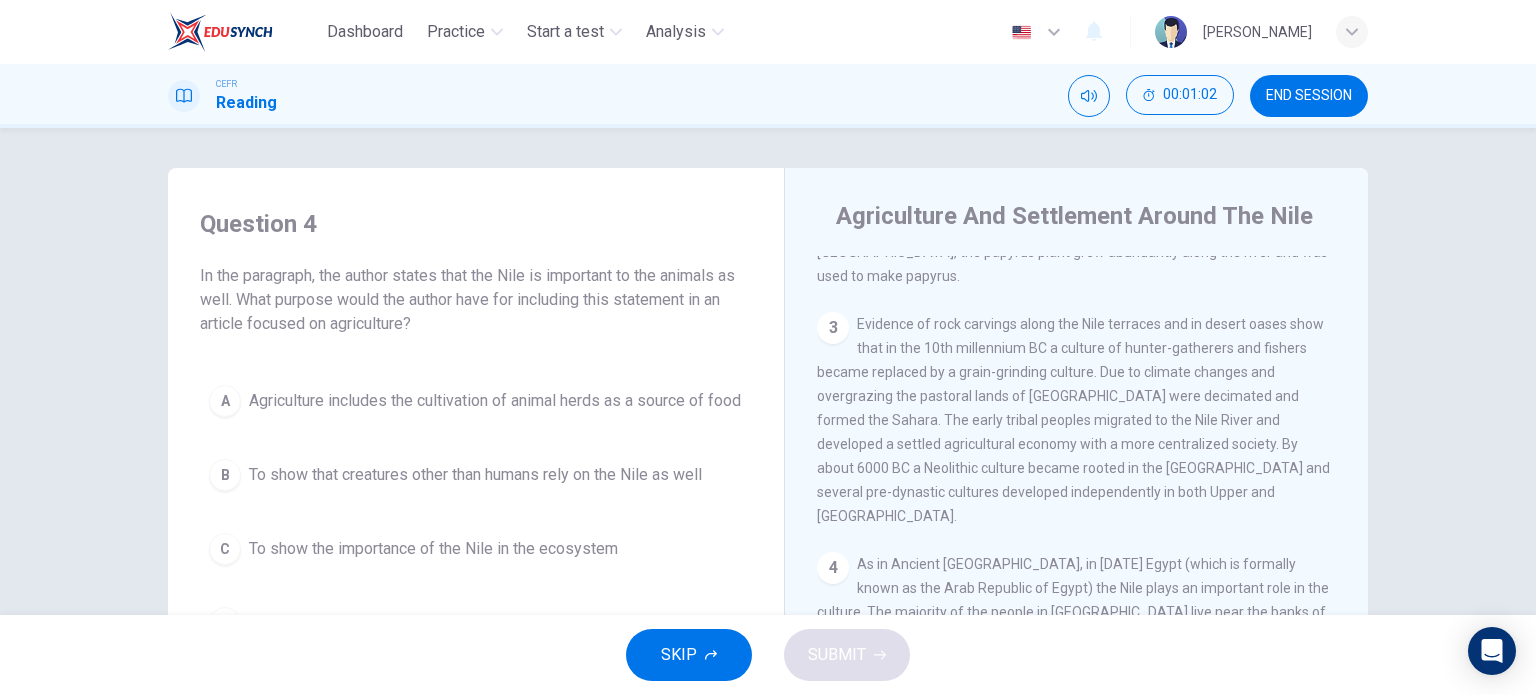 scroll, scrollTop: 281, scrollLeft: 0, axis: vertical 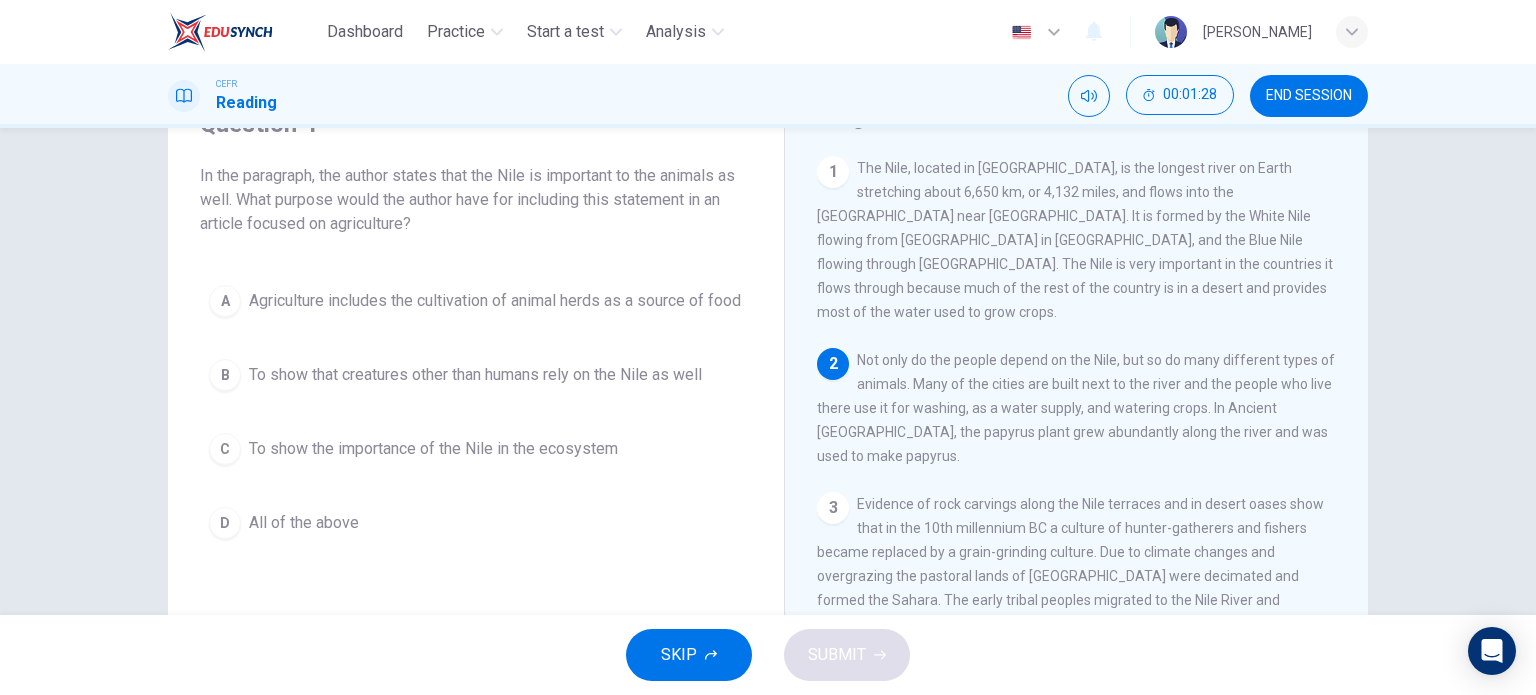 click on "C To show the importance of the Nile in the ecosystem" at bounding box center [476, 449] 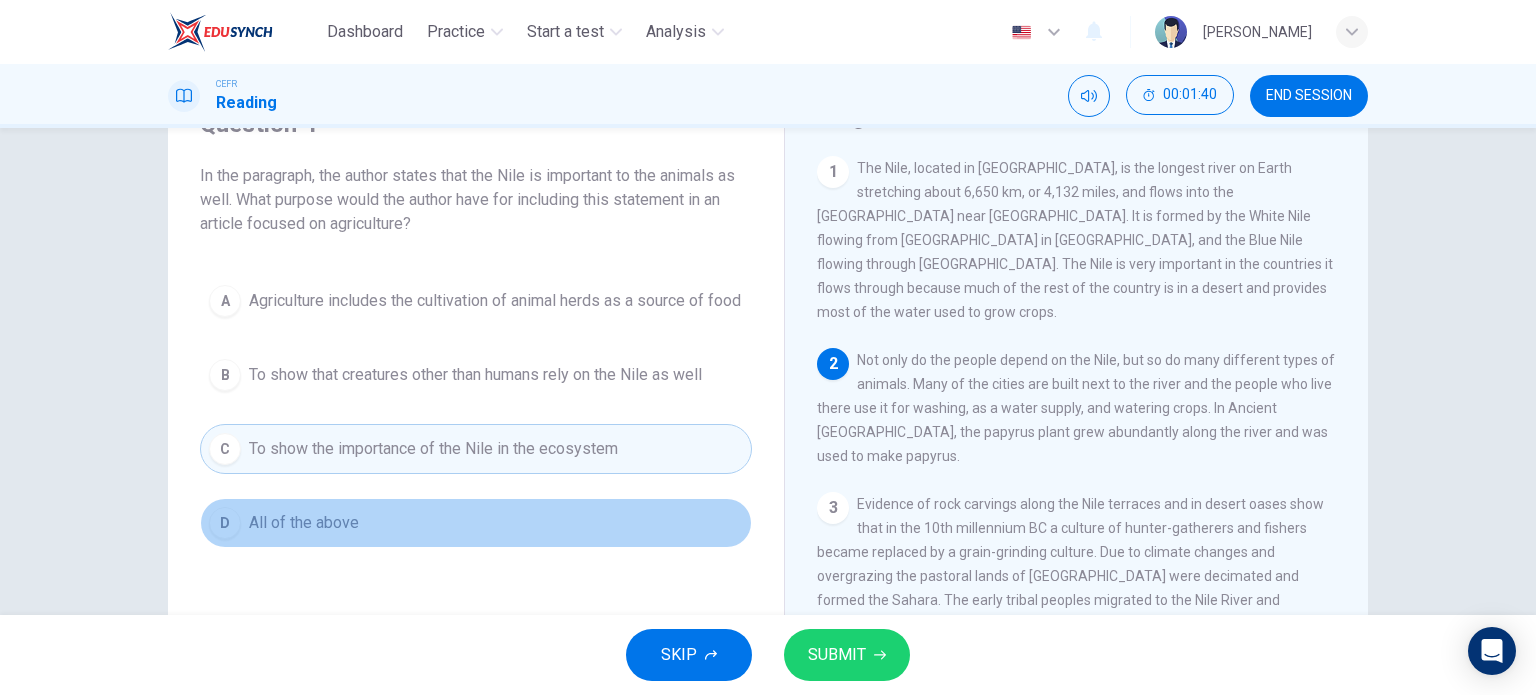 click on "All of the above" at bounding box center (304, 523) 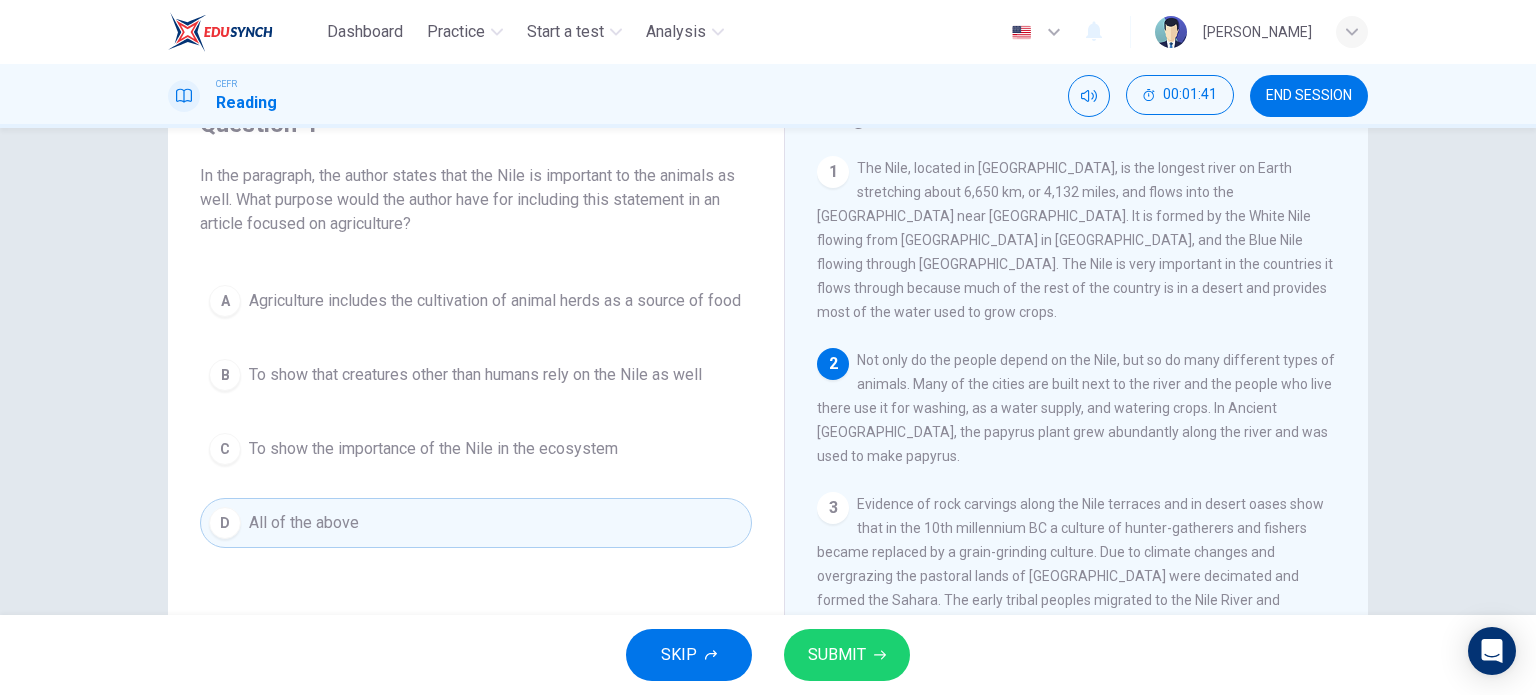 click on "SUBMIT" at bounding box center (837, 655) 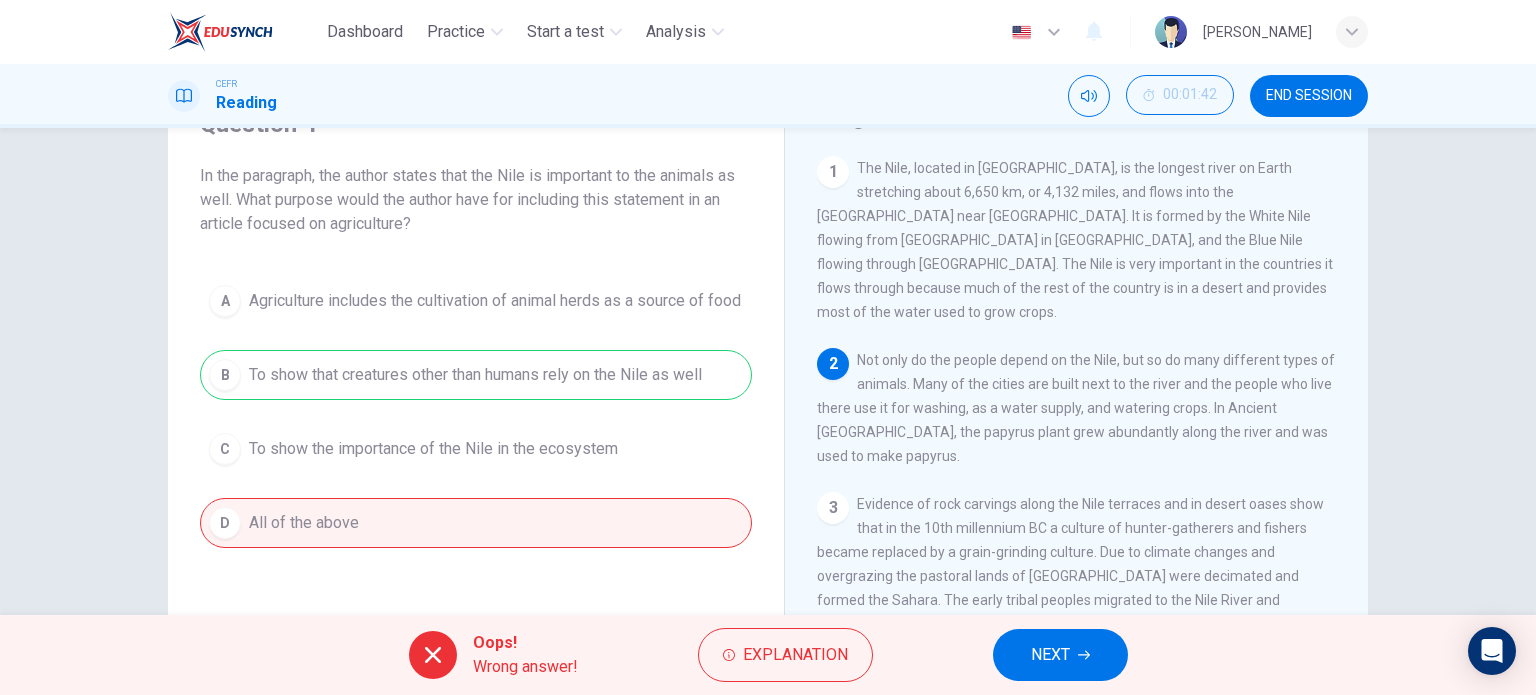 click on "NEXT" at bounding box center [1060, 655] 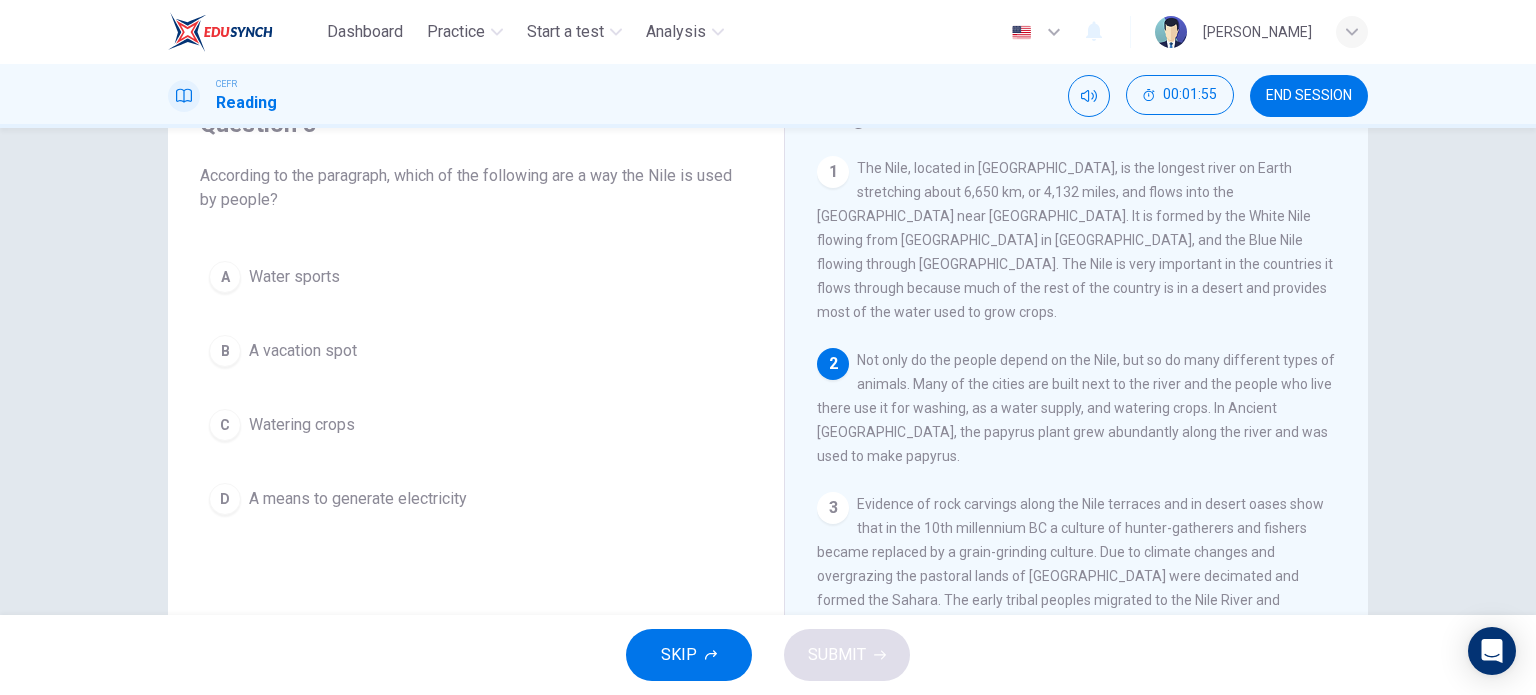 click on "Watering crops" at bounding box center (302, 425) 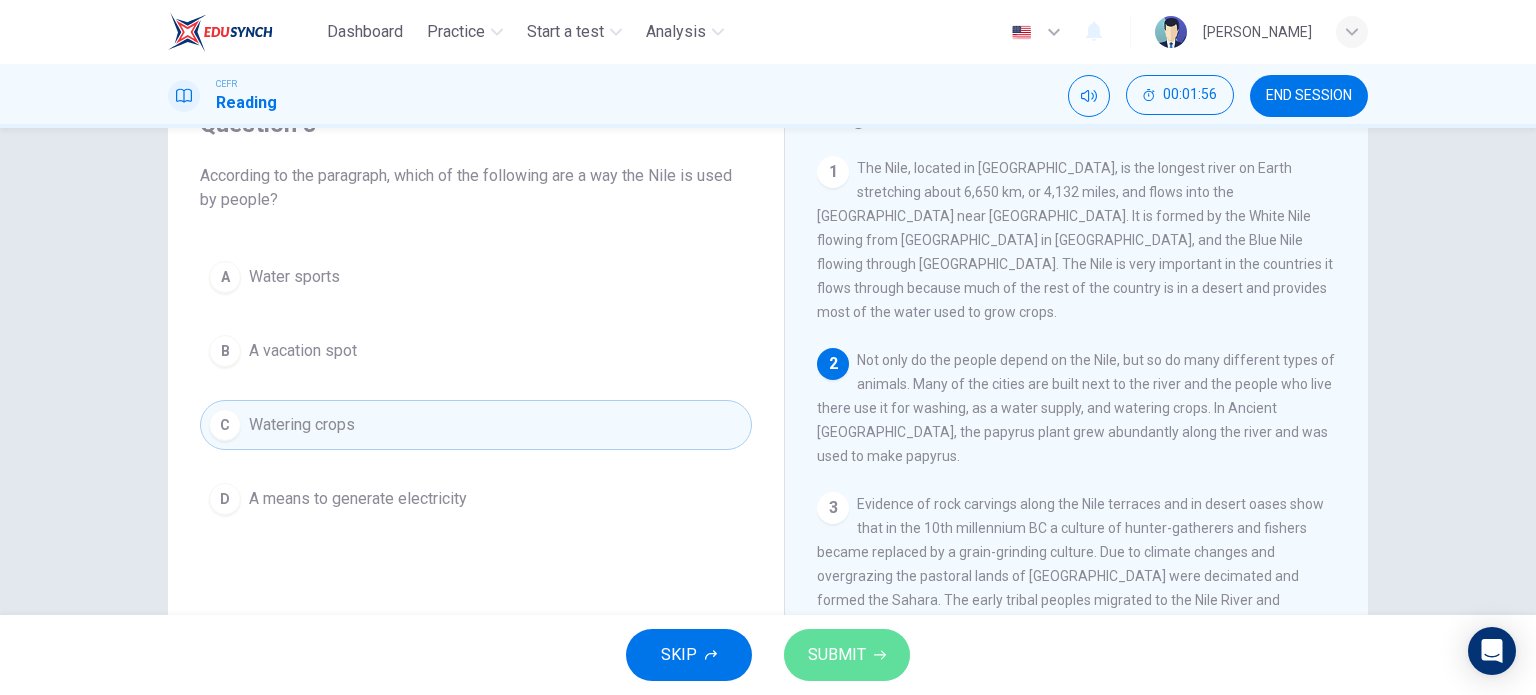 click on "SUBMIT" at bounding box center (837, 655) 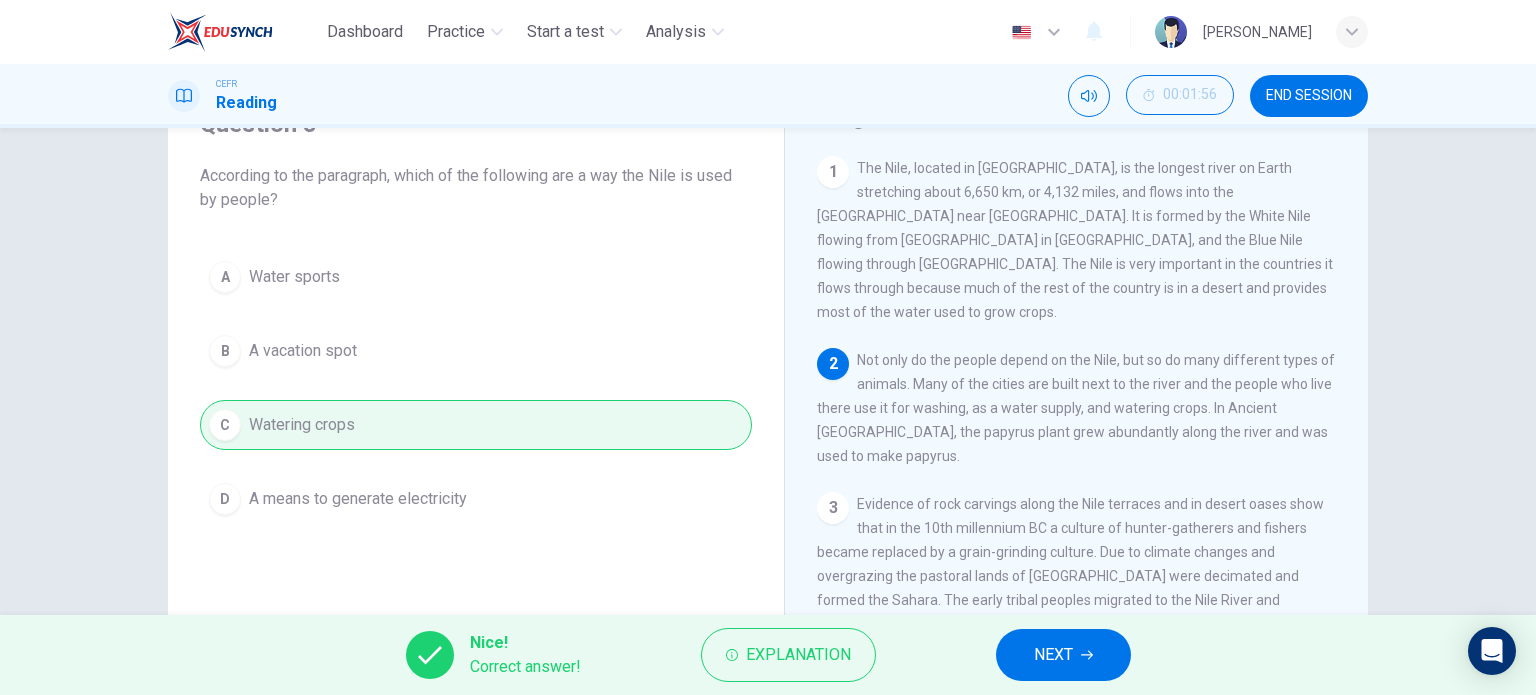 drag, startPoint x: 1034, startPoint y: 651, endPoint x: 1025, endPoint y: 643, distance: 12.0415945 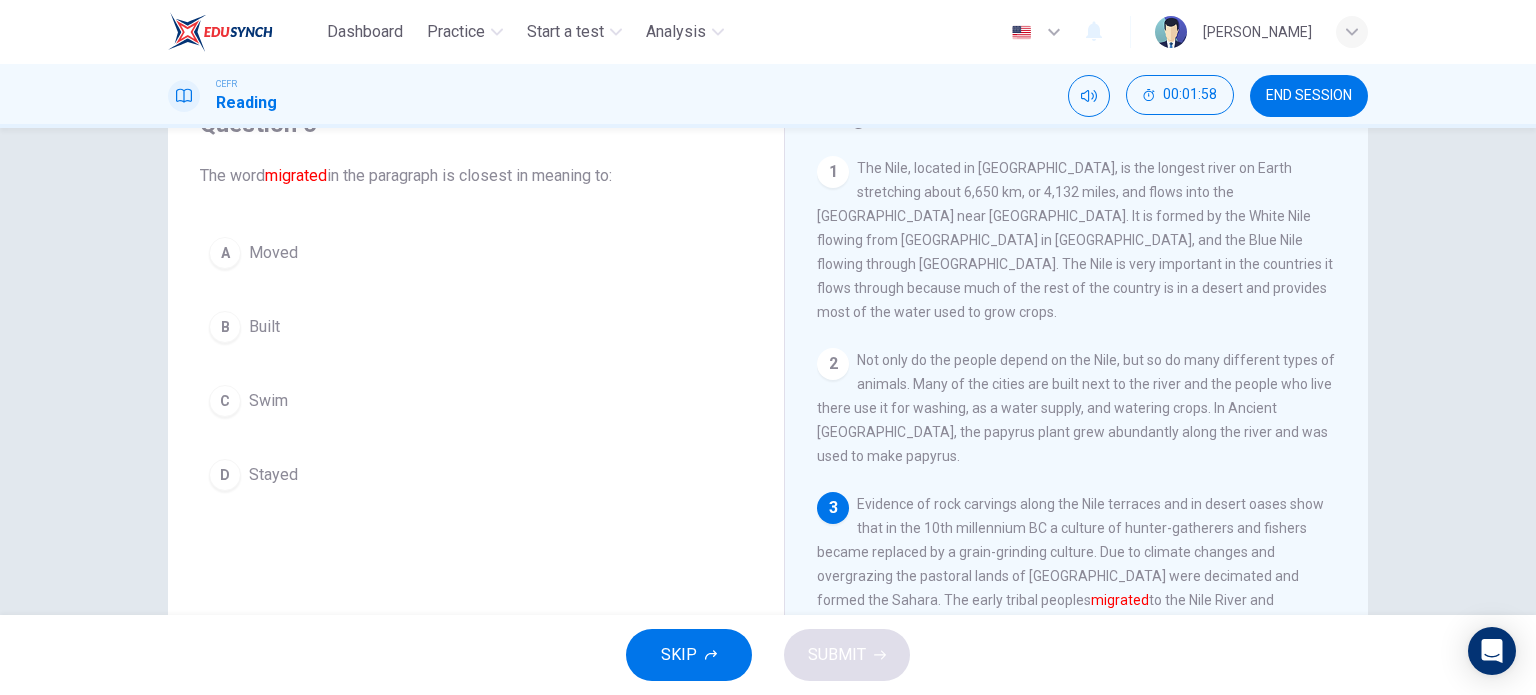 click on "Moved" at bounding box center (273, 253) 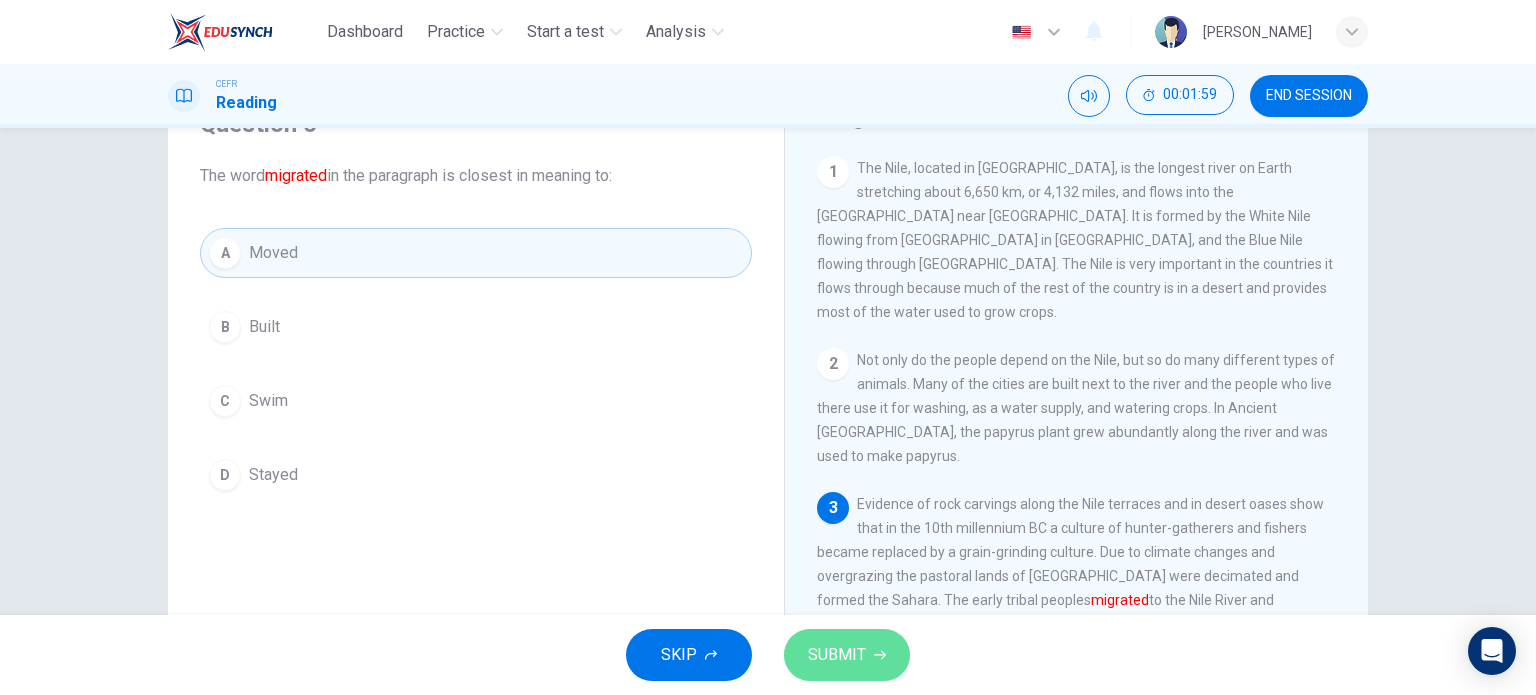 click on "SUBMIT" at bounding box center (847, 655) 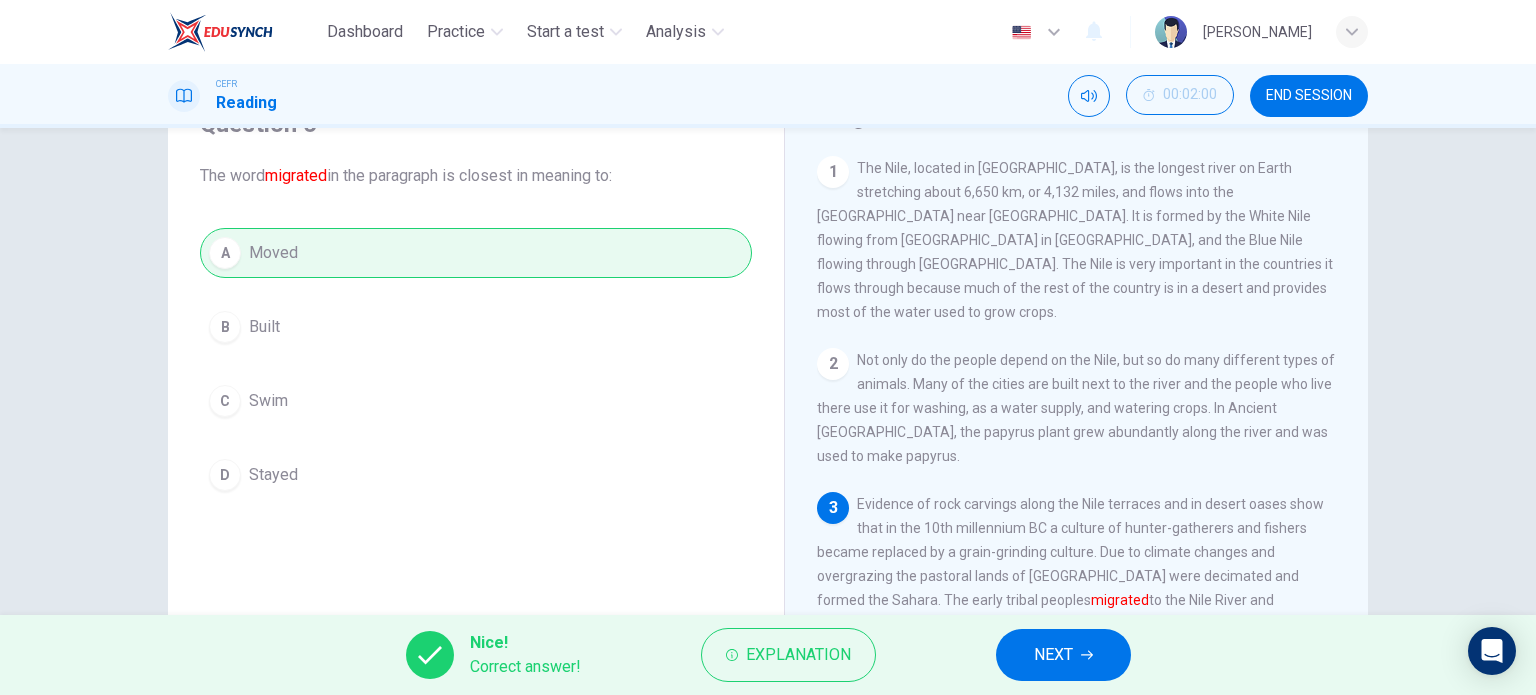 click on "NEXT" at bounding box center [1063, 655] 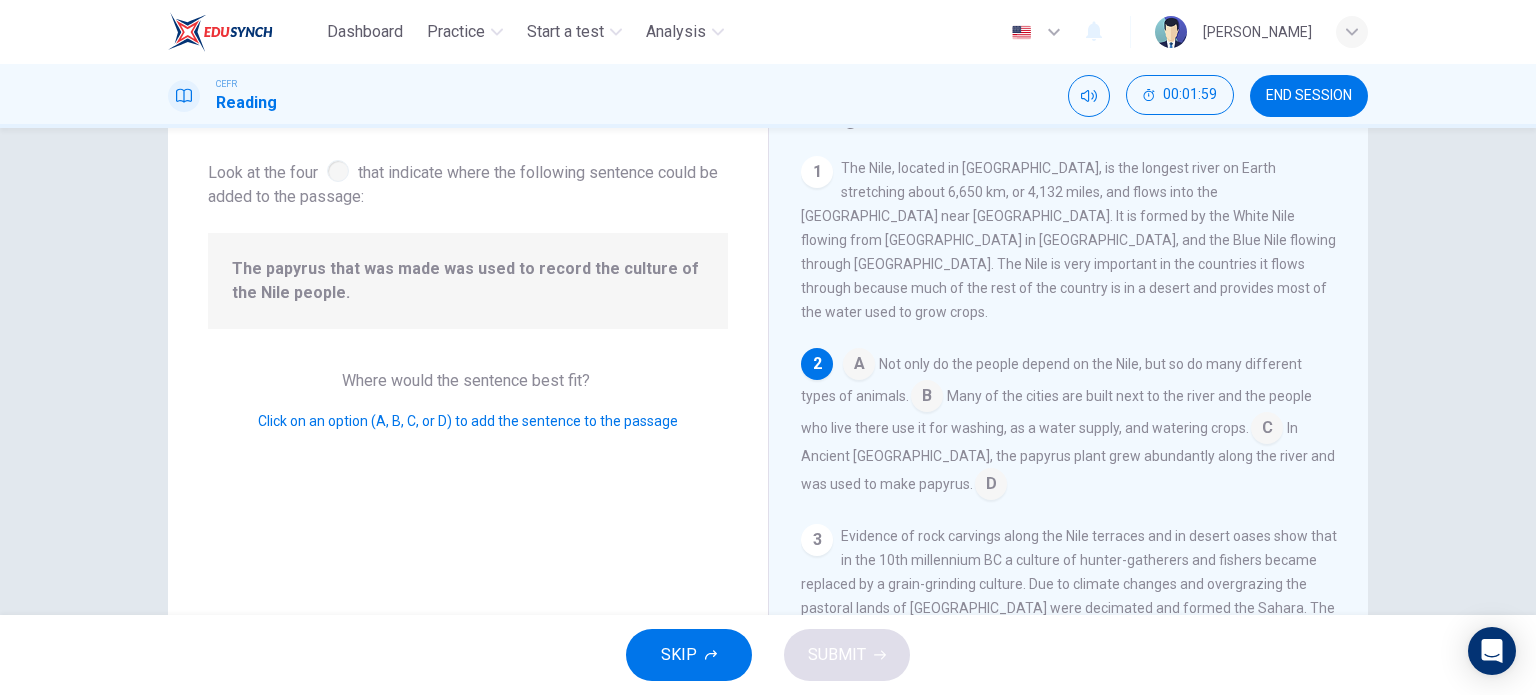 scroll, scrollTop: 172, scrollLeft: 0, axis: vertical 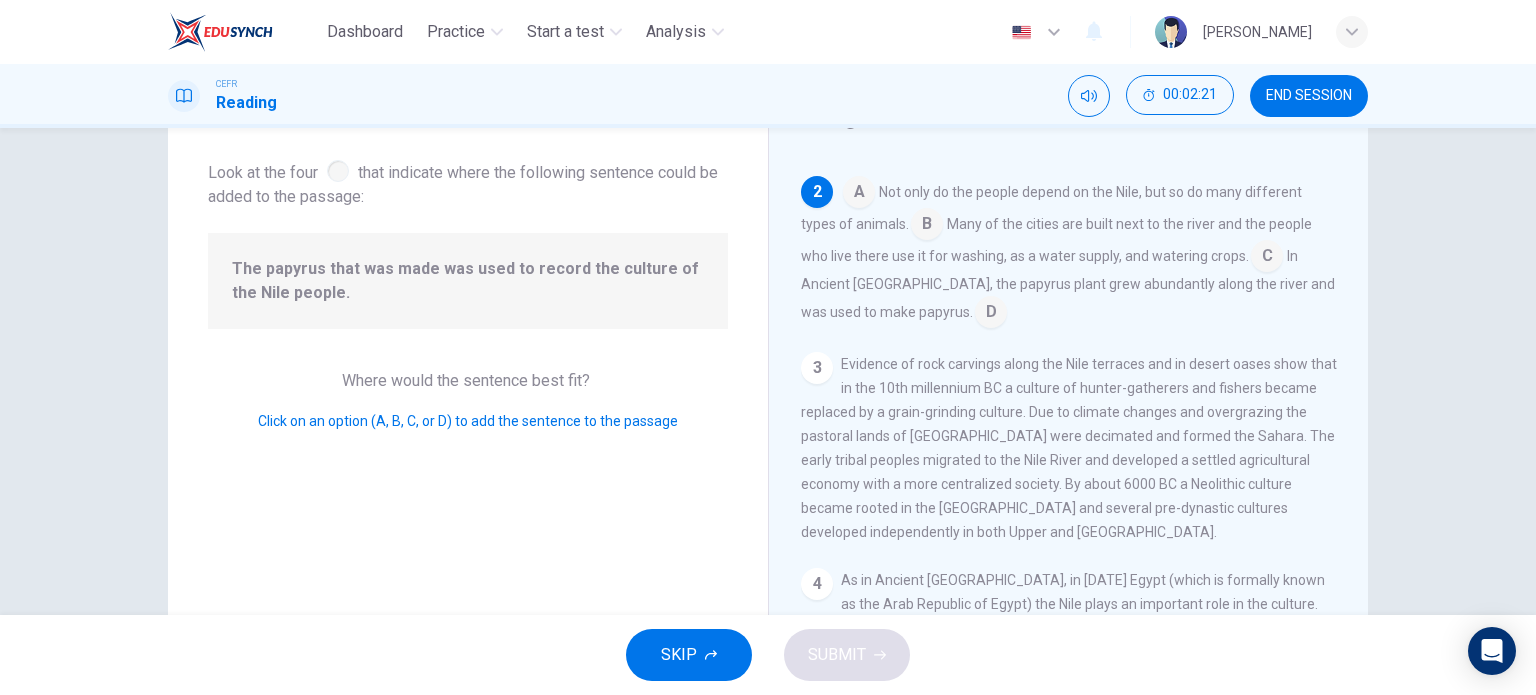click at bounding box center (991, 314) 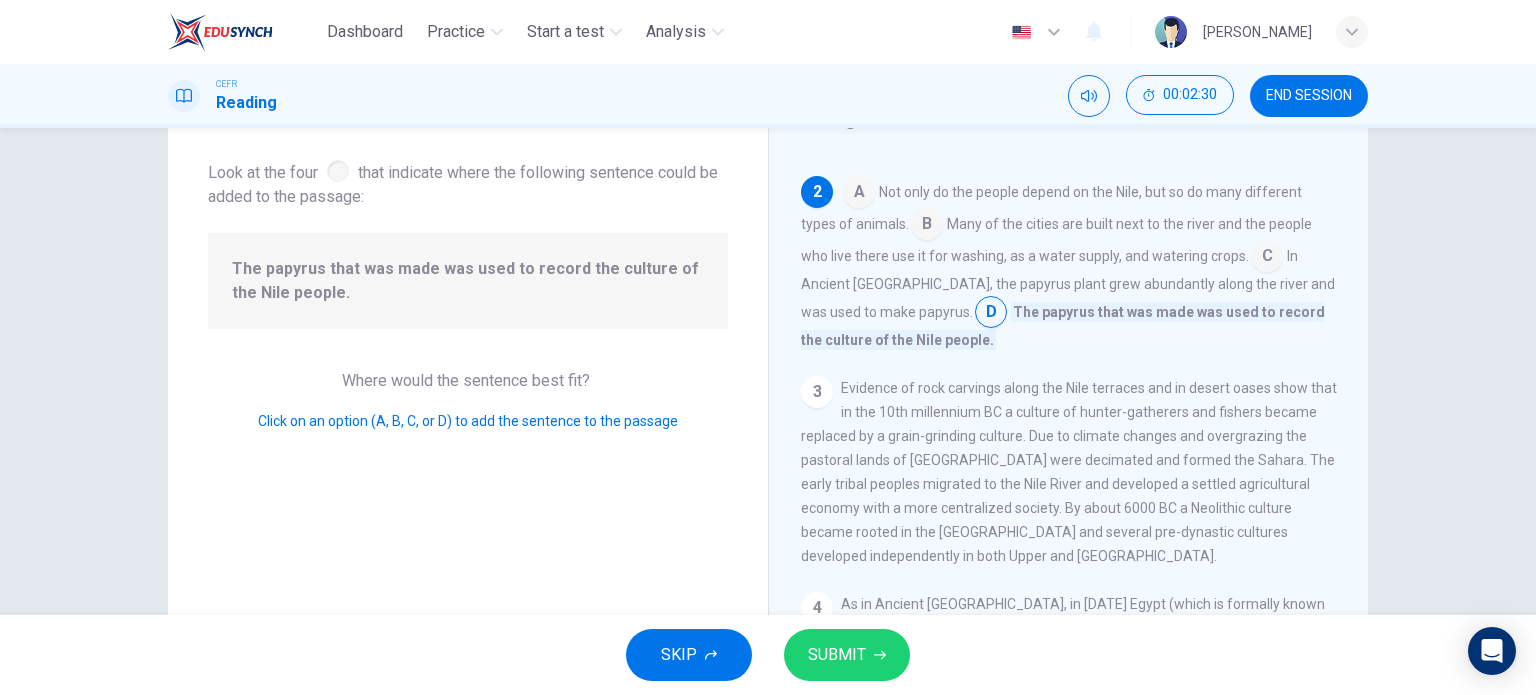 click on "SUBMIT" at bounding box center (847, 655) 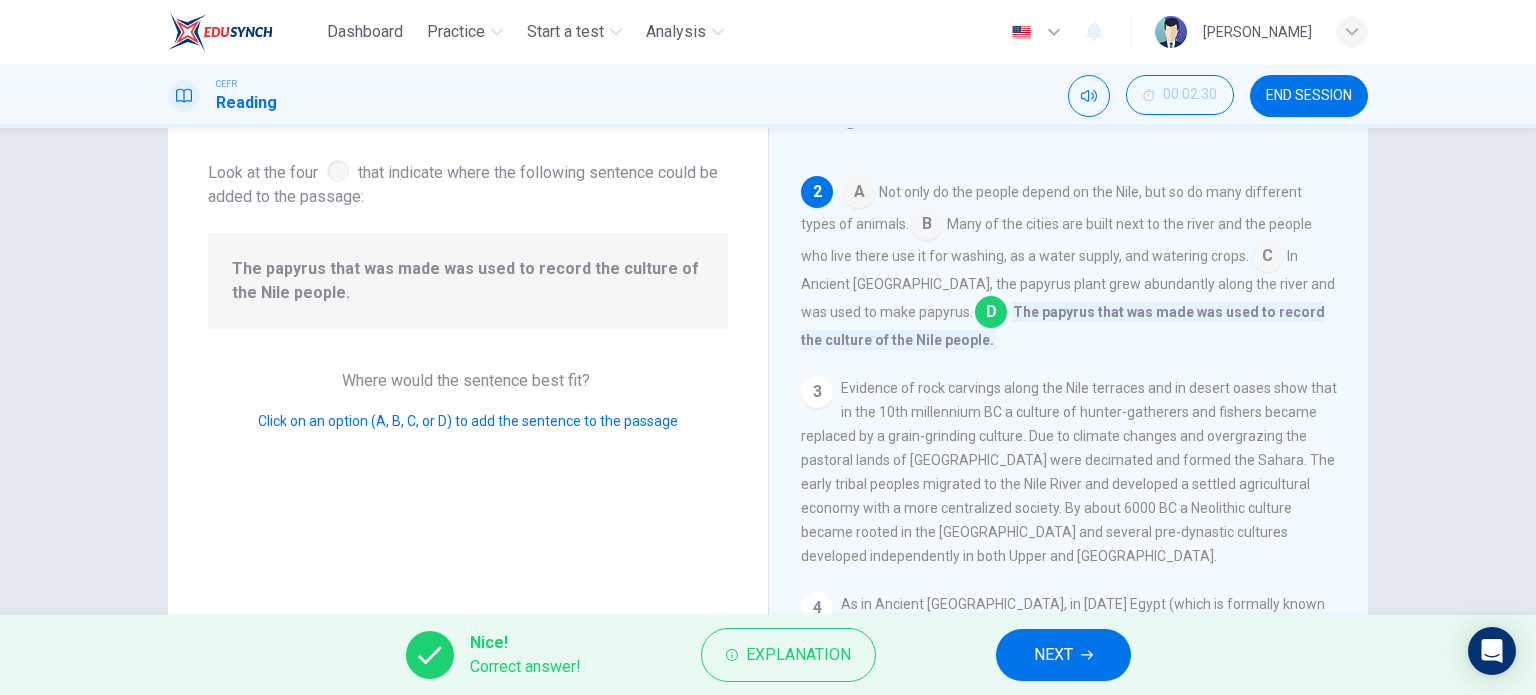 click on "NEXT" at bounding box center [1063, 655] 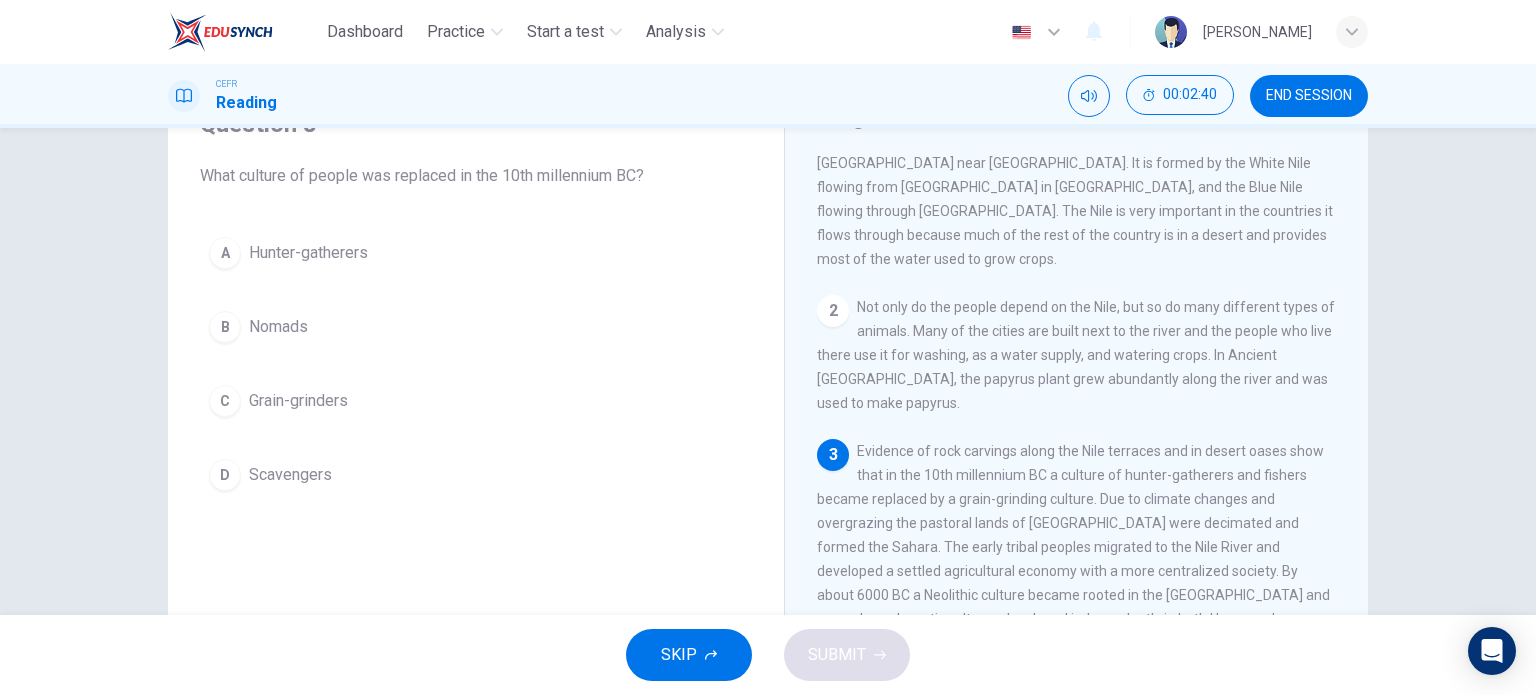 scroll, scrollTop: 100, scrollLeft: 0, axis: vertical 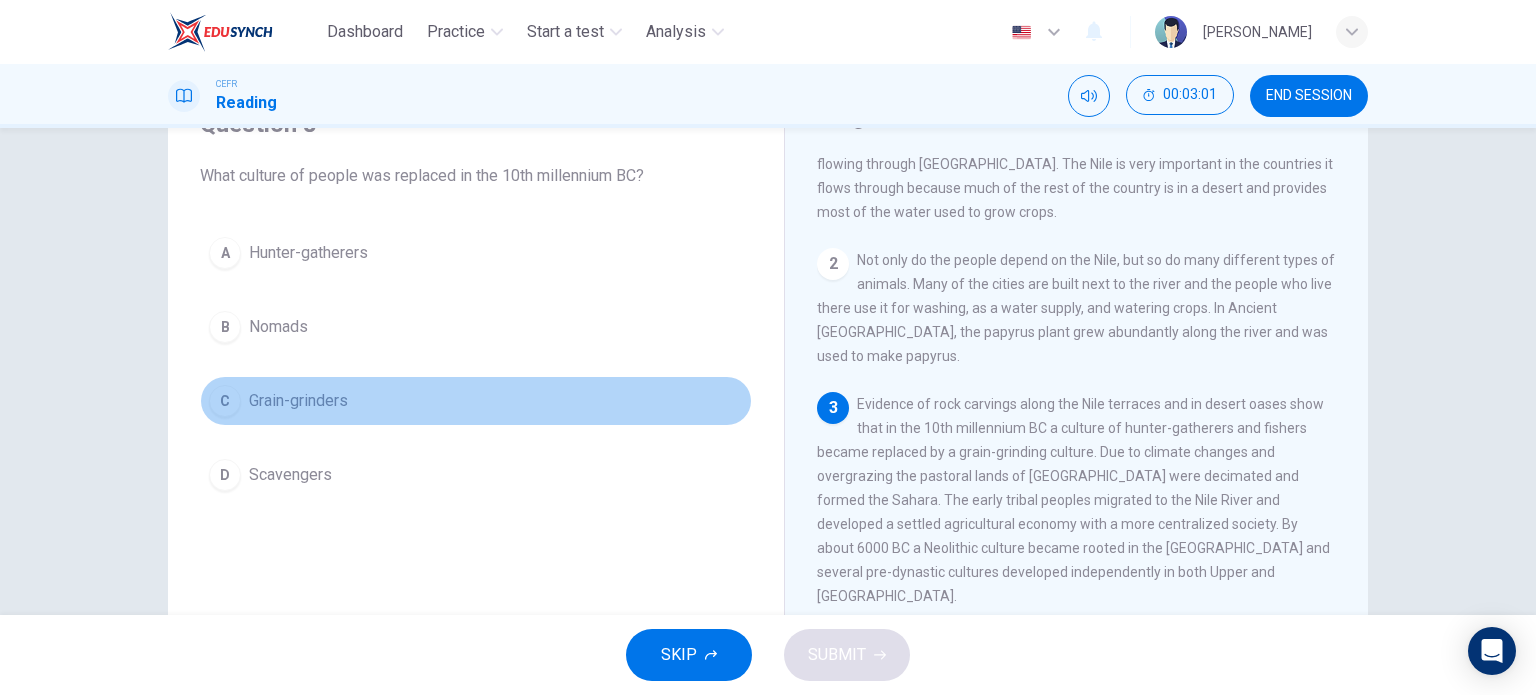 click on "Grain-grinders" at bounding box center [298, 401] 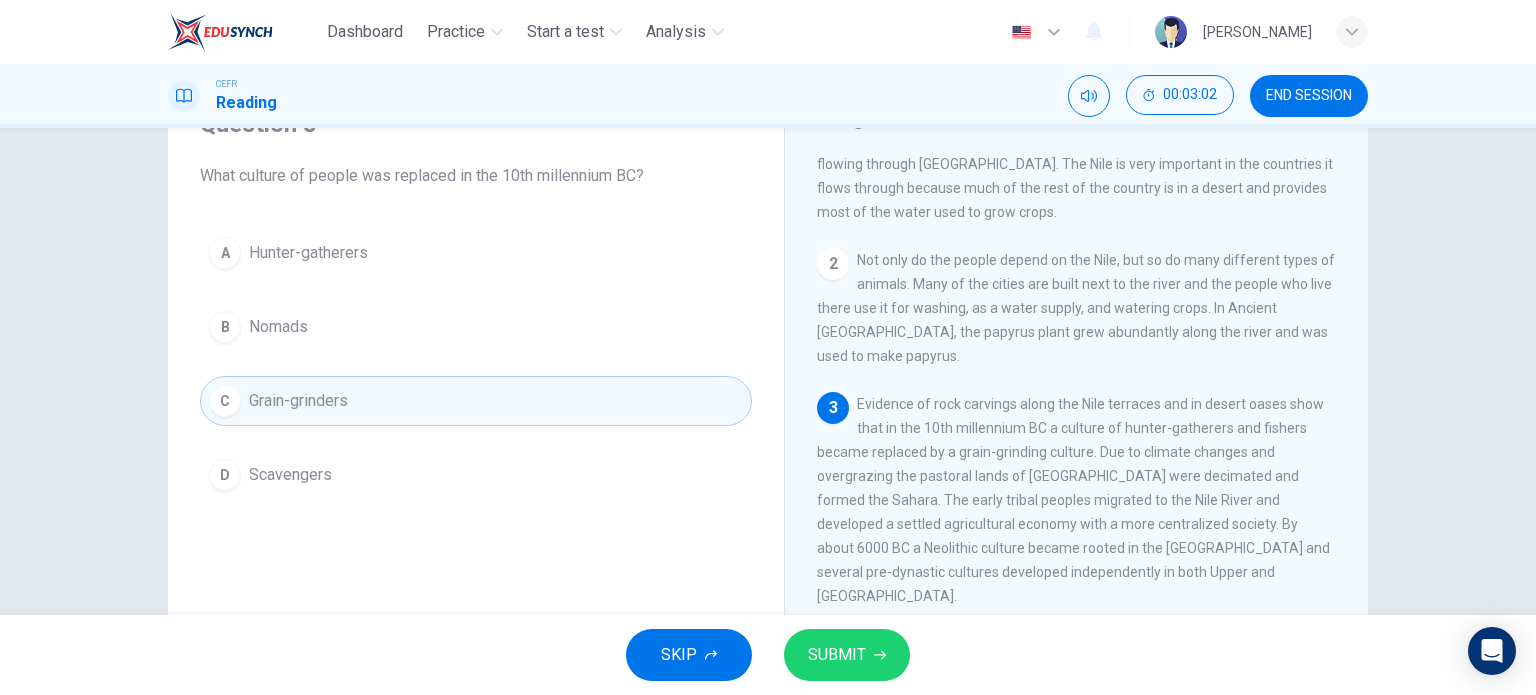 click on "SUBMIT" at bounding box center [847, 655] 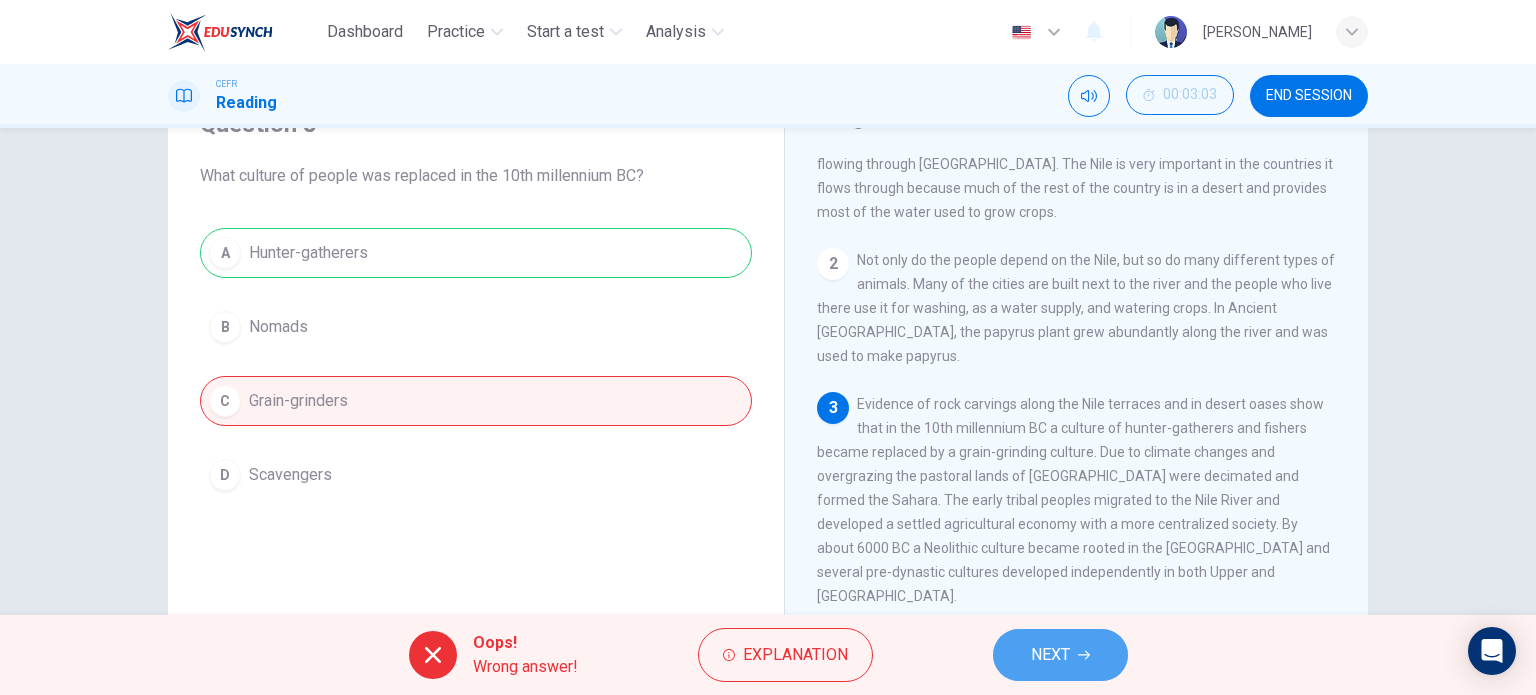 click on "NEXT" at bounding box center [1060, 655] 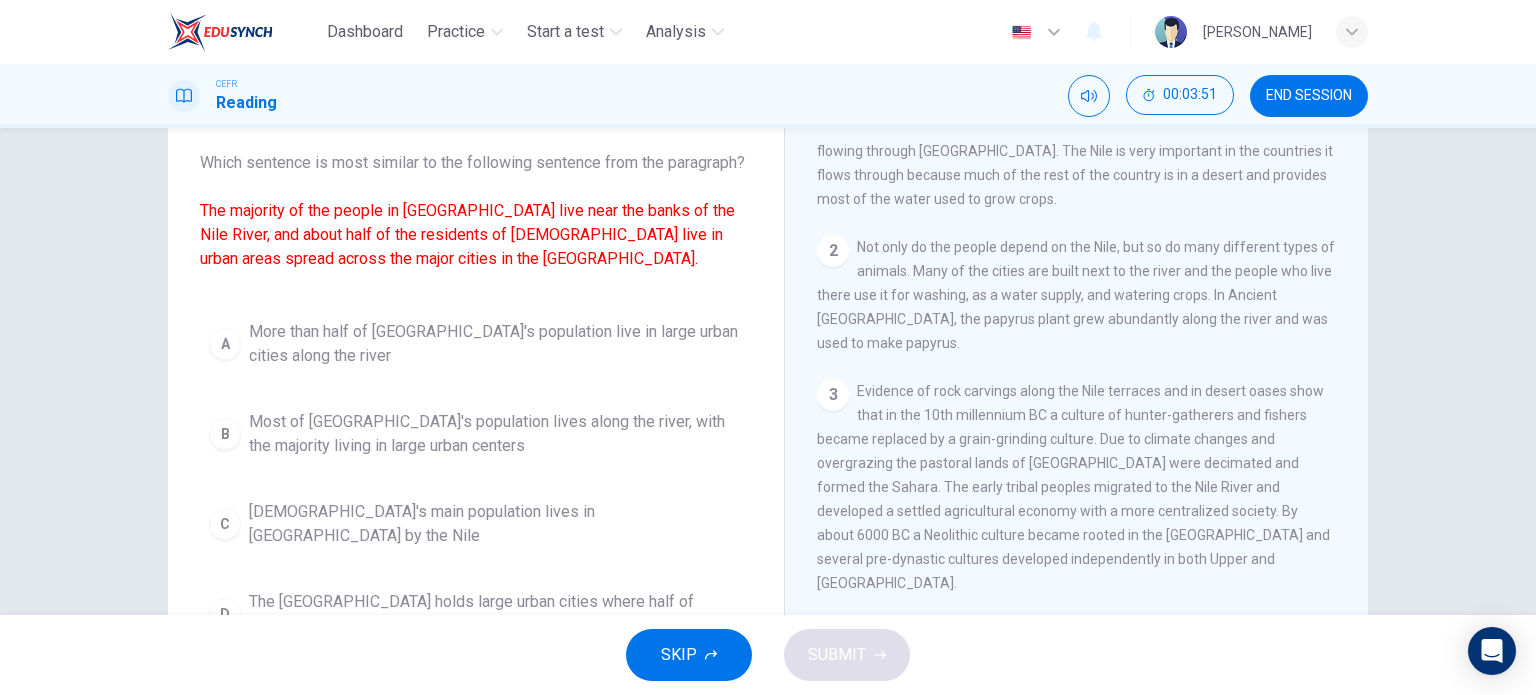 scroll, scrollTop: 188, scrollLeft: 0, axis: vertical 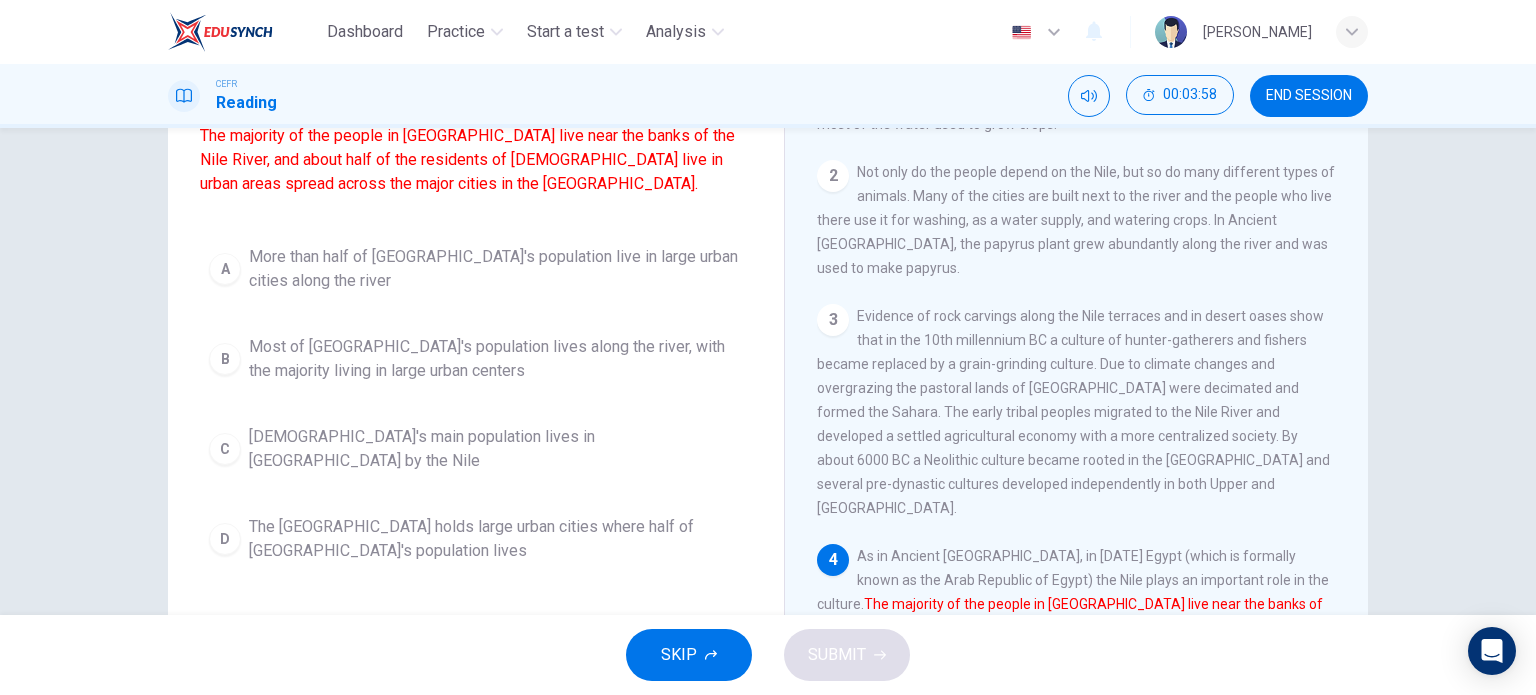 drag, startPoint x: 268, startPoint y: 563, endPoint x: 280, endPoint y: 561, distance: 12.165525 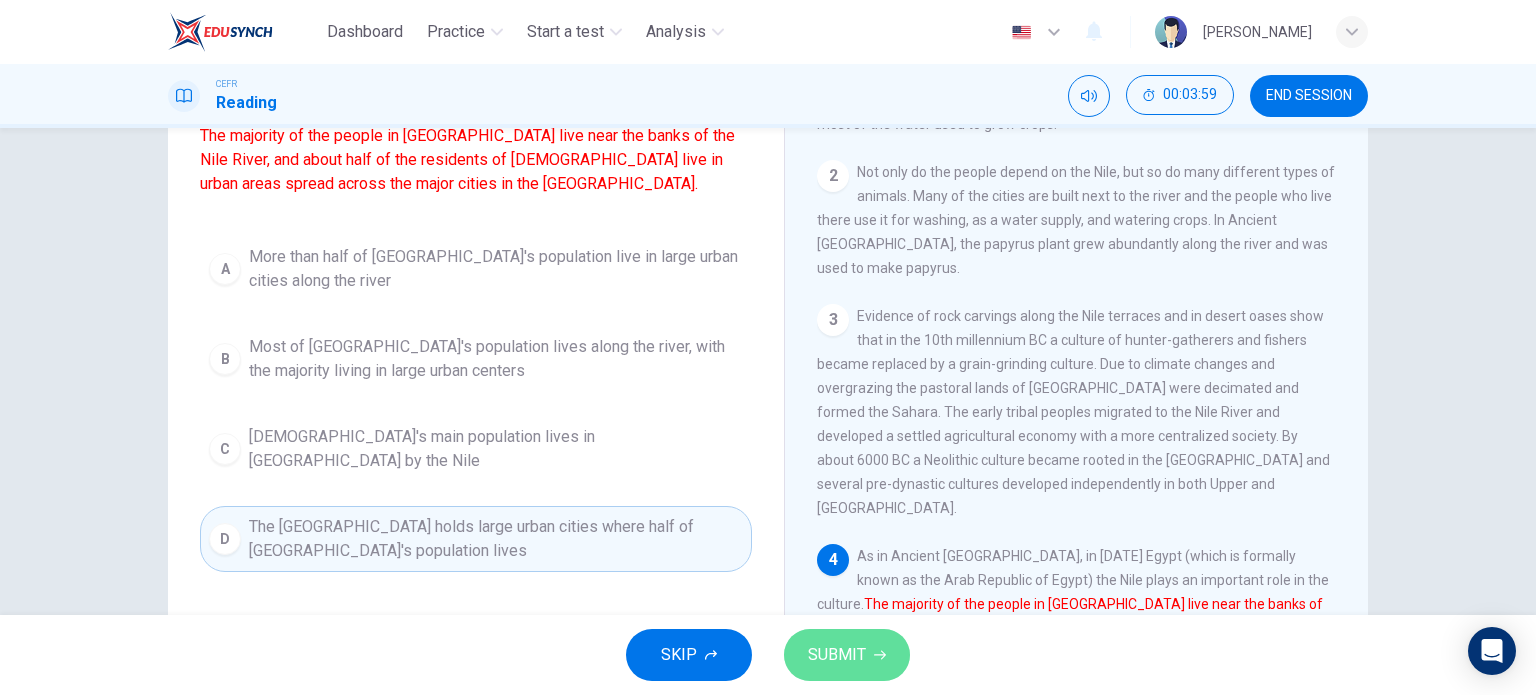 click on "SUBMIT" at bounding box center (837, 655) 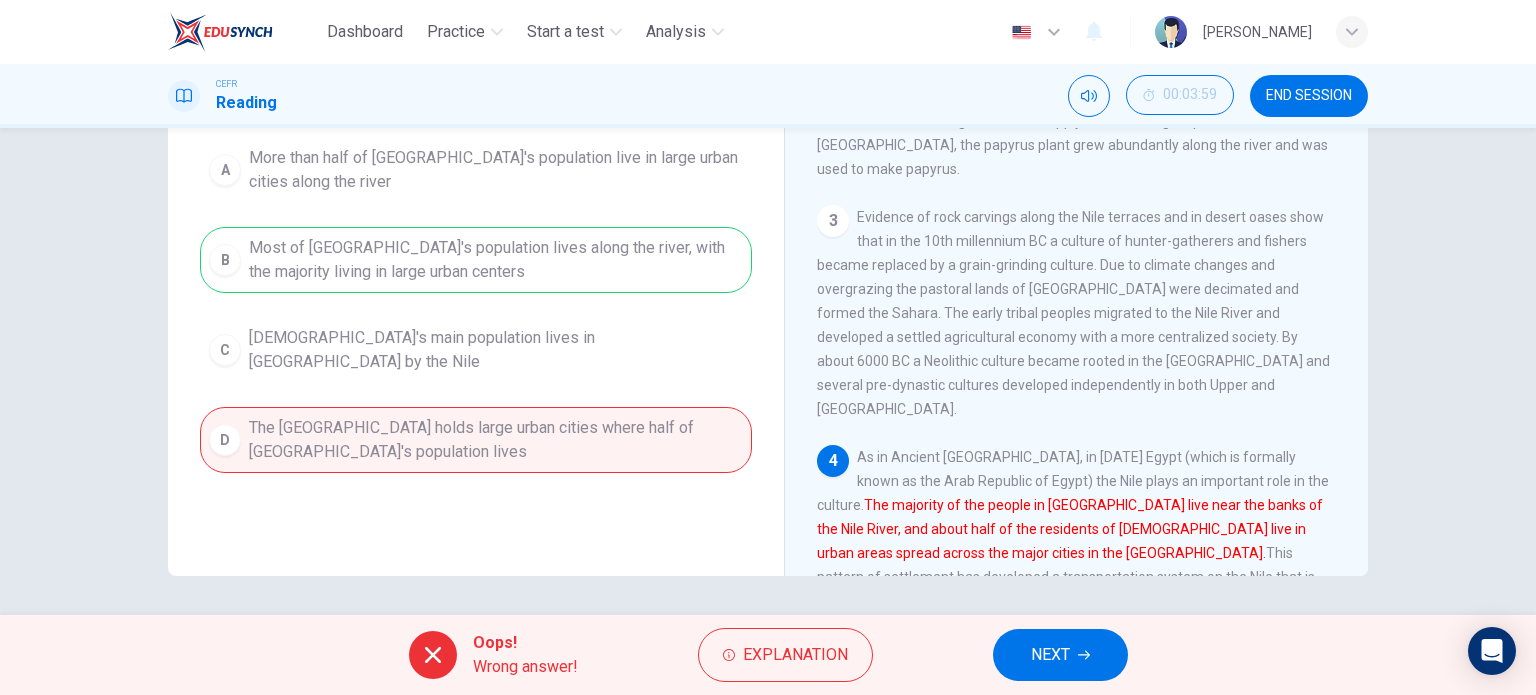scroll, scrollTop: 288, scrollLeft: 0, axis: vertical 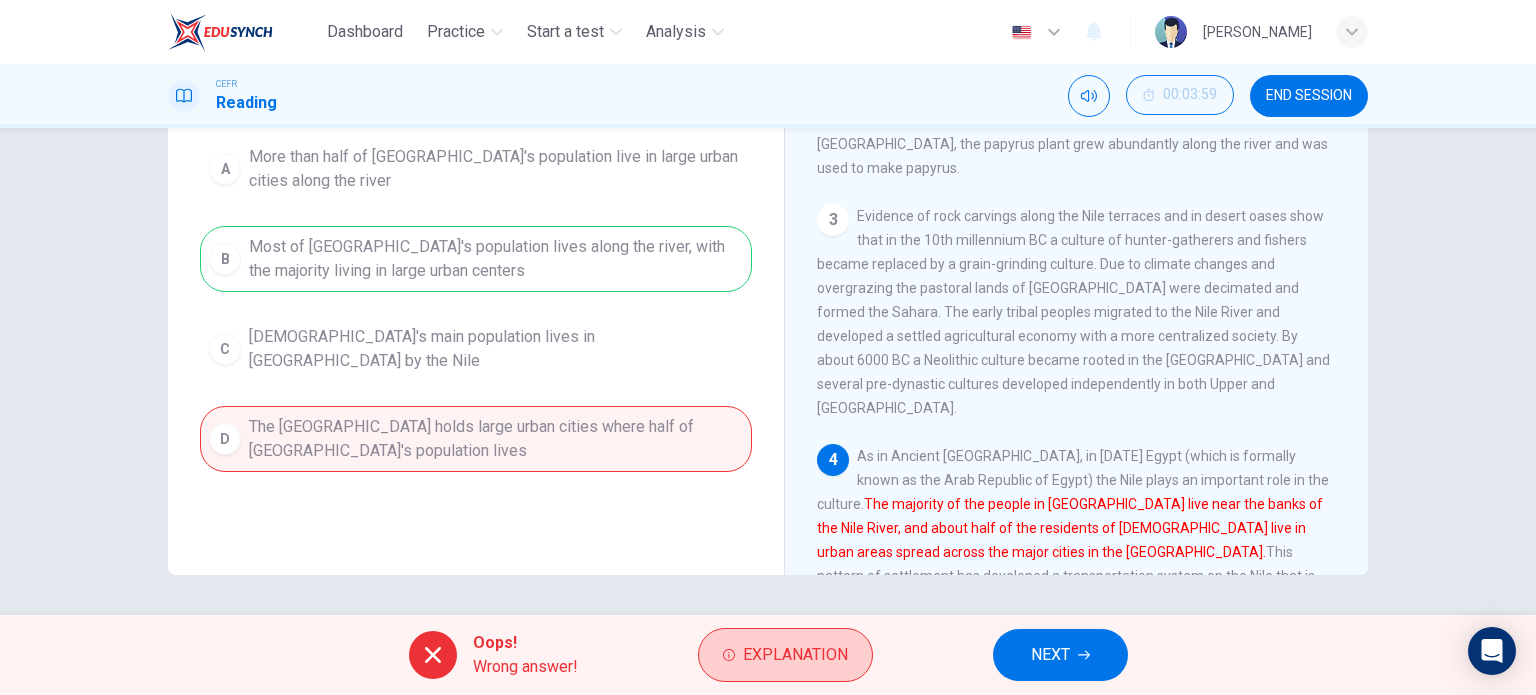 click on "Explanation" at bounding box center [795, 655] 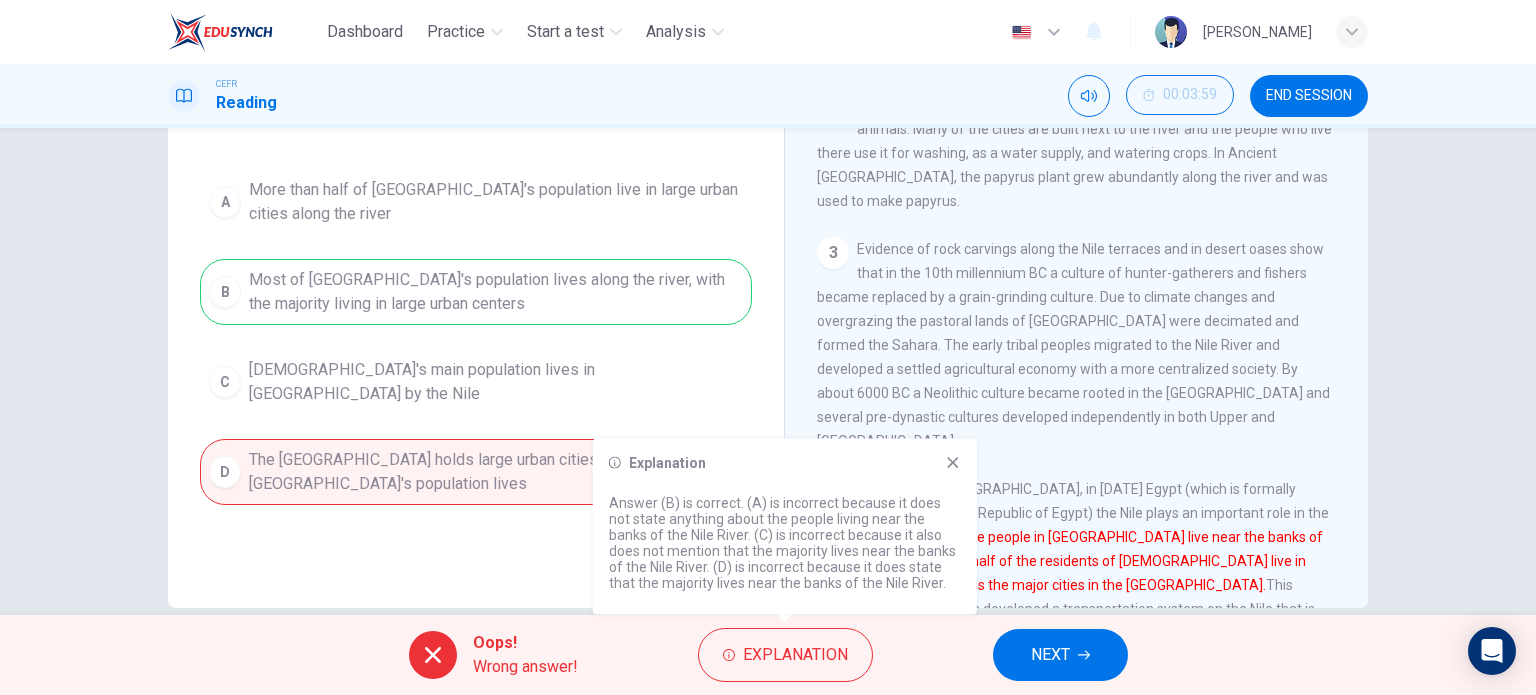 scroll, scrollTop: 288, scrollLeft: 0, axis: vertical 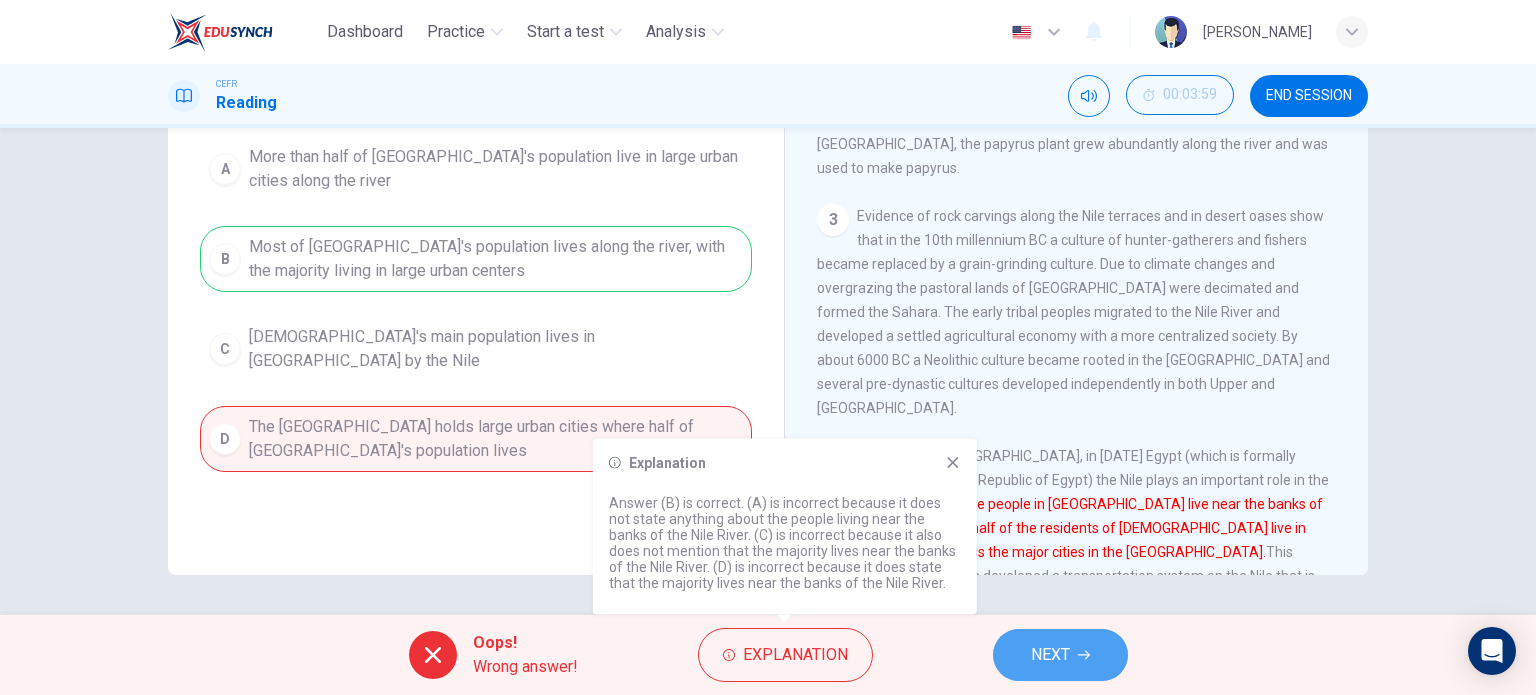 click on "NEXT" at bounding box center [1050, 655] 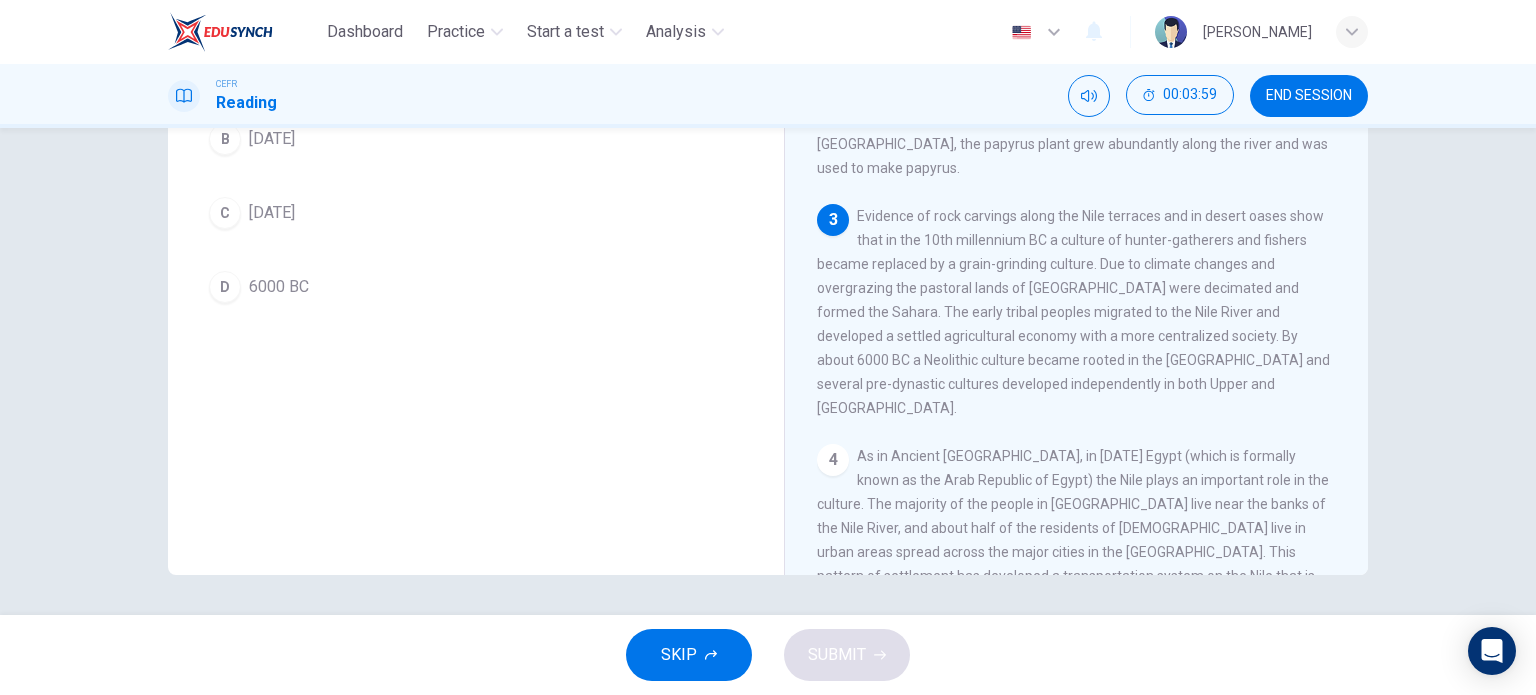 scroll, scrollTop: 168, scrollLeft: 0, axis: vertical 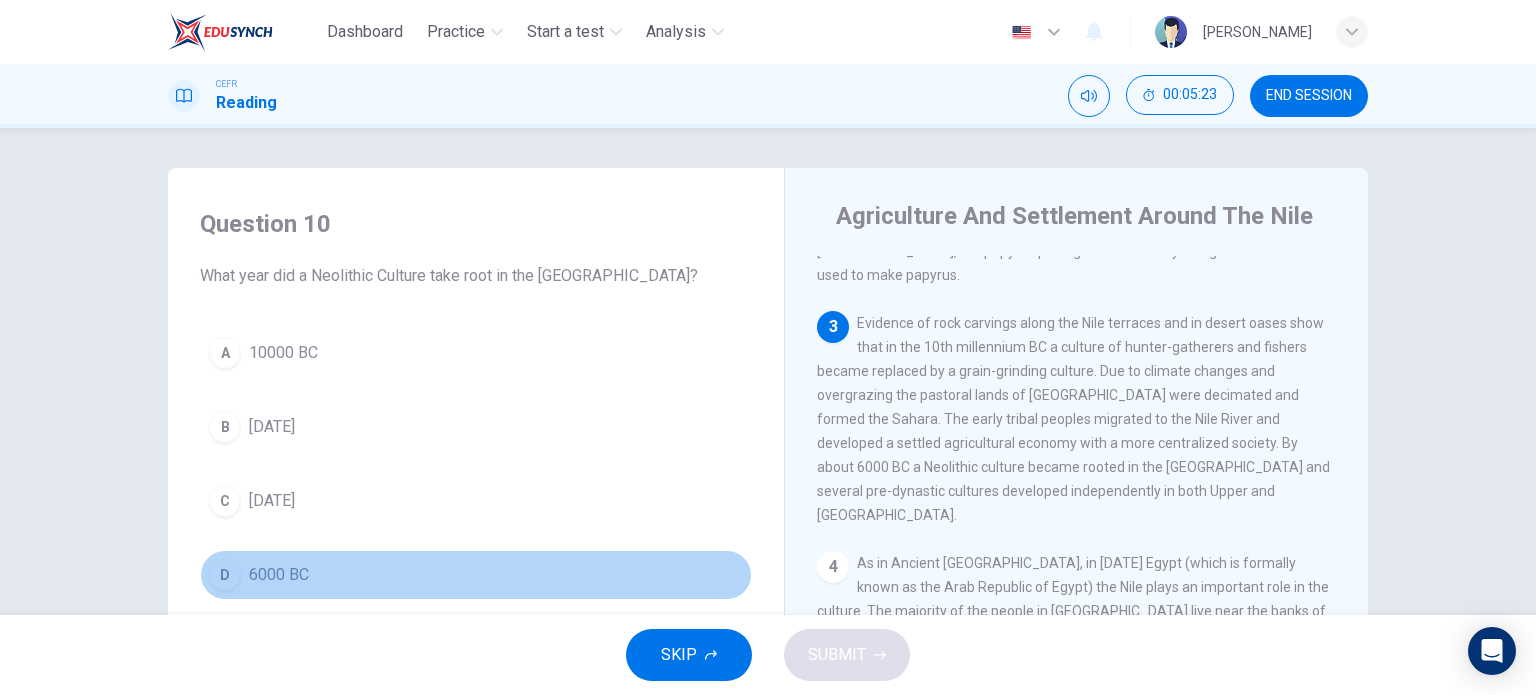 click on "D" at bounding box center (225, 575) 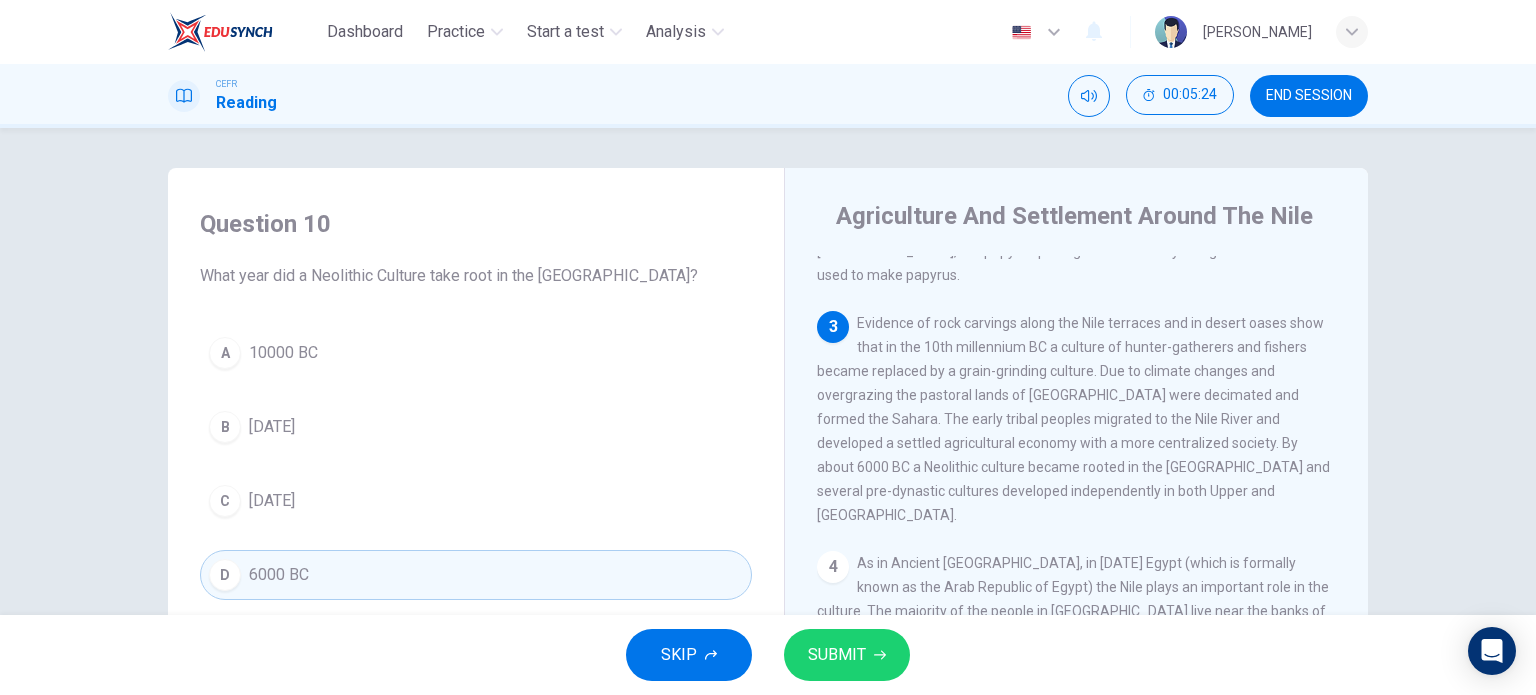click on "SUBMIT" at bounding box center [837, 655] 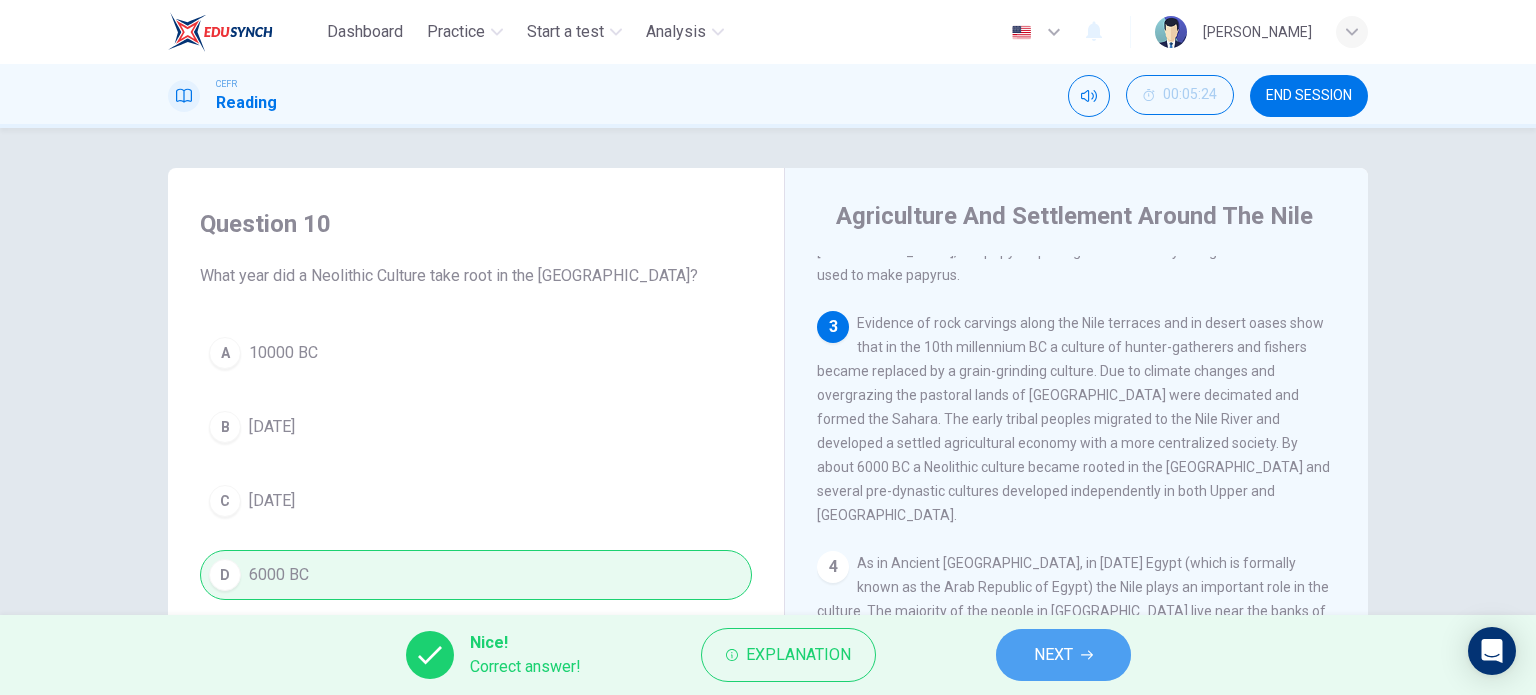 click on "NEXT" at bounding box center (1053, 655) 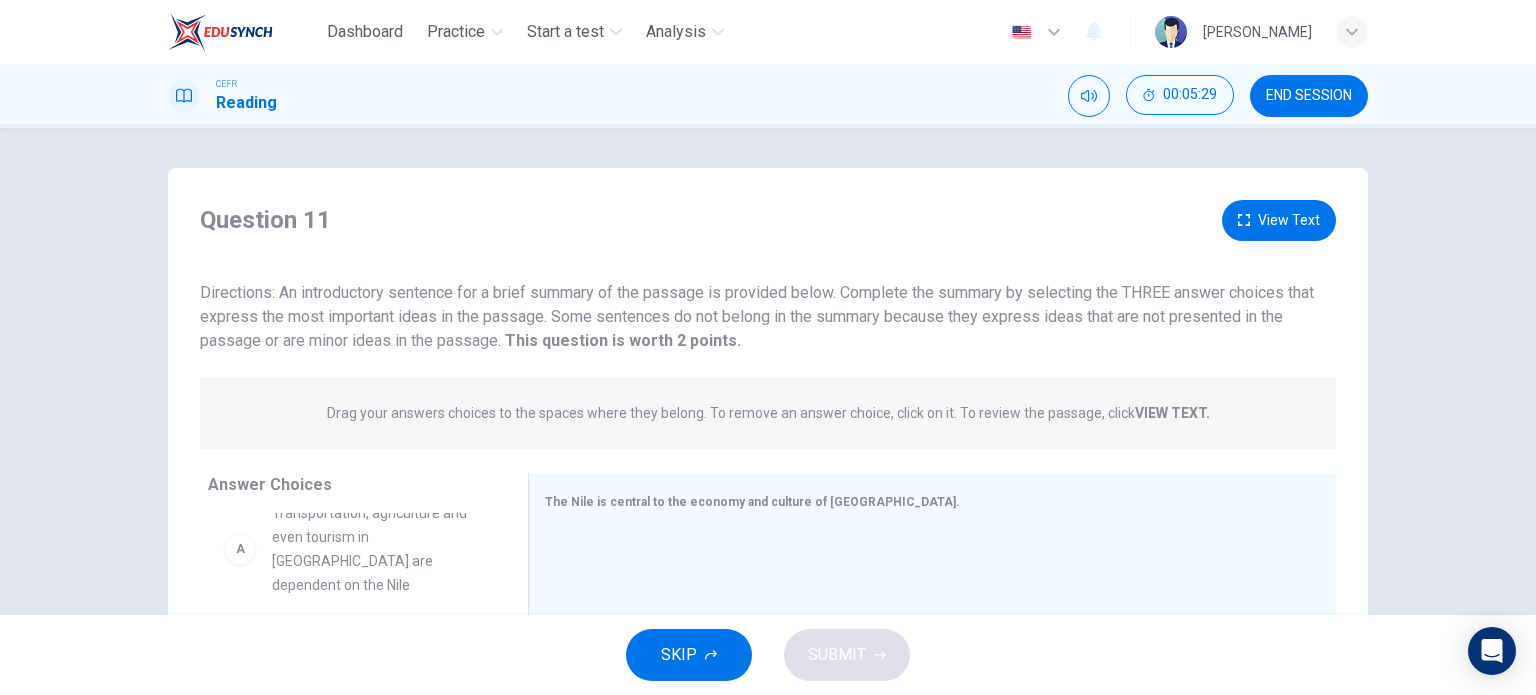 scroll, scrollTop: 0, scrollLeft: 0, axis: both 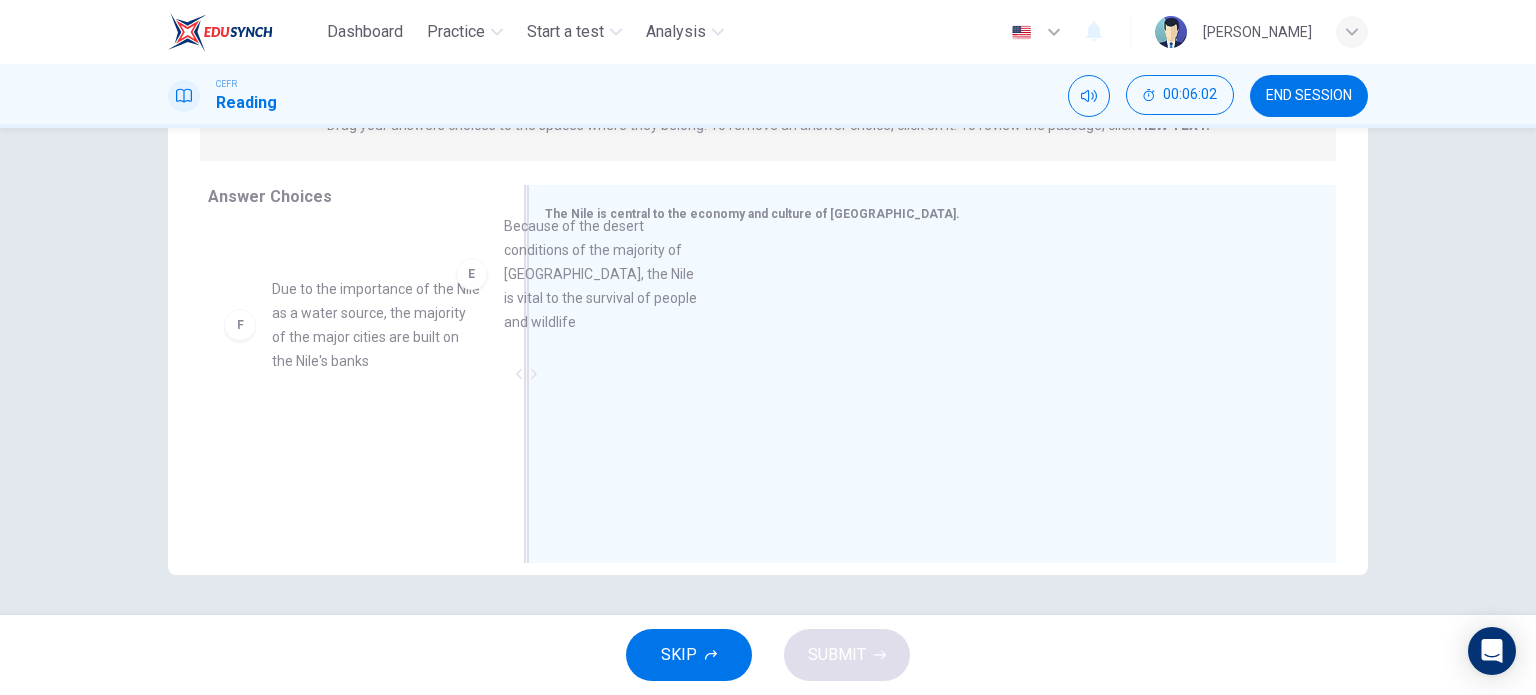 drag, startPoint x: 356, startPoint y: 317, endPoint x: 601, endPoint y: 257, distance: 252.23996 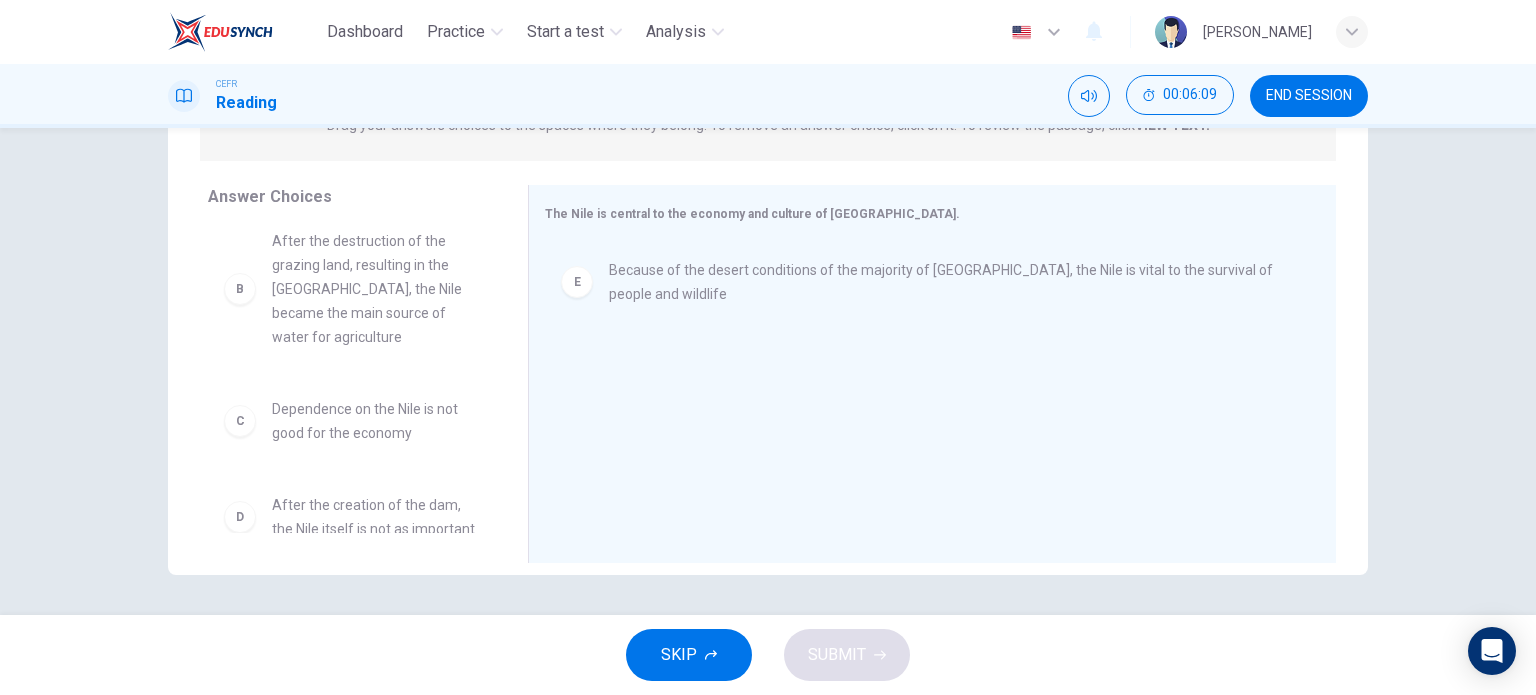 scroll, scrollTop: 124, scrollLeft: 0, axis: vertical 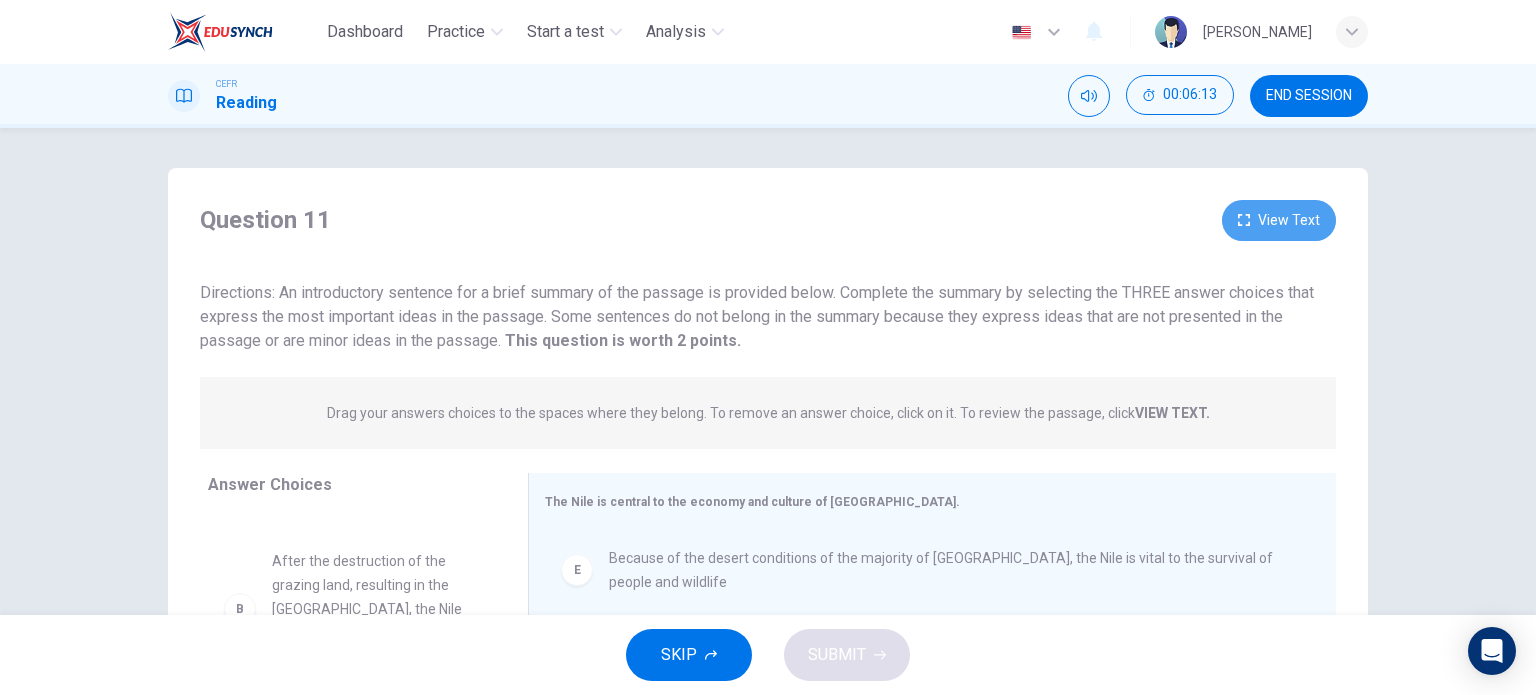 click on "View Text" at bounding box center [1279, 220] 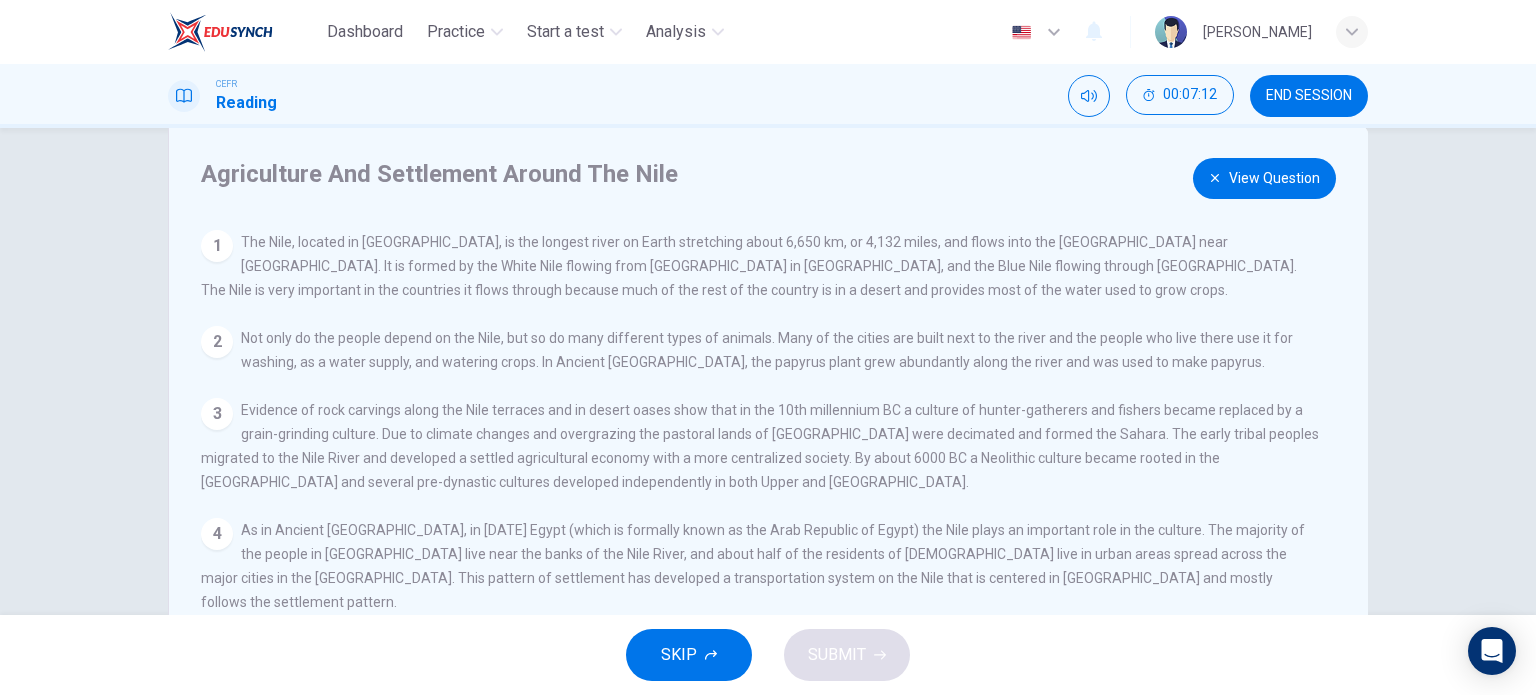 scroll, scrollTop: 0, scrollLeft: 0, axis: both 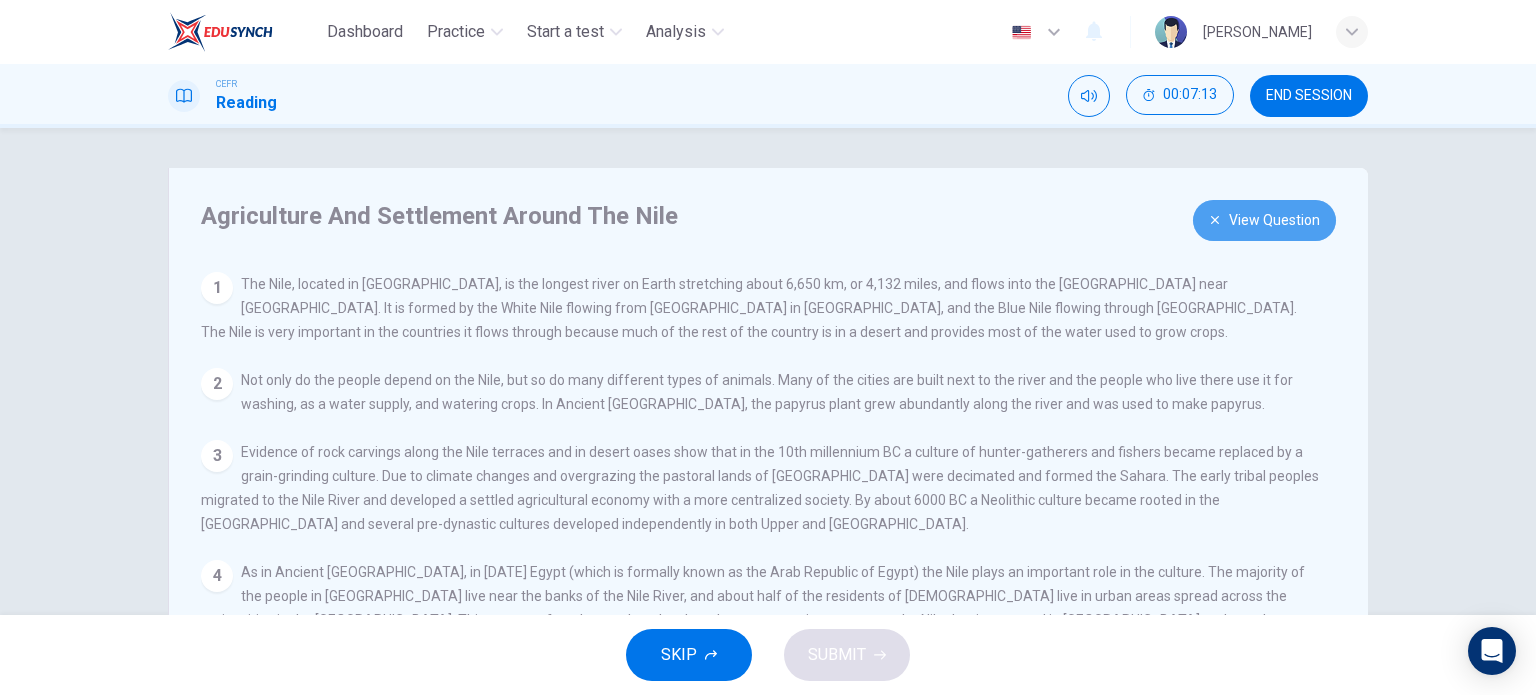 click on "View Question" at bounding box center (1264, 220) 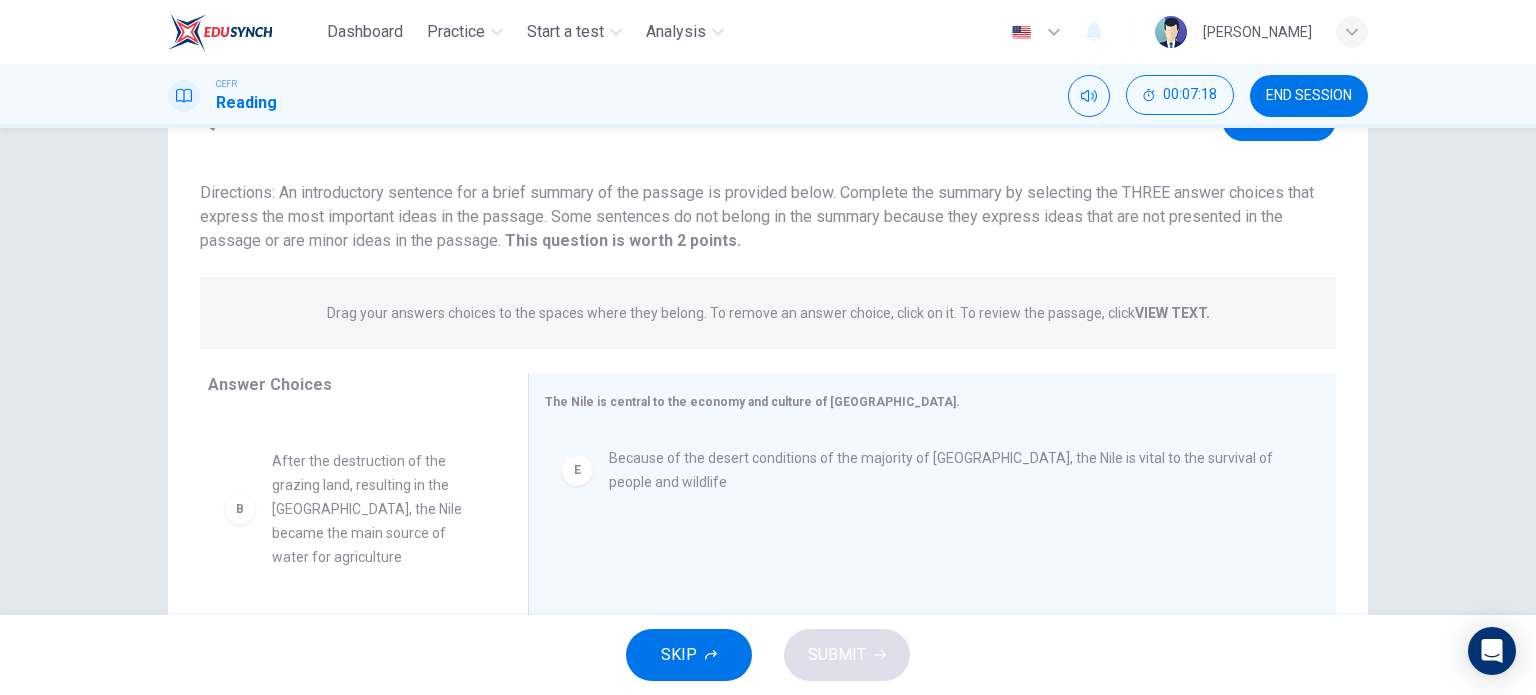 scroll, scrollTop: 200, scrollLeft: 0, axis: vertical 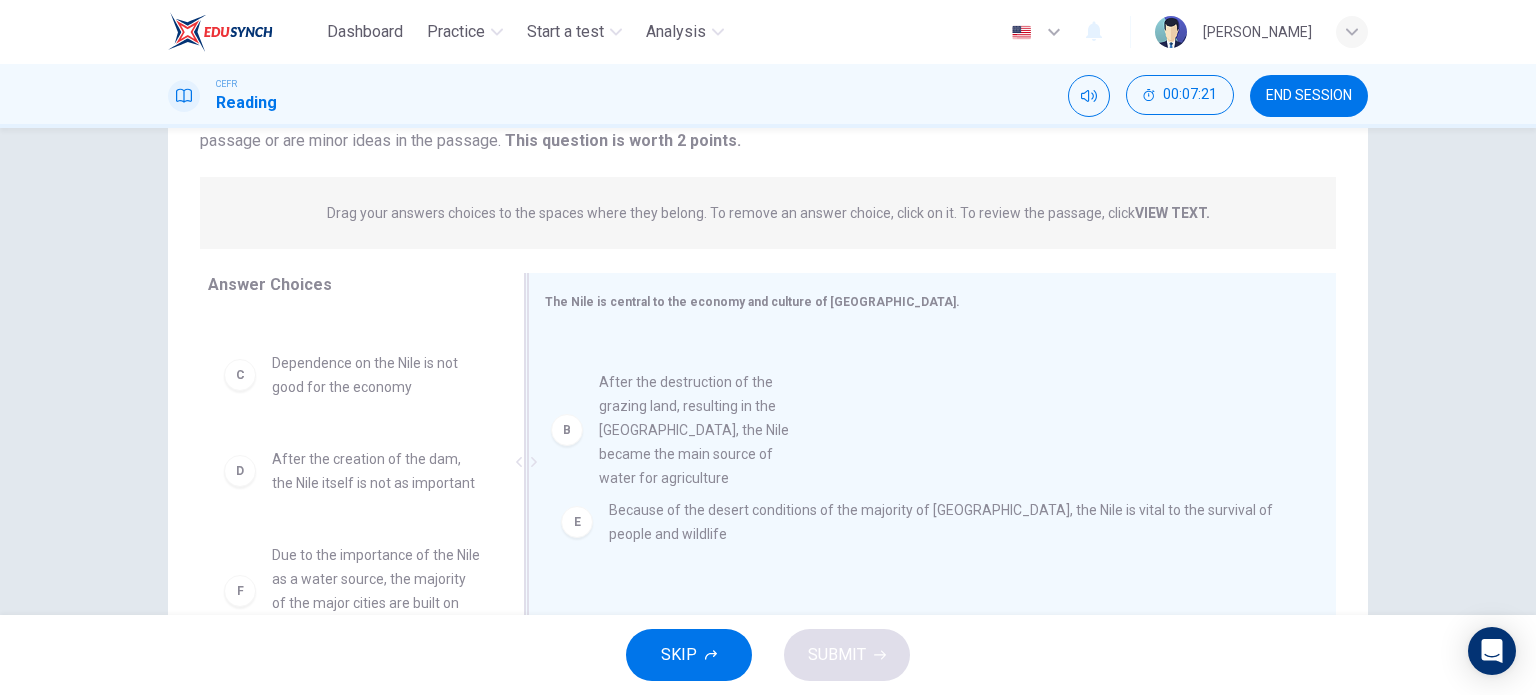 drag, startPoint x: 317, startPoint y: 369, endPoint x: 711, endPoint y: 426, distance: 398.10175 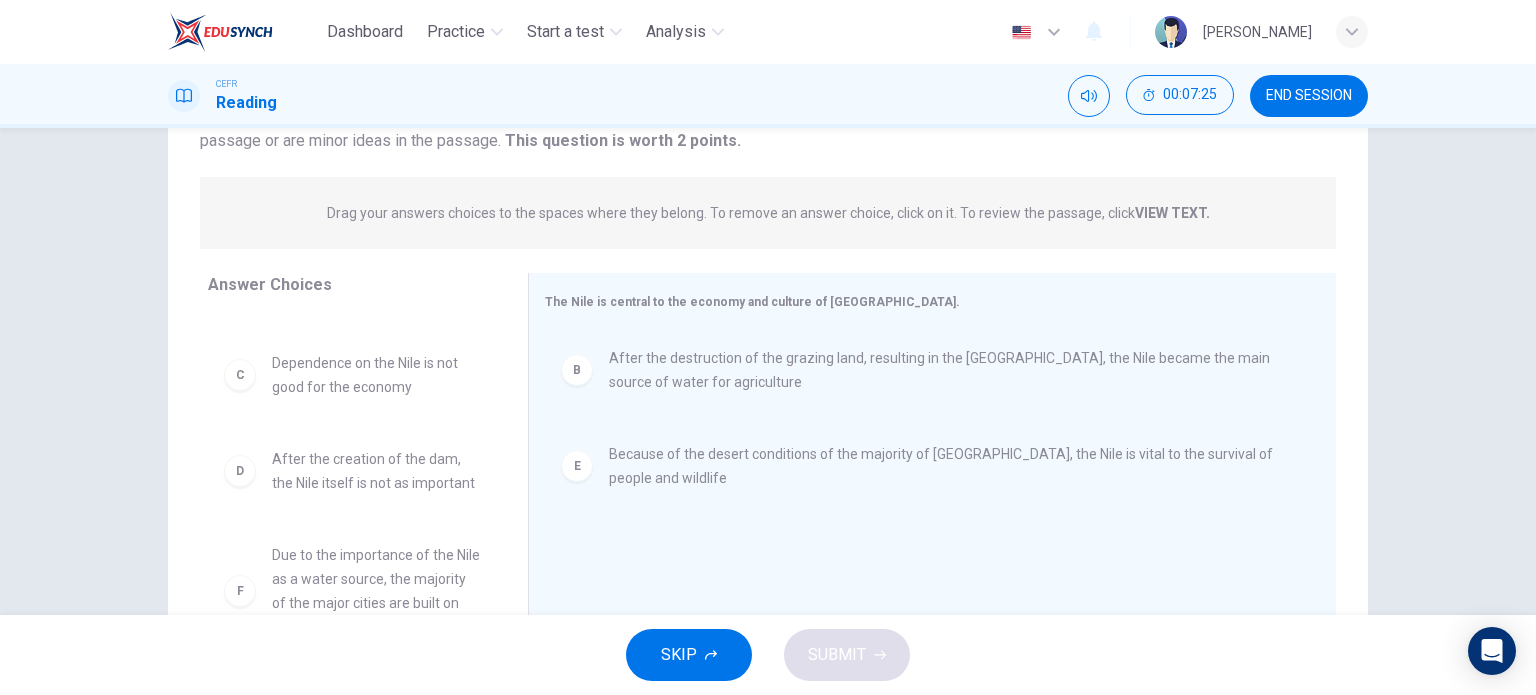 scroll, scrollTop: 156, scrollLeft: 0, axis: vertical 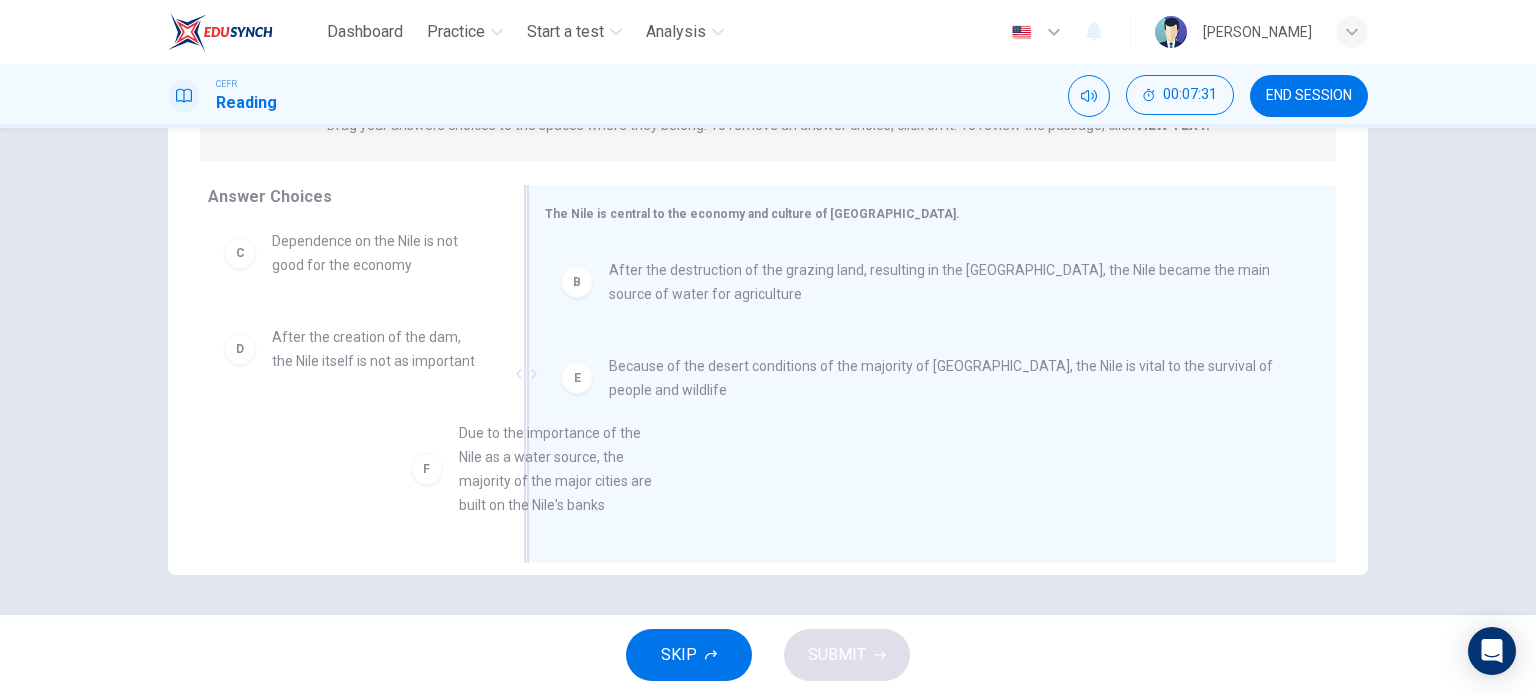 drag, startPoint x: 411, startPoint y: 497, endPoint x: 947, endPoint y: 476, distance: 536.4112 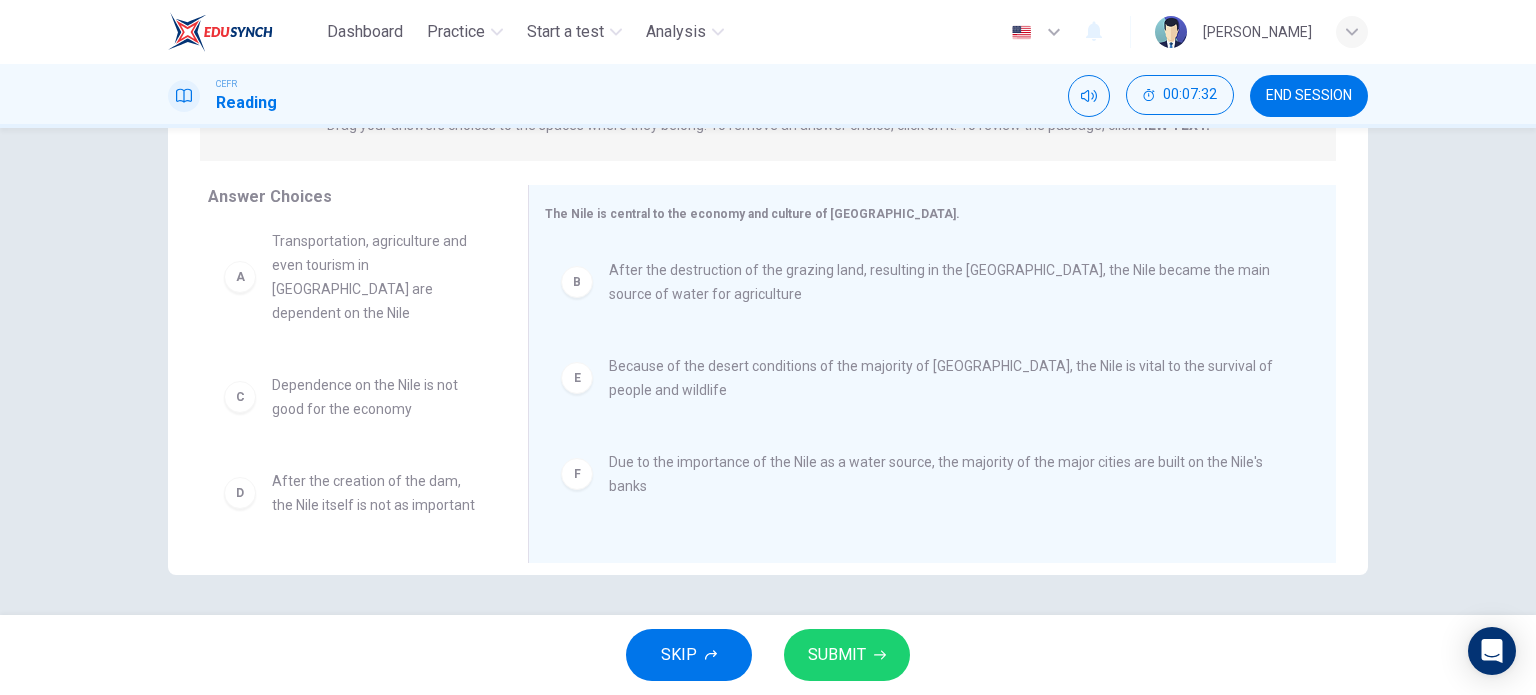 scroll, scrollTop: 12, scrollLeft: 0, axis: vertical 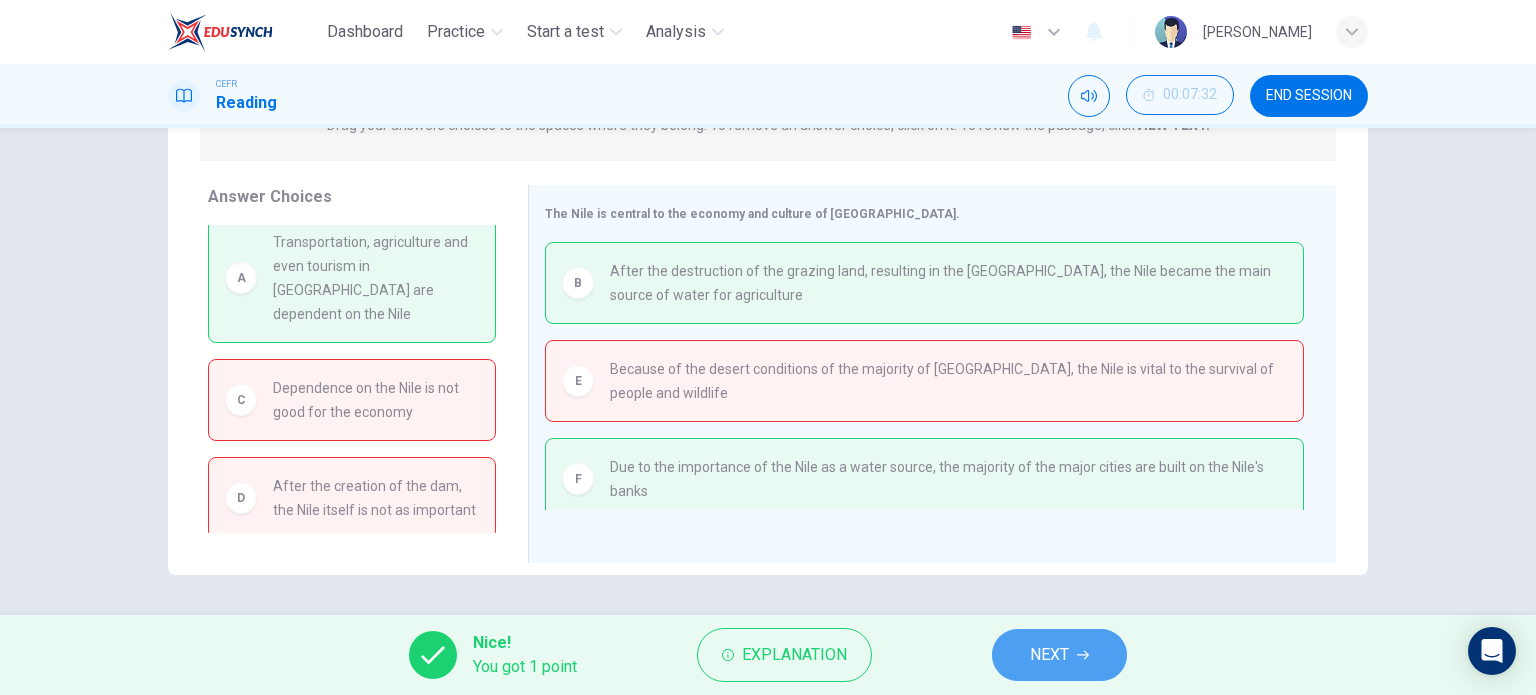 click on "NEXT" at bounding box center [1059, 655] 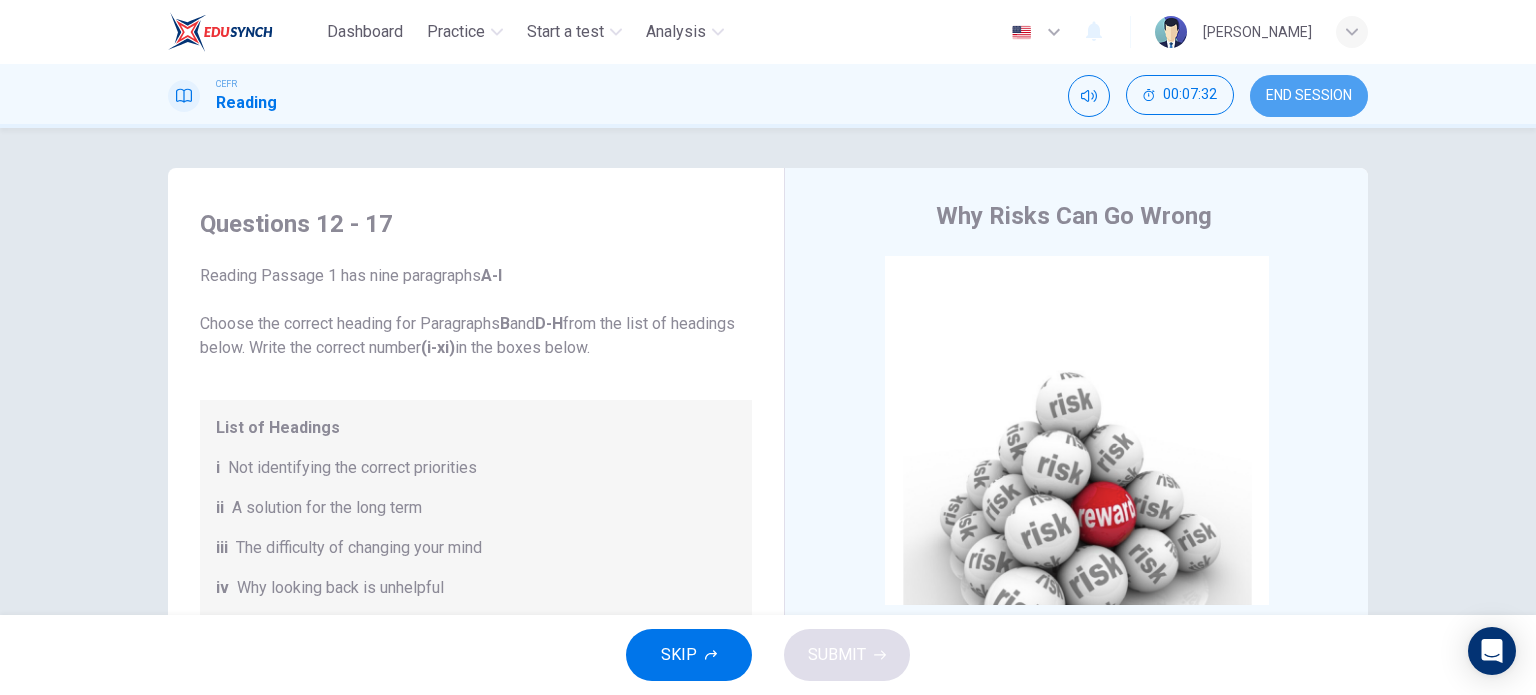 click on "END SESSION" at bounding box center (1309, 96) 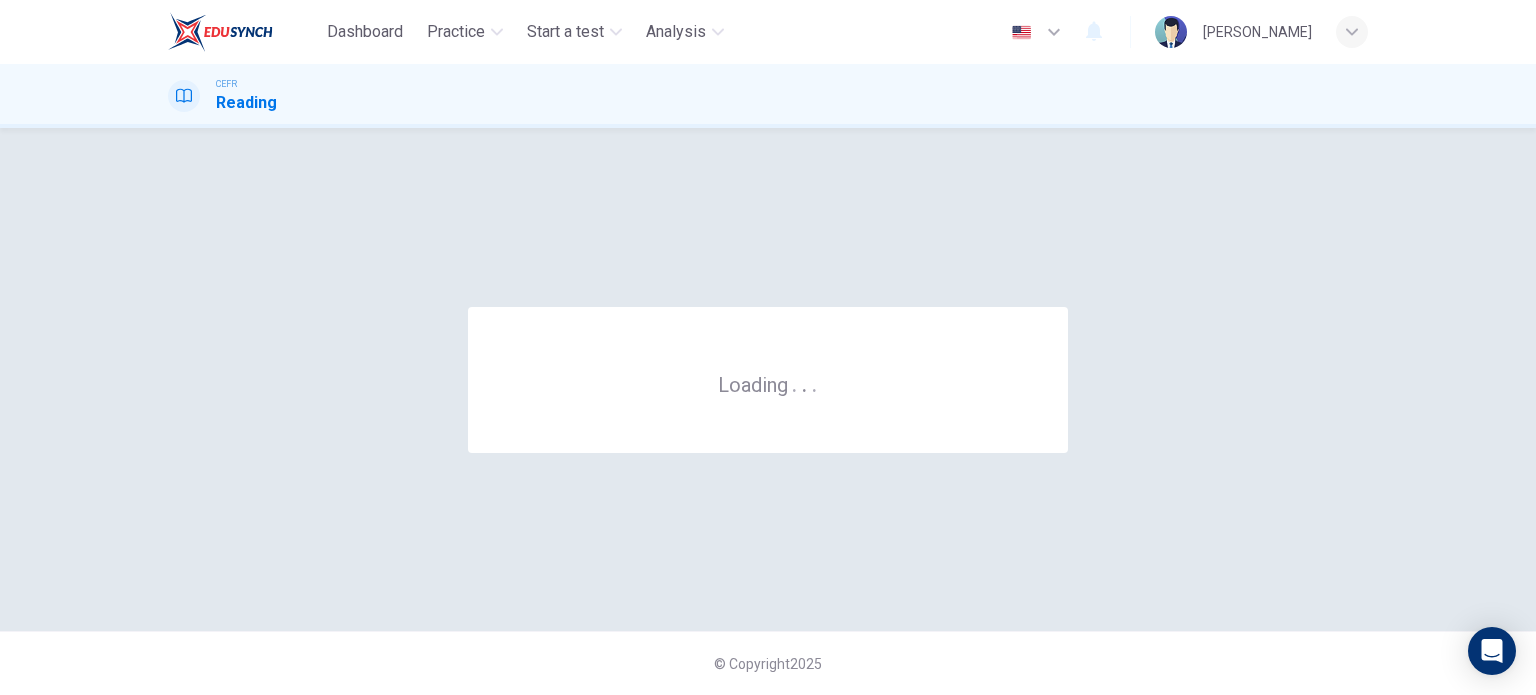 scroll, scrollTop: 0, scrollLeft: 0, axis: both 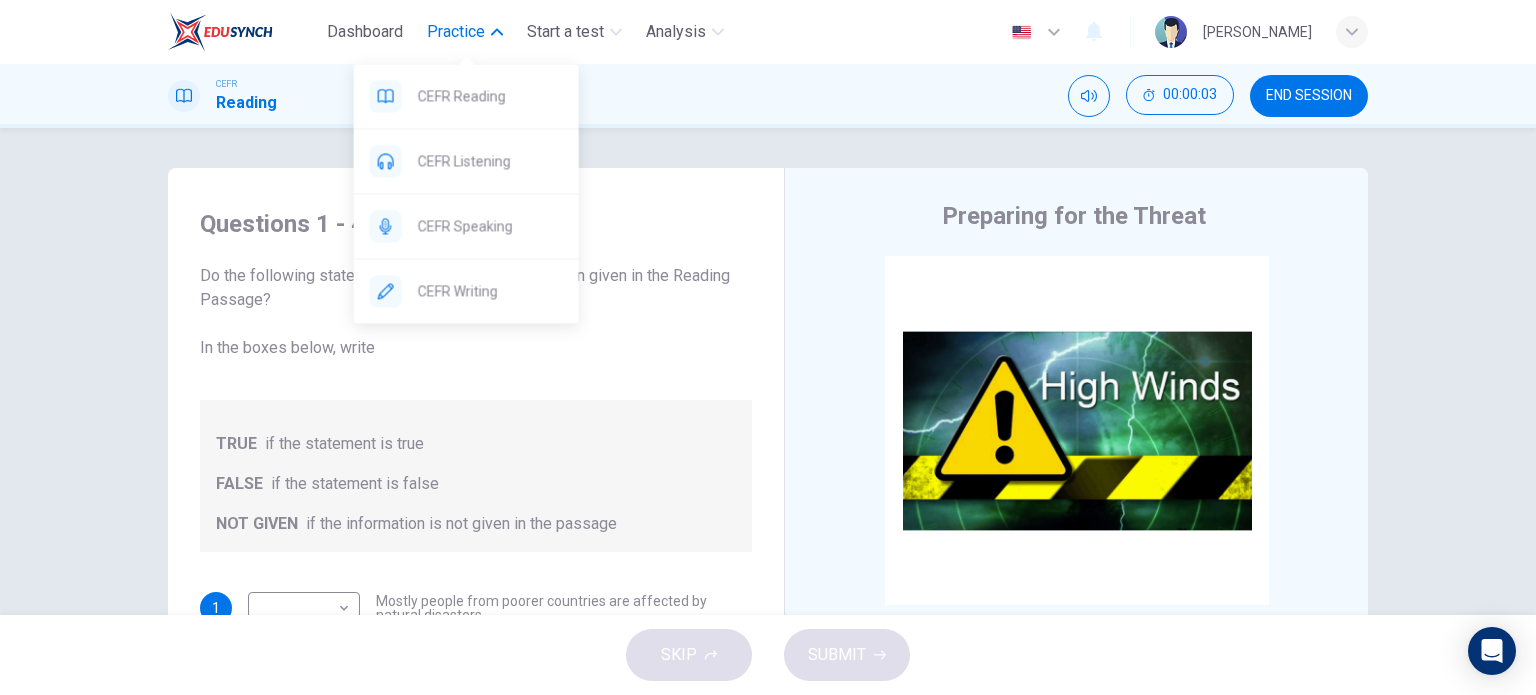 click on "Practice" at bounding box center (456, 32) 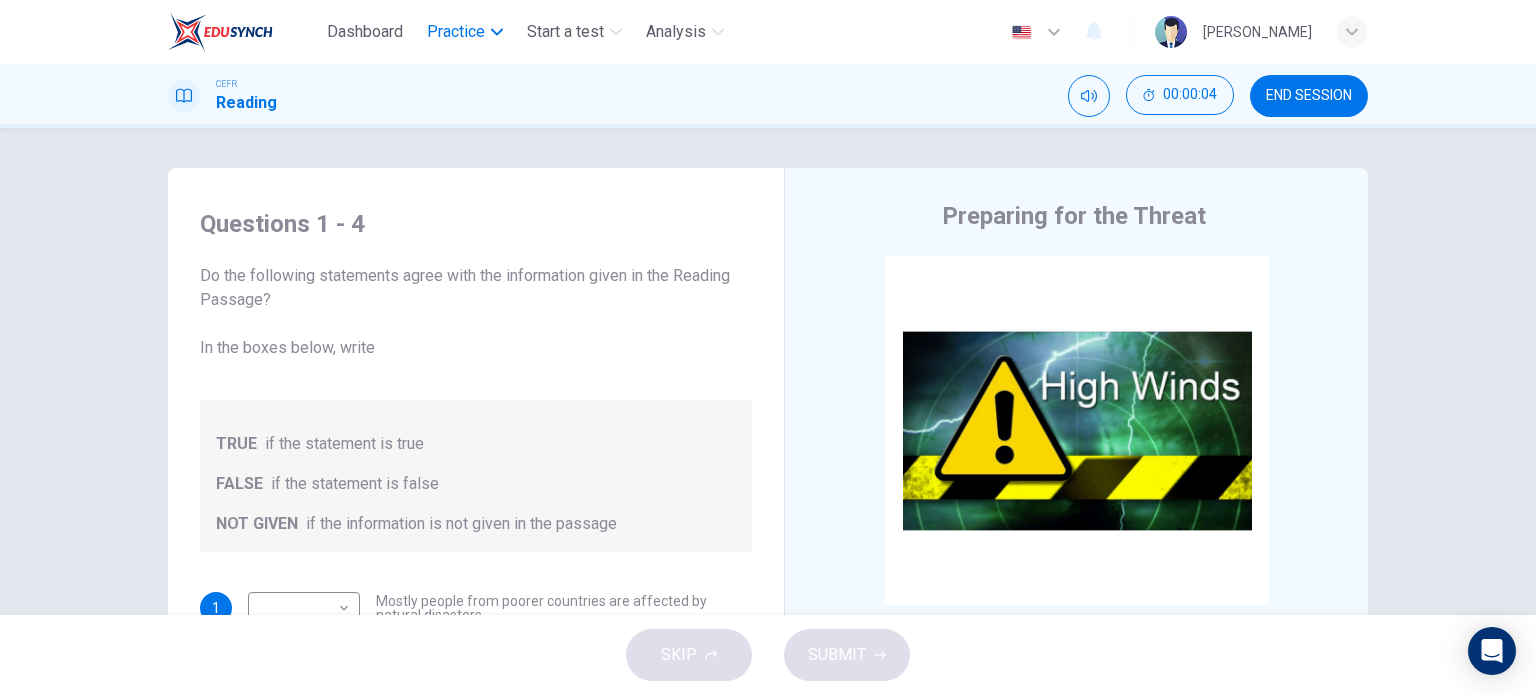 click on "Practice" at bounding box center [456, 32] 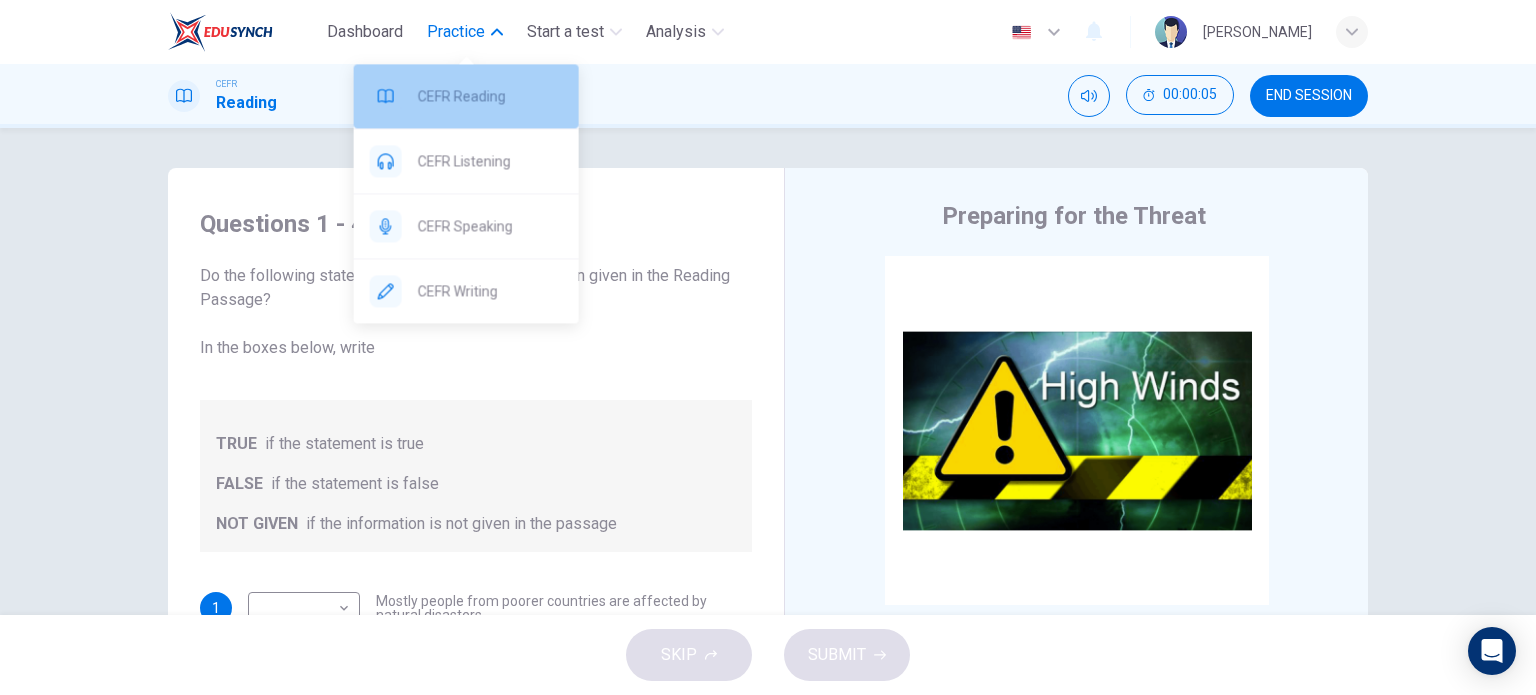 click on "CEFR Reading" at bounding box center [490, 96] 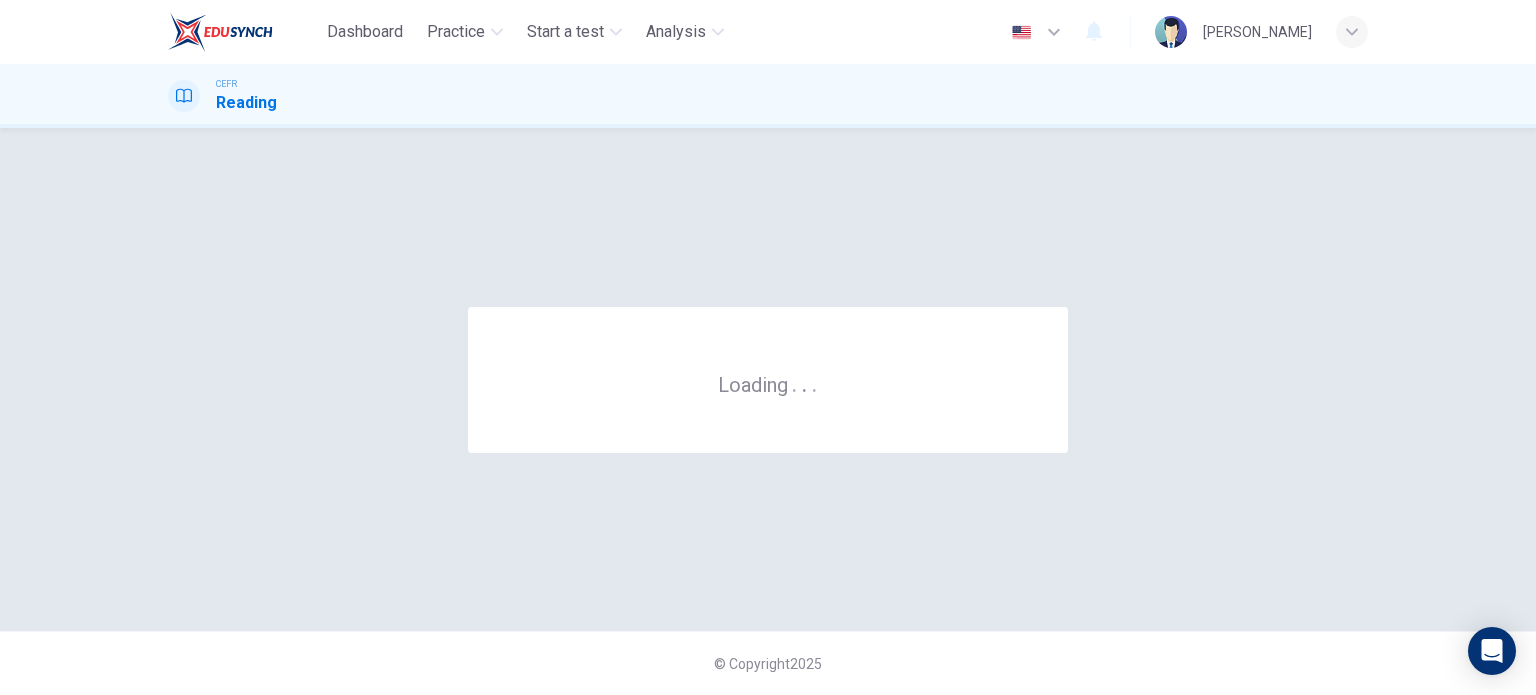 scroll, scrollTop: 0, scrollLeft: 0, axis: both 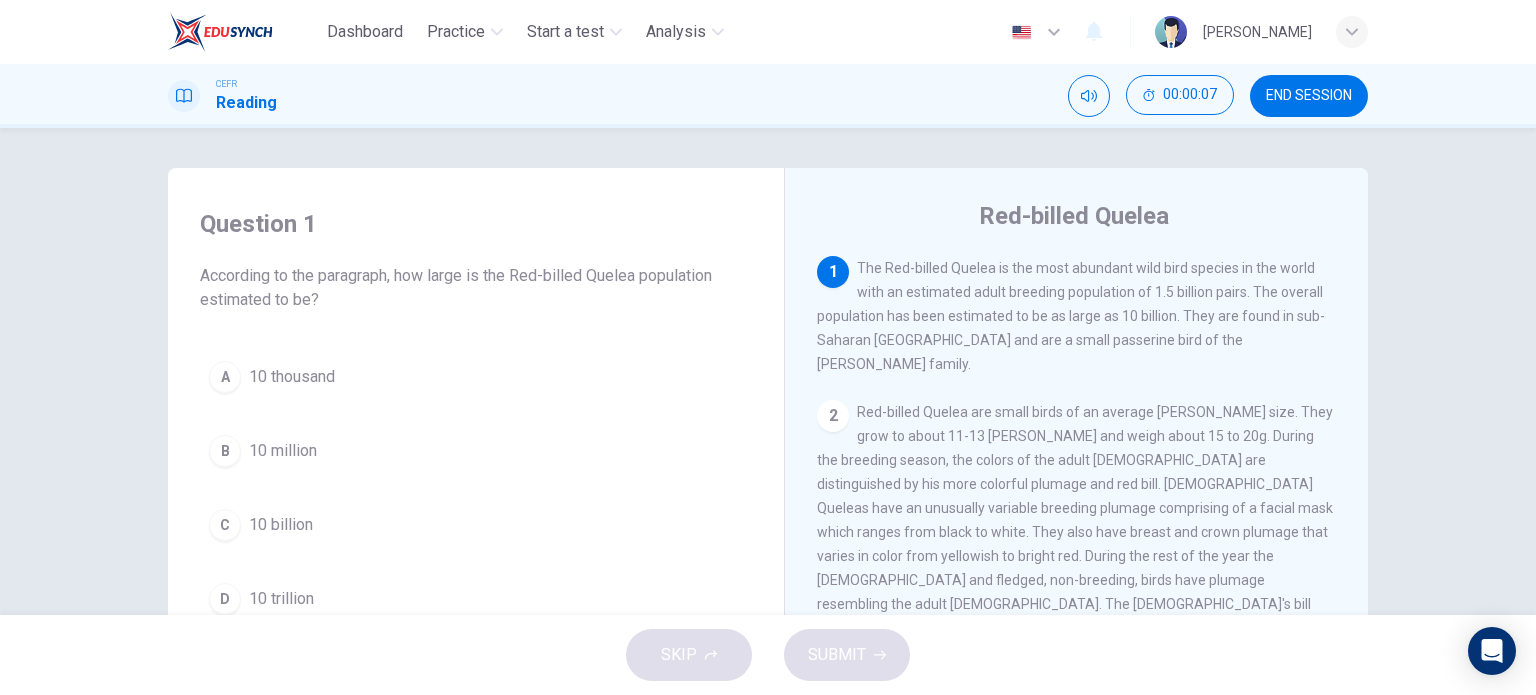 click on "C" at bounding box center (225, 525) 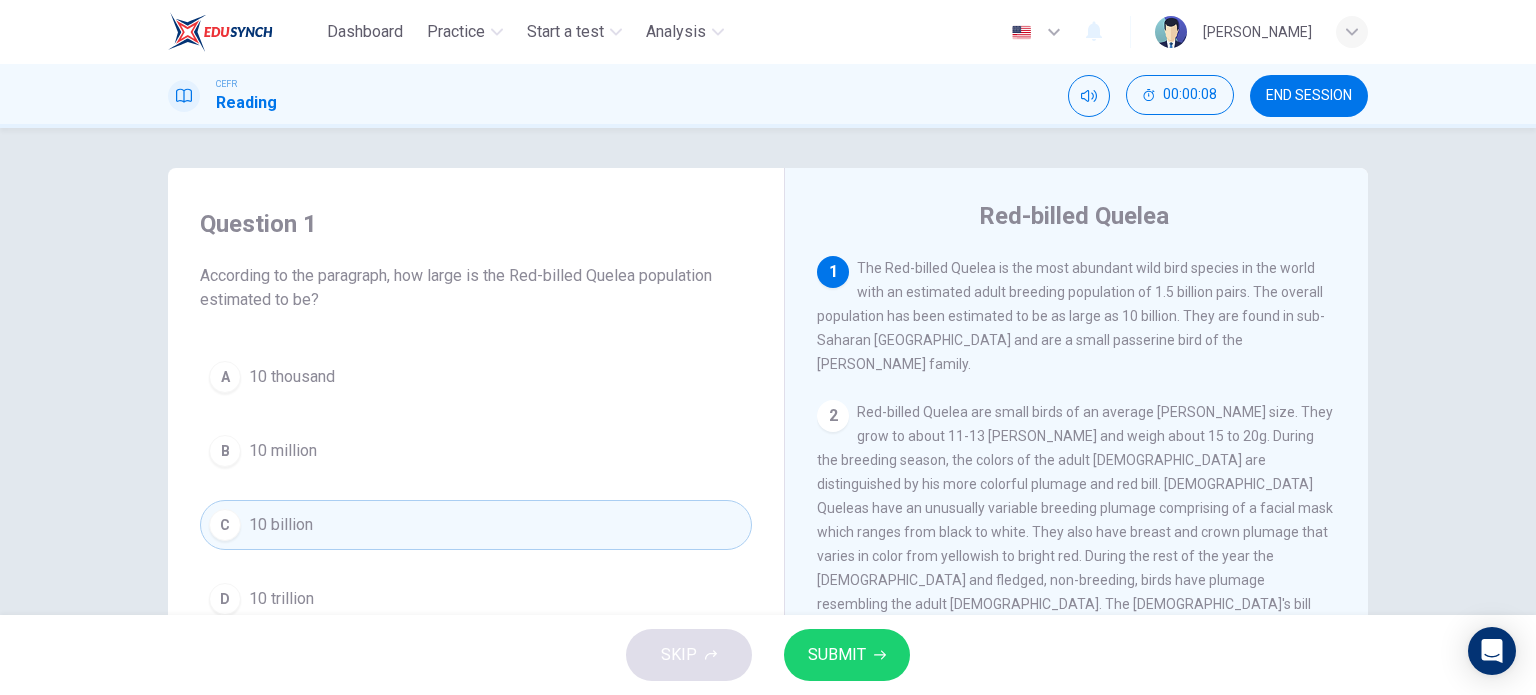 click on "SUBMIT" at bounding box center [847, 655] 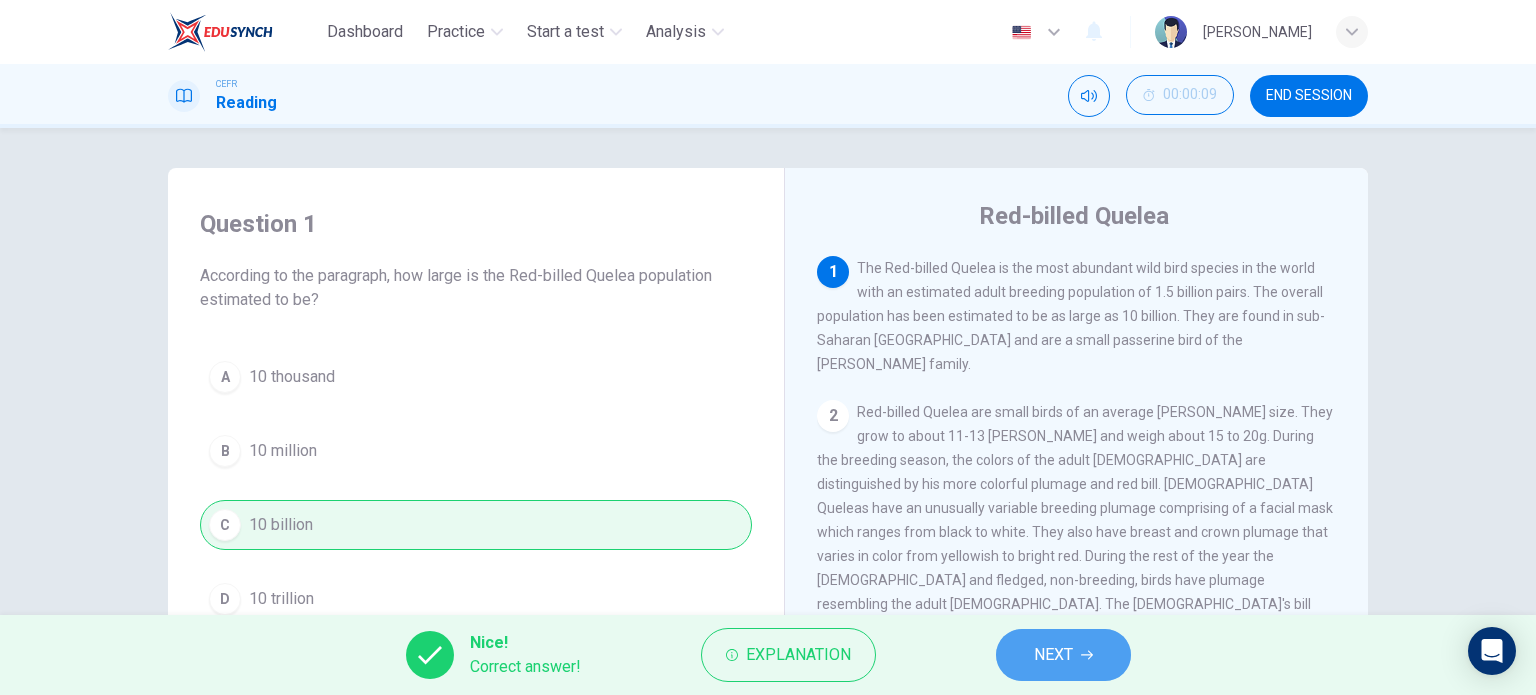 click on "NEXT" at bounding box center (1053, 655) 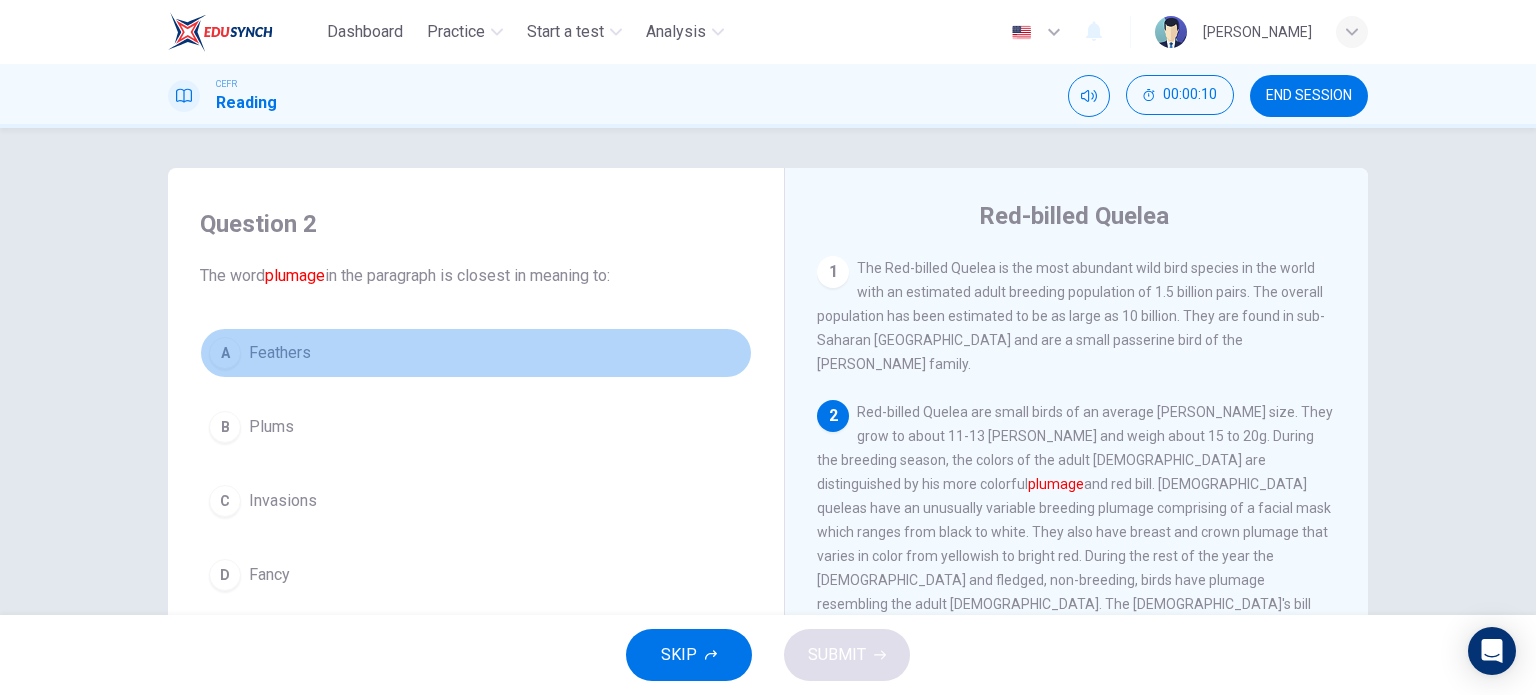 click on "Feathers" at bounding box center (280, 353) 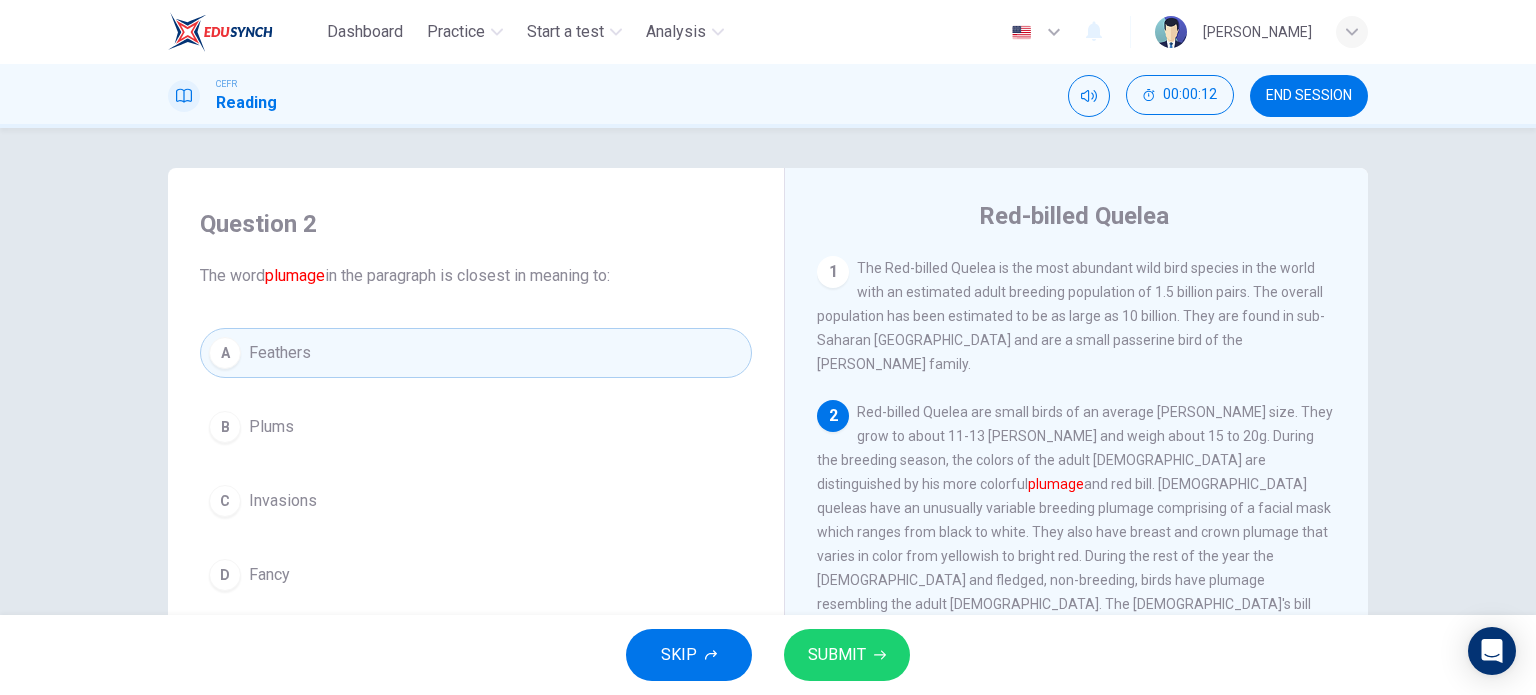 click on "SKIP SUBMIT" at bounding box center [768, 655] 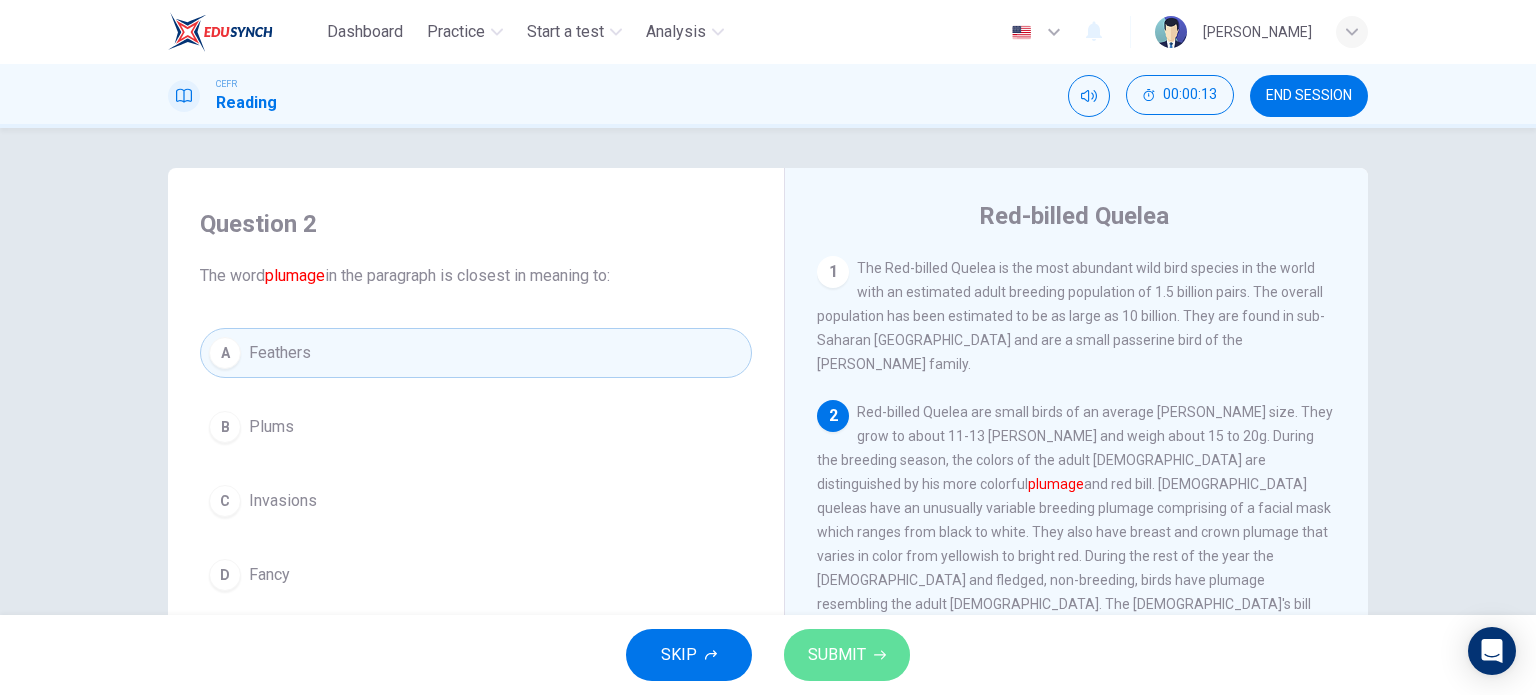 click on "SUBMIT" at bounding box center (837, 655) 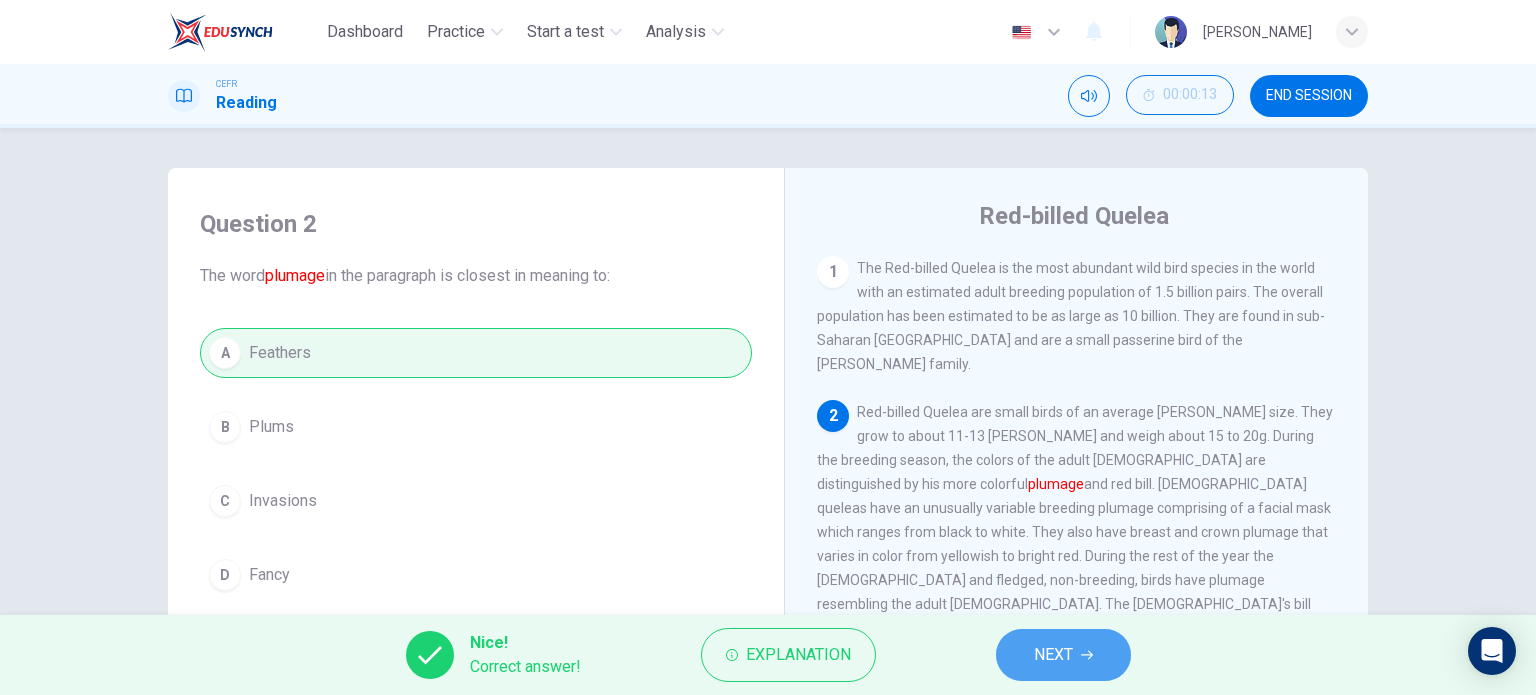 click 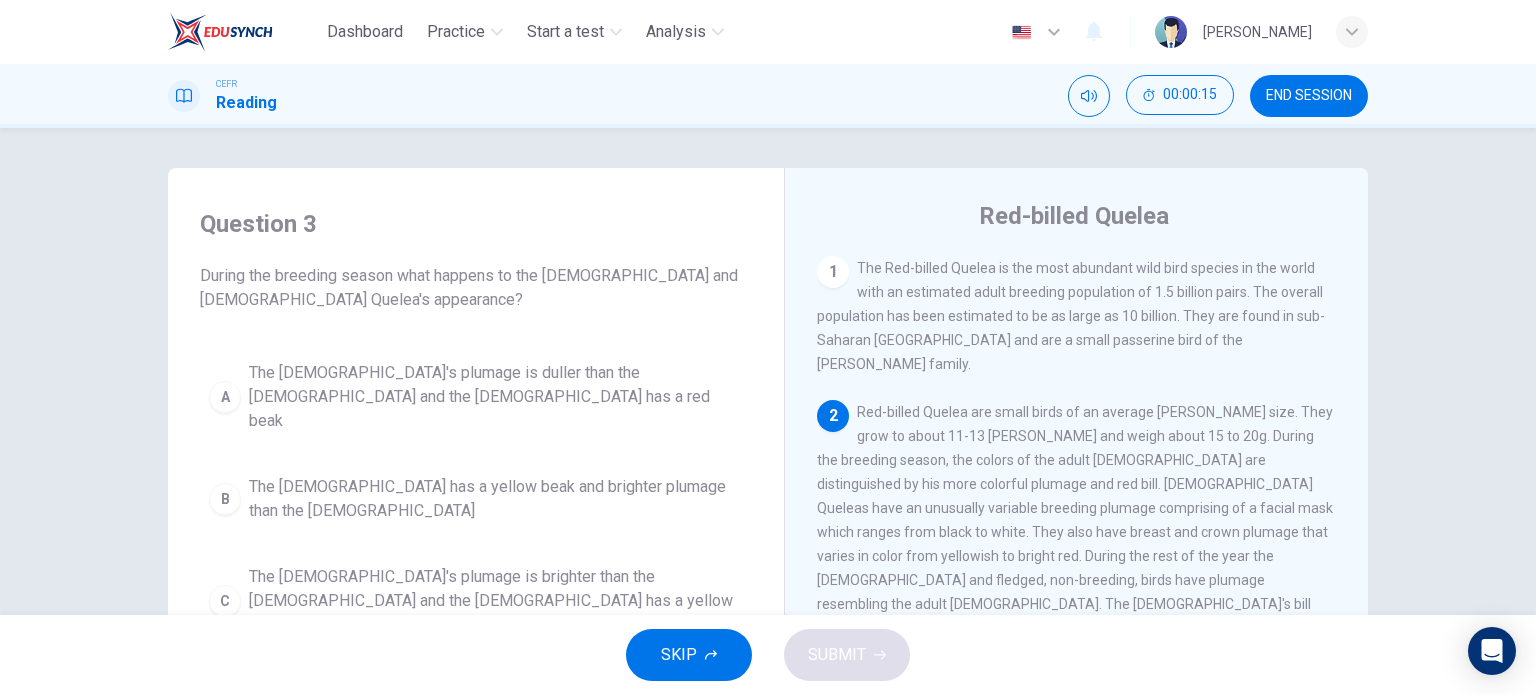 scroll, scrollTop: 100, scrollLeft: 0, axis: vertical 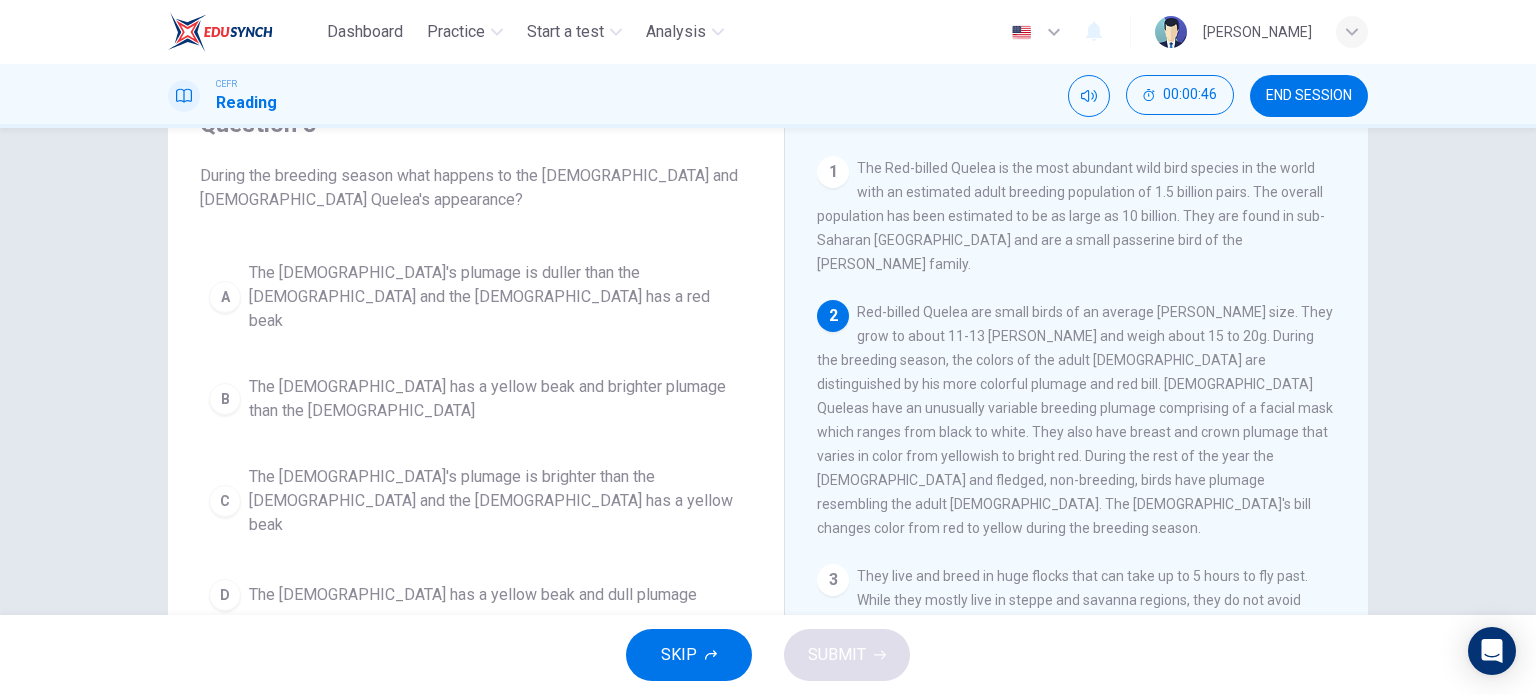 click on "The male's plumage is brighter than the female and the female has a yellow beak" at bounding box center (496, 501) 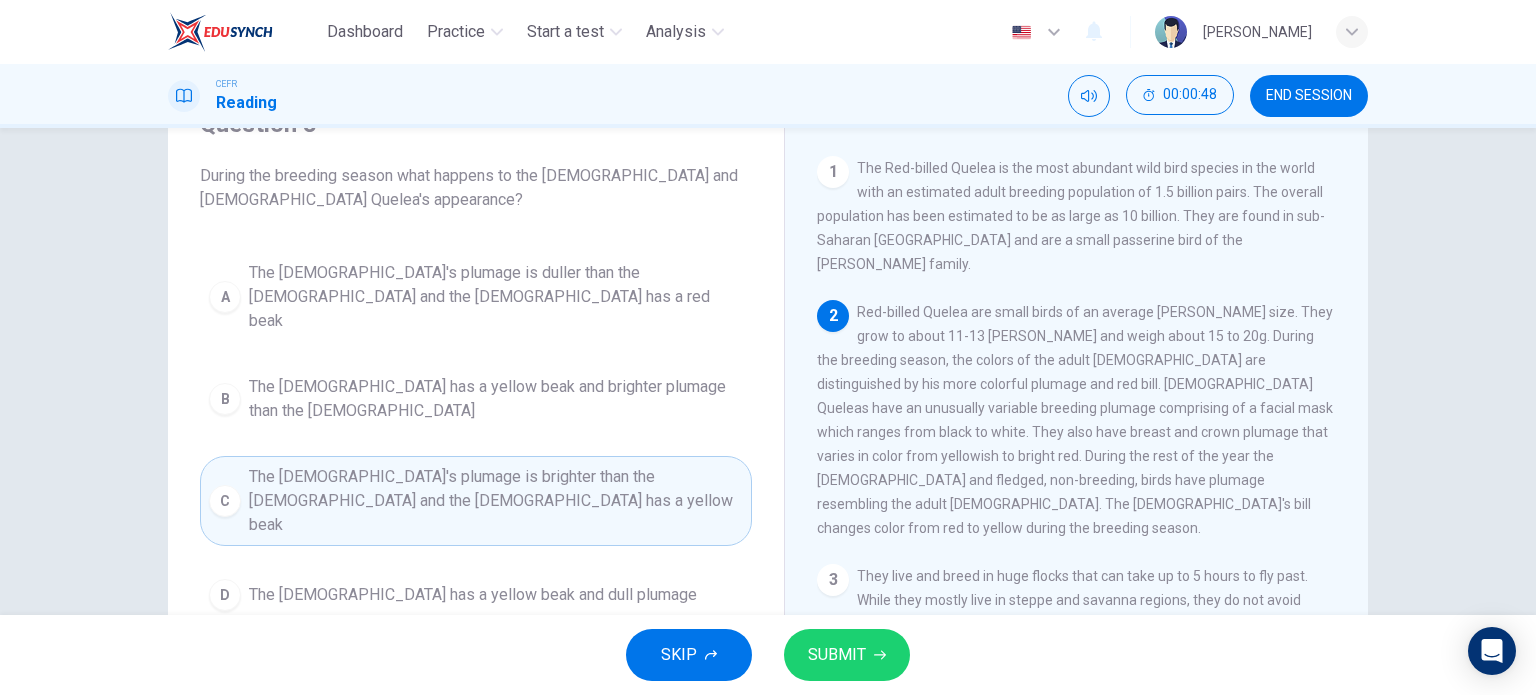 click on "SUBMIT" at bounding box center (837, 655) 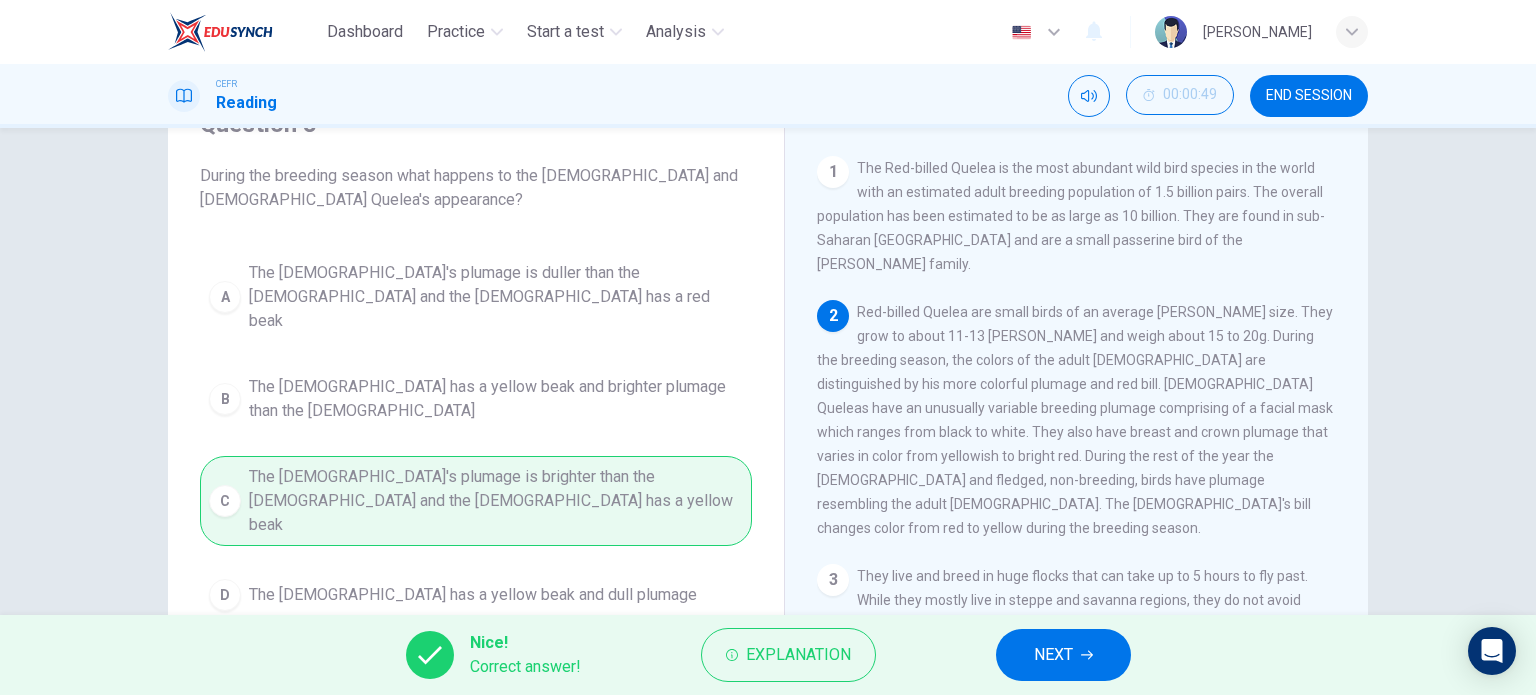 click on "NEXT" at bounding box center [1063, 655] 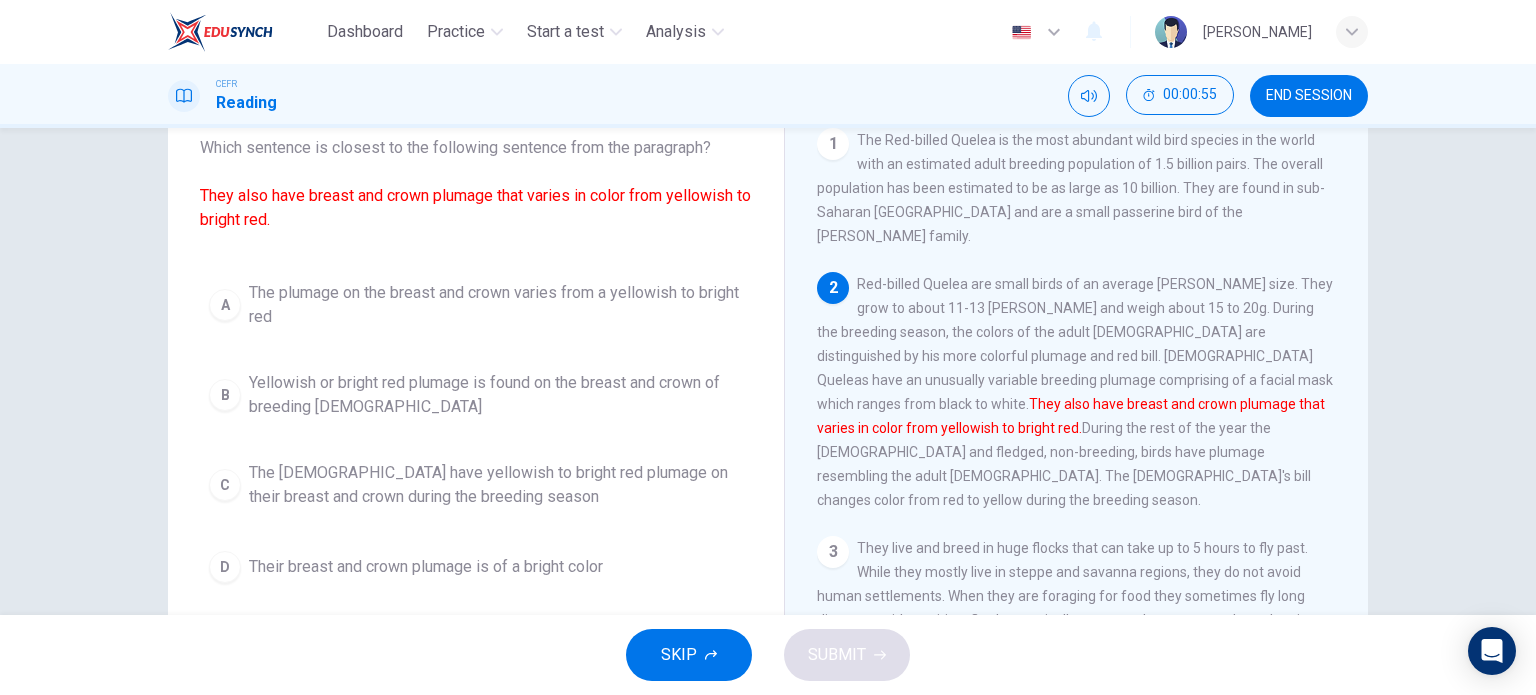 scroll, scrollTop: 100, scrollLeft: 0, axis: vertical 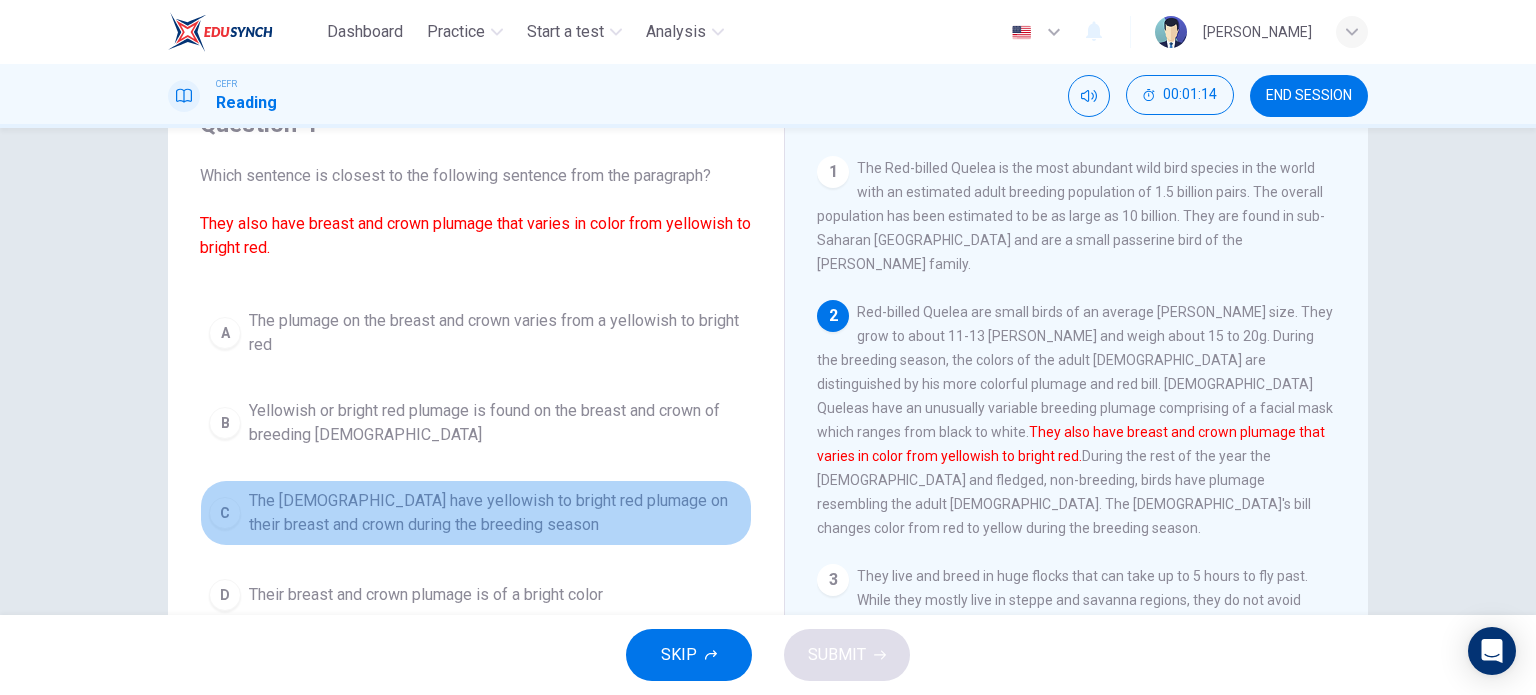 click on "The males have yellowish to bright red plumage on their breast and crown during the breeding season" at bounding box center (496, 513) 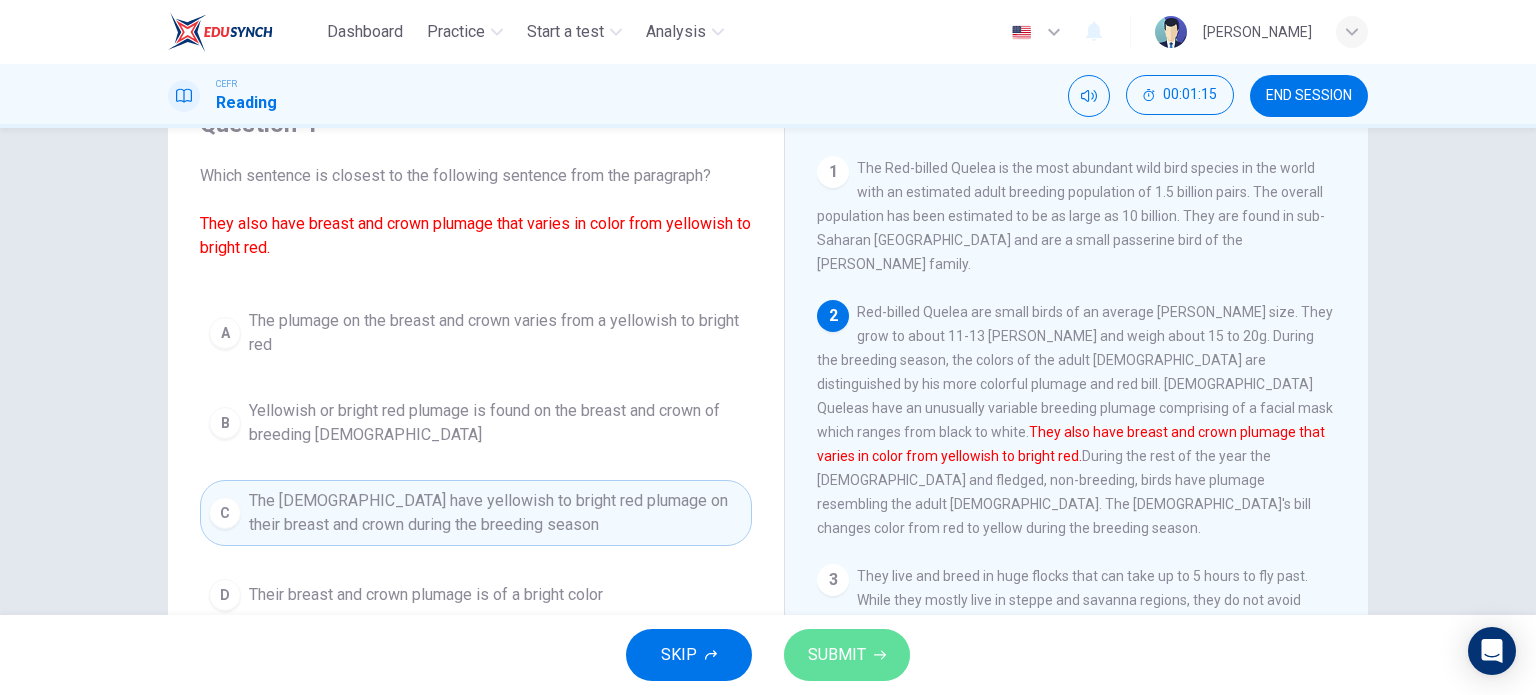 click on "SUBMIT" at bounding box center (837, 655) 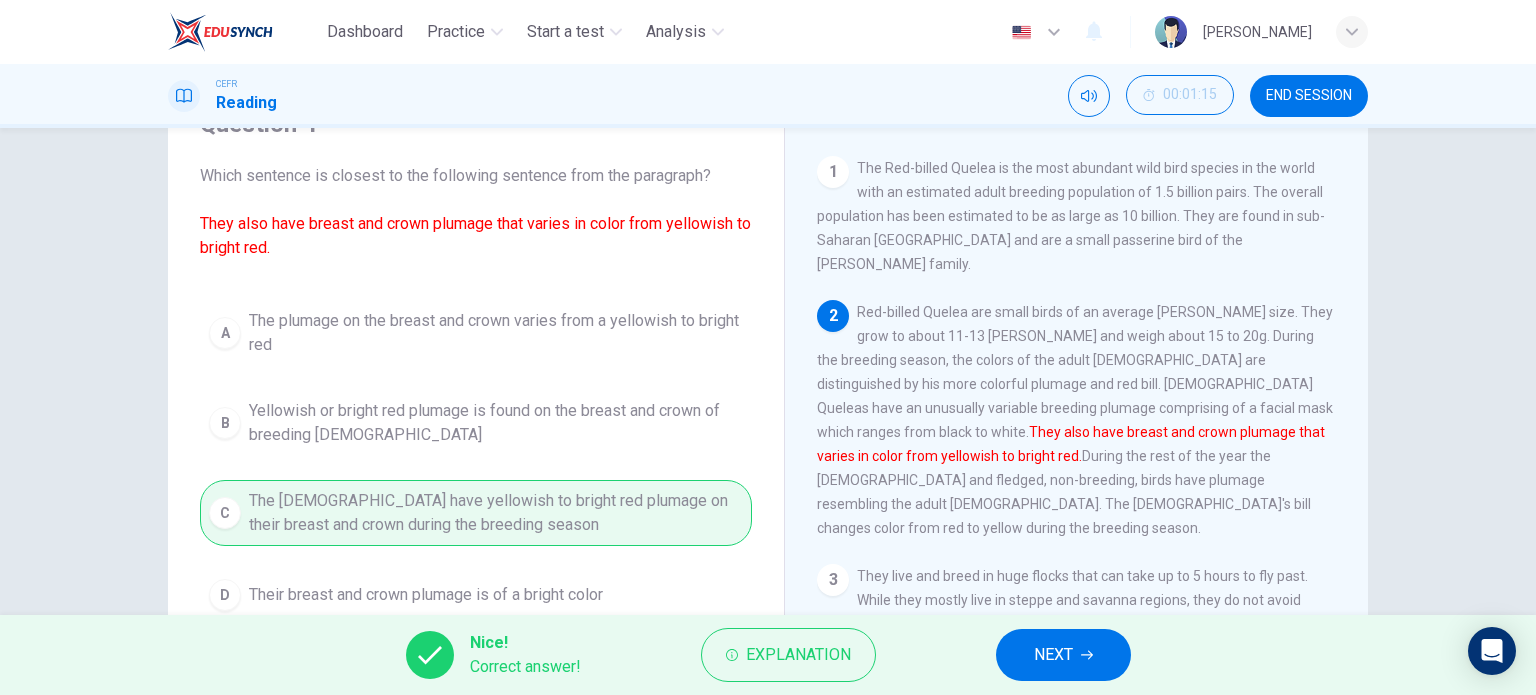 click 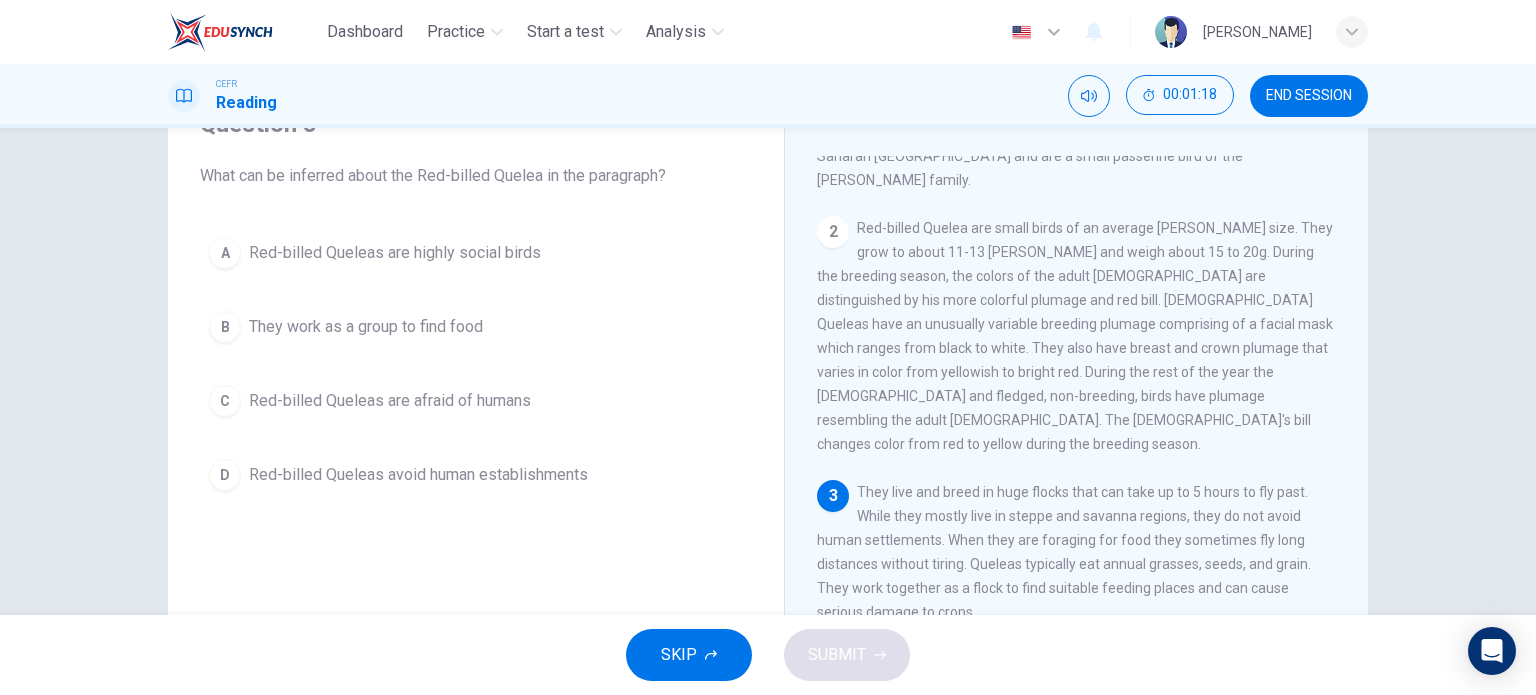 scroll, scrollTop: 100, scrollLeft: 0, axis: vertical 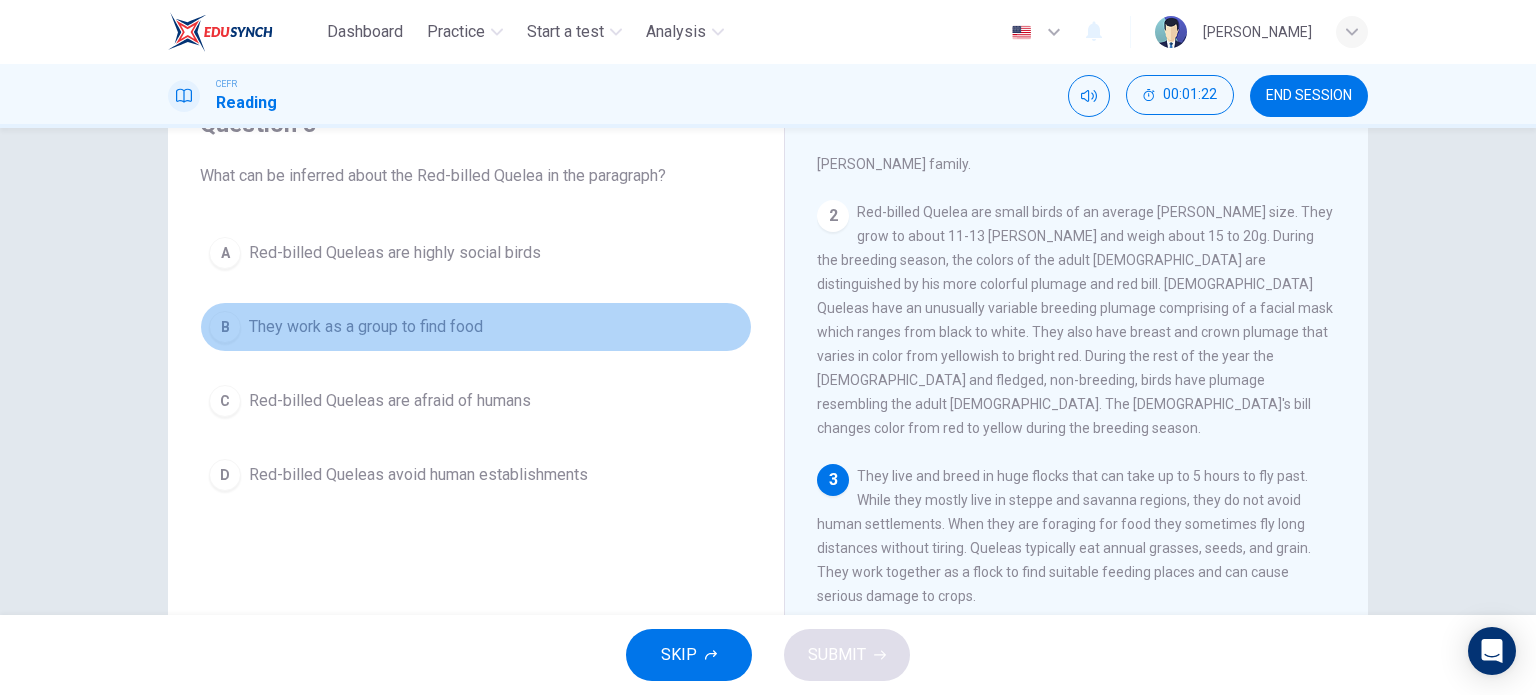 click on "B They work as a group to find food" at bounding box center [476, 327] 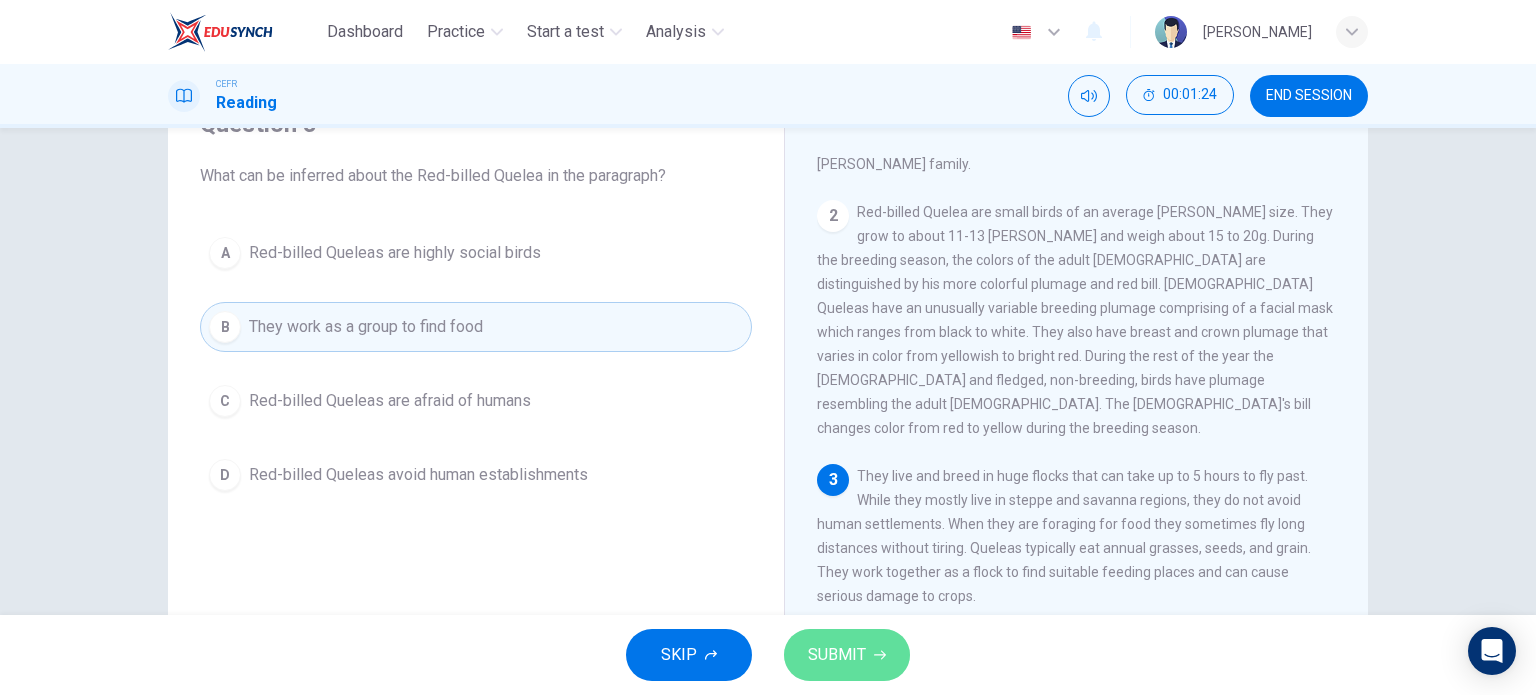 click on "SUBMIT" at bounding box center (837, 655) 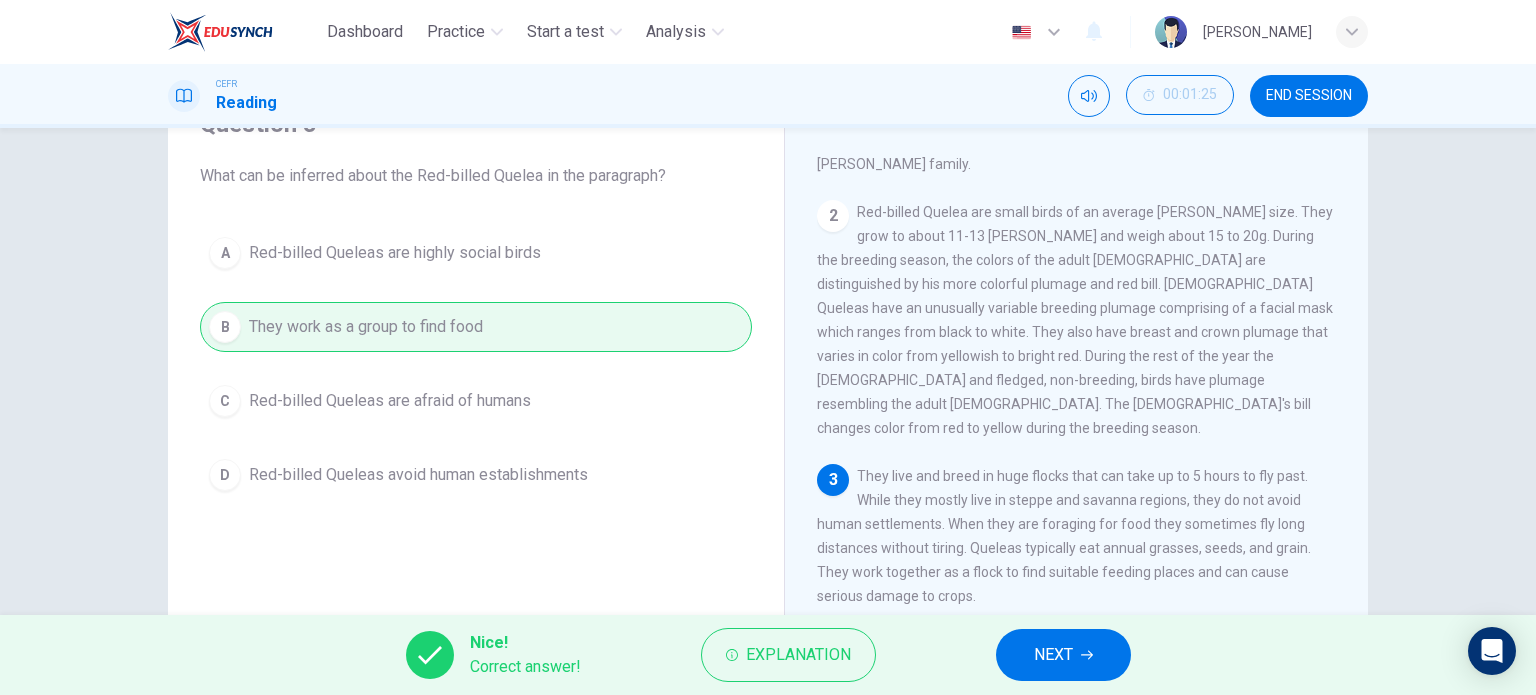 click on "NEXT" at bounding box center (1053, 655) 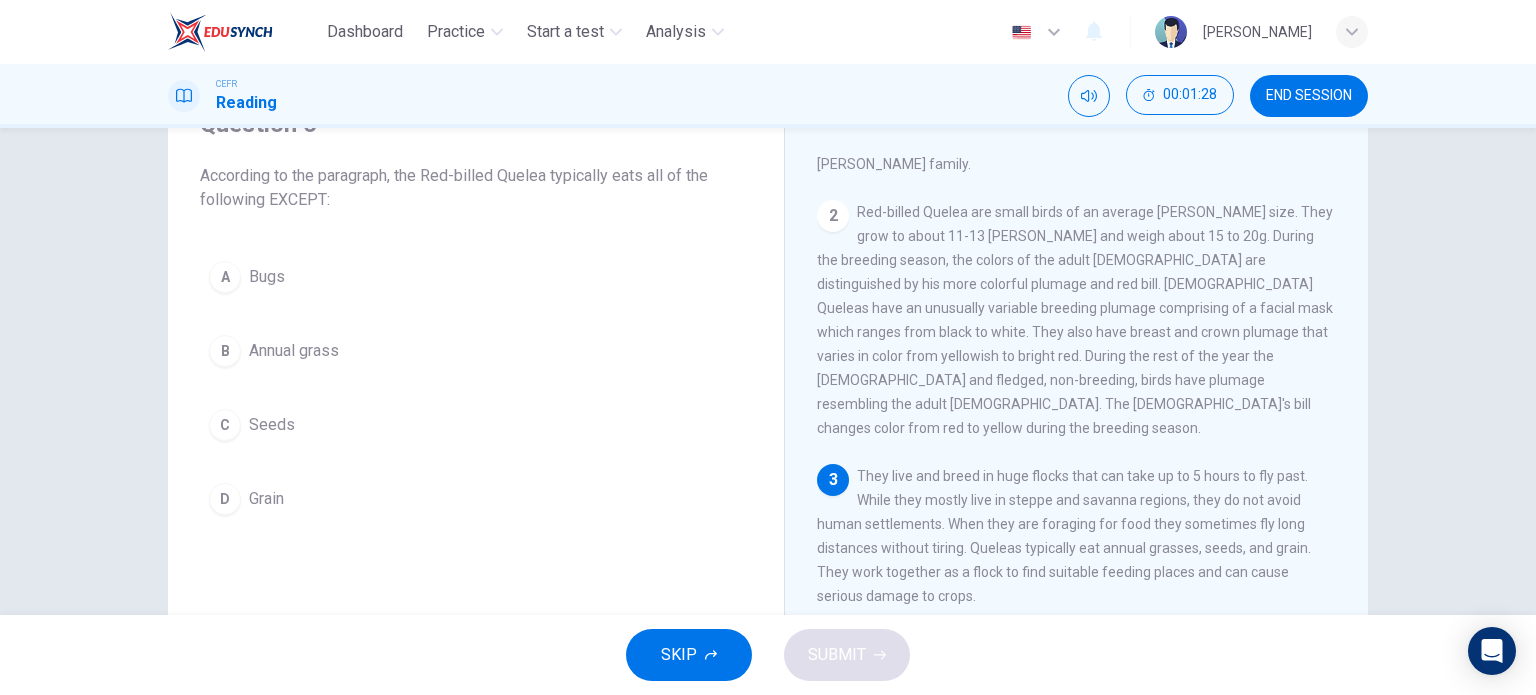 click on "A Bugs" at bounding box center [476, 277] 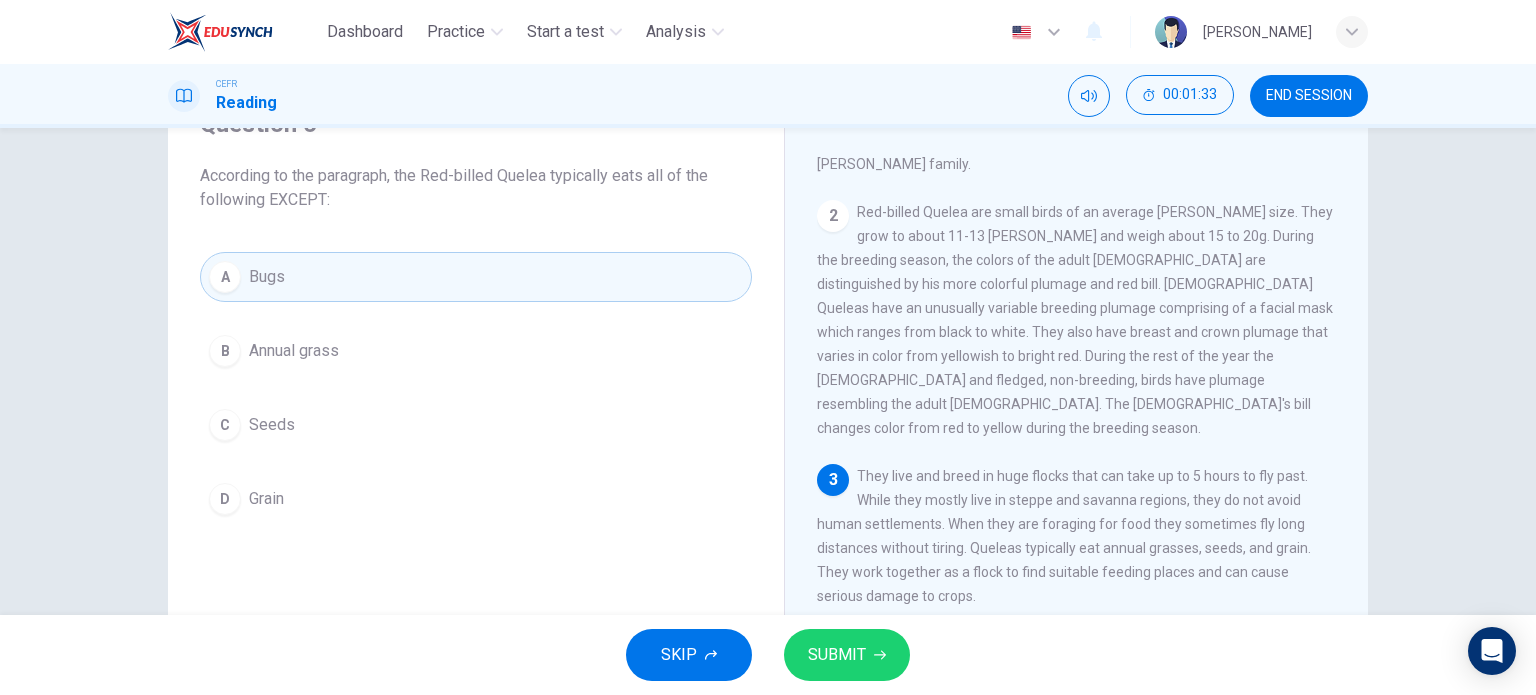 click on "SUBMIT" at bounding box center (847, 655) 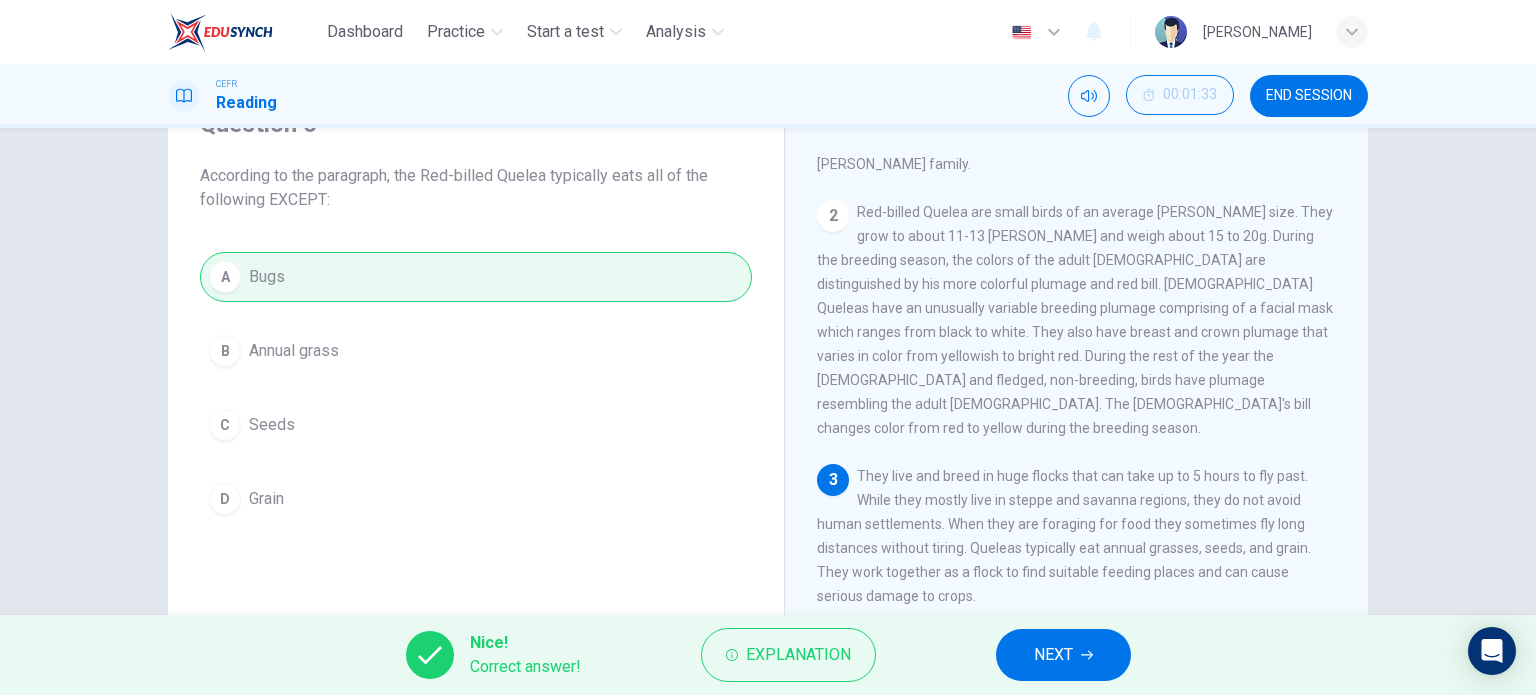 click on "NEXT" at bounding box center [1063, 655] 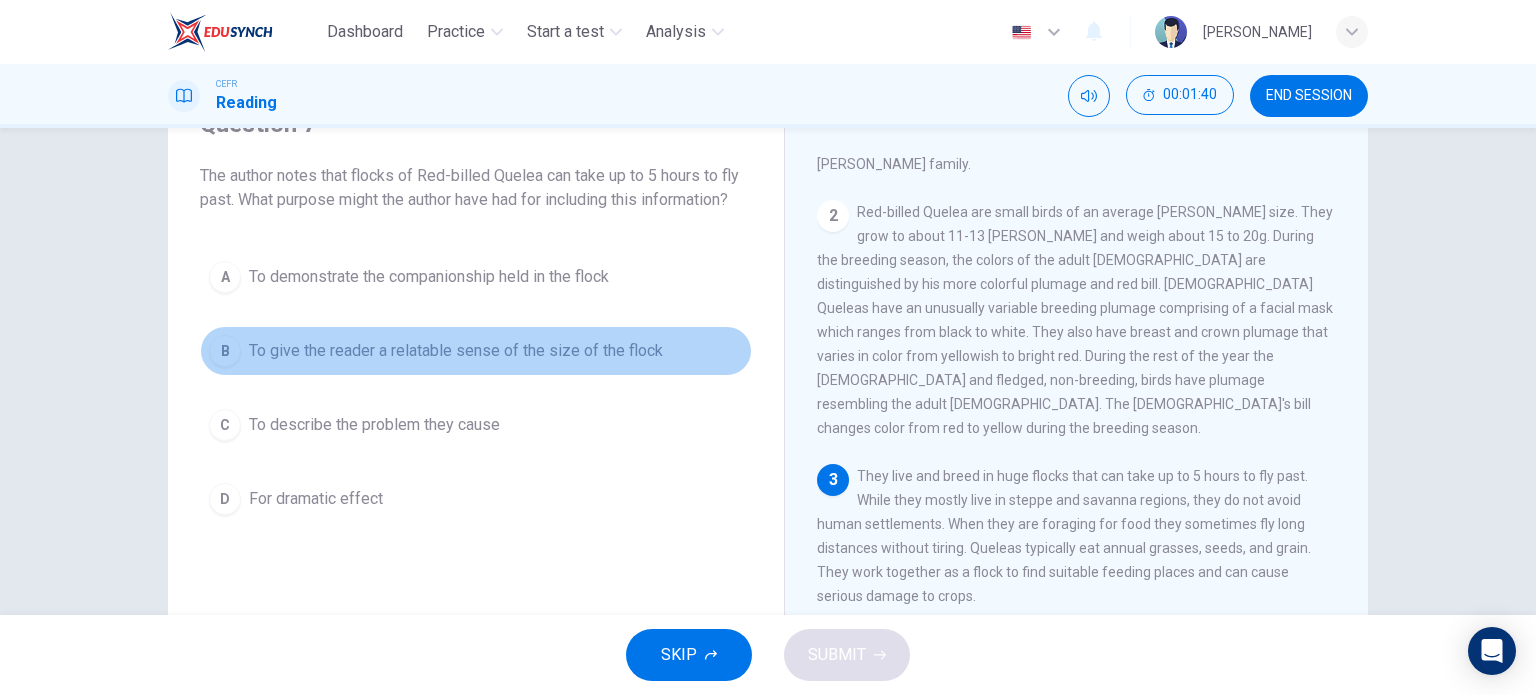 click on "To give the reader a relatable sense of the size of the flock" at bounding box center [456, 351] 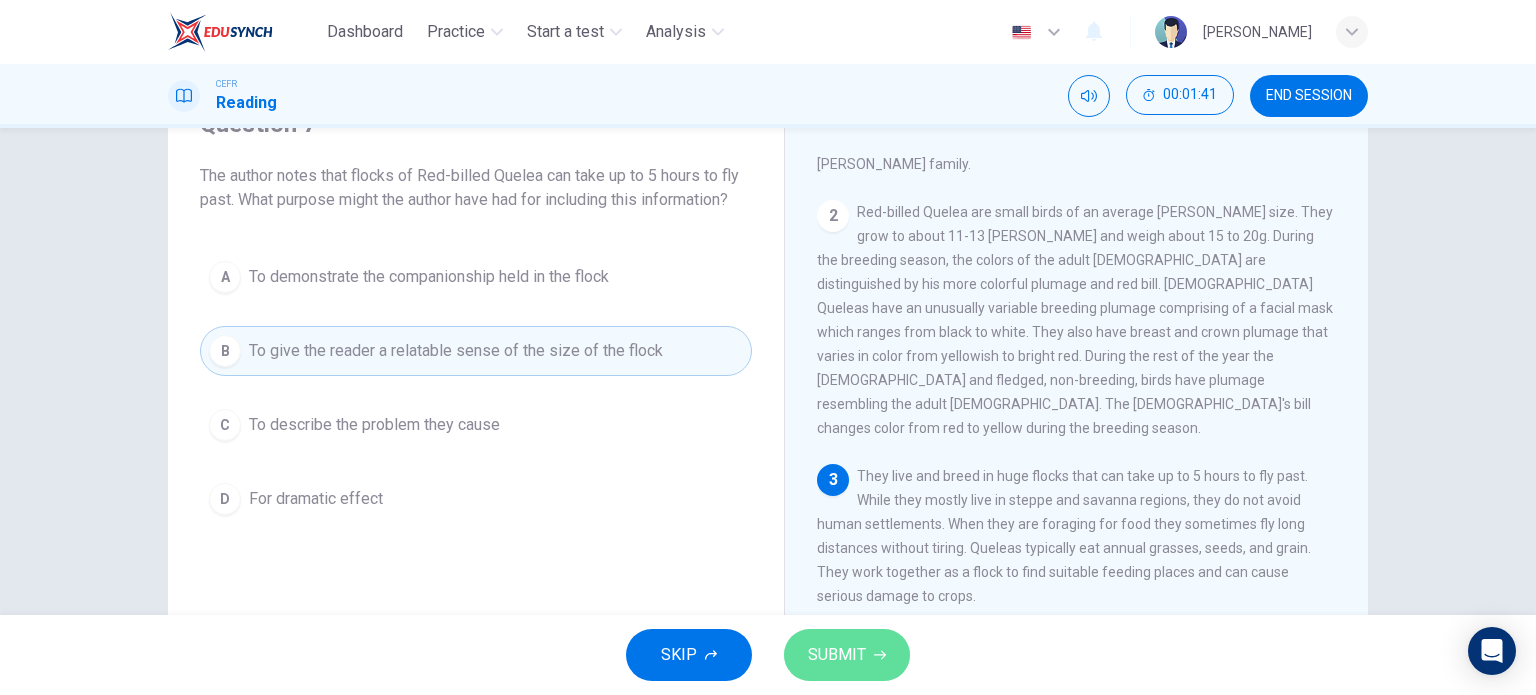 click on "SUBMIT" at bounding box center (837, 655) 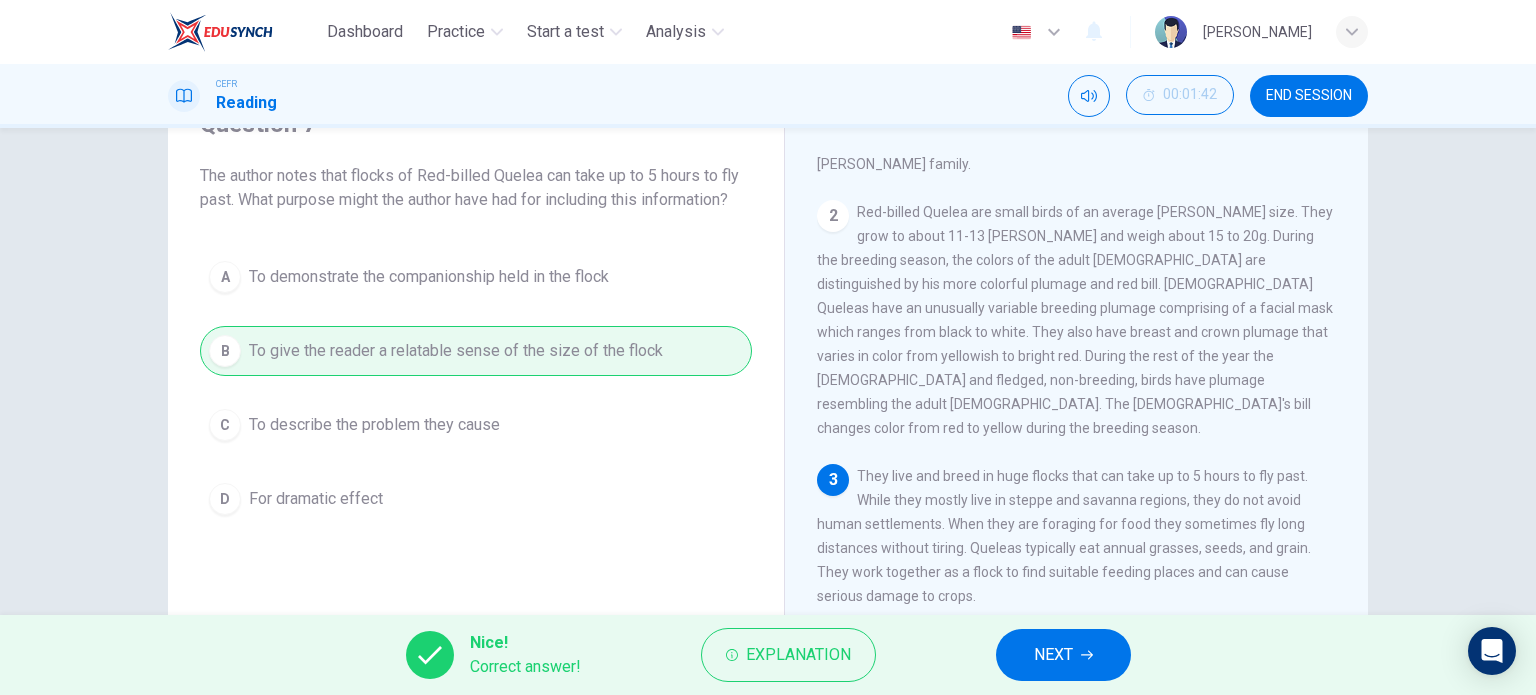 click on "NEXT" at bounding box center [1053, 655] 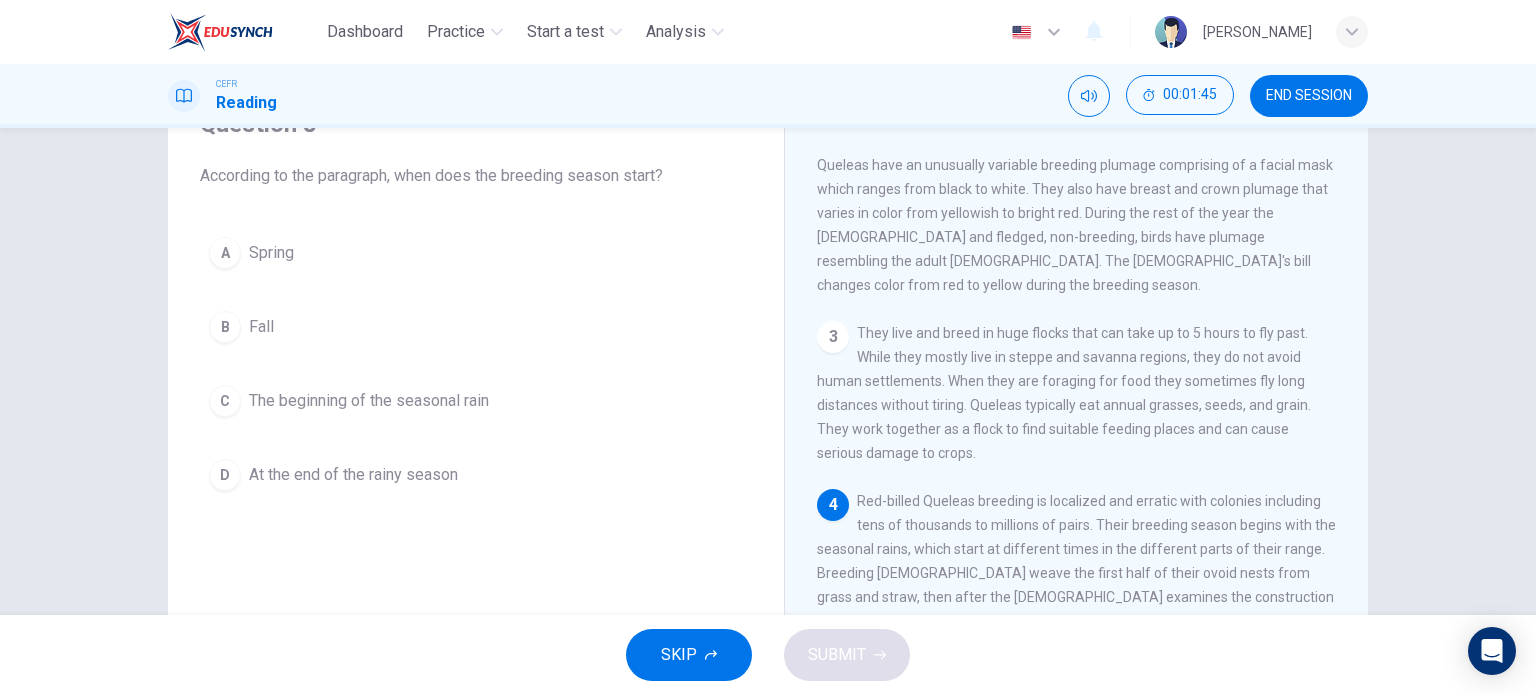 scroll, scrollTop: 300, scrollLeft: 0, axis: vertical 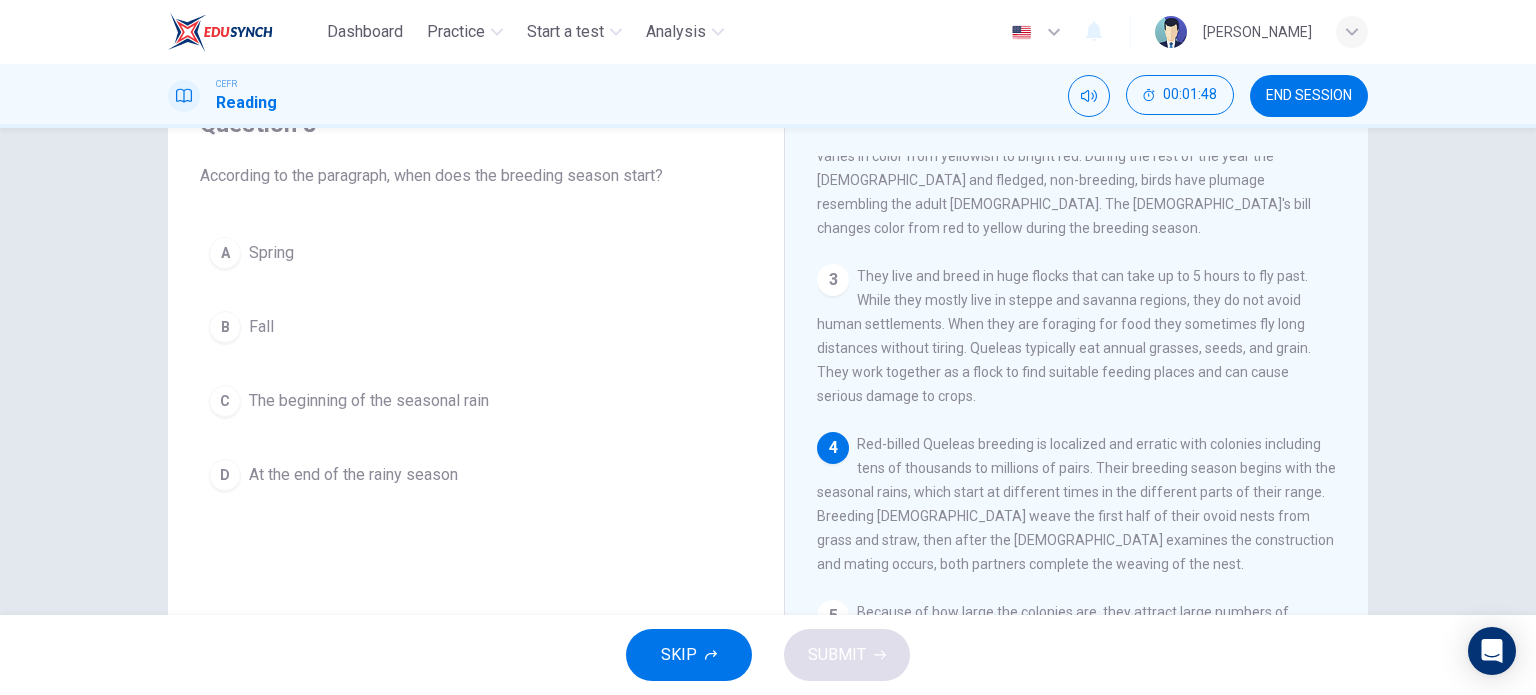 click on "The beginning of the seasonal rain" at bounding box center [369, 401] 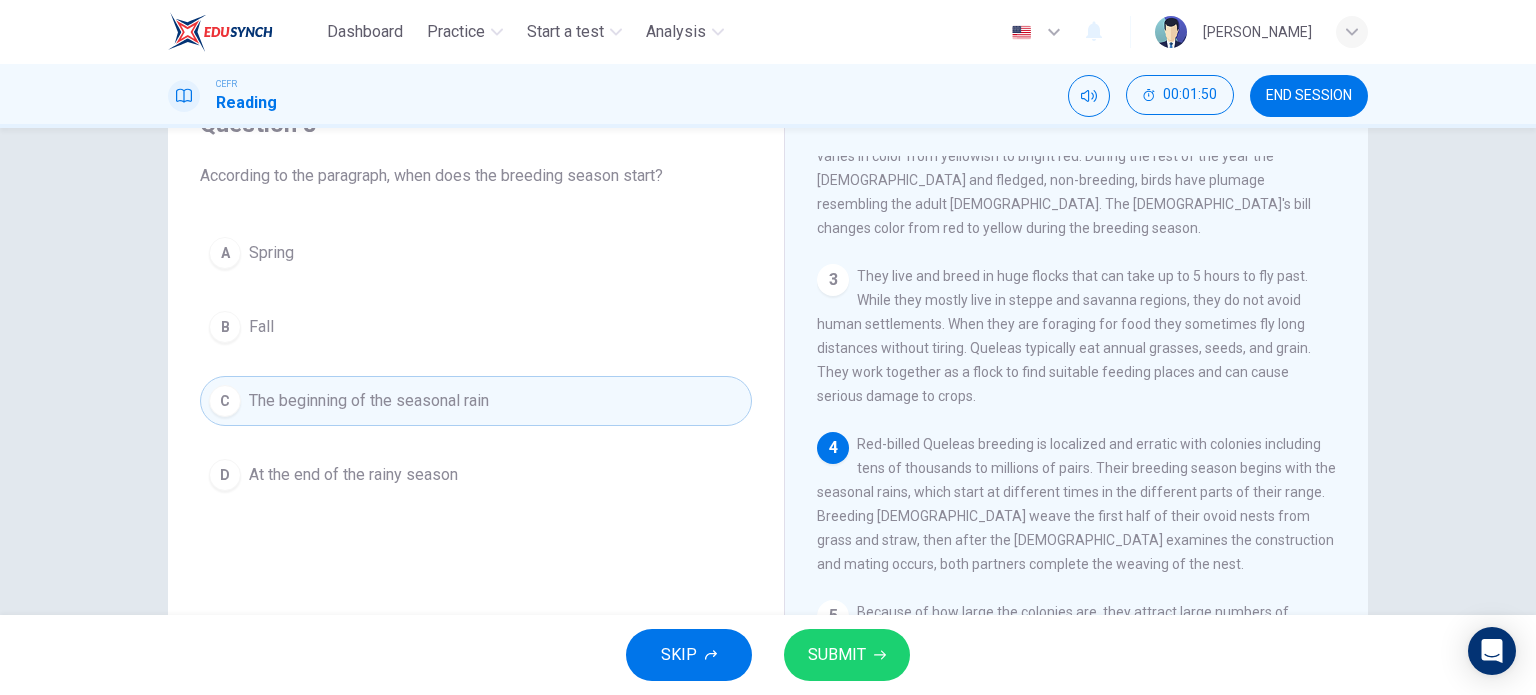 click on "SUBMIT" at bounding box center (837, 655) 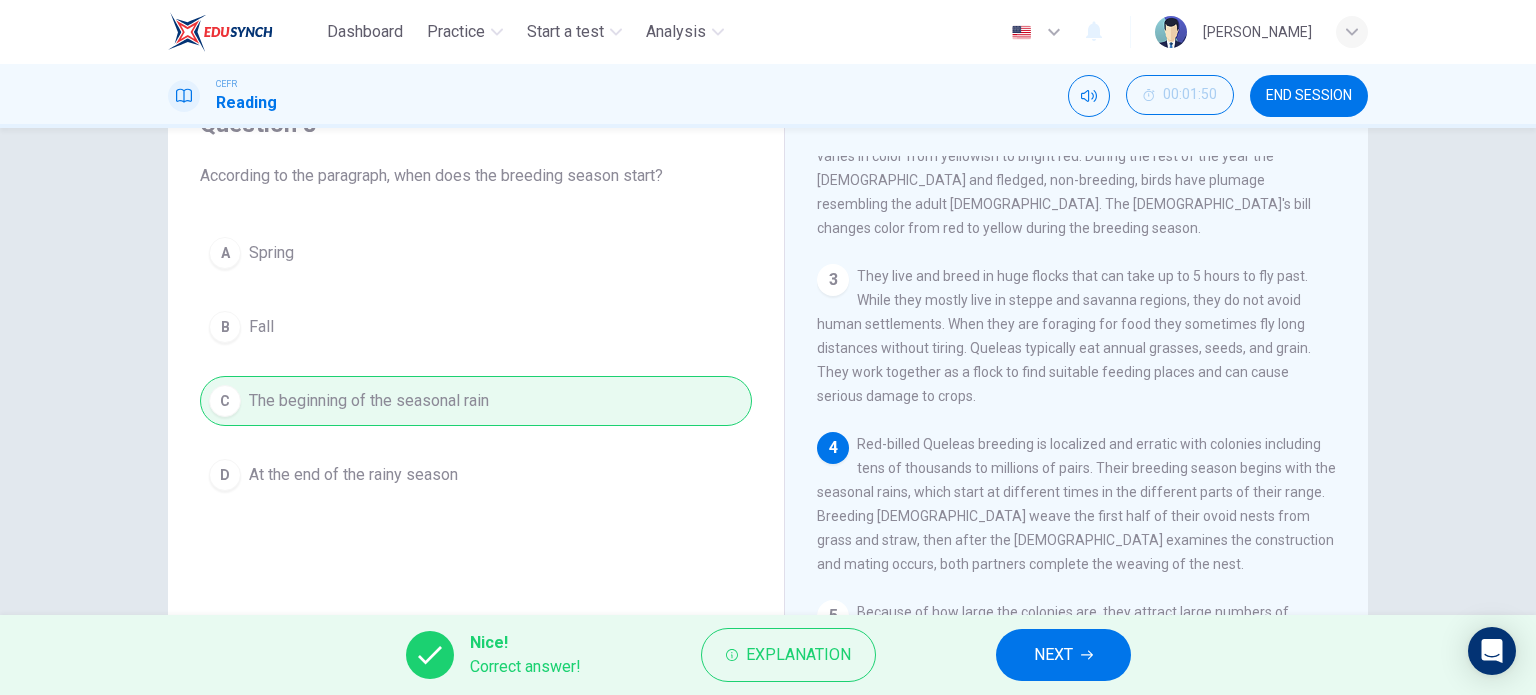 click on "NEXT" at bounding box center [1053, 655] 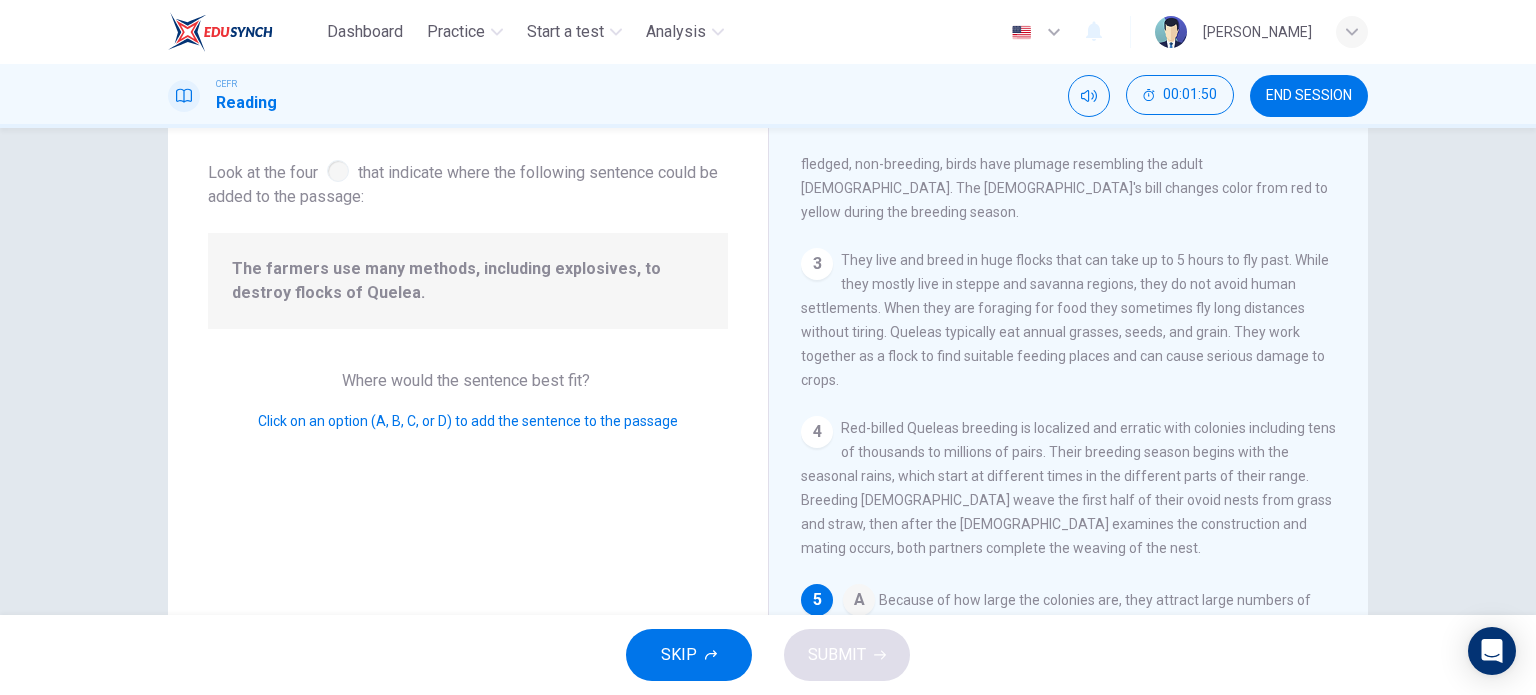 scroll, scrollTop: 364, scrollLeft: 0, axis: vertical 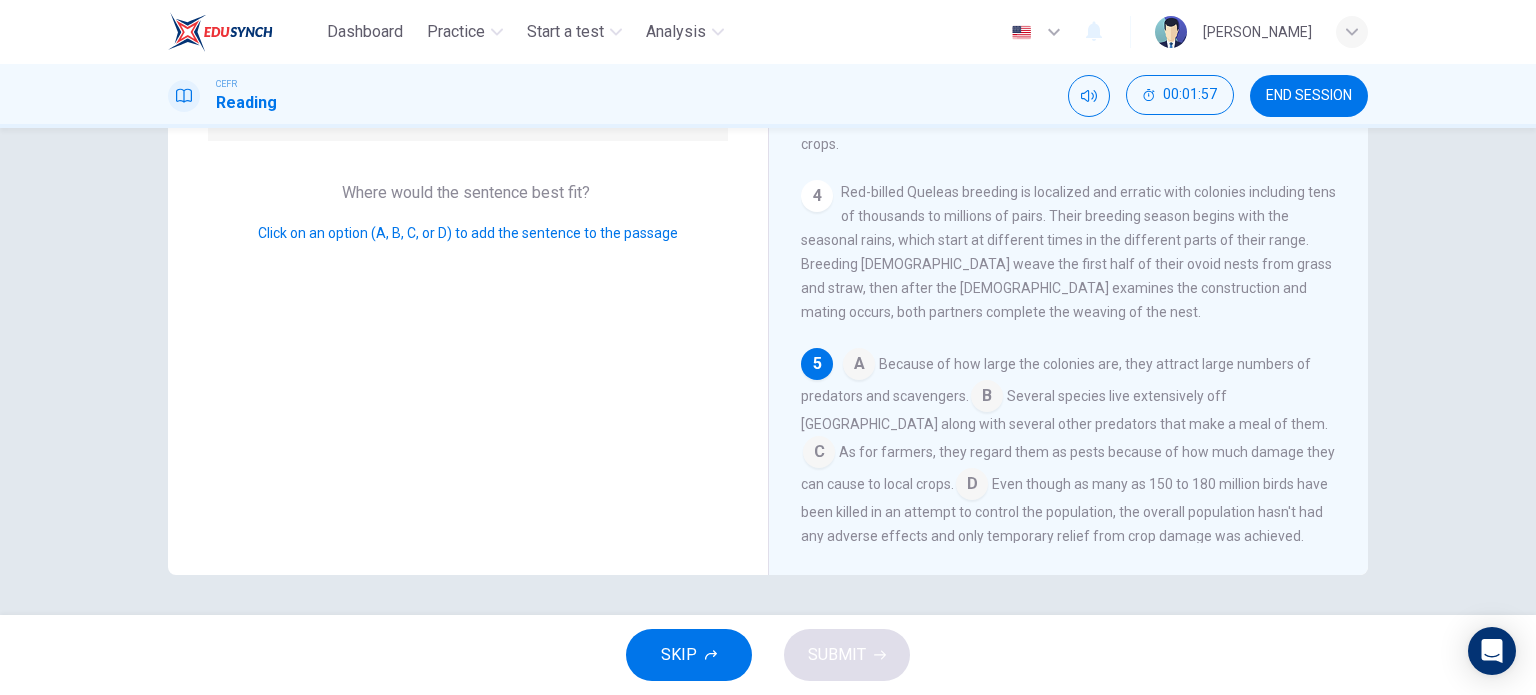 click at bounding box center [972, 486] 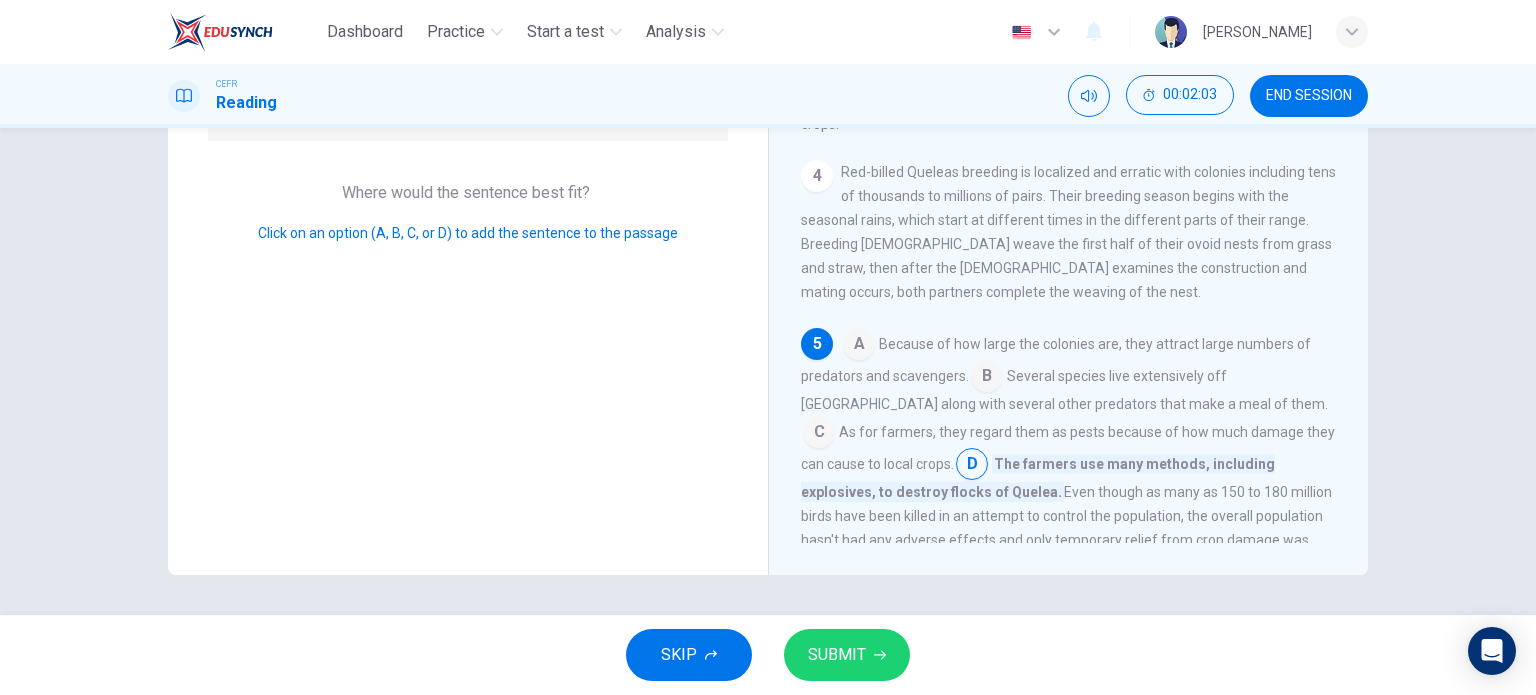 scroll, scrollTop: 388, scrollLeft: 0, axis: vertical 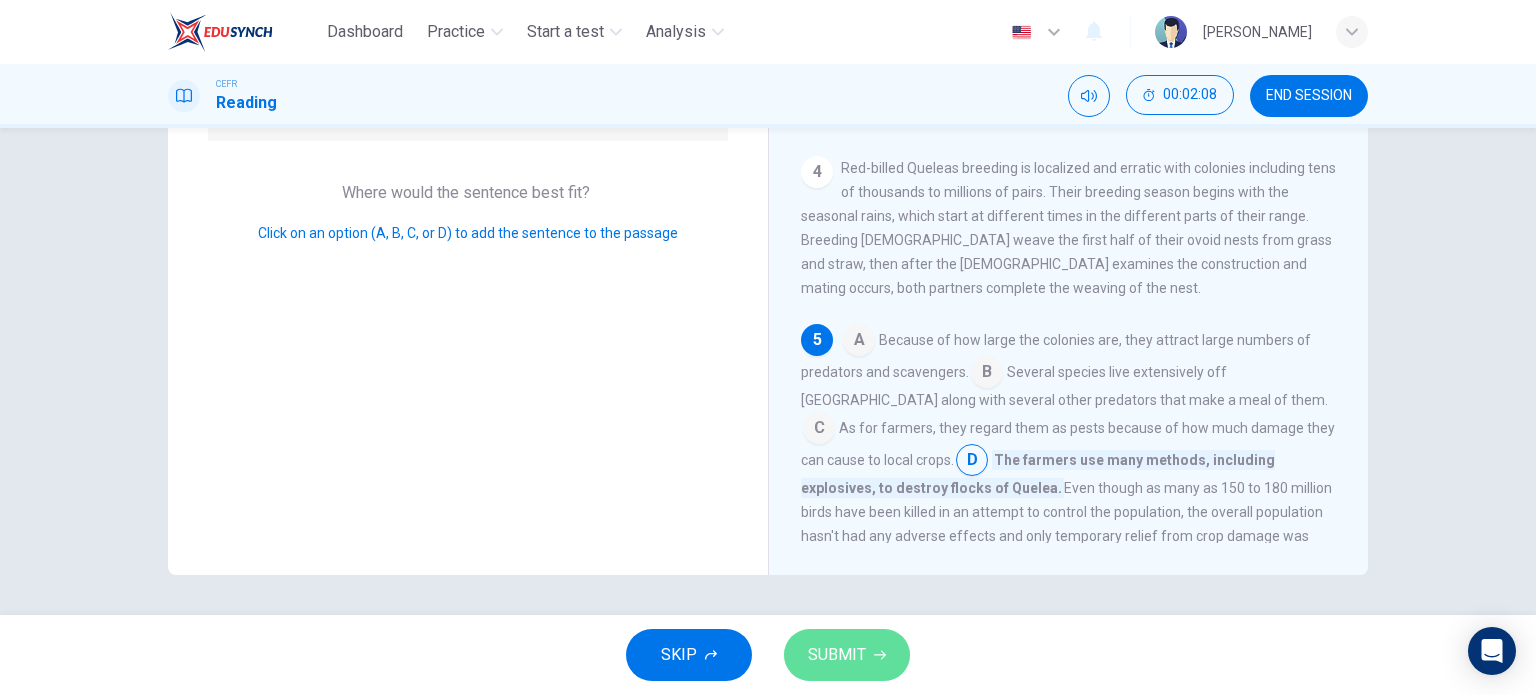 click on "SUBMIT" at bounding box center (847, 655) 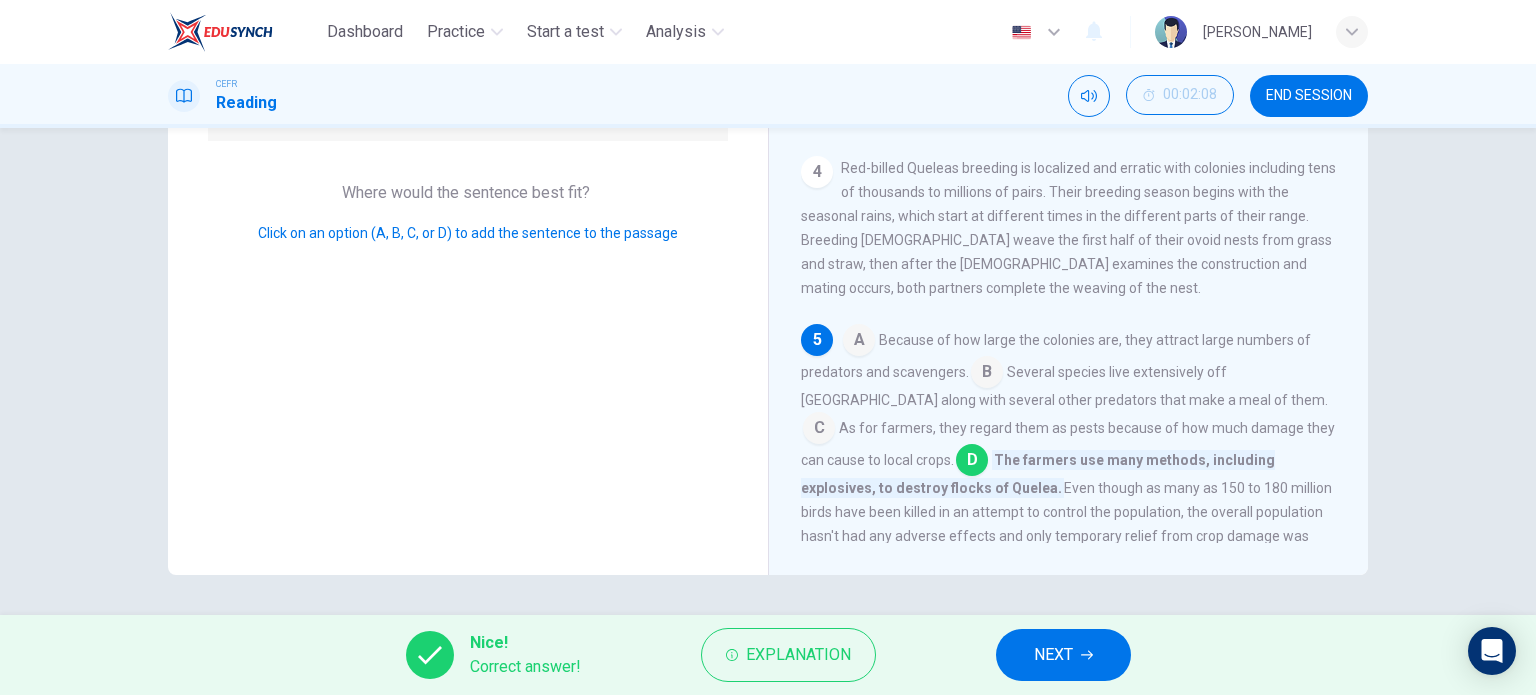 click on "NEXT" at bounding box center [1063, 655] 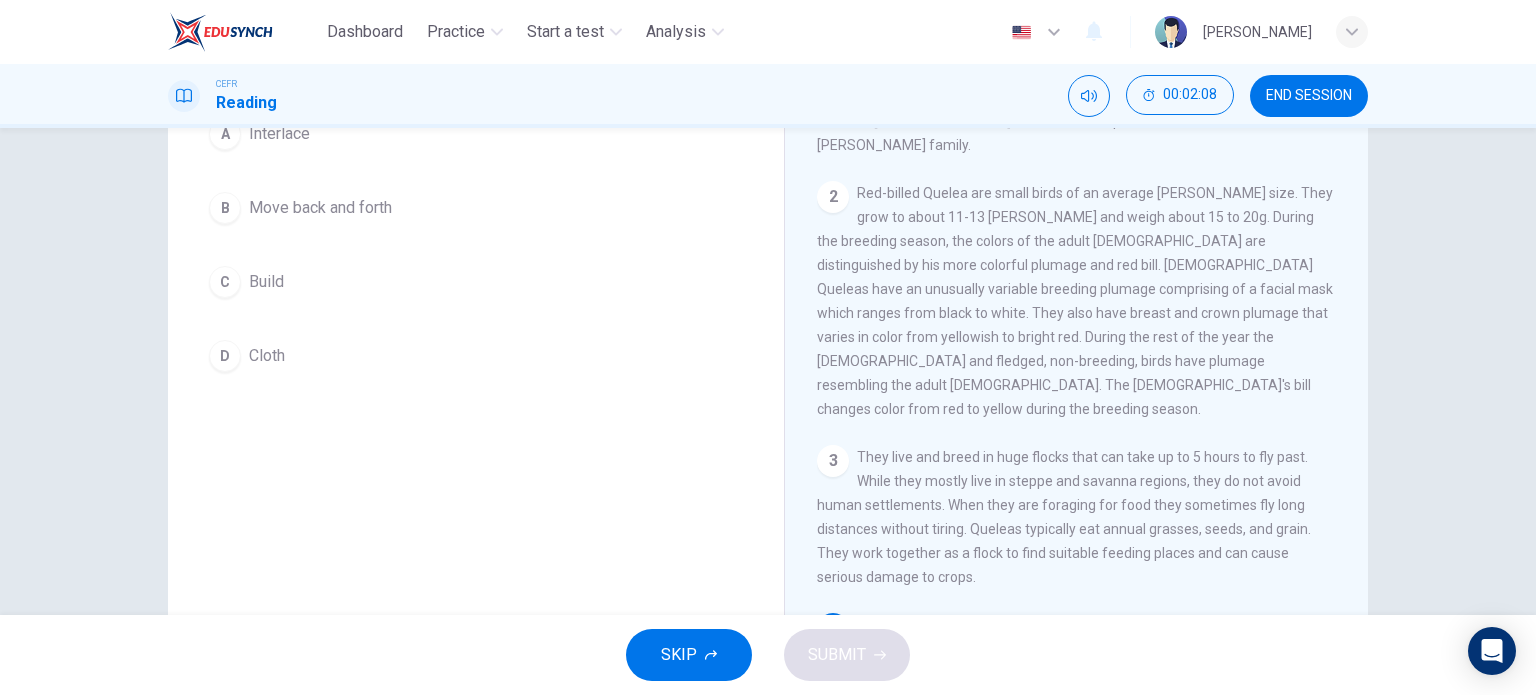 scroll, scrollTop: 188, scrollLeft: 0, axis: vertical 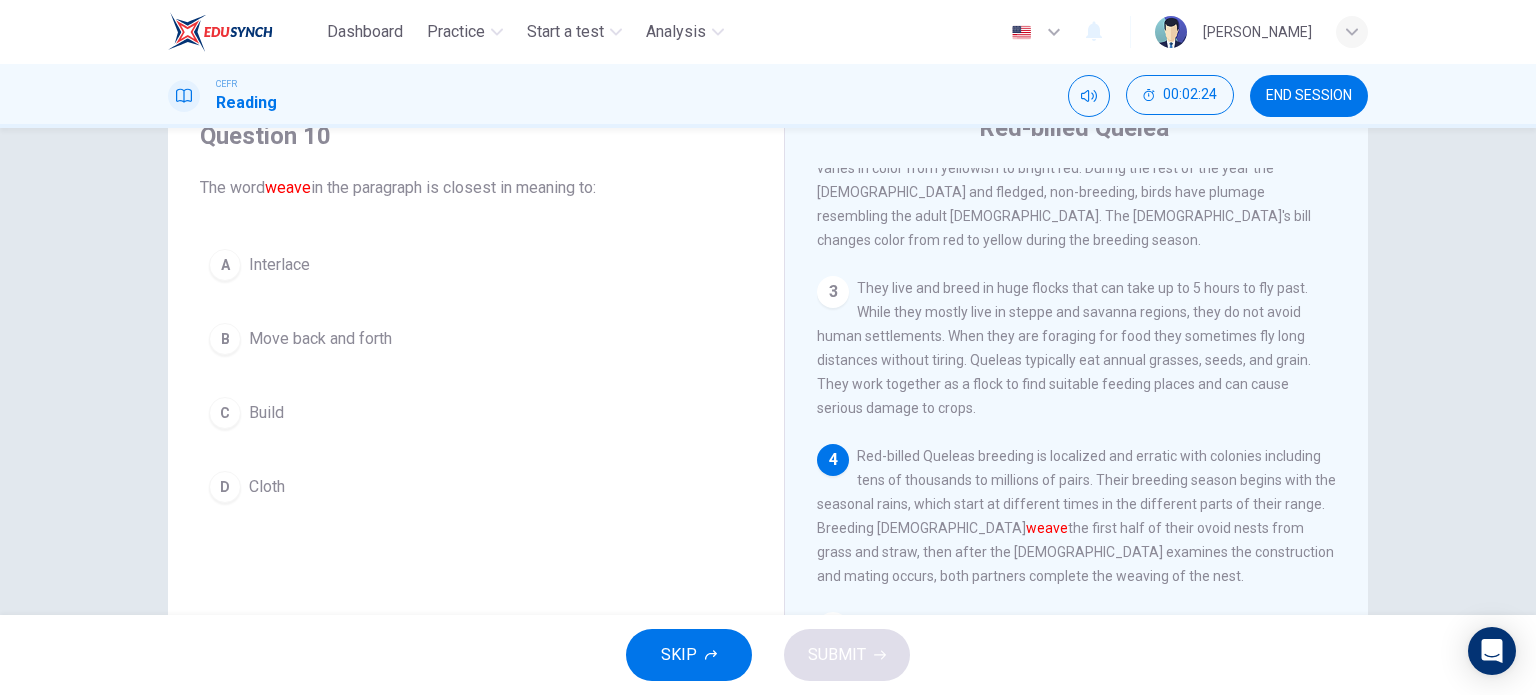 click on "C Build" at bounding box center [476, 413] 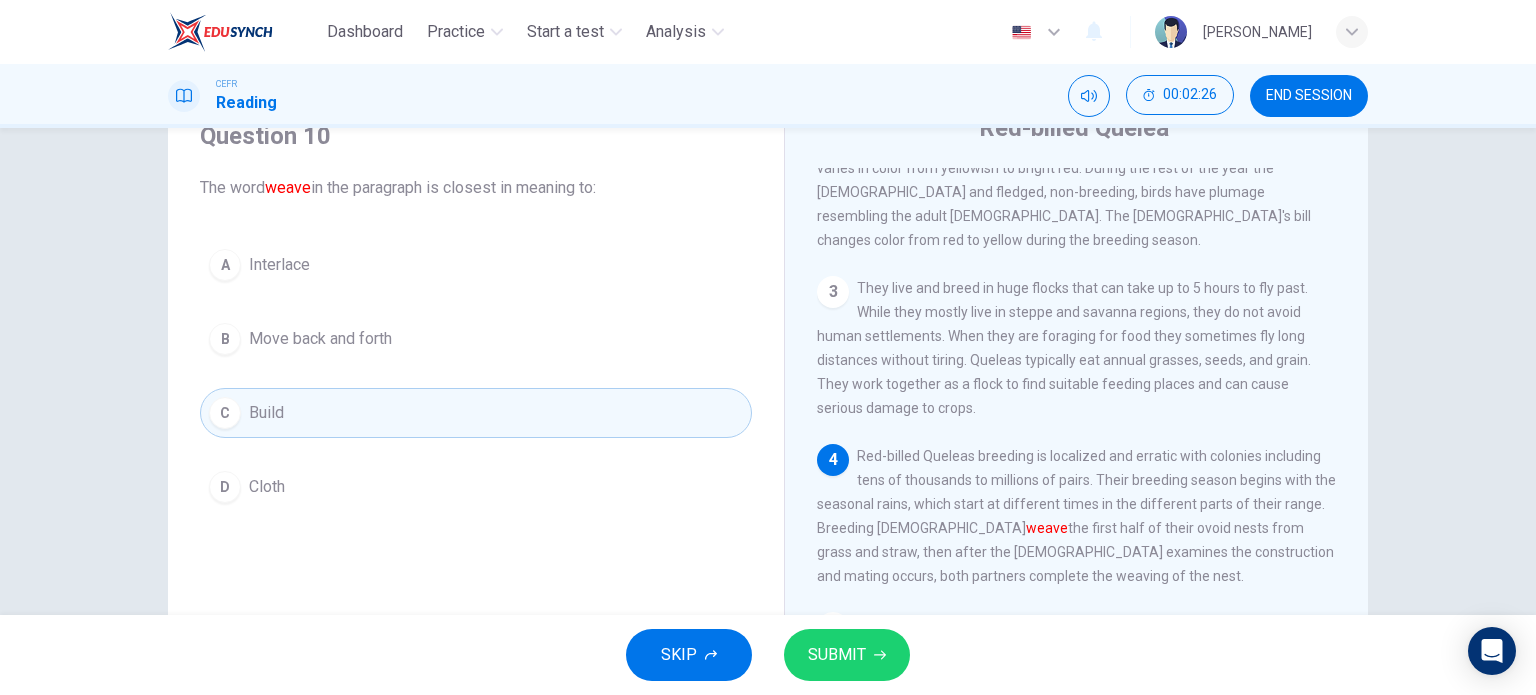 click on "SUBMIT" at bounding box center [837, 655] 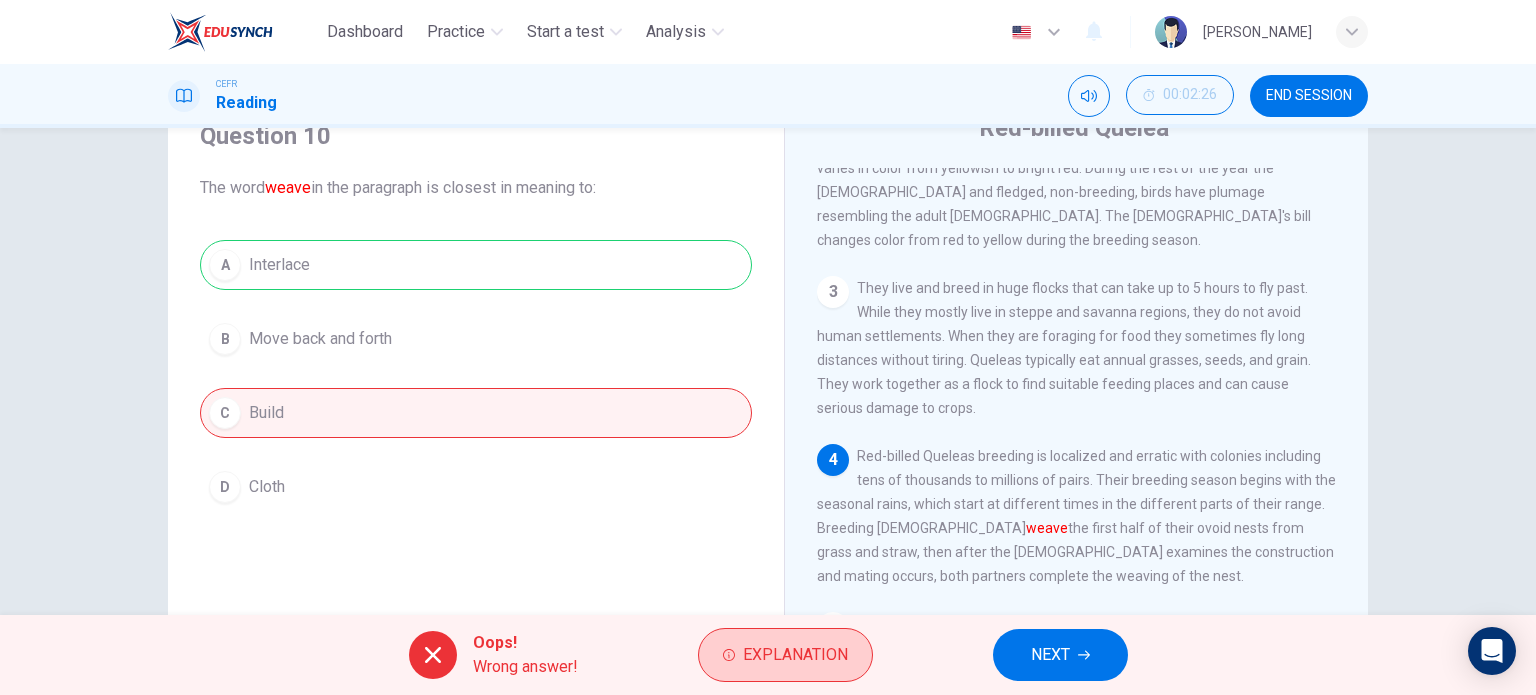 click on "Explanation" at bounding box center (795, 655) 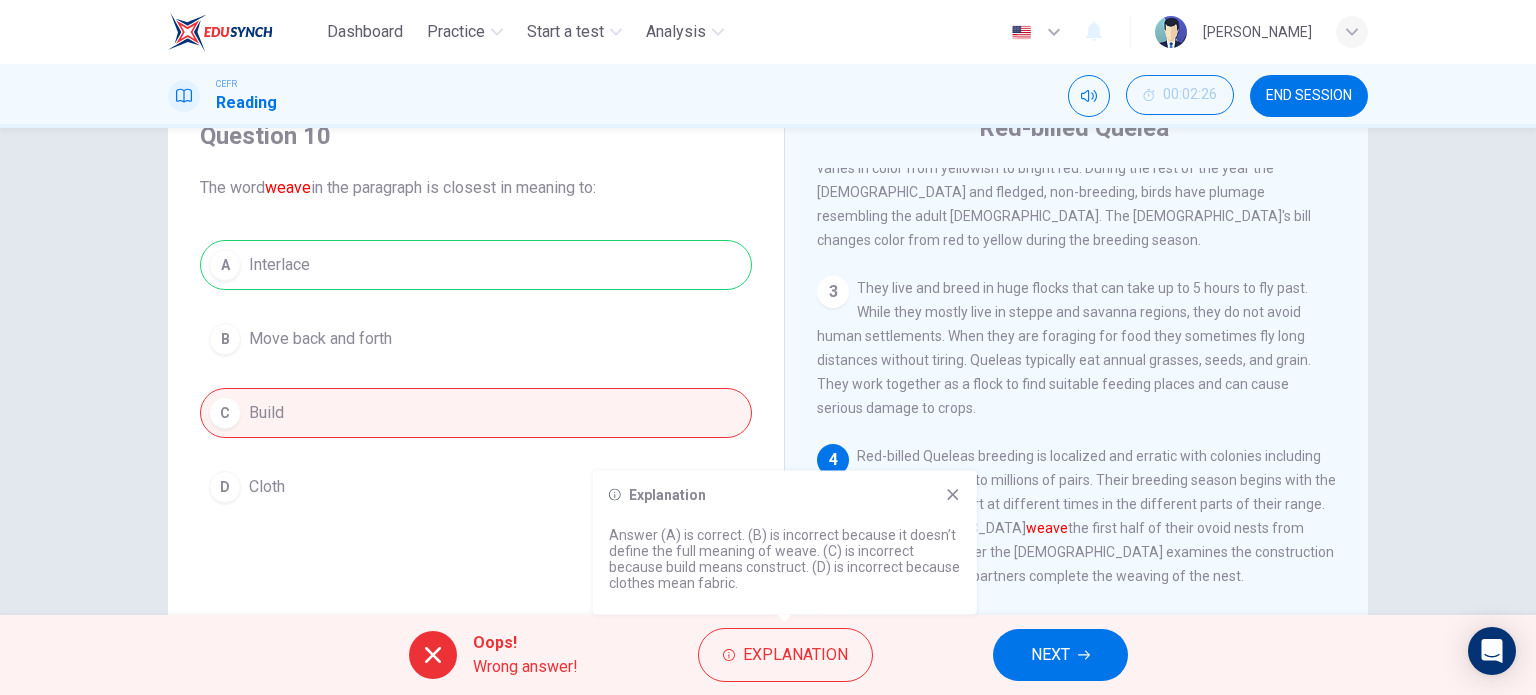 click on "NEXT" at bounding box center [1060, 655] 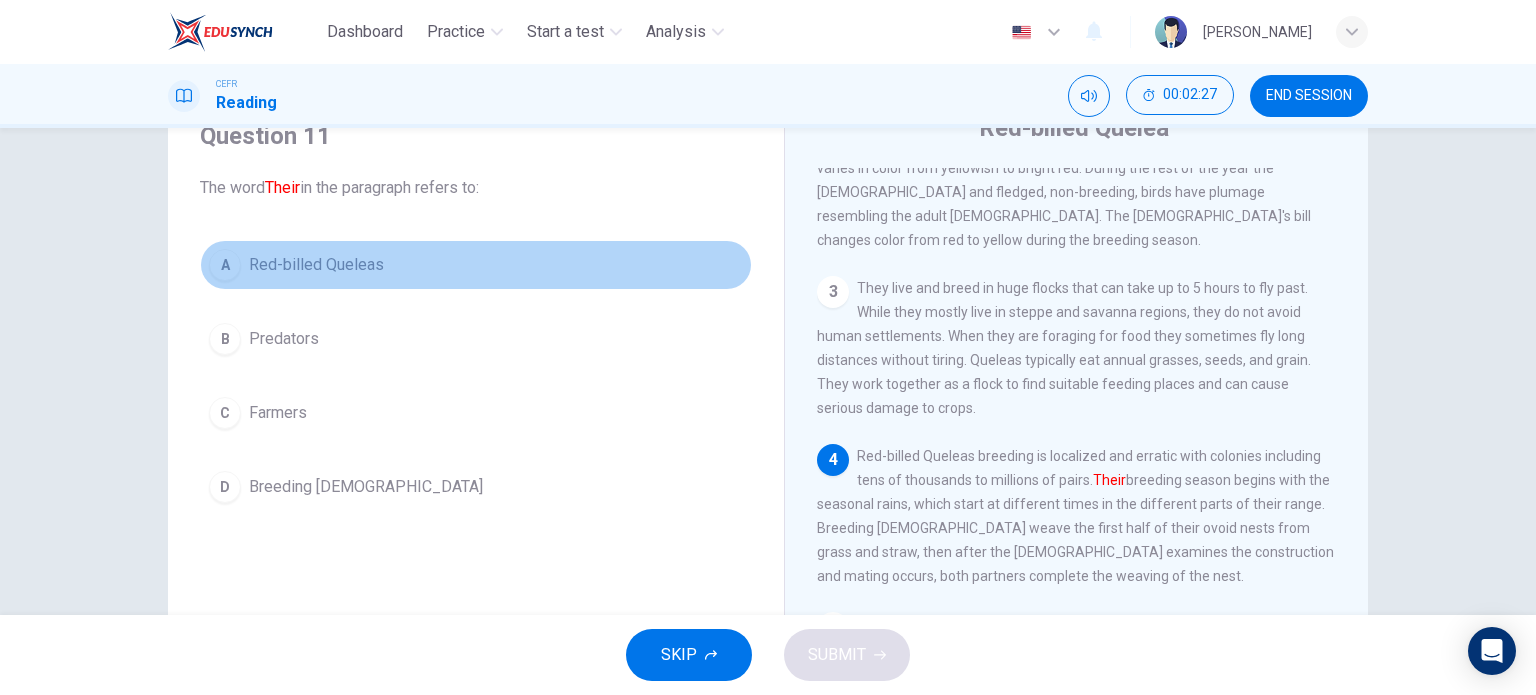 click on "A Red-billed Queleas" at bounding box center [476, 265] 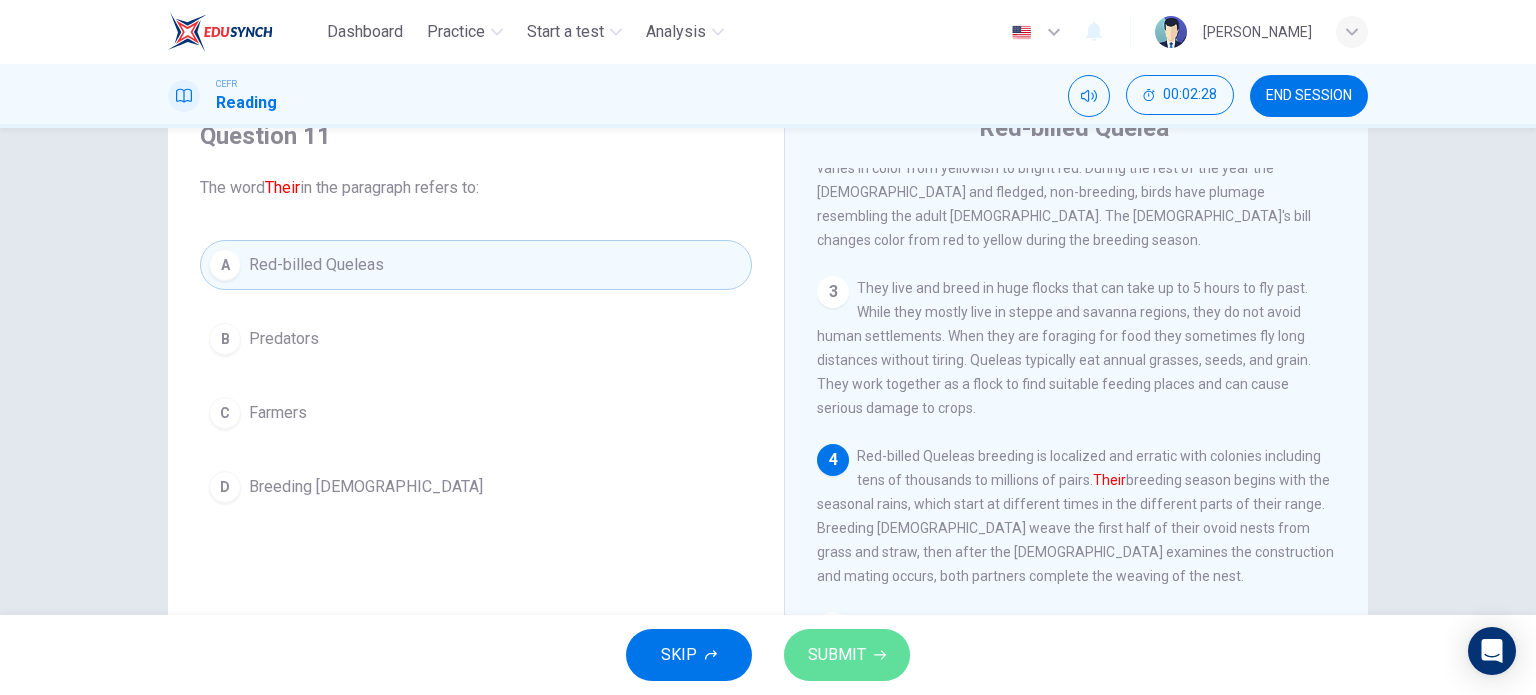 click on "SUBMIT" at bounding box center [837, 655] 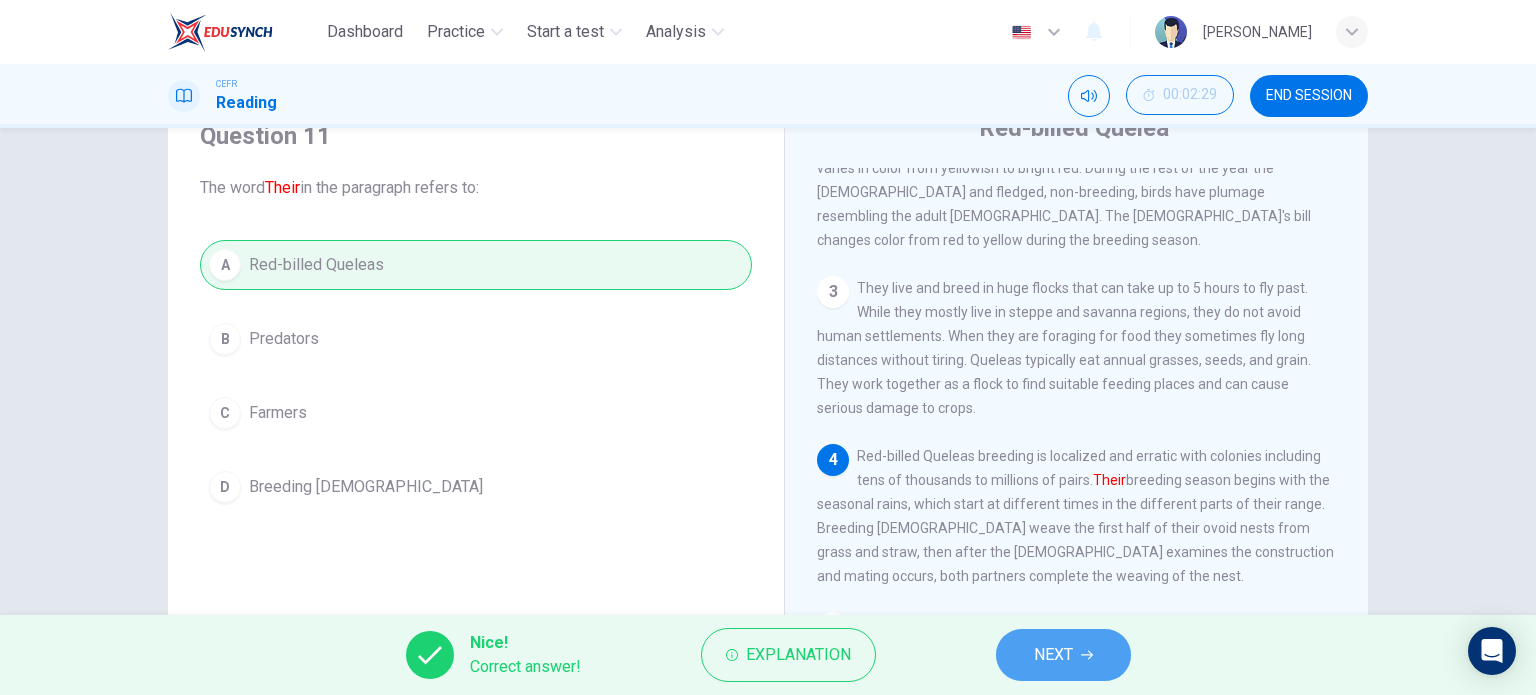 click on "NEXT" at bounding box center [1063, 655] 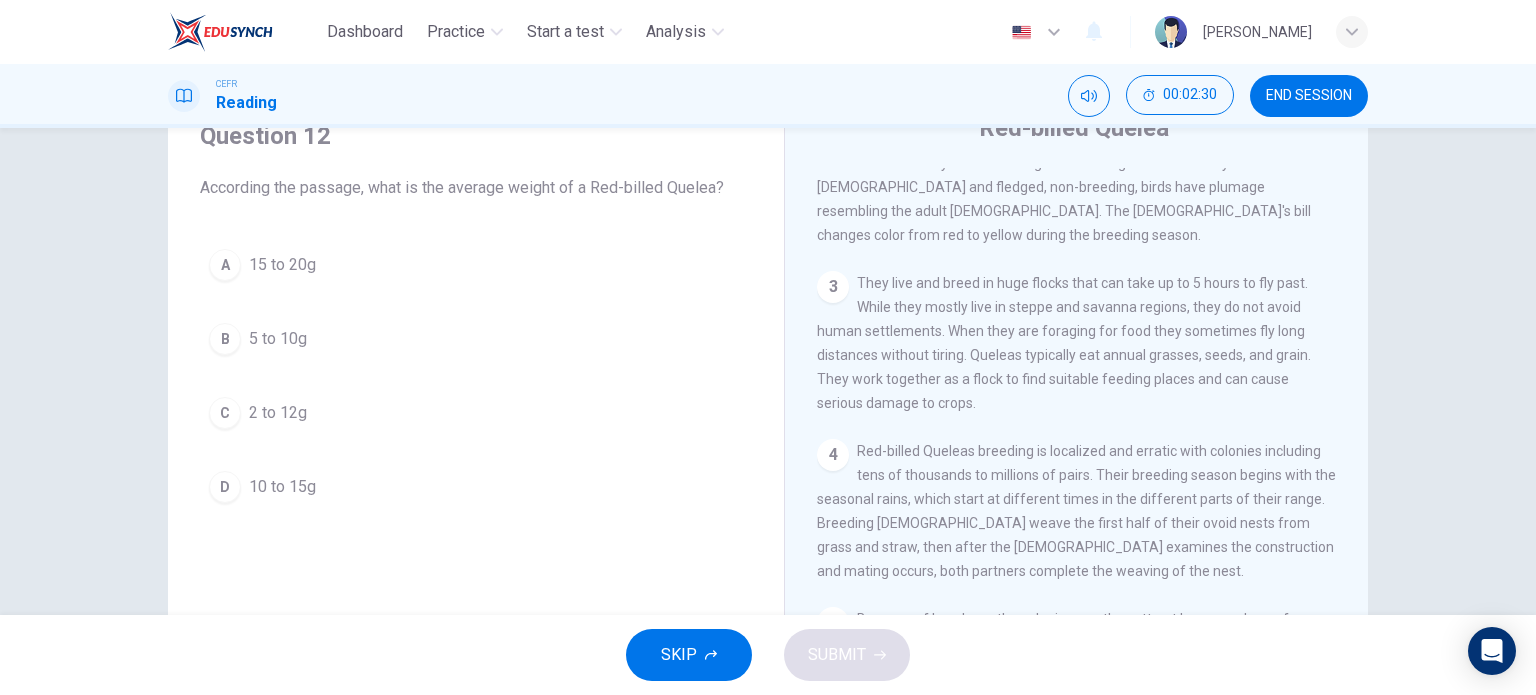 scroll, scrollTop: 306, scrollLeft: 0, axis: vertical 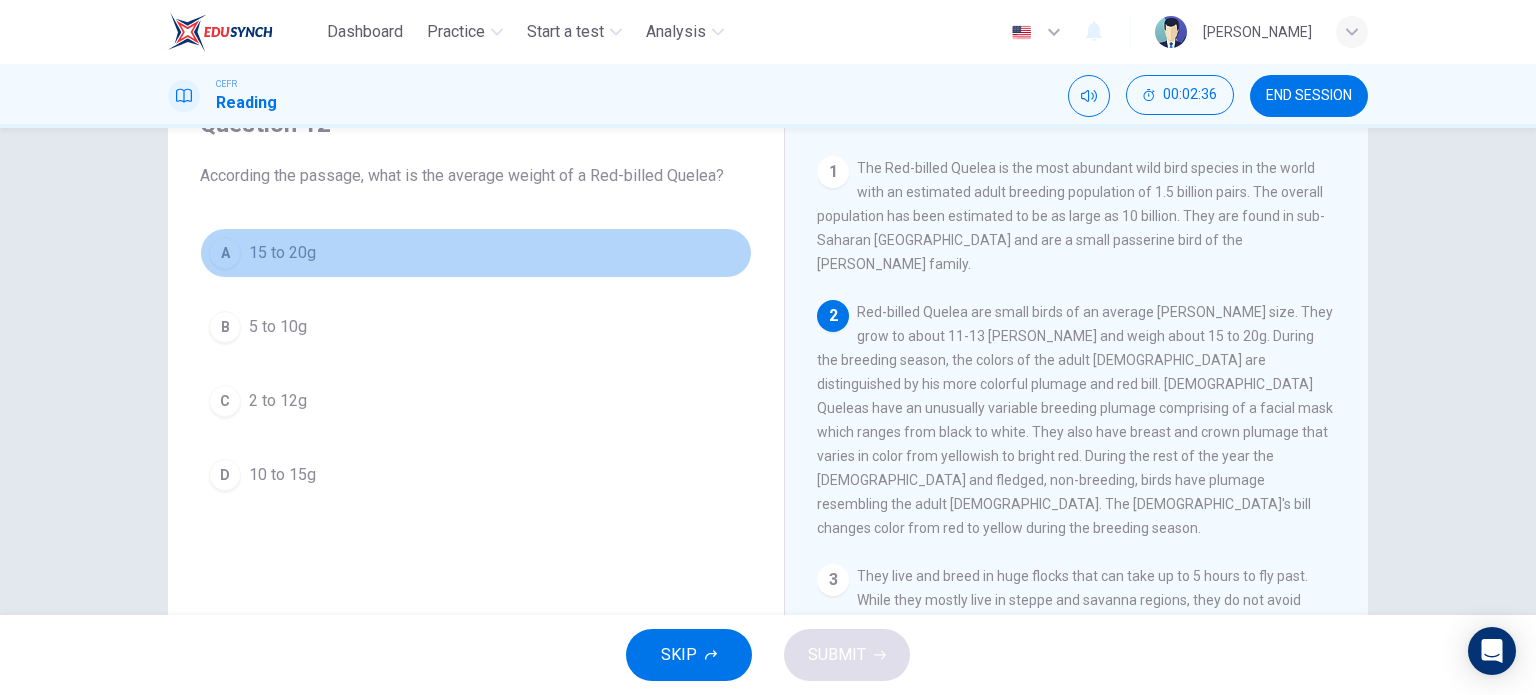 click on "15 to 20g" at bounding box center (282, 253) 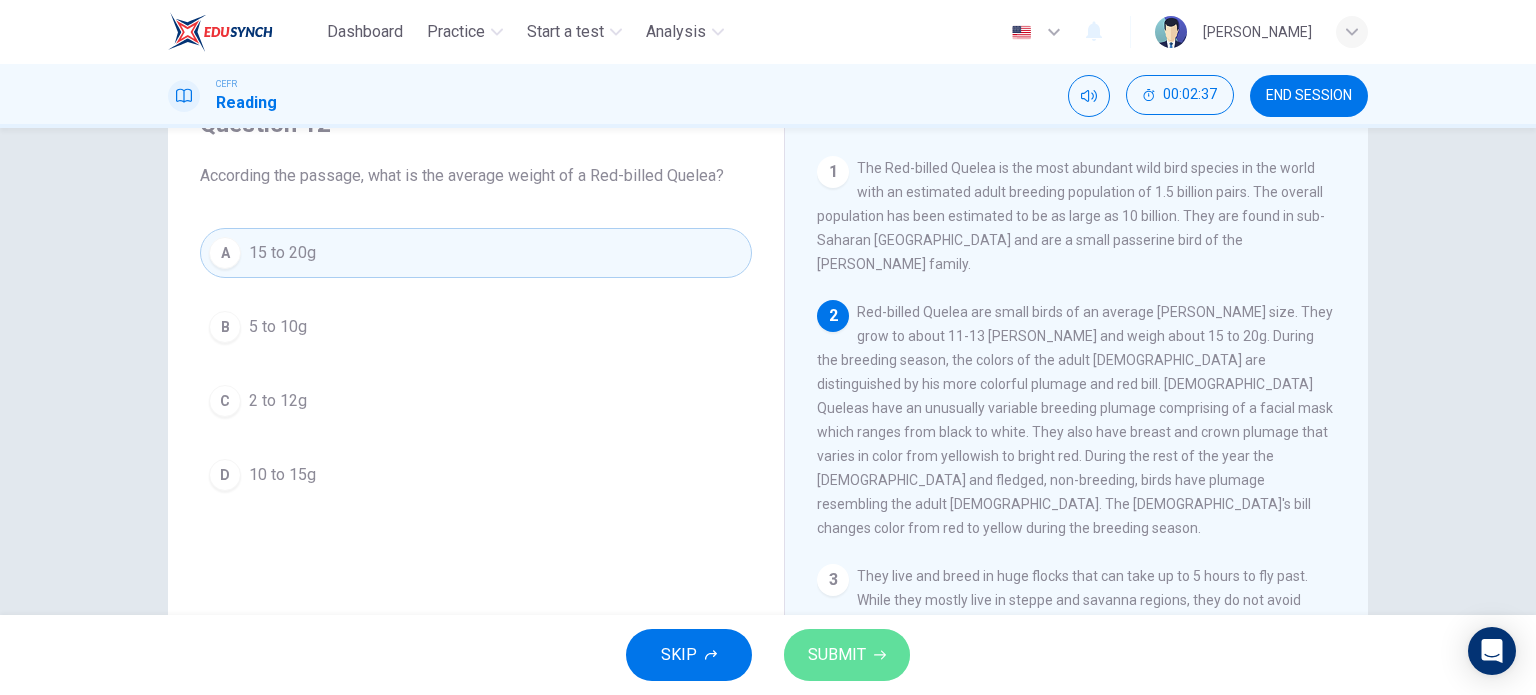 click on "SUBMIT" at bounding box center [837, 655] 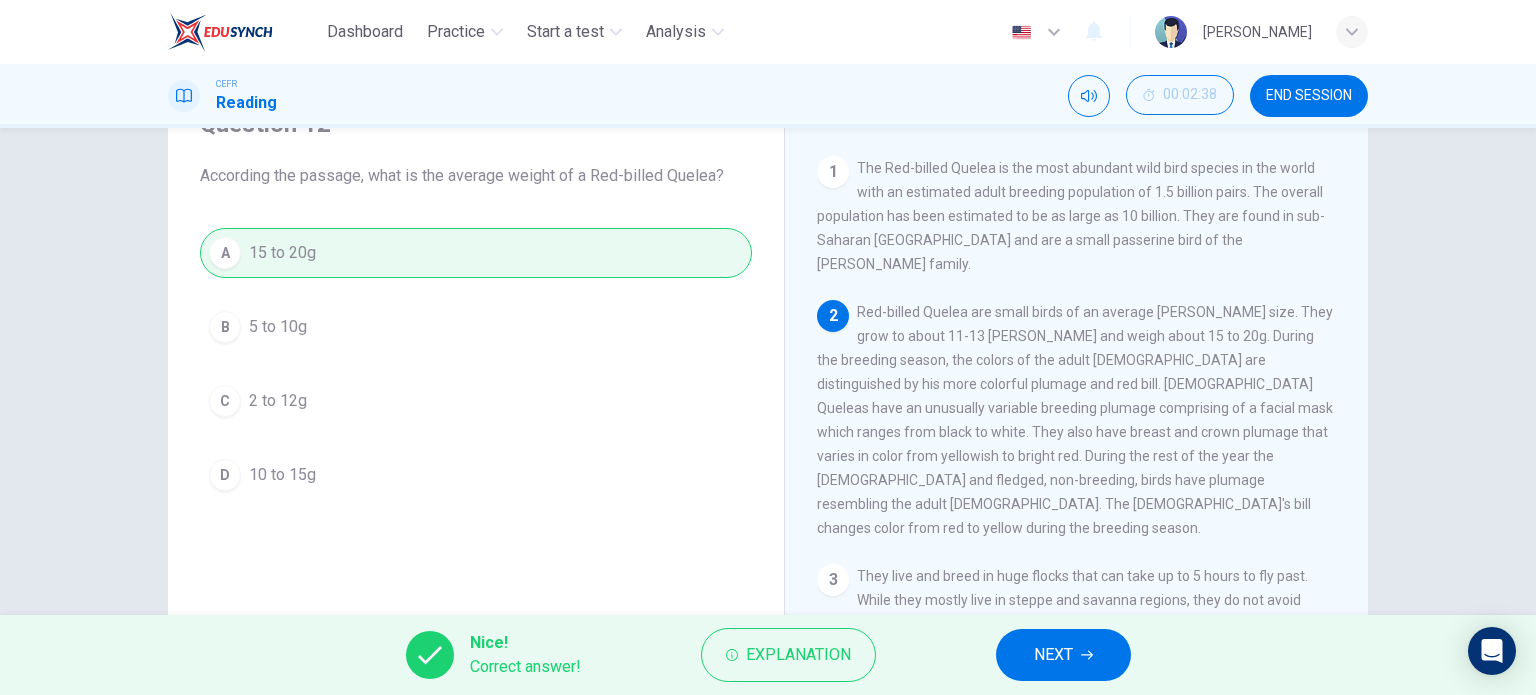 click on "NEXT" at bounding box center (1053, 655) 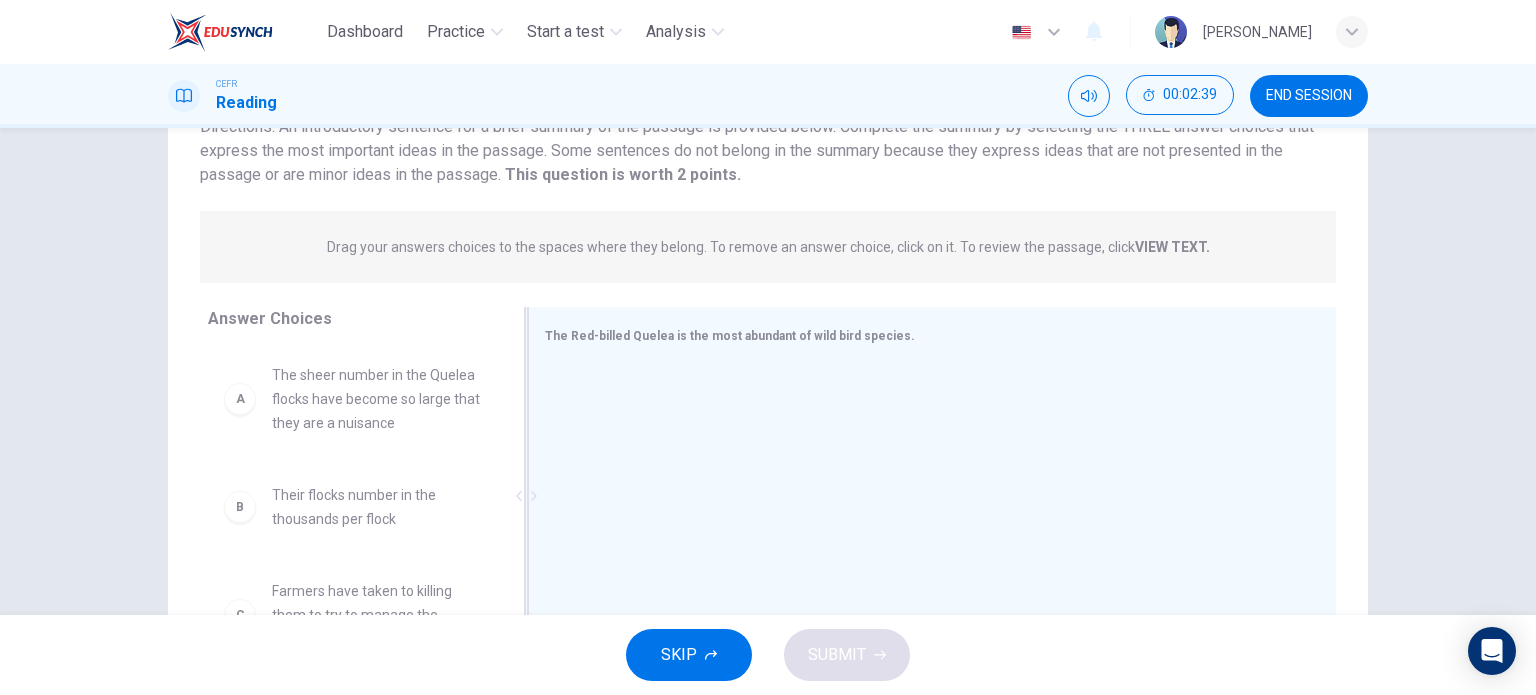 scroll, scrollTop: 200, scrollLeft: 0, axis: vertical 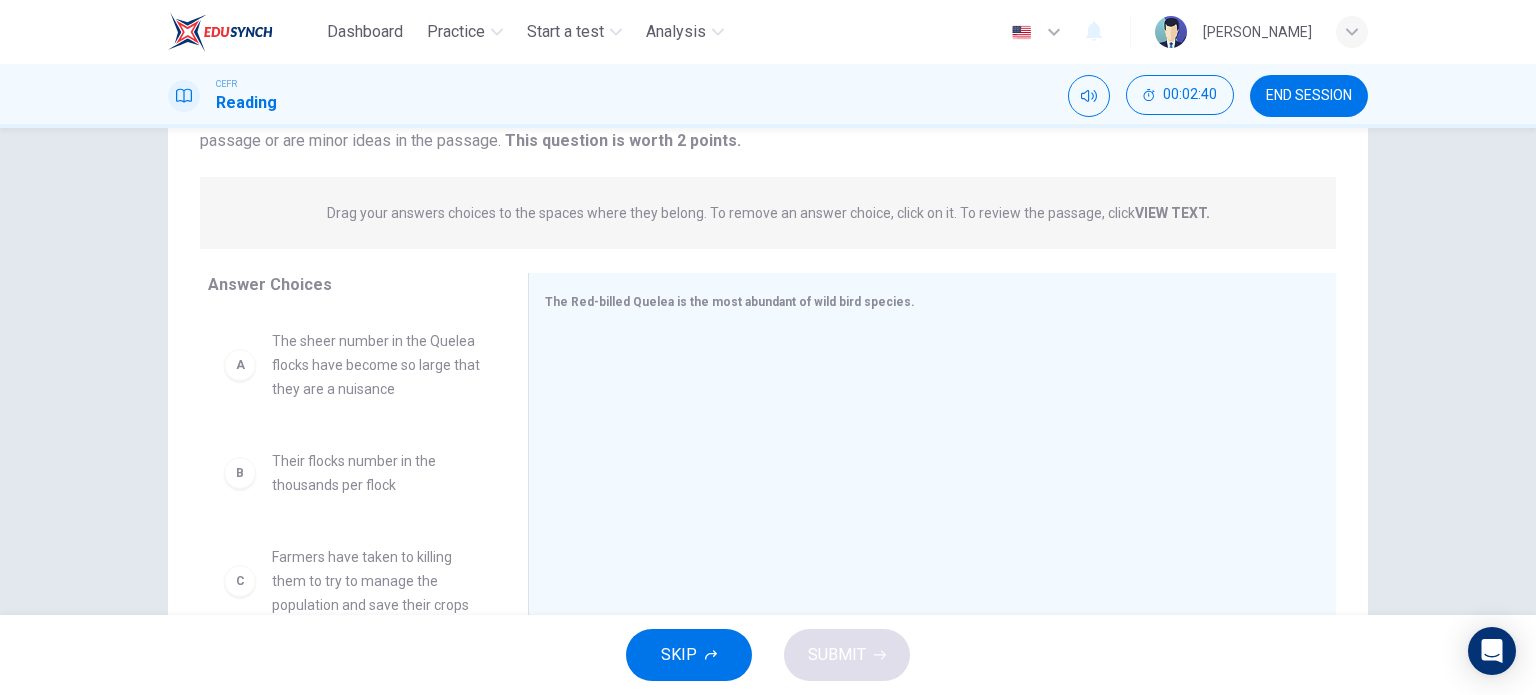 drag, startPoint x: 433, startPoint y: 355, endPoint x: 459, endPoint y: 349, distance: 26.683329 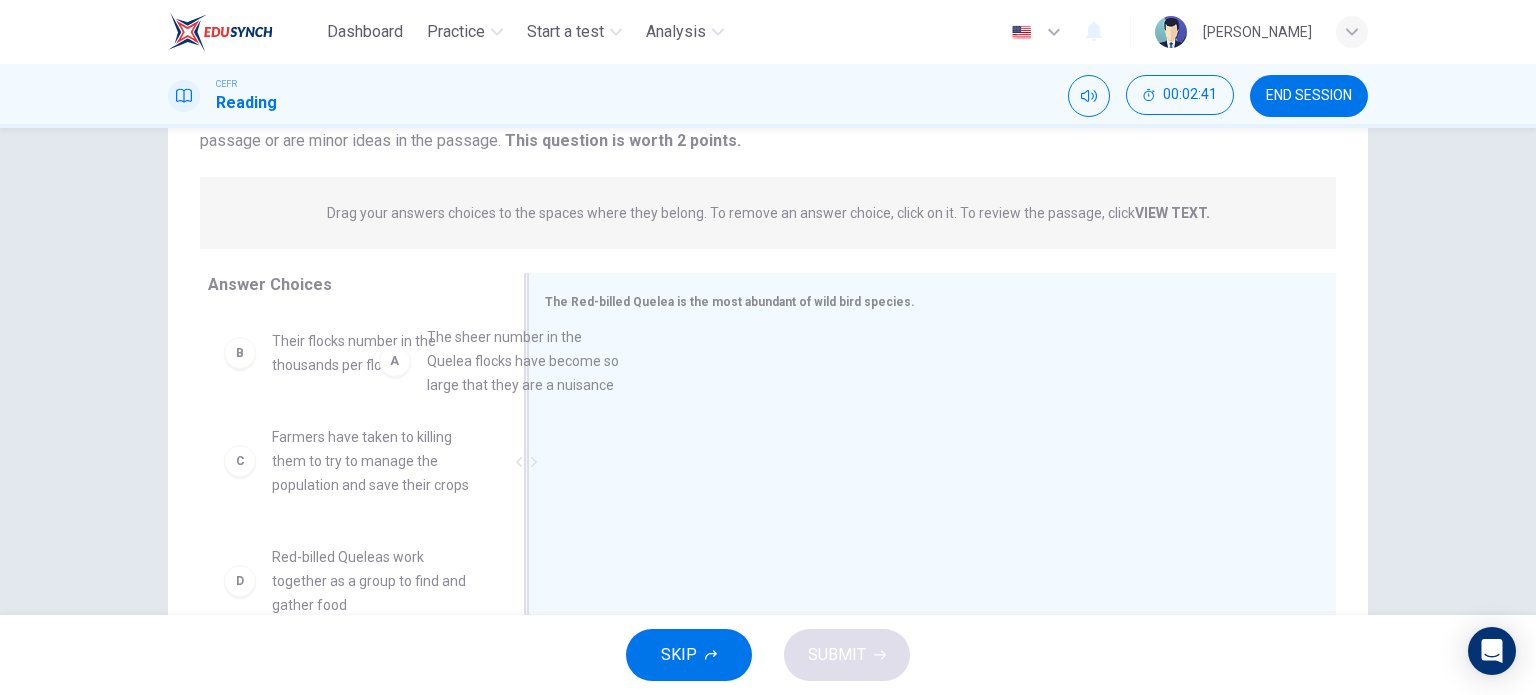 drag, startPoint x: 421, startPoint y: 364, endPoint x: 588, endPoint y: 360, distance: 167.0479 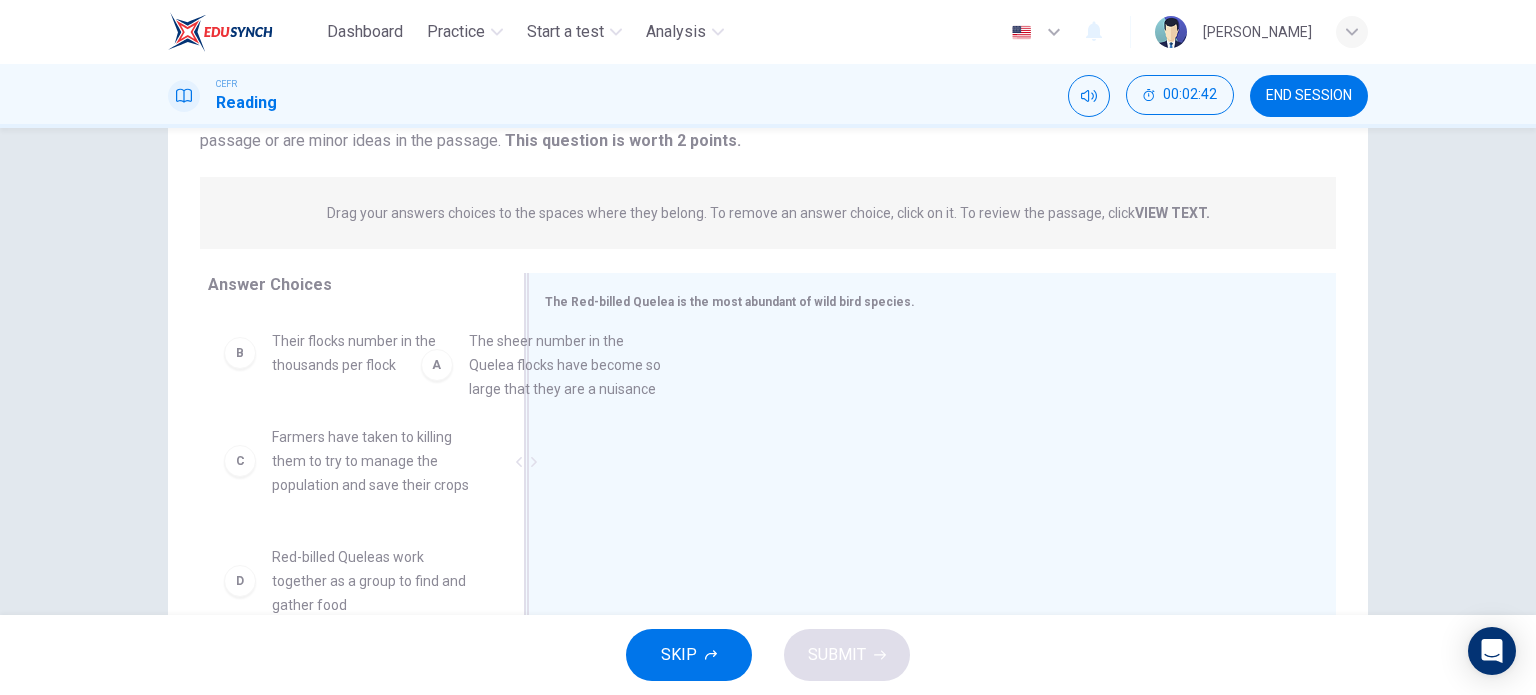 drag, startPoint x: 452, startPoint y: 367, endPoint x: 690, endPoint y: 371, distance: 238.03362 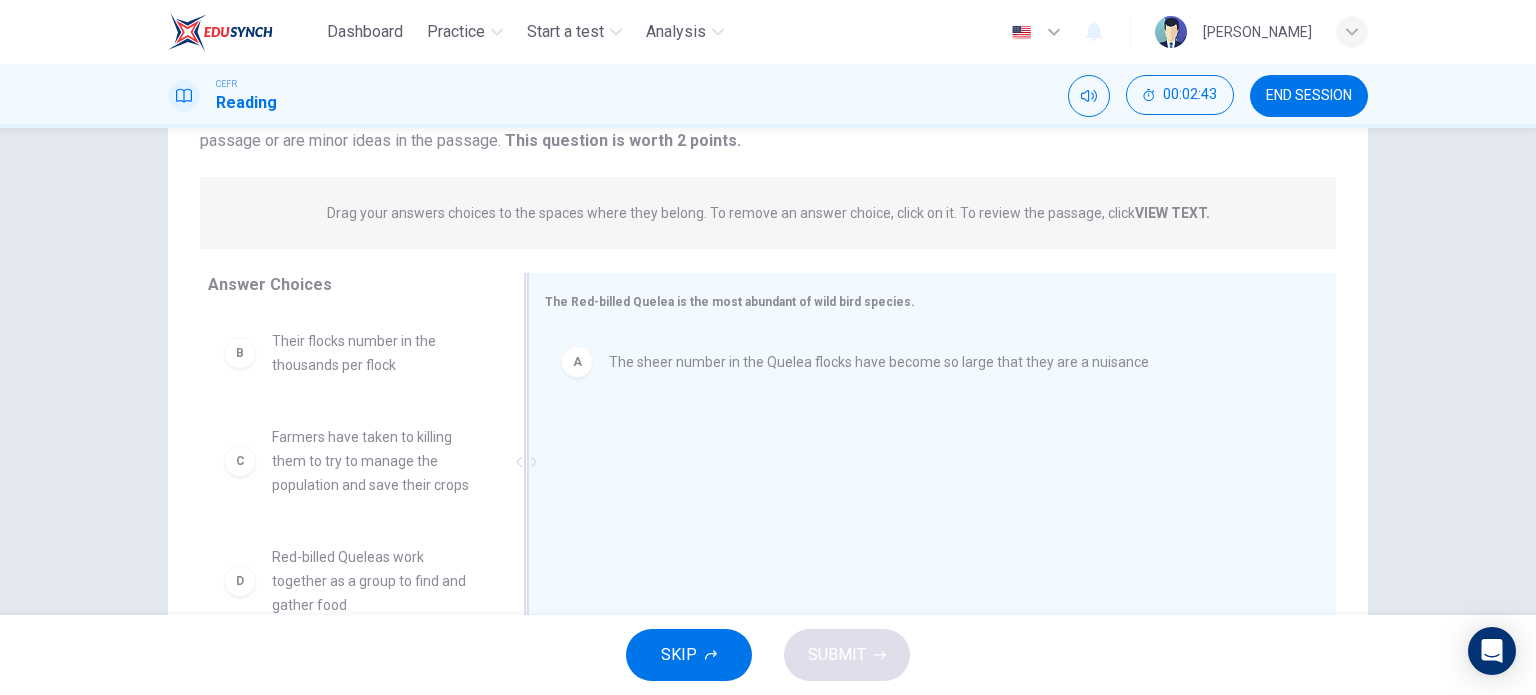 scroll, scrollTop: 288, scrollLeft: 0, axis: vertical 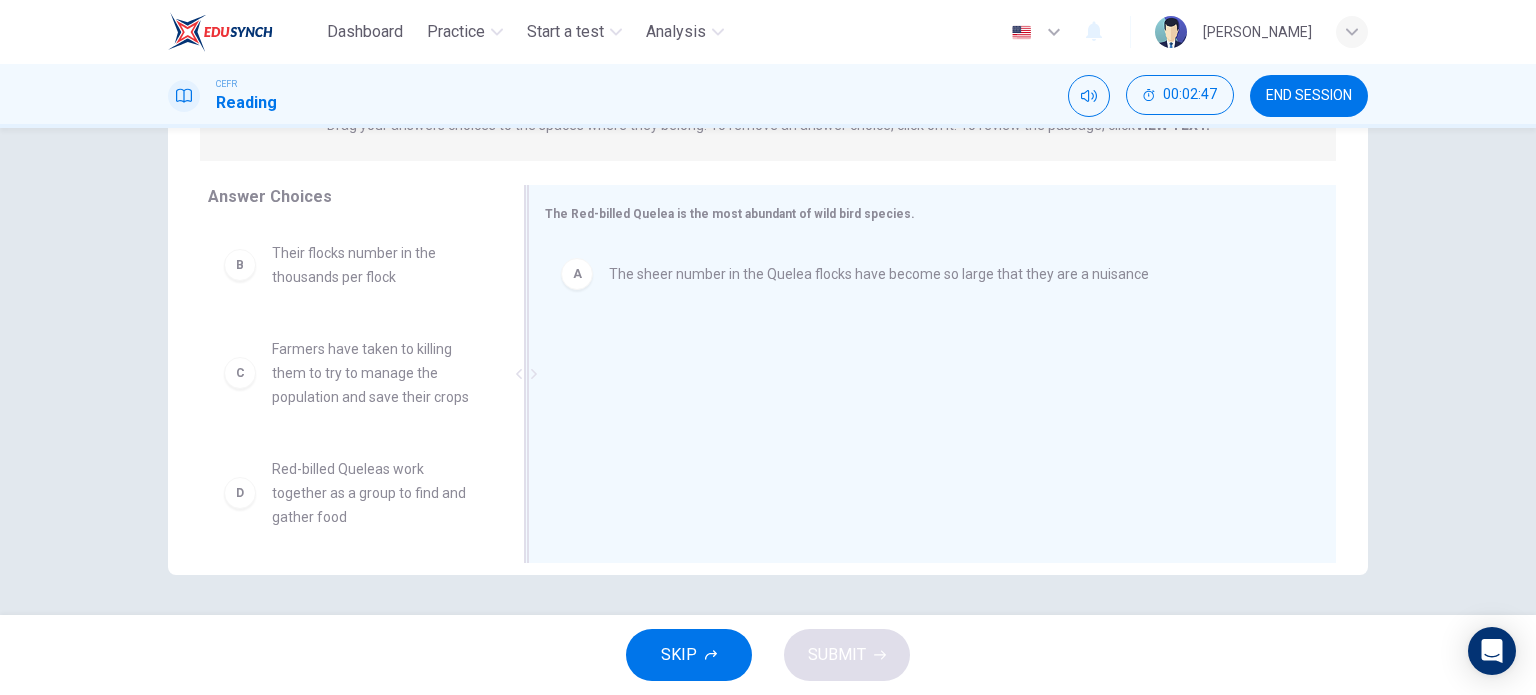 drag, startPoint x: 378, startPoint y: 395, endPoint x: 615, endPoint y: 395, distance: 237 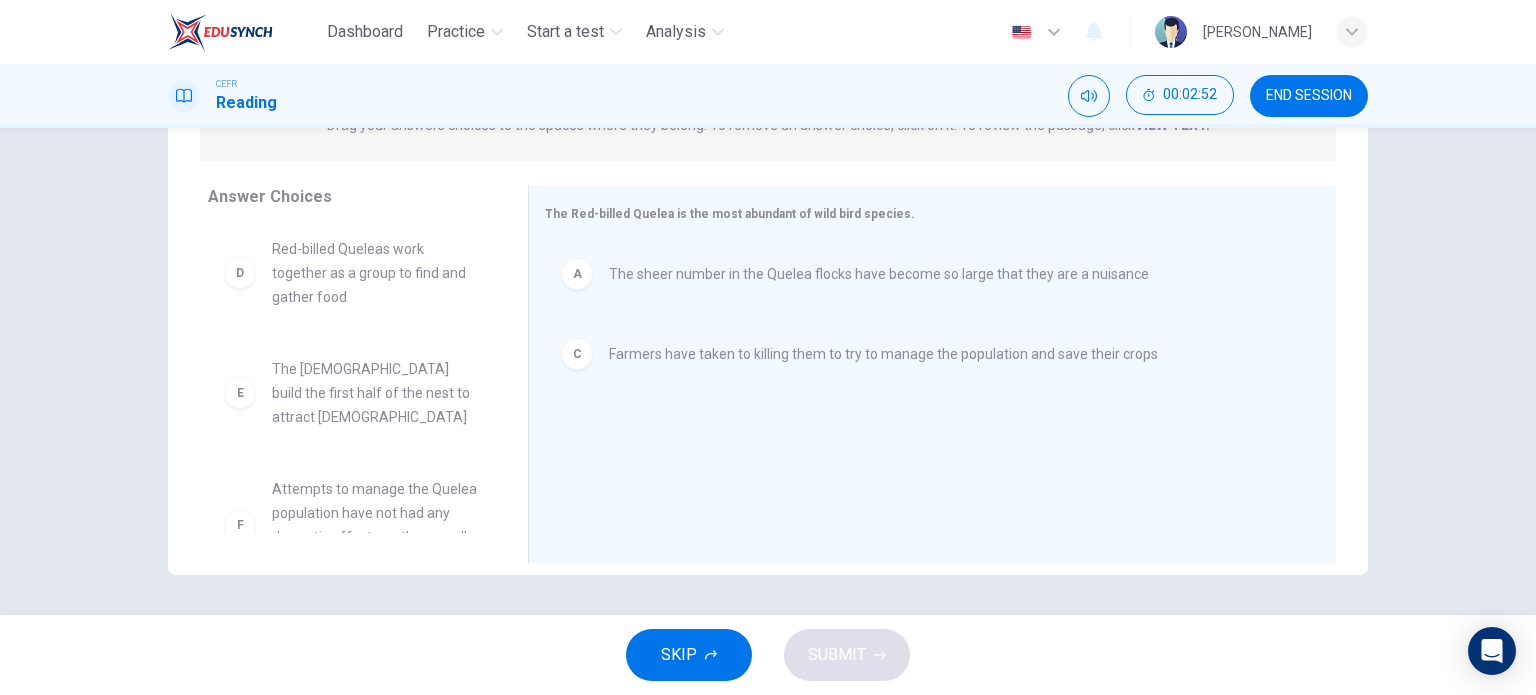 scroll, scrollTop: 132, scrollLeft: 0, axis: vertical 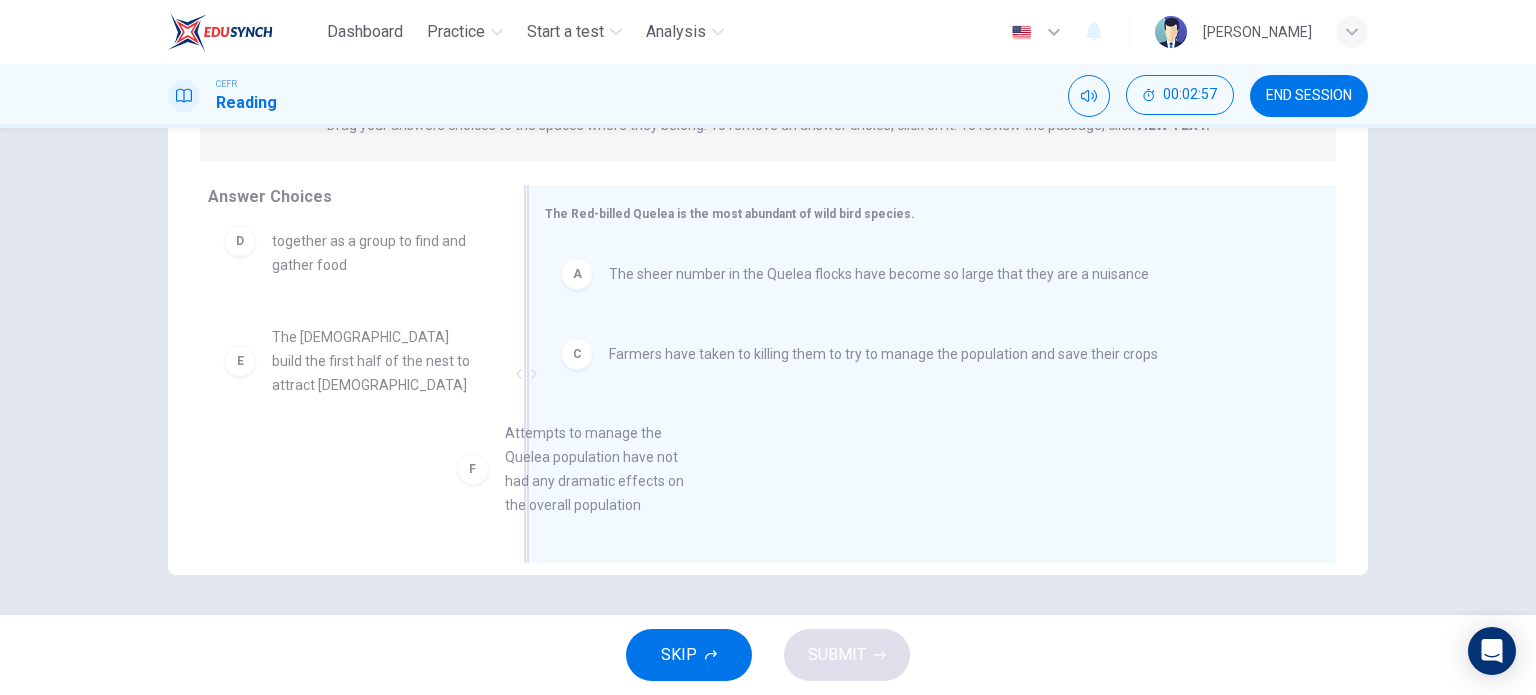 drag, startPoint x: 378, startPoint y: 475, endPoint x: 728, endPoint y: 473, distance: 350.0057 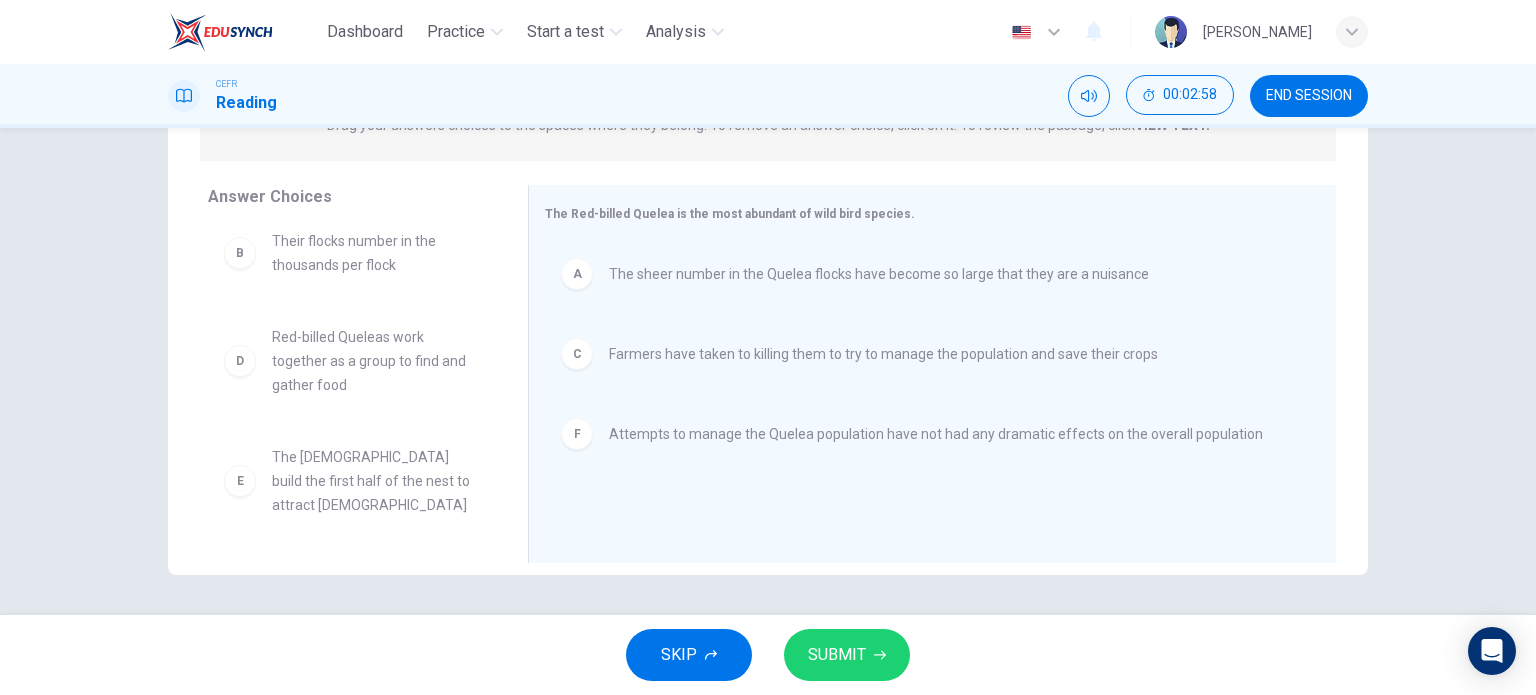 scroll, scrollTop: 0, scrollLeft: 0, axis: both 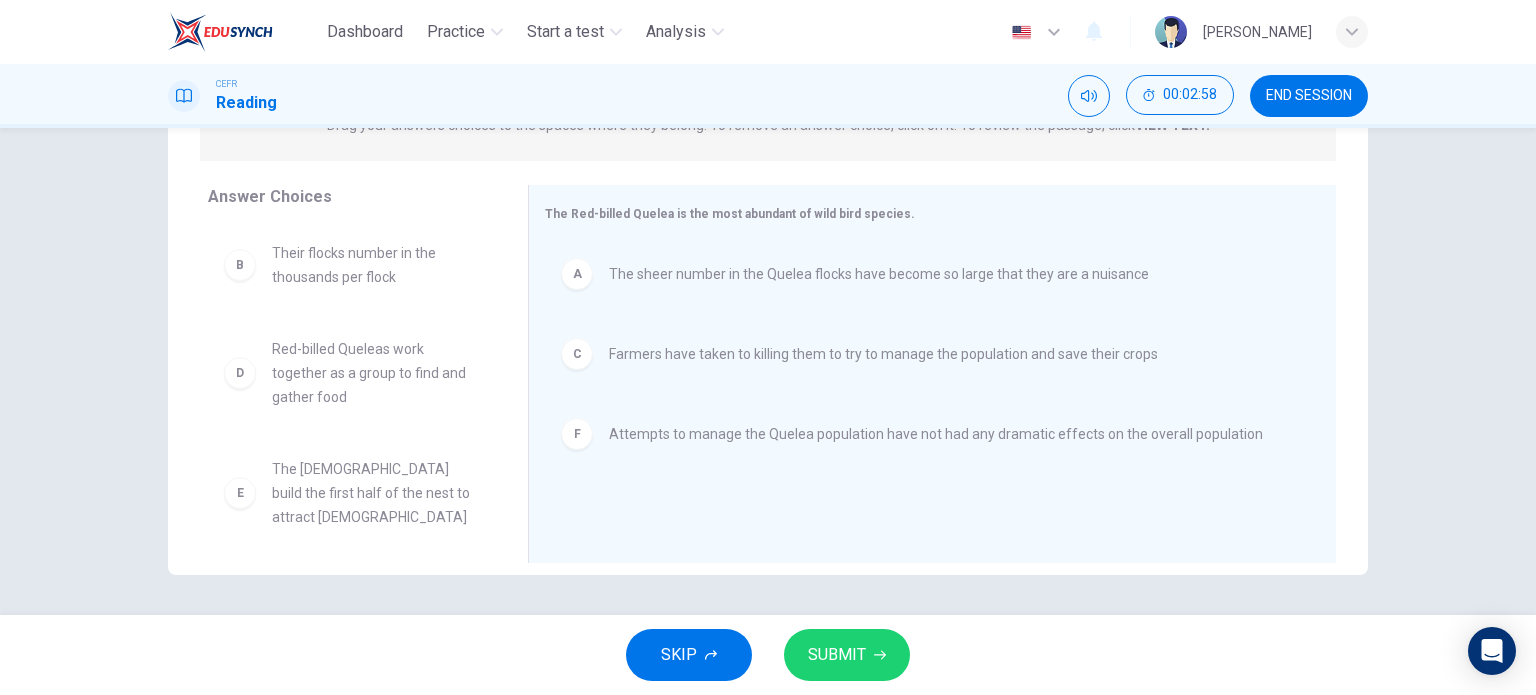 click on "SUBMIT" at bounding box center (847, 655) 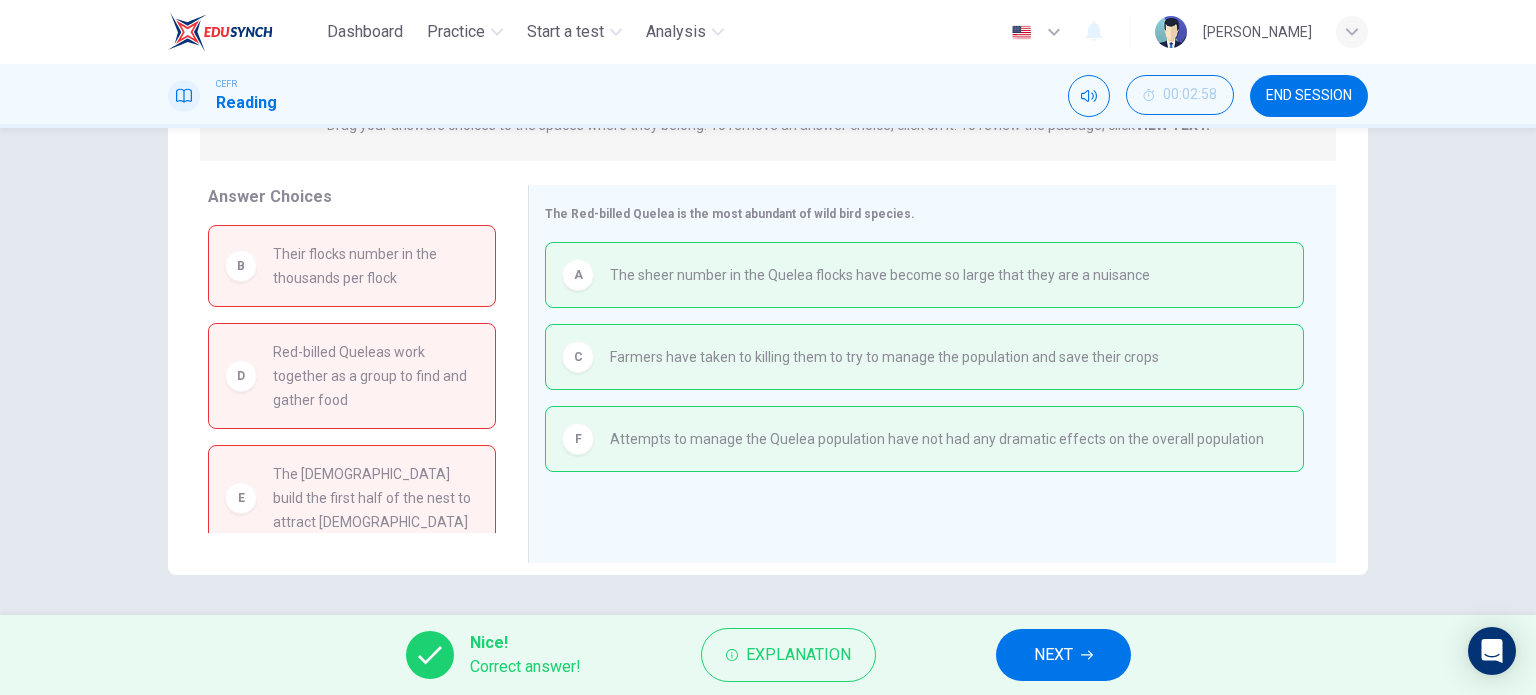 click on "NEXT" at bounding box center [1053, 655] 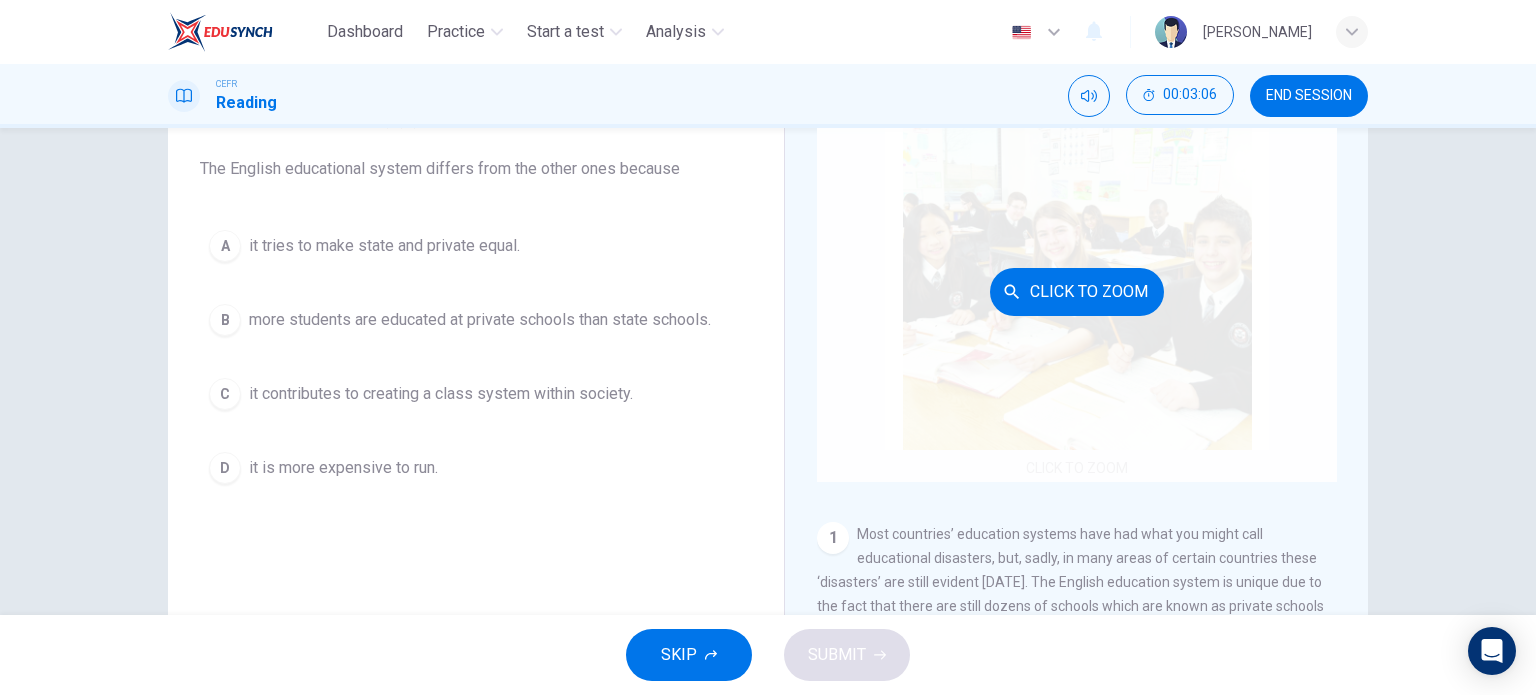 scroll, scrollTop: 188, scrollLeft: 0, axis: vertical 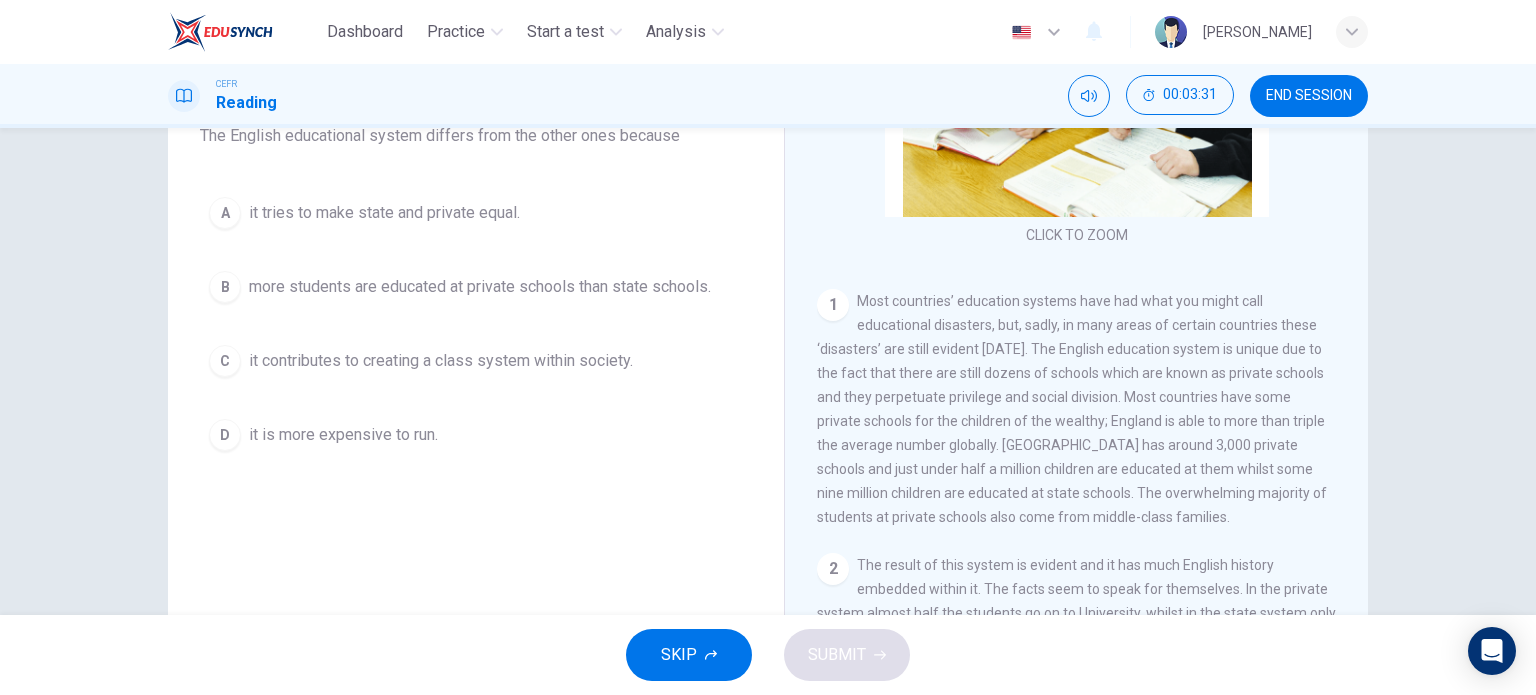 click on "more students are educated at private schools than state schools." at bounding box center [480, 287] 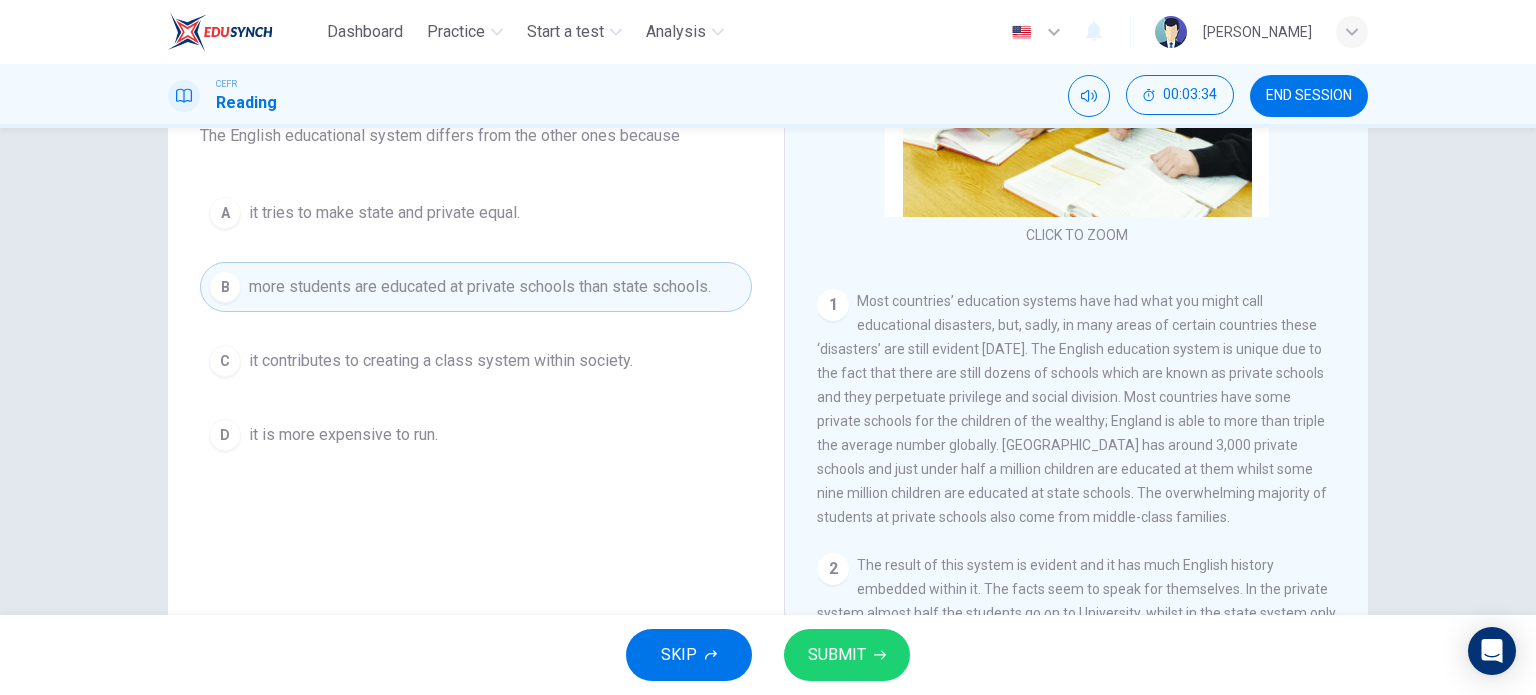 click 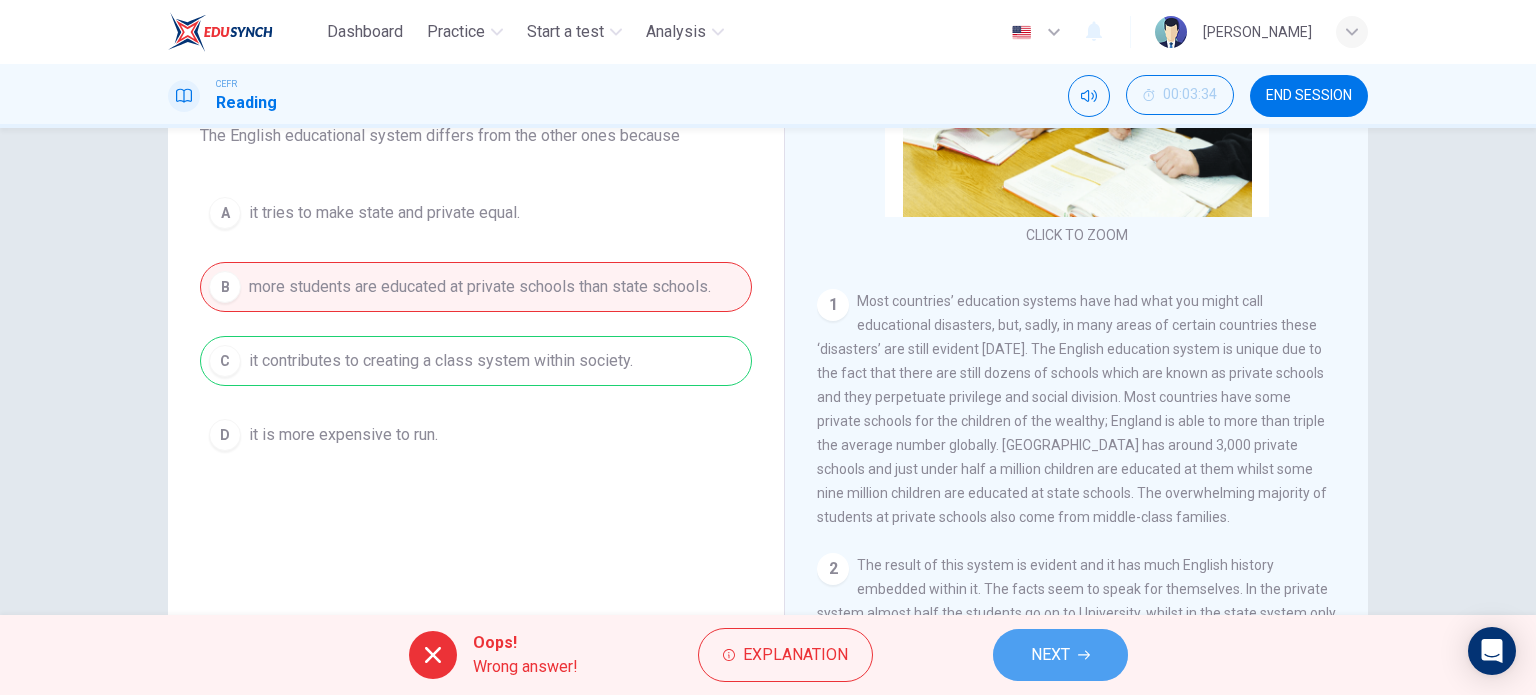 click on "NEXT" at bounding box center [1050, 655] 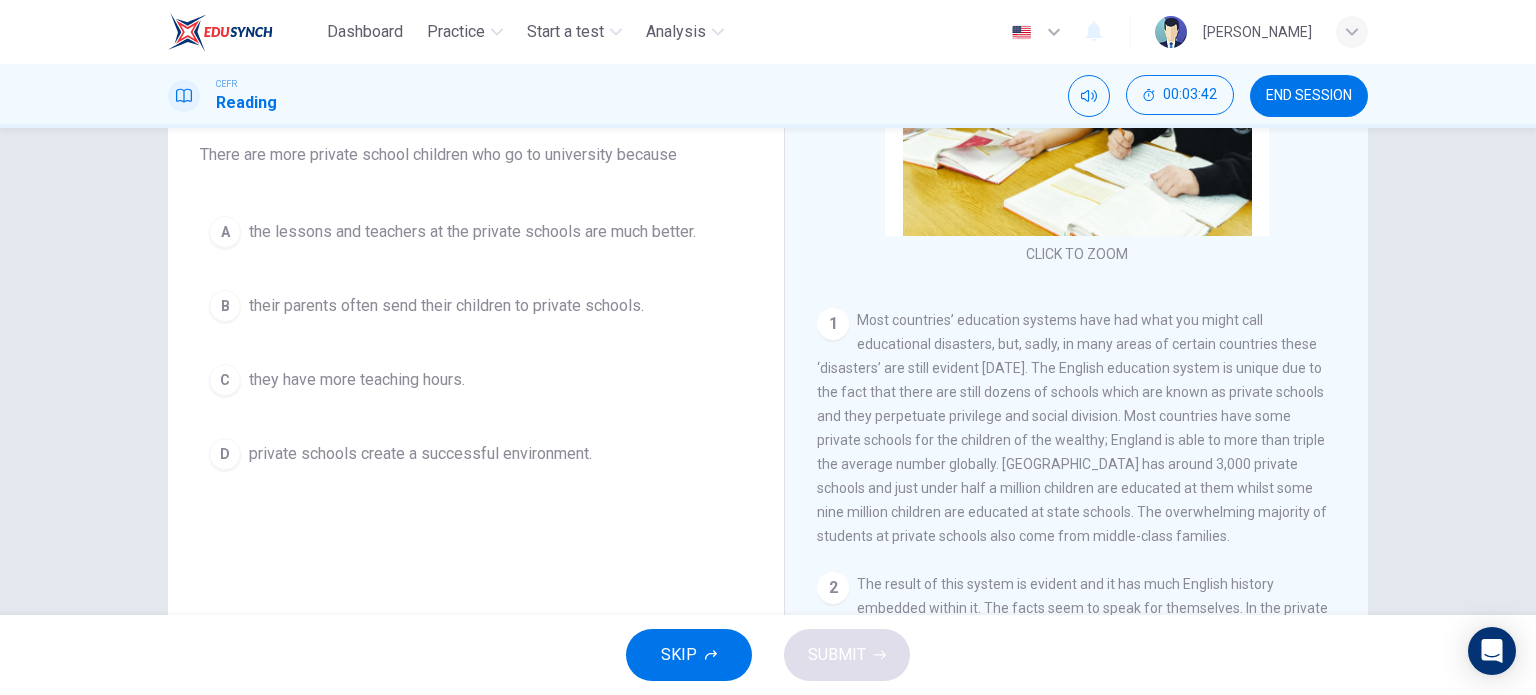scroll, scrollTop: 200, scrollLeft: 0, axis: vertical 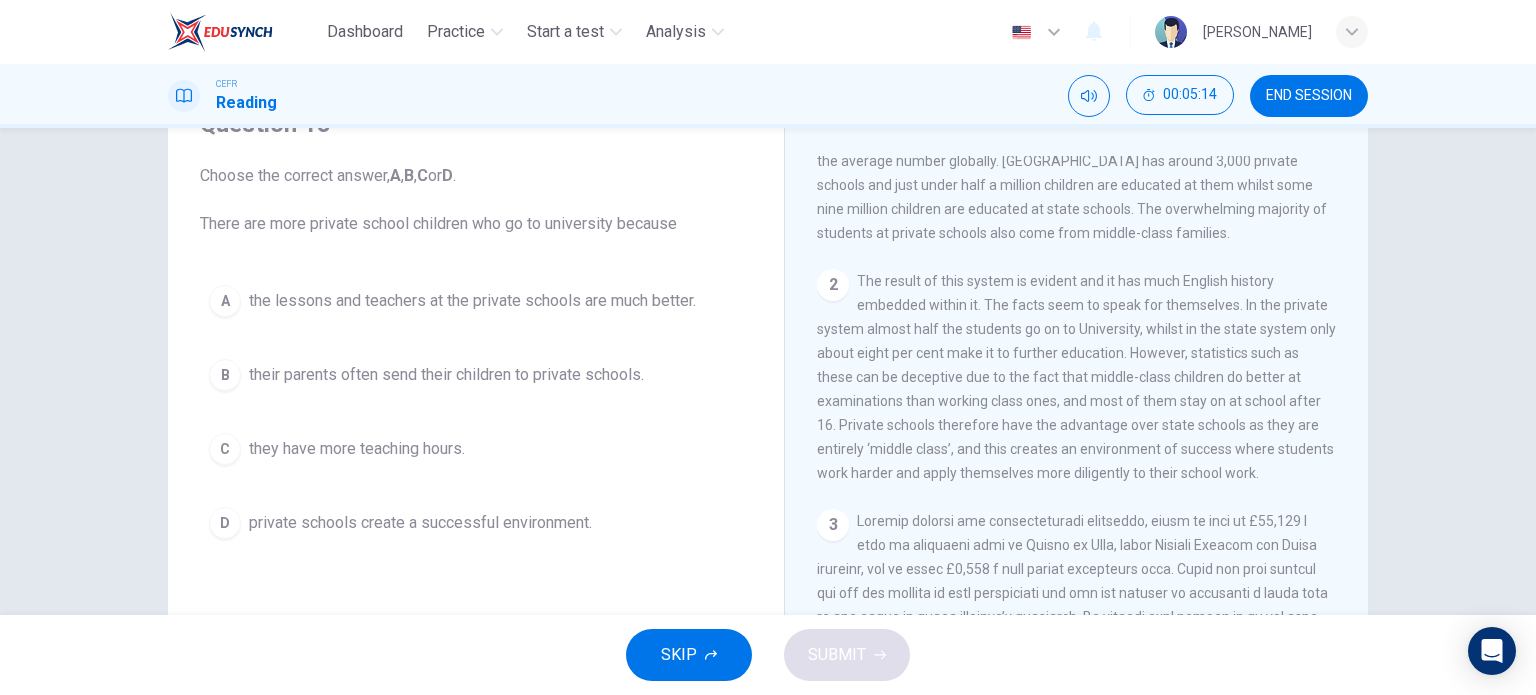 click on "private schools create a successful environment." at bounding box center [420, 523] 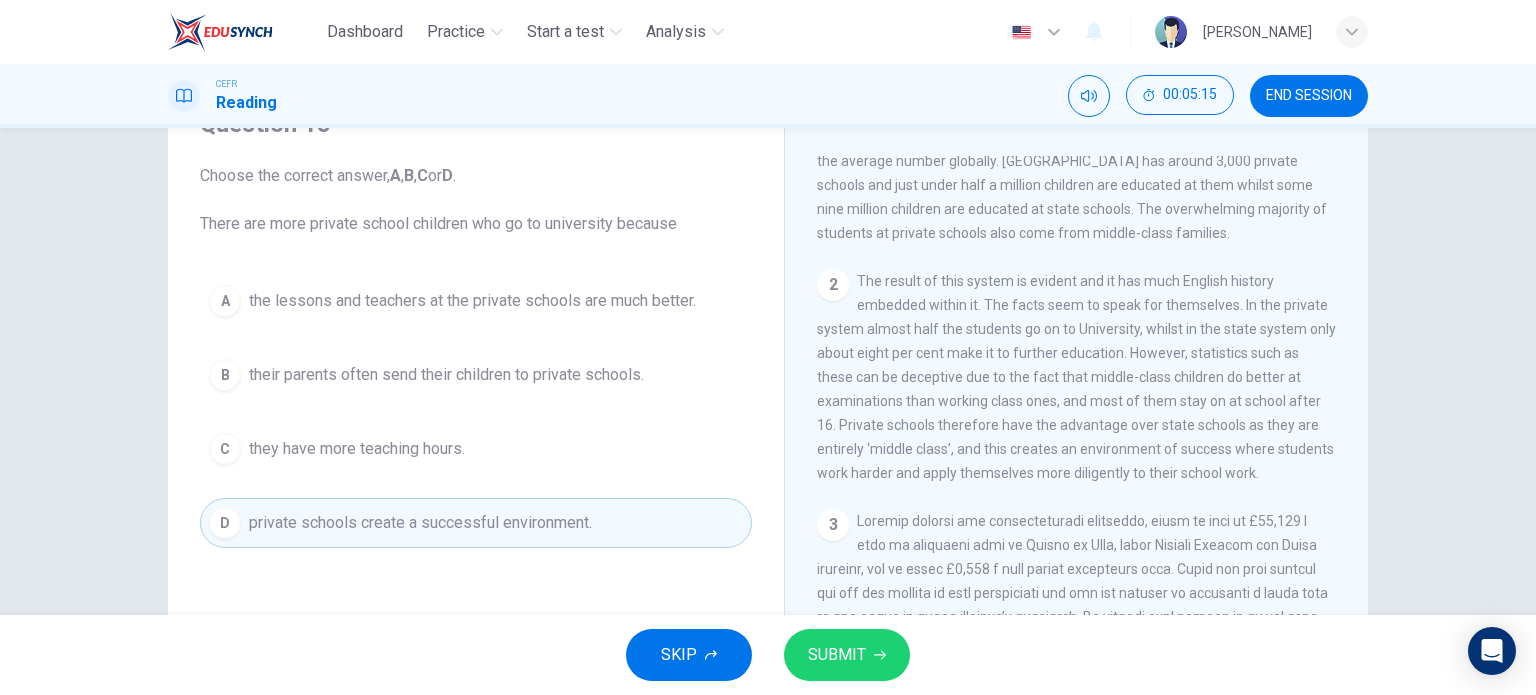 click on "SUBMIT" at bounding box center (837, 655) 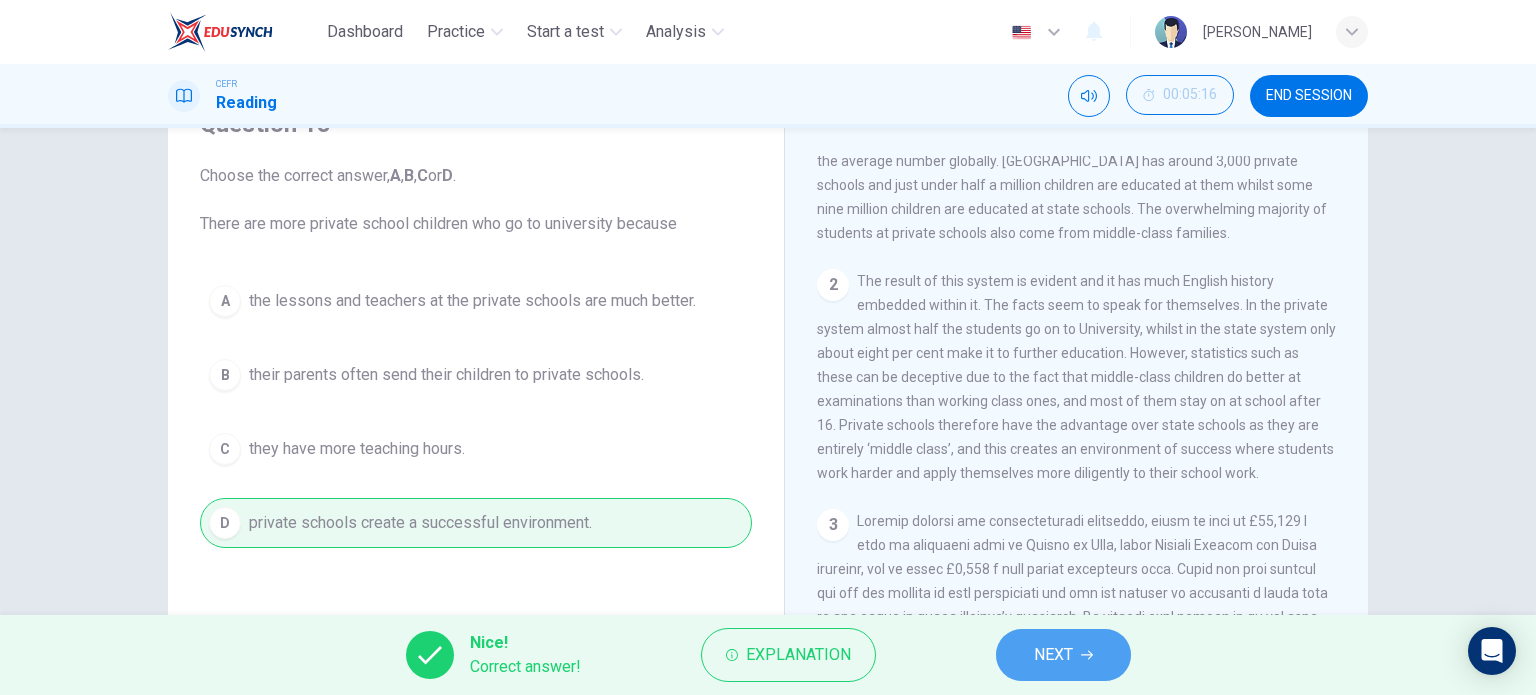 click on "NEXT" at bounding box center (1053, 655) 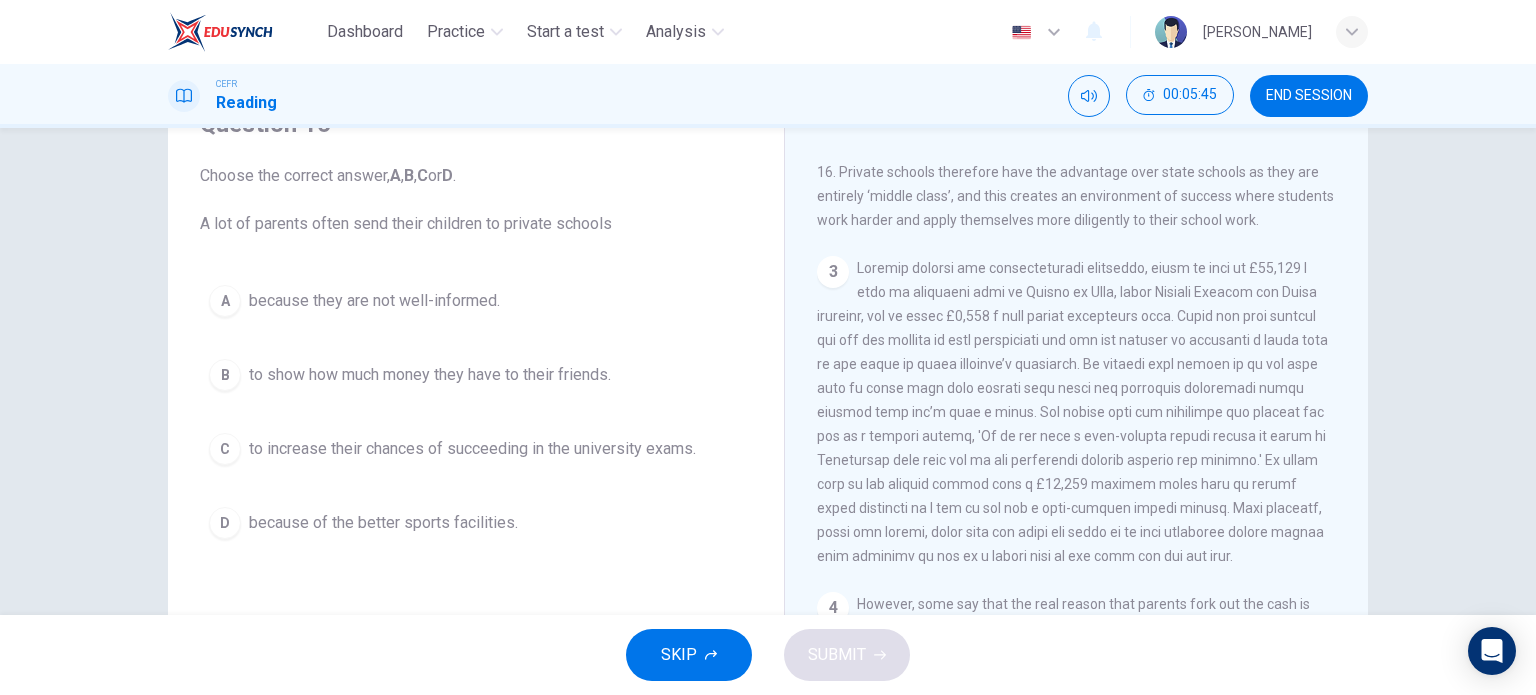 scroll, scrollTop: 872, scrollLeft: 0, axis: vertical 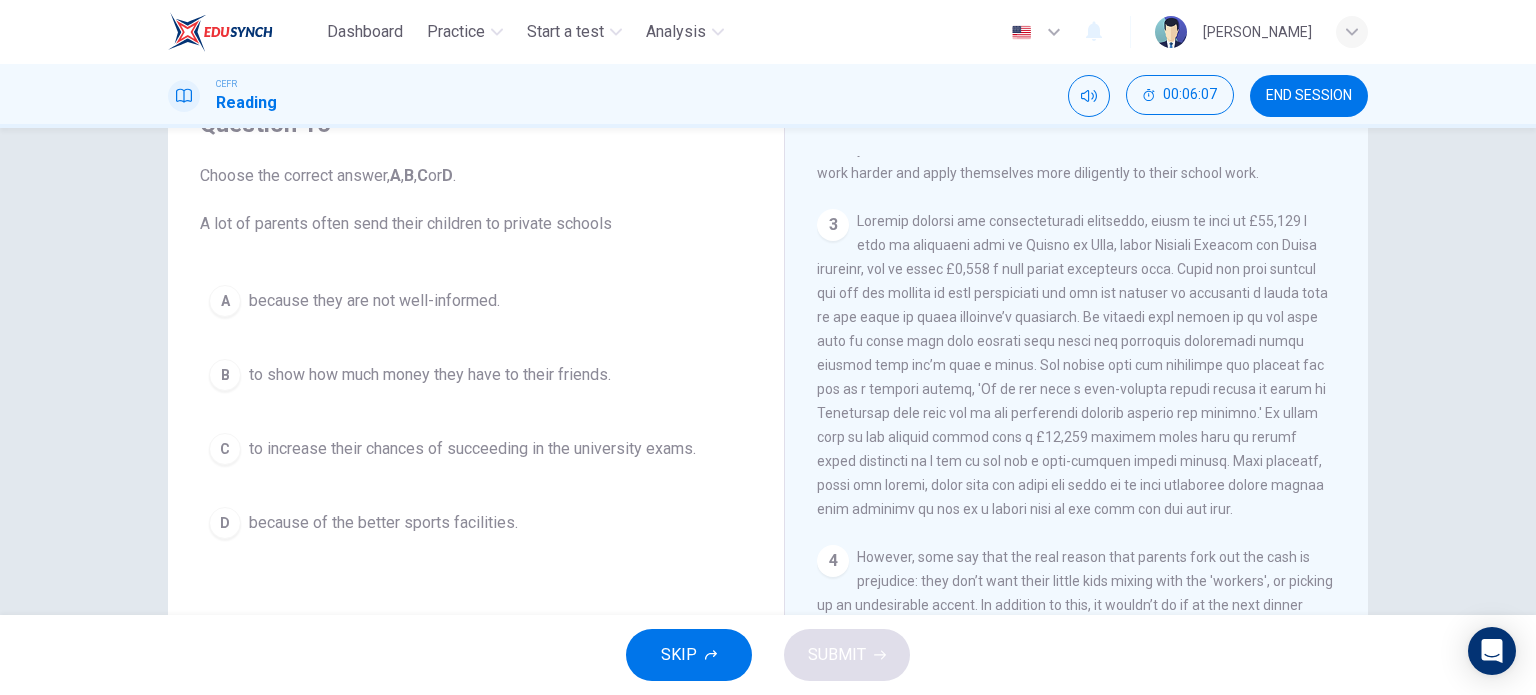 click on "to increase their chances of succeeding in the university exams." at bounding box center [472, 449] 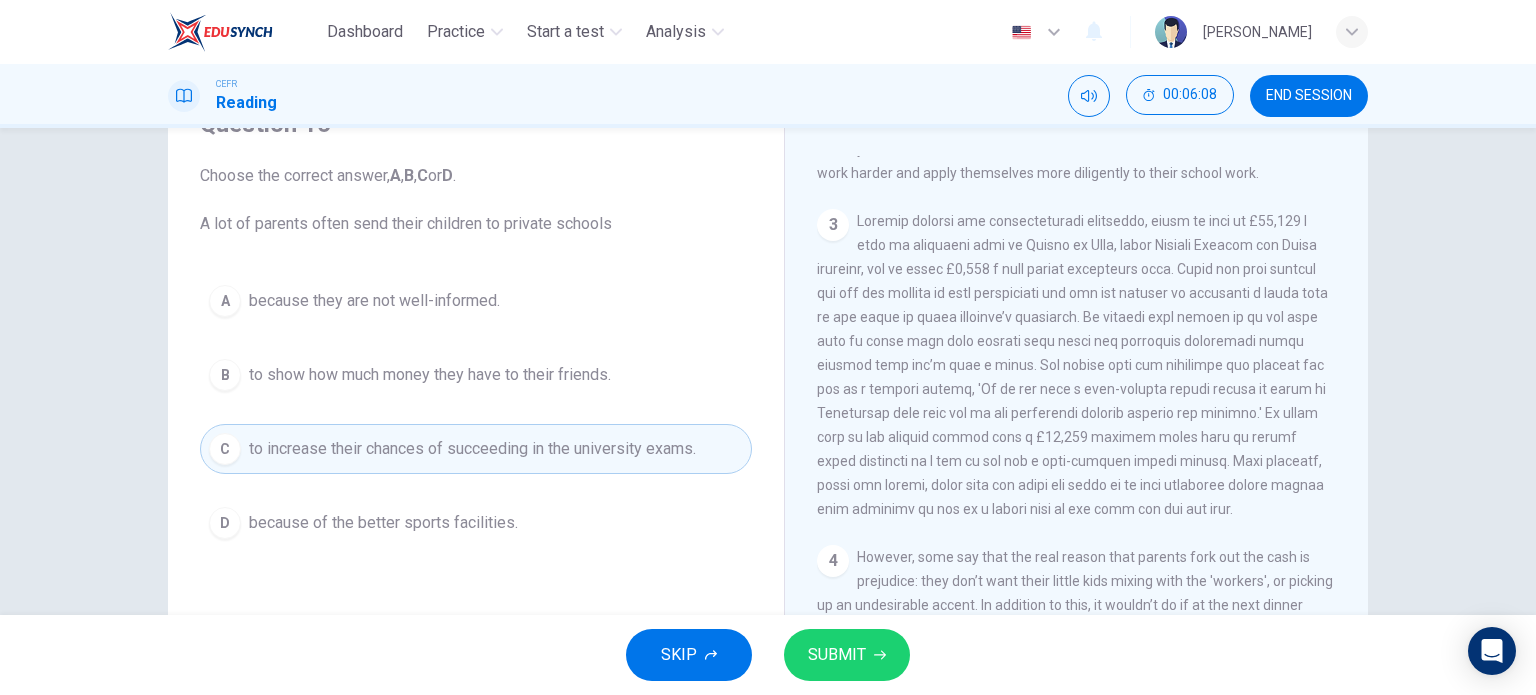 click on "SUBMIT" at bounding box center (837, 655) 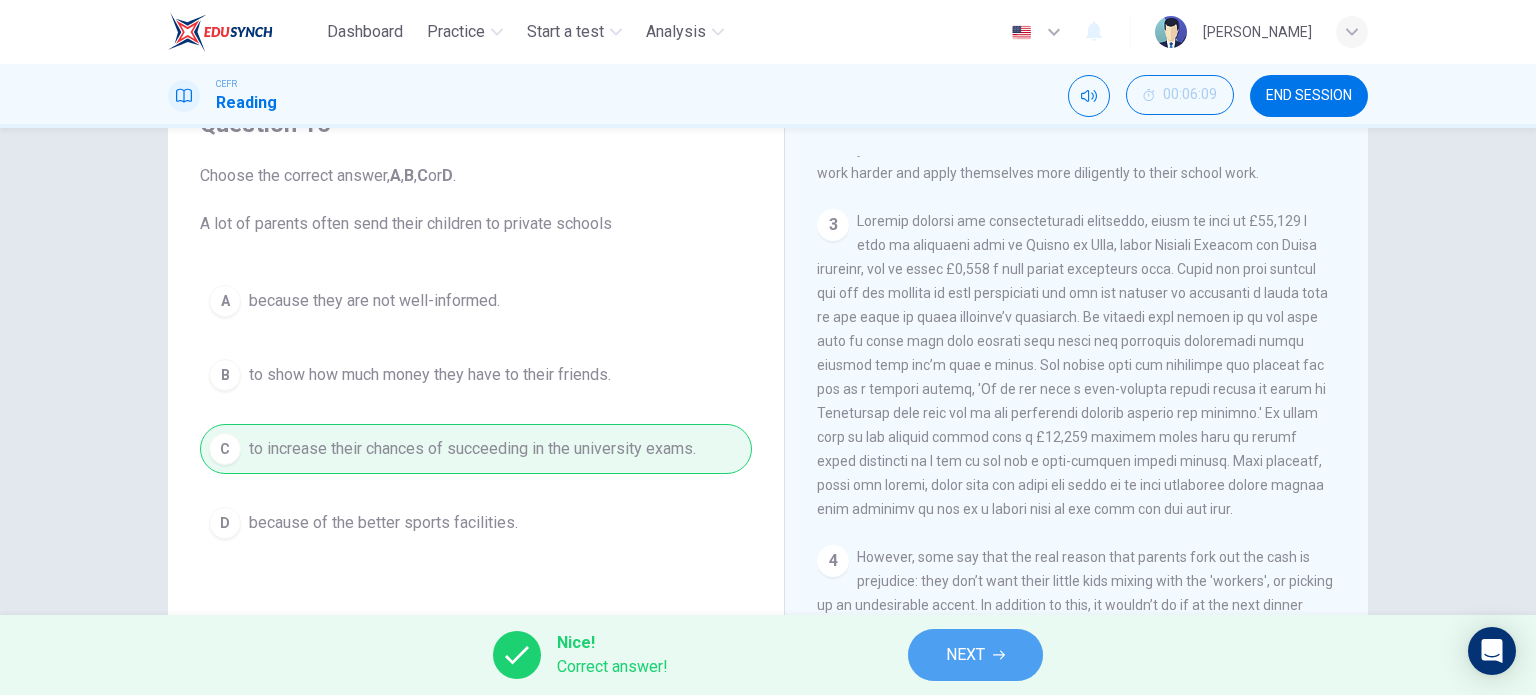 click on "NEXT" at bounding box center (965, 655) 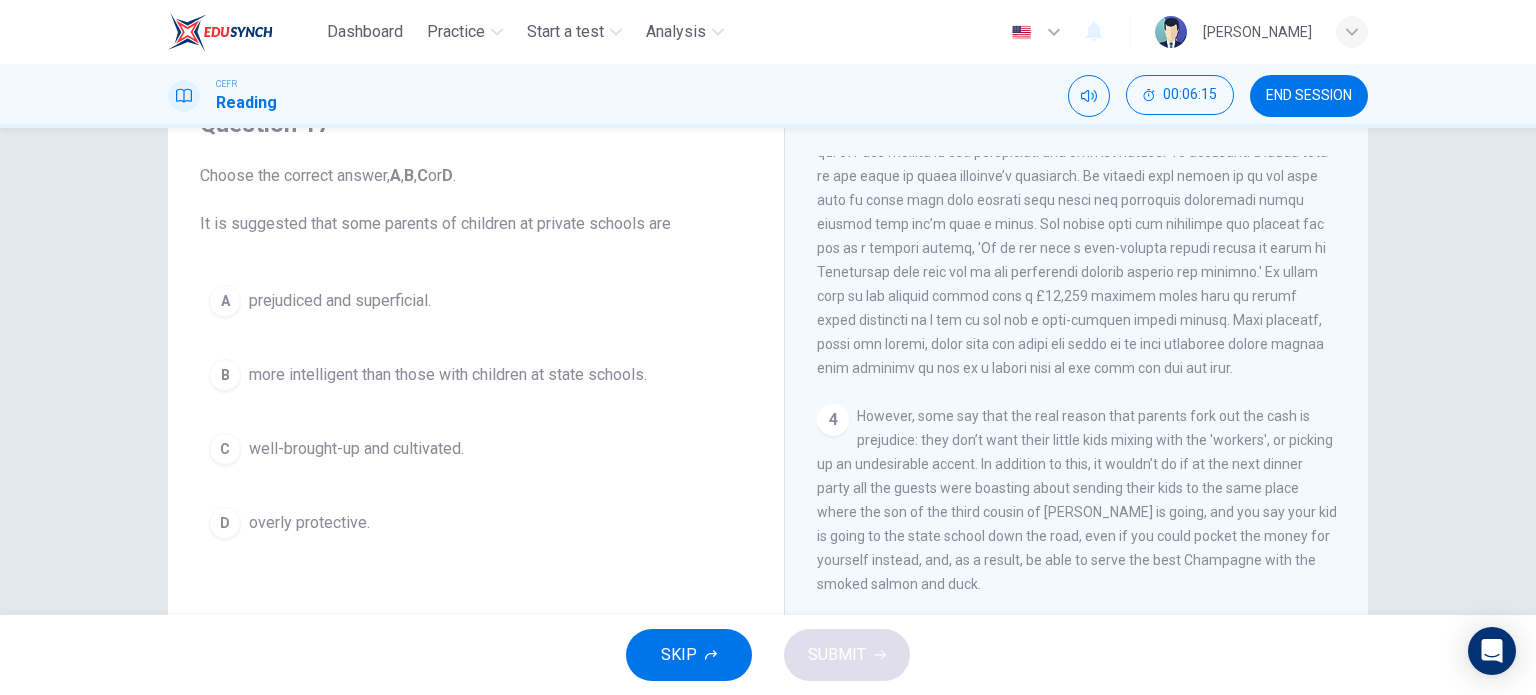 scroll, scrollTop: 1072, scrollLeft: 0, axis: vertical 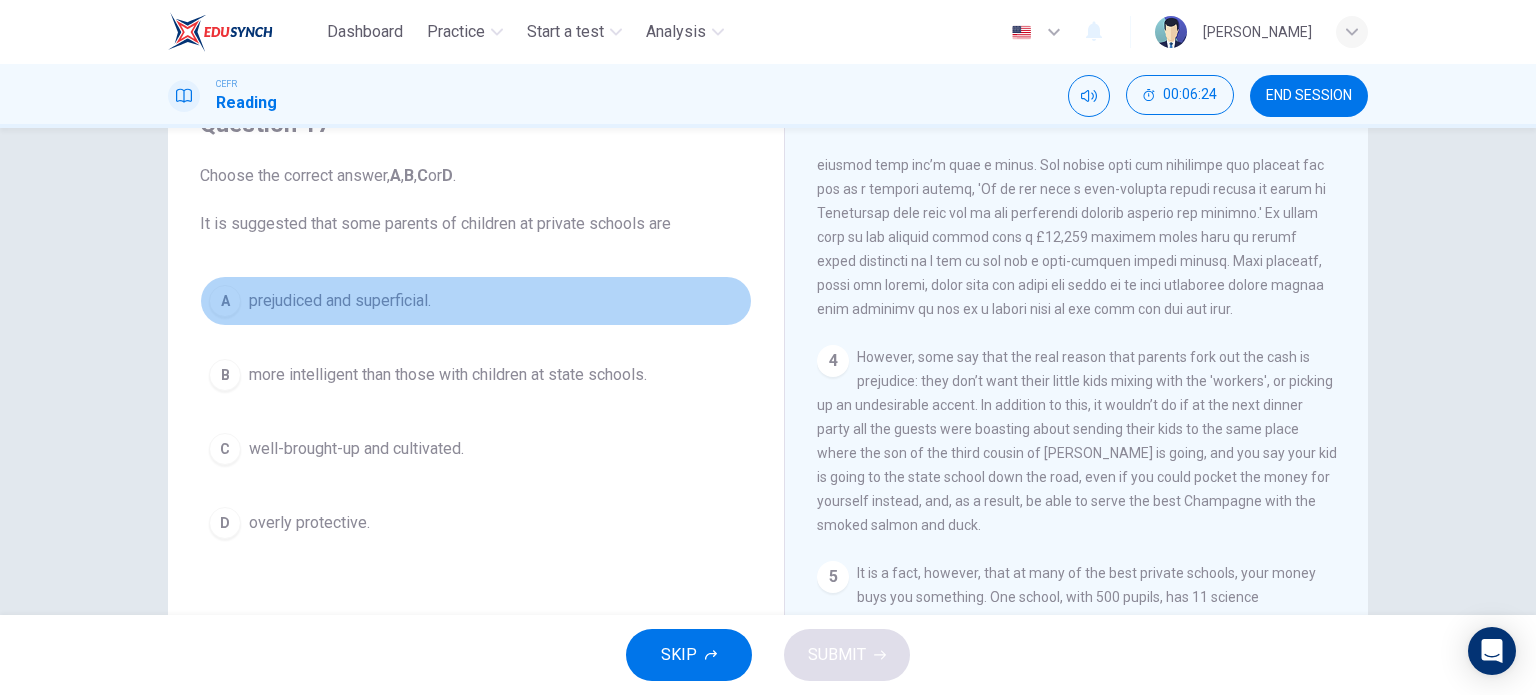 click on "prejudiced and superficial." at bounding box center (340, 301) 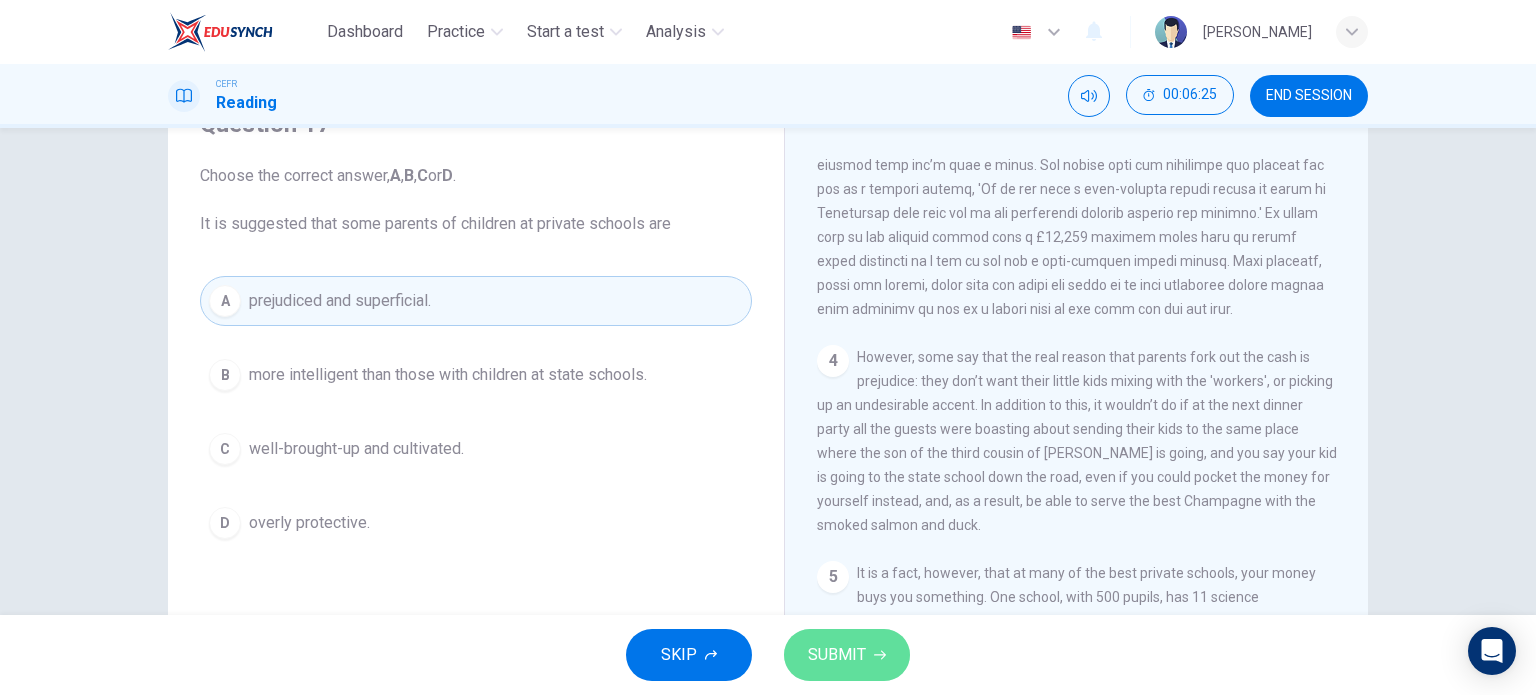 click 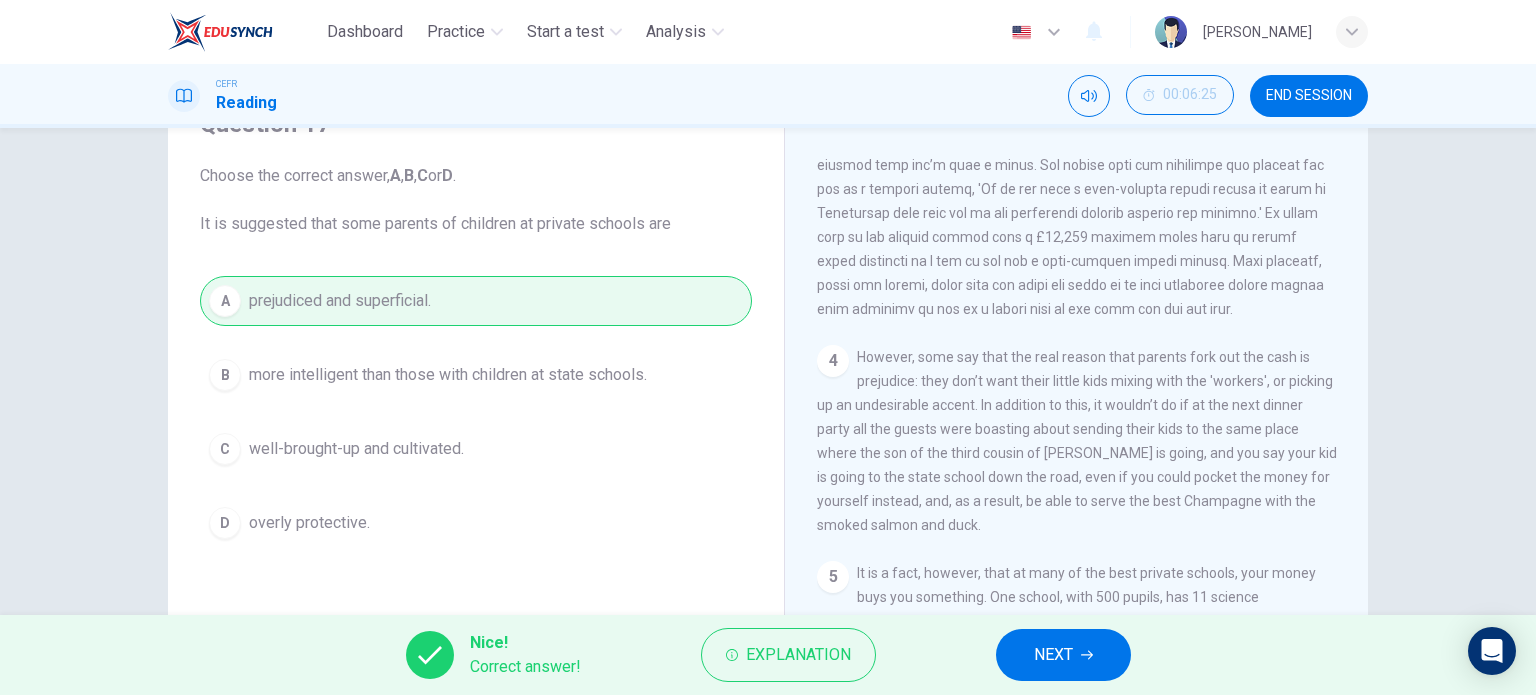 click on "NEXT" at bounding box center (1053, 655) 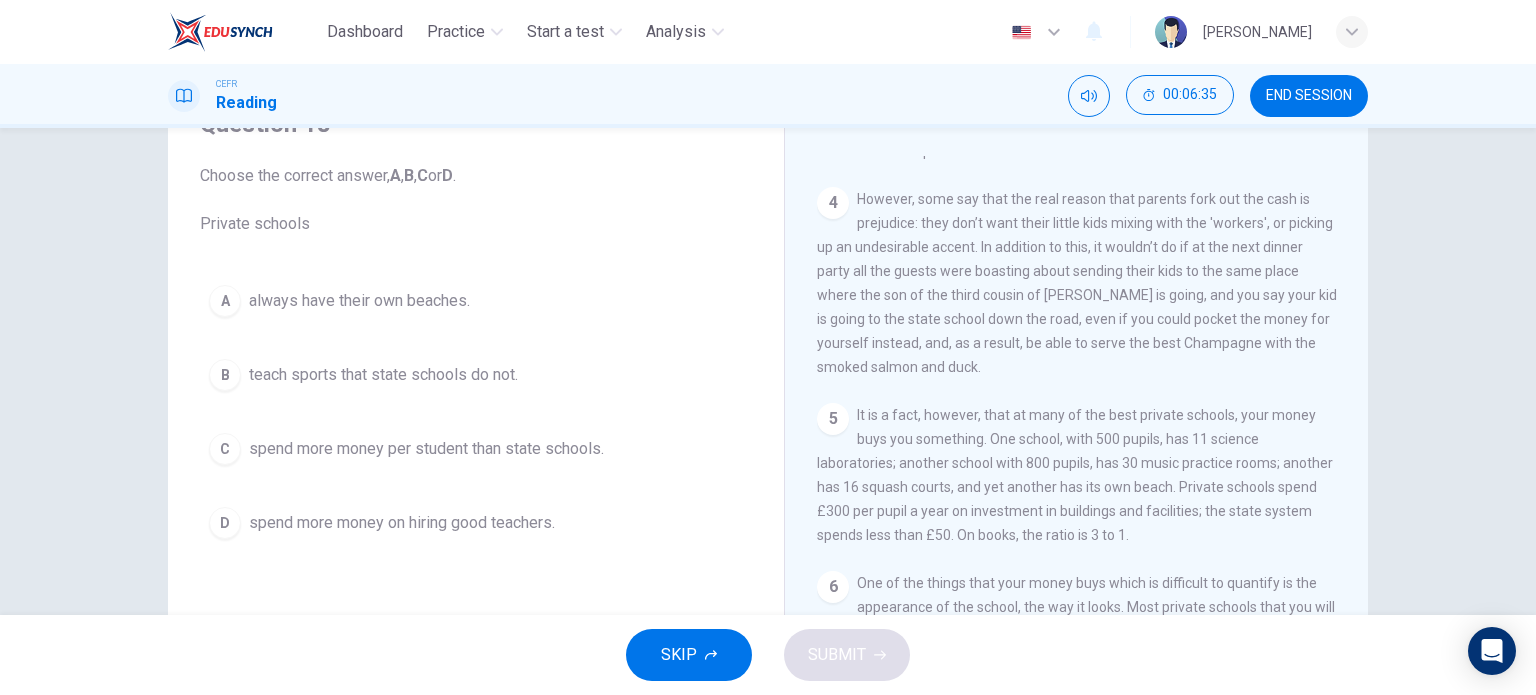 scroll, scrollTop: 1272, scrollLeft: 0, axis: vertical 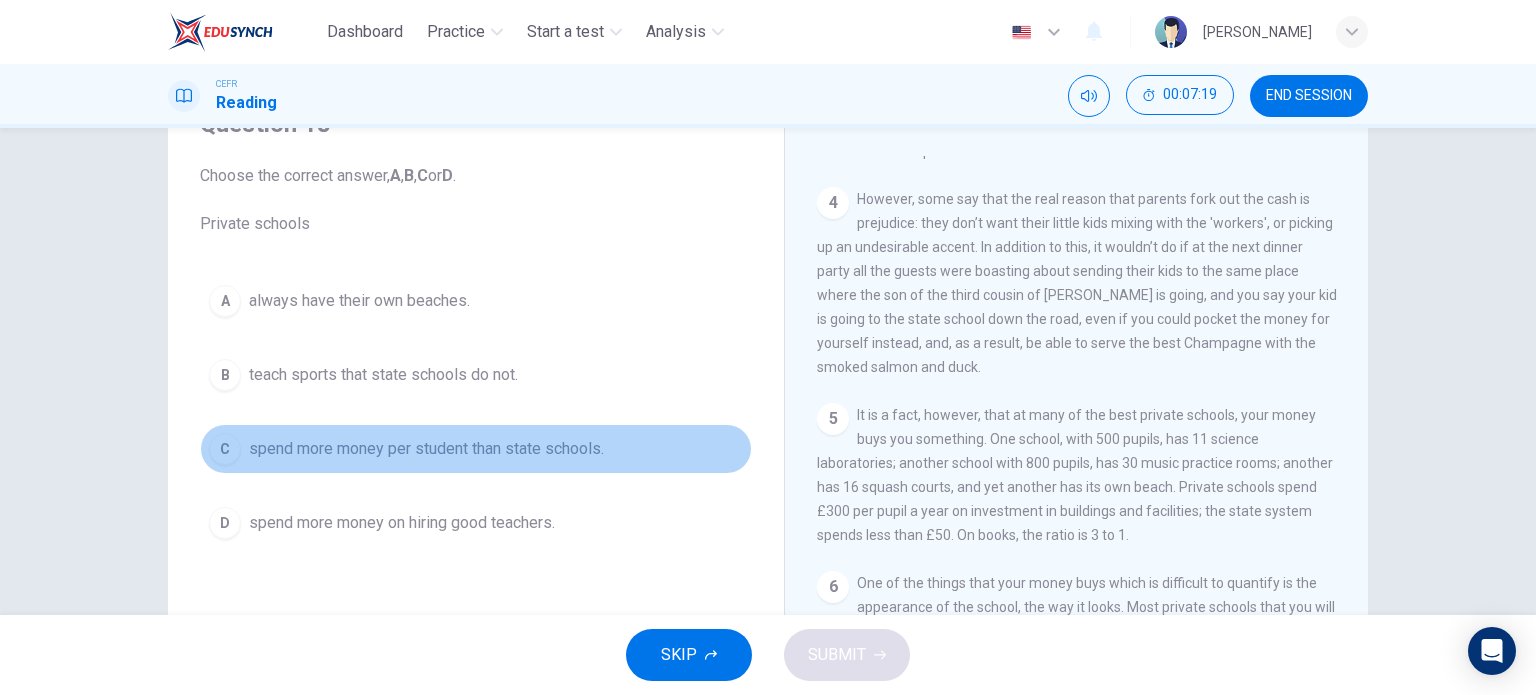 click on "spend more money per student than state schools." at bounding box center [426, 449] 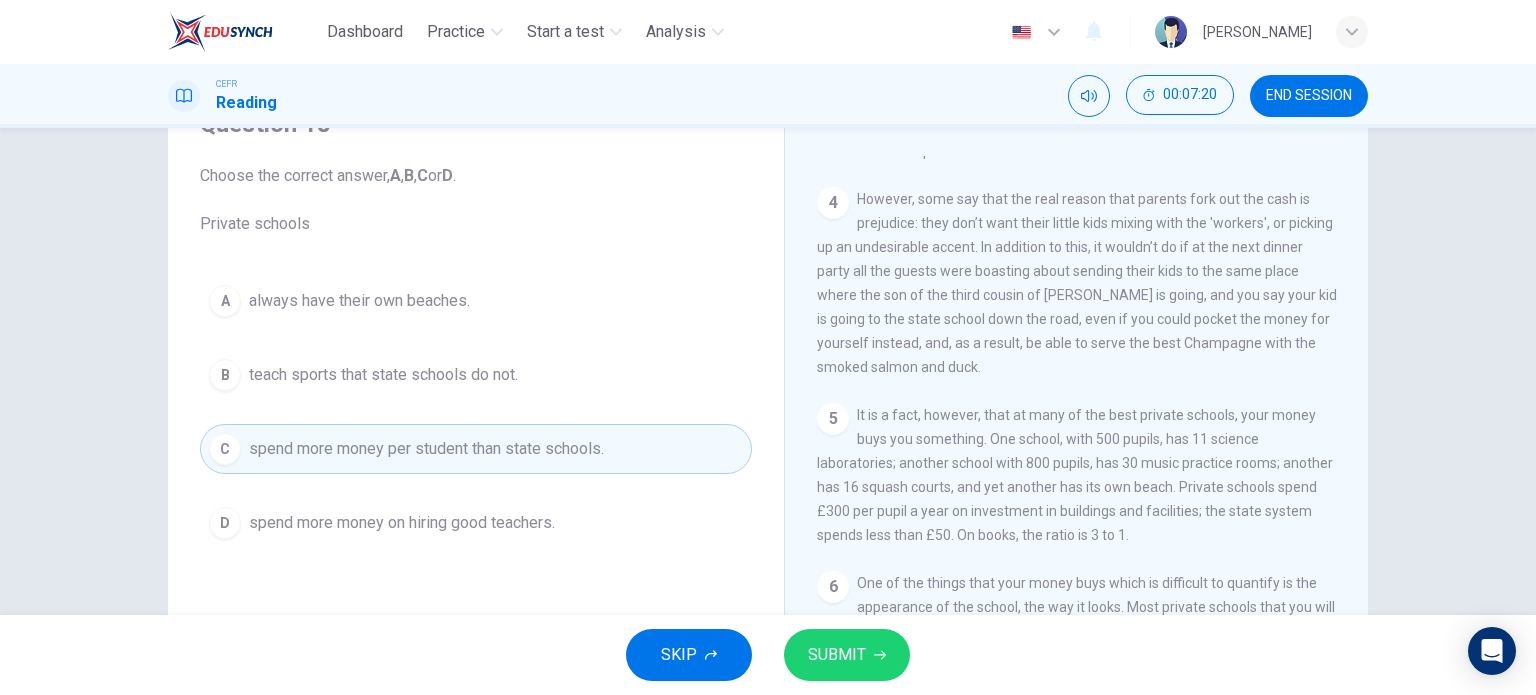 click on "SUBMIT" at bounding box center (847, 655) 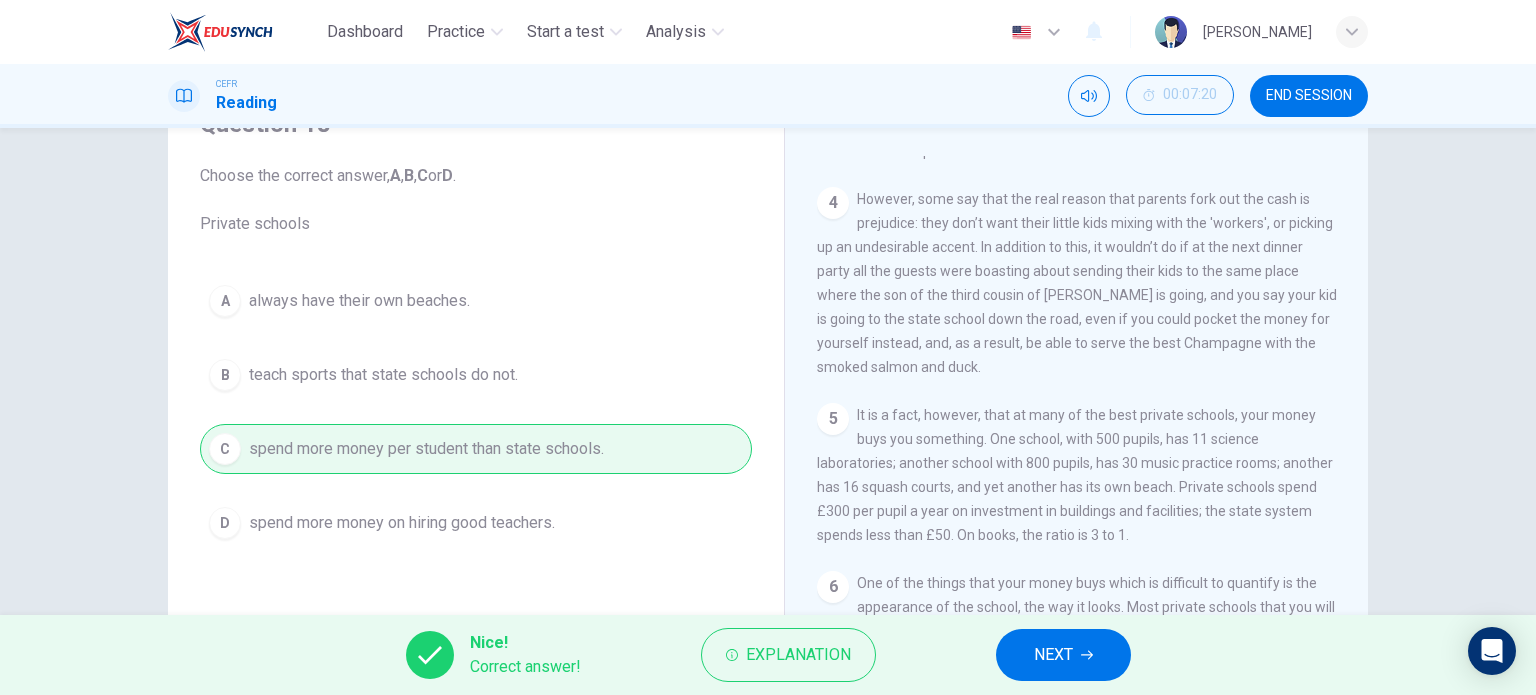 click on "NEXT" at bounding box center [1063, 655] 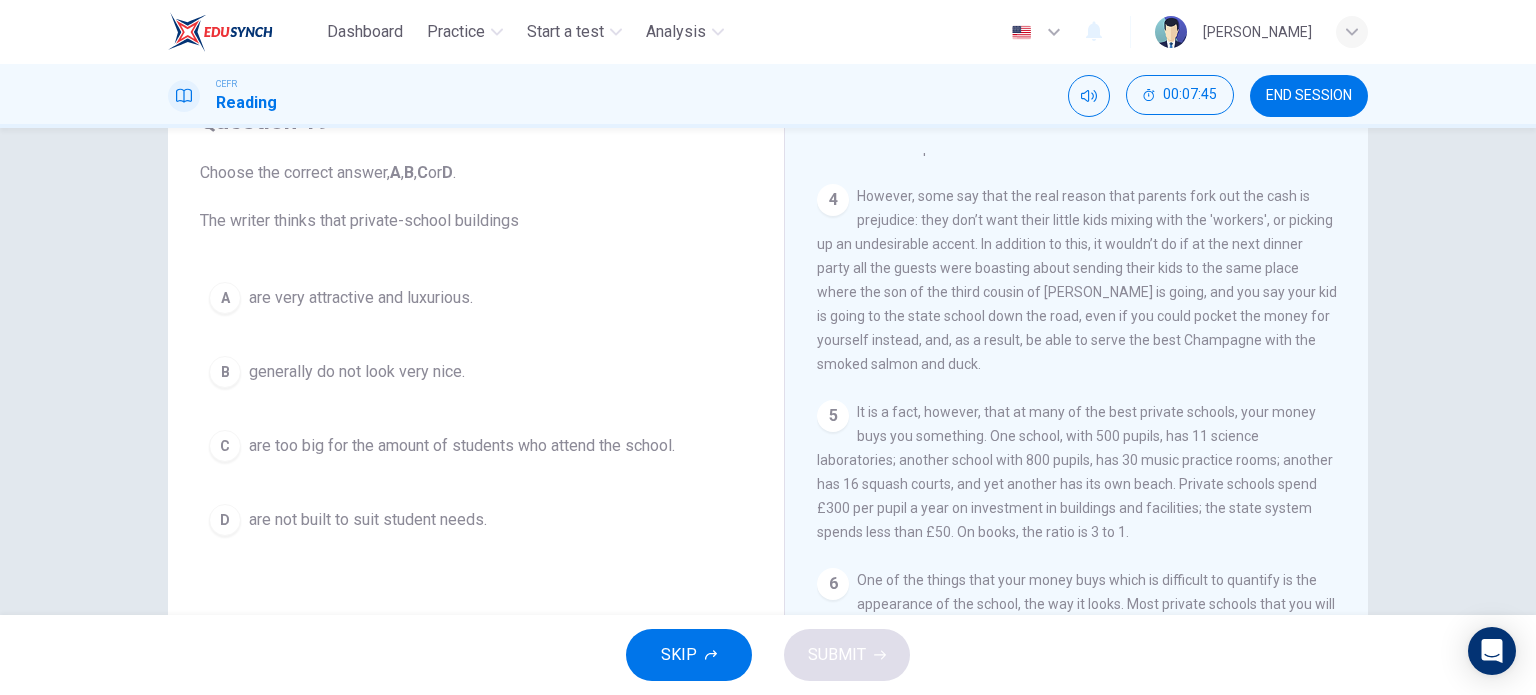 scroll, scrollTop: 88, scrollLeft: 0, axis: vertical 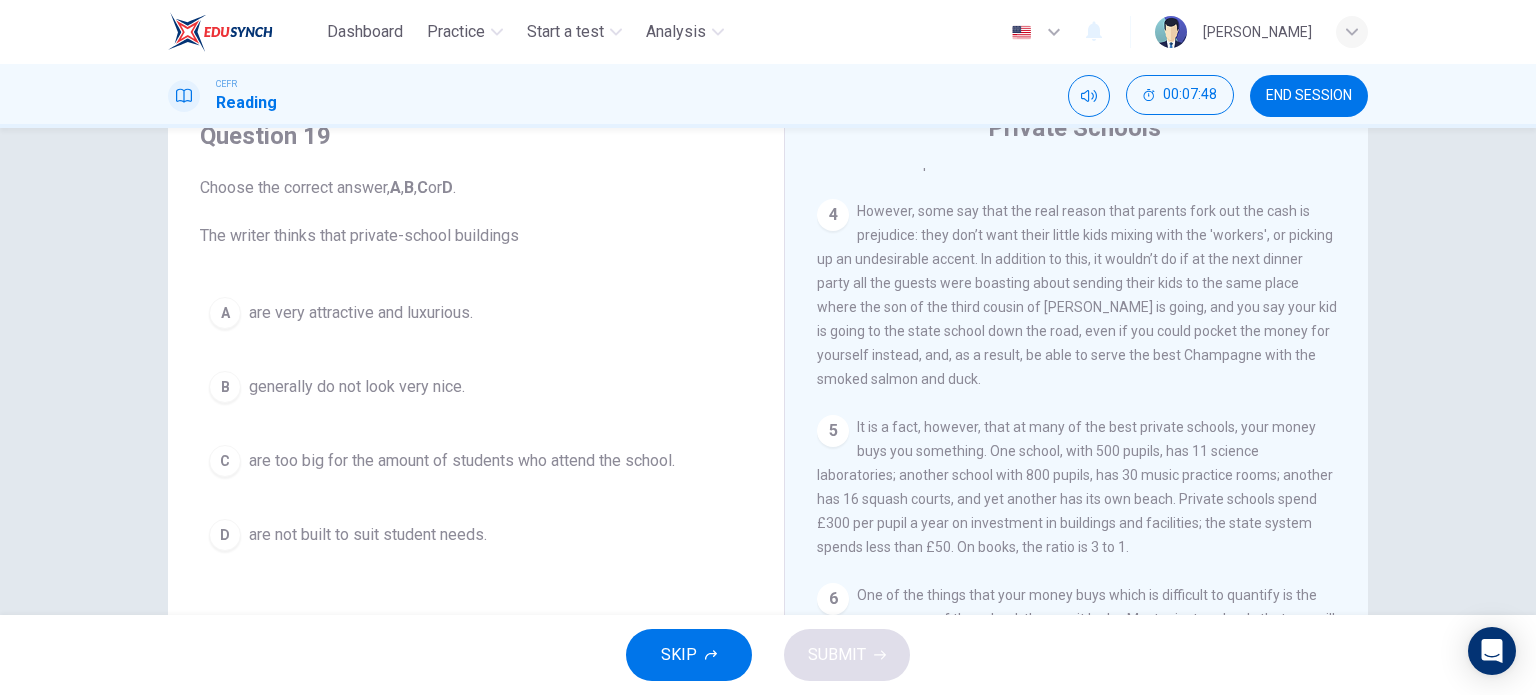 click on "are very attractive and luxurious." at bounding box center [361, 313] 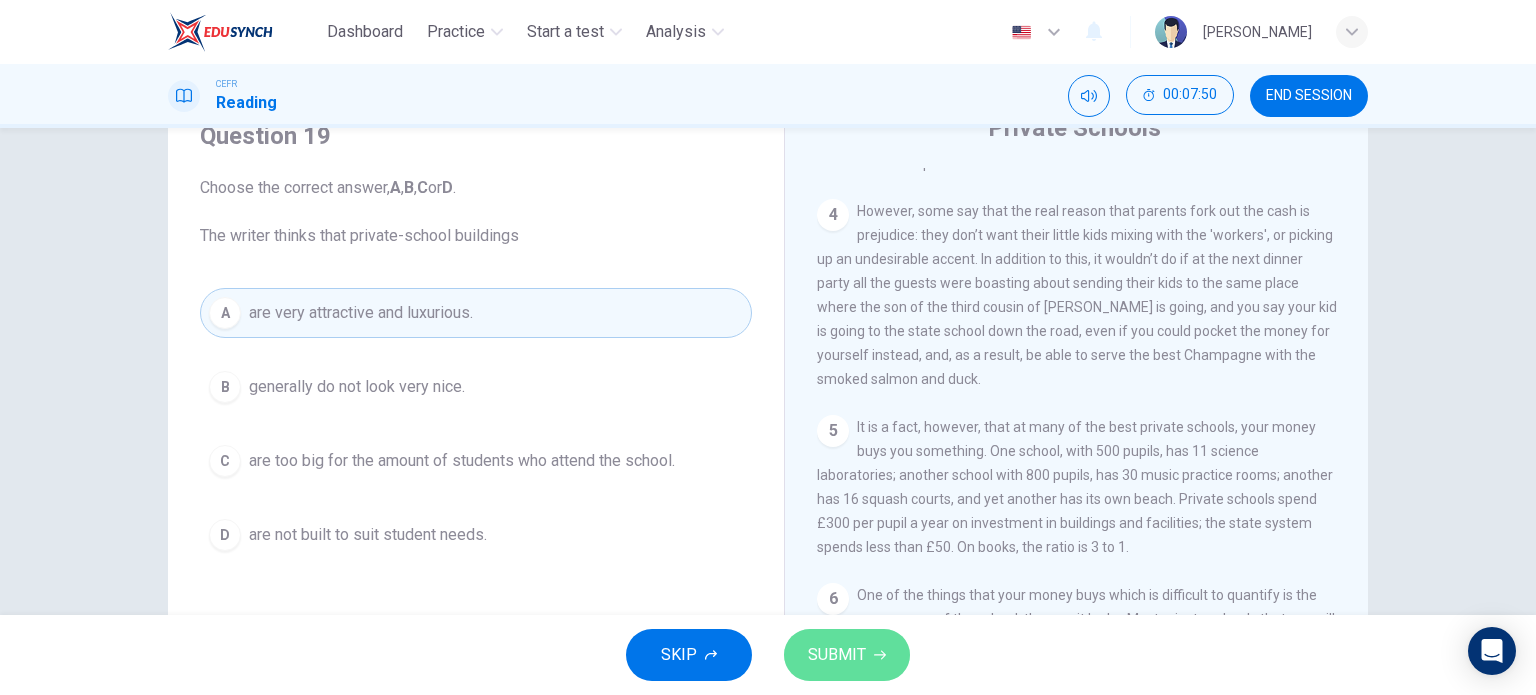 click on "SUBMIT" at bounding box center (837, 655) 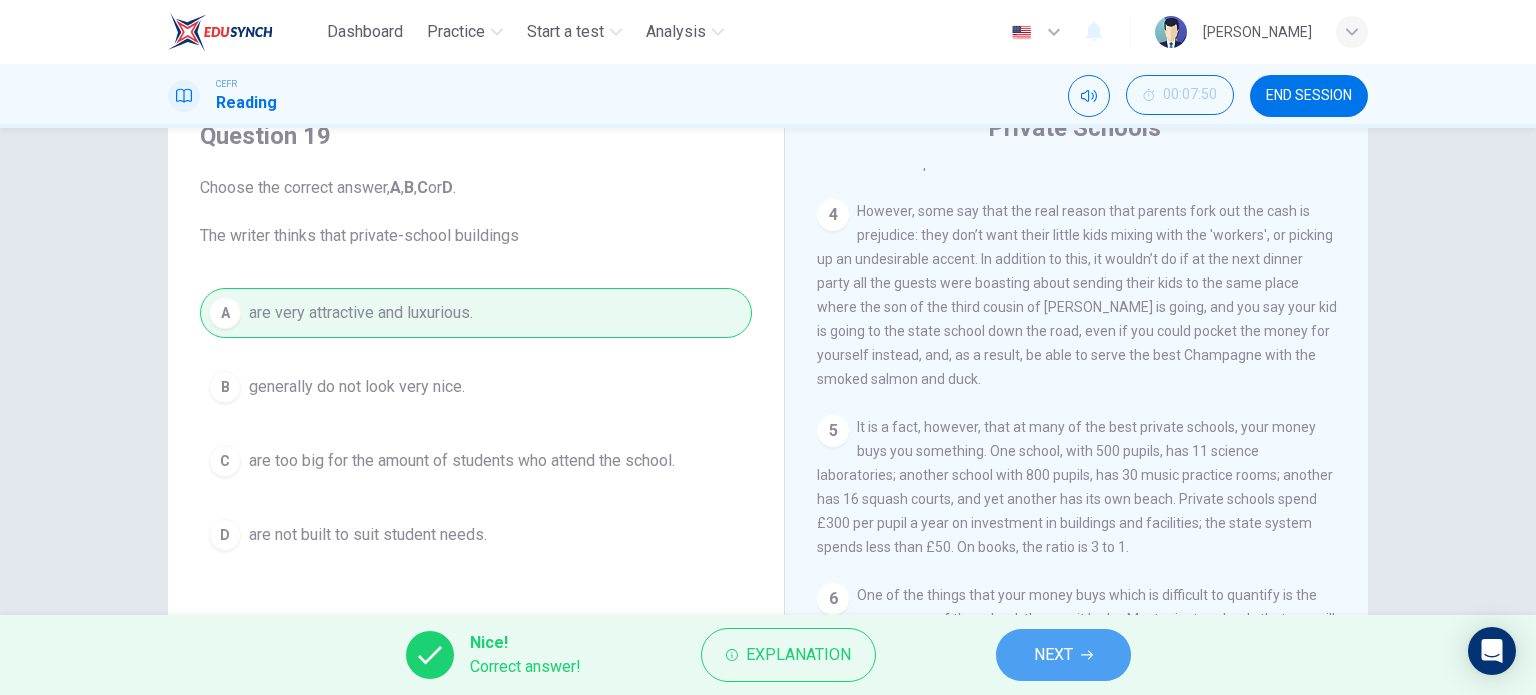 click on "NEXT" at bounding box center (1053, 655) 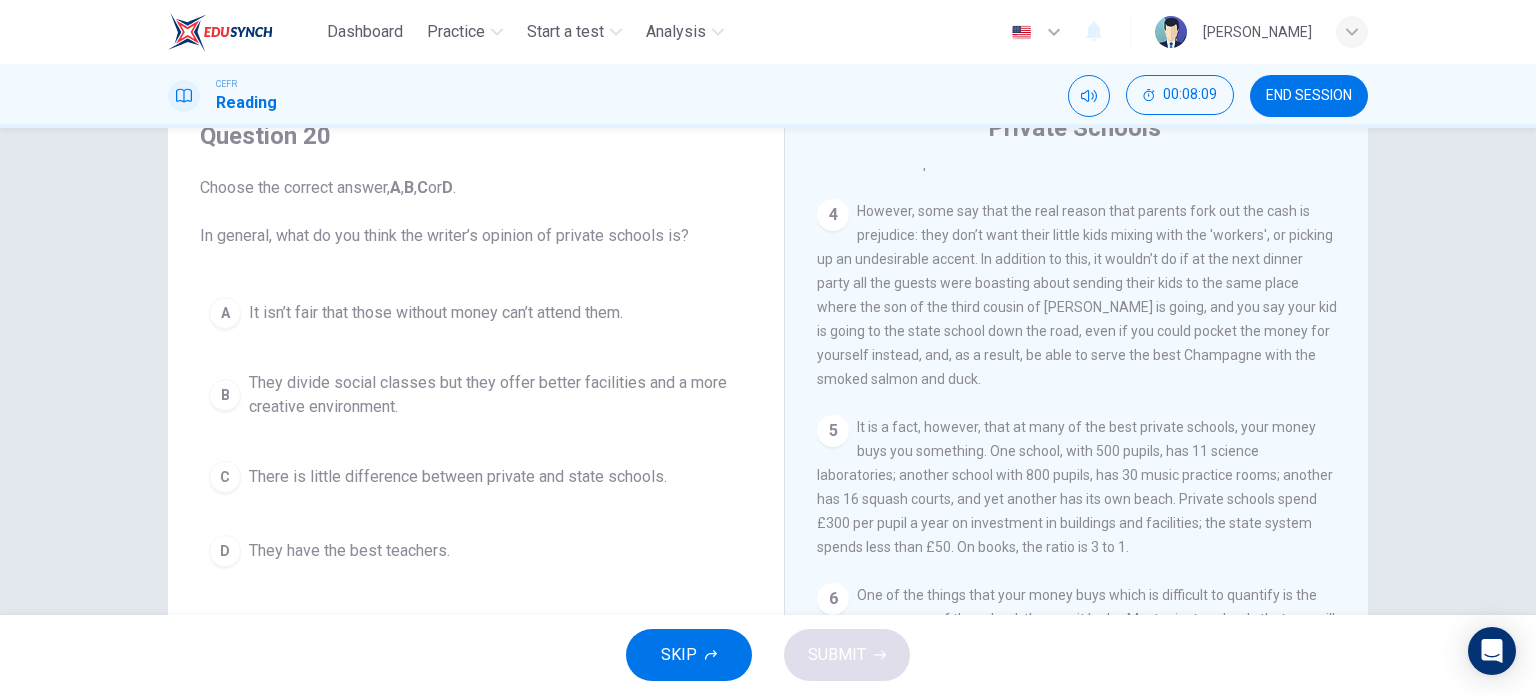 click on "They divide social classes but they offer better facilities and a more
creative environment." at bounding box center (496, 395) 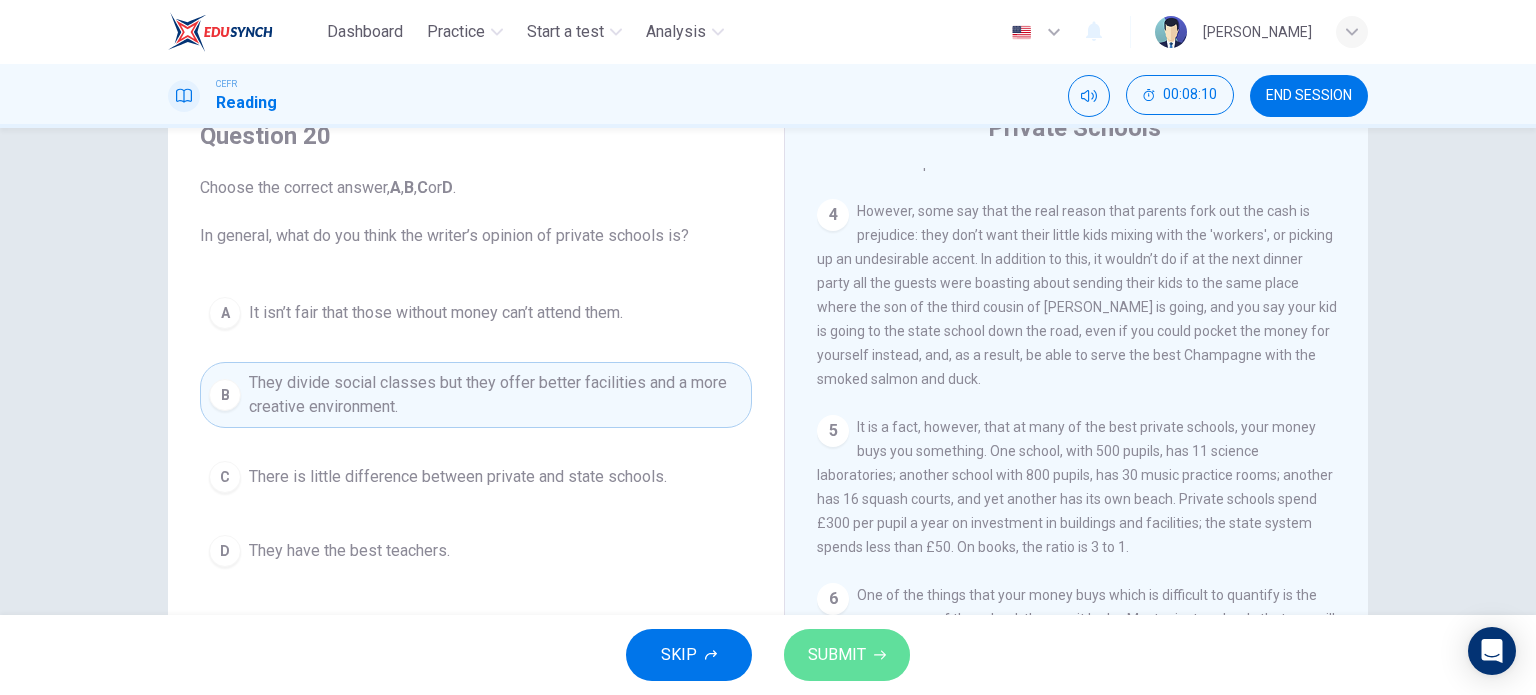click on "SUBMIT" at bounding box center [837, 655] 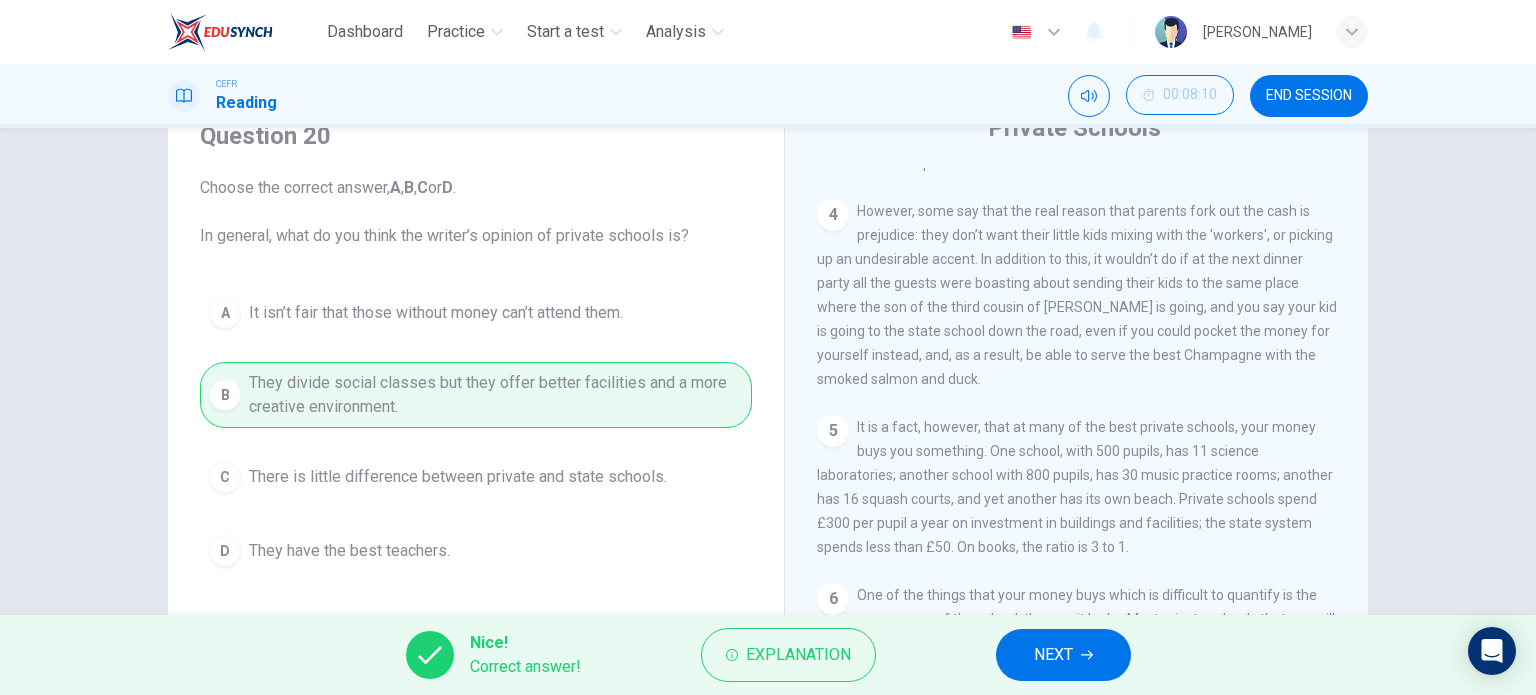 click on "NEXT" at bounding box center [1063, 655] 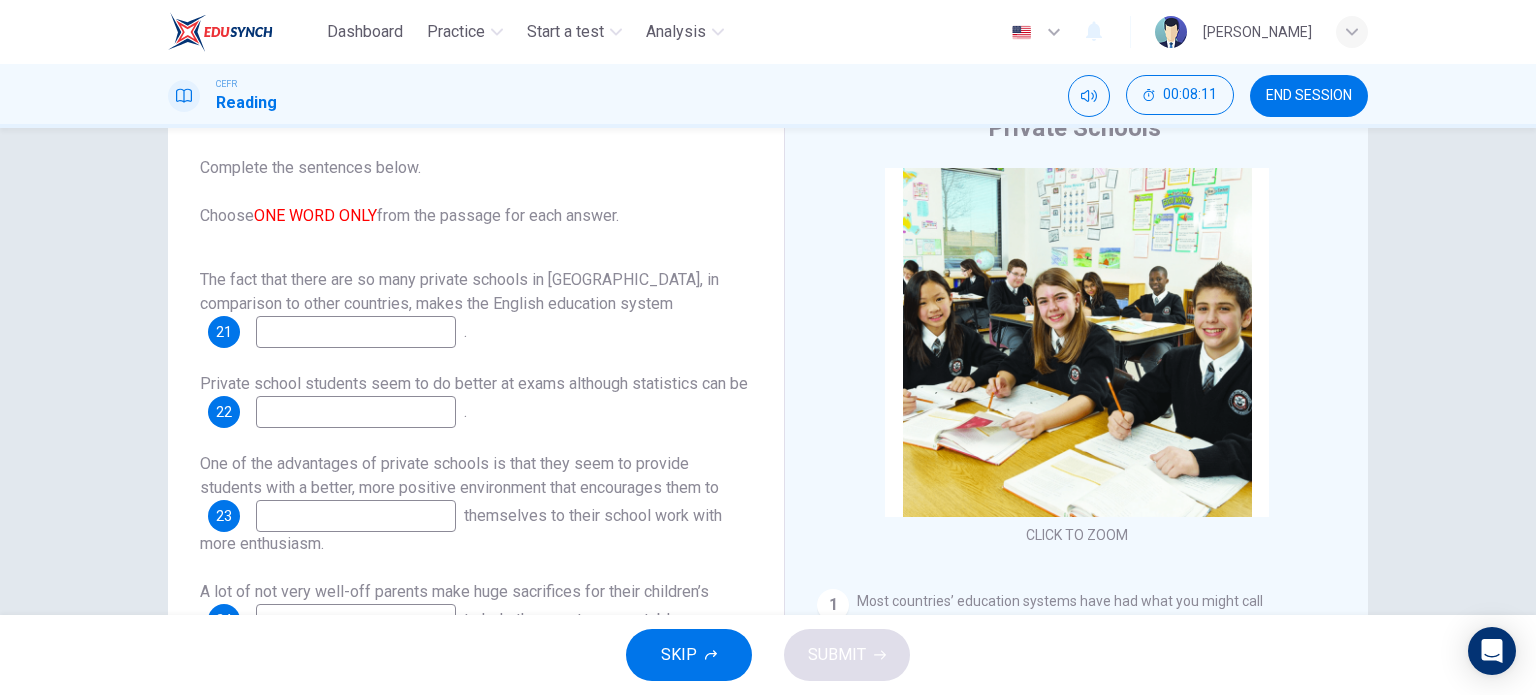 scroll, scrollTop: 24, scrollLeft: 0, axis: vertical 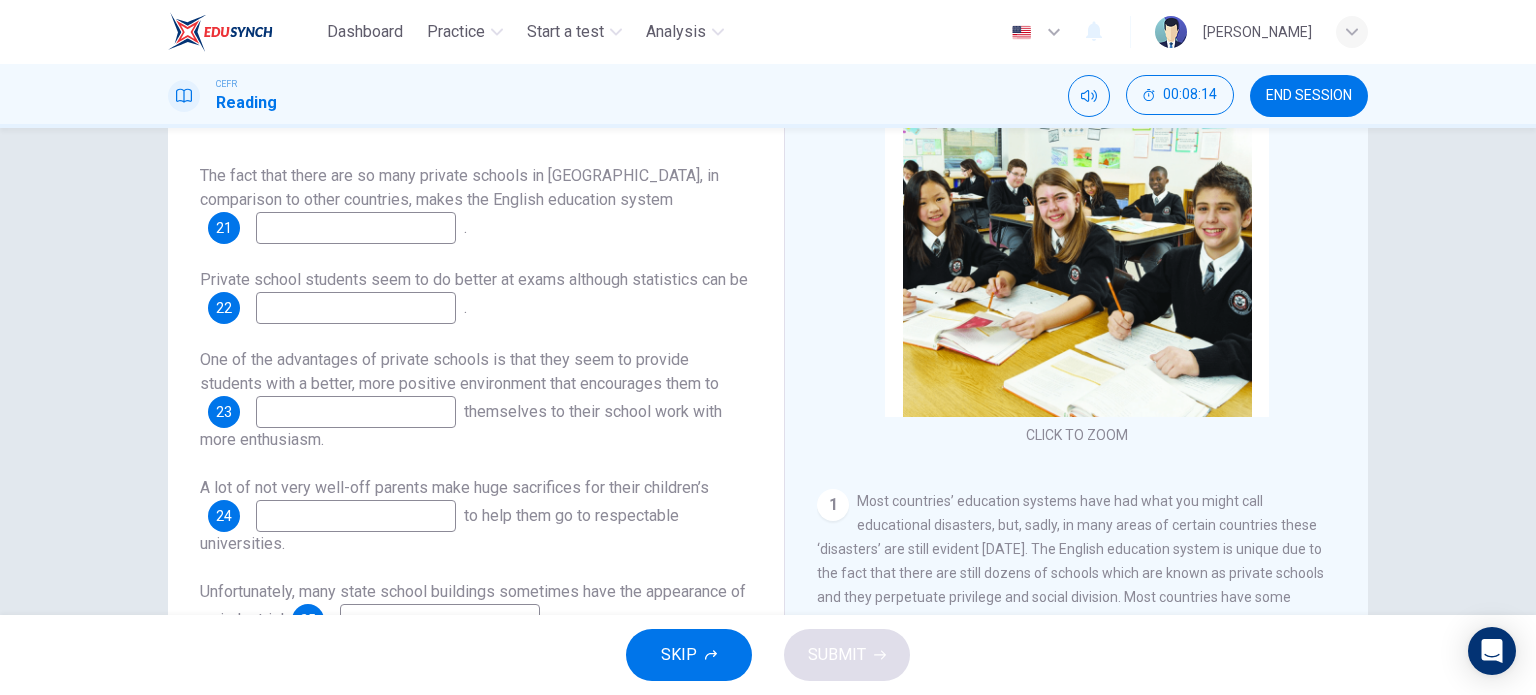 click at bounding box center [356, 228] 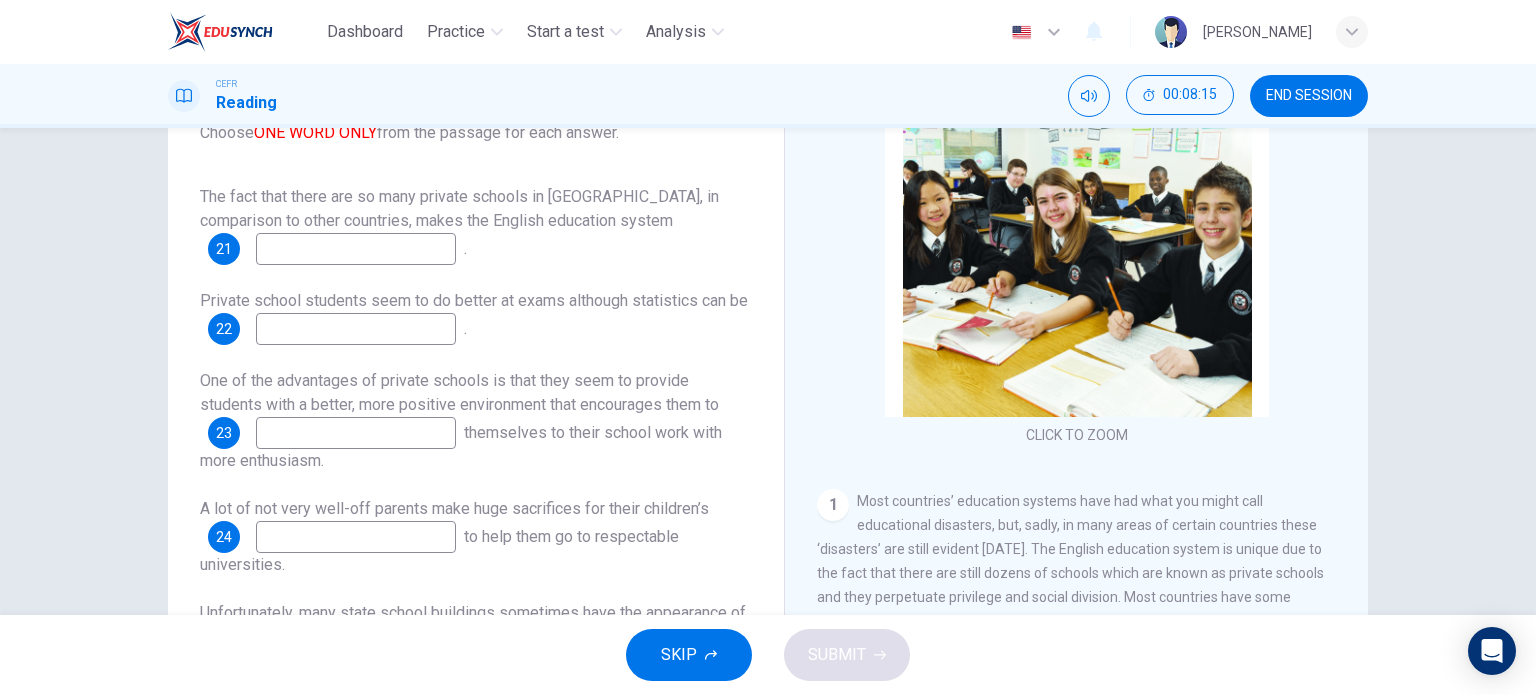 scroll, scrollTop: 0, scrollLeft: 0, axis: both 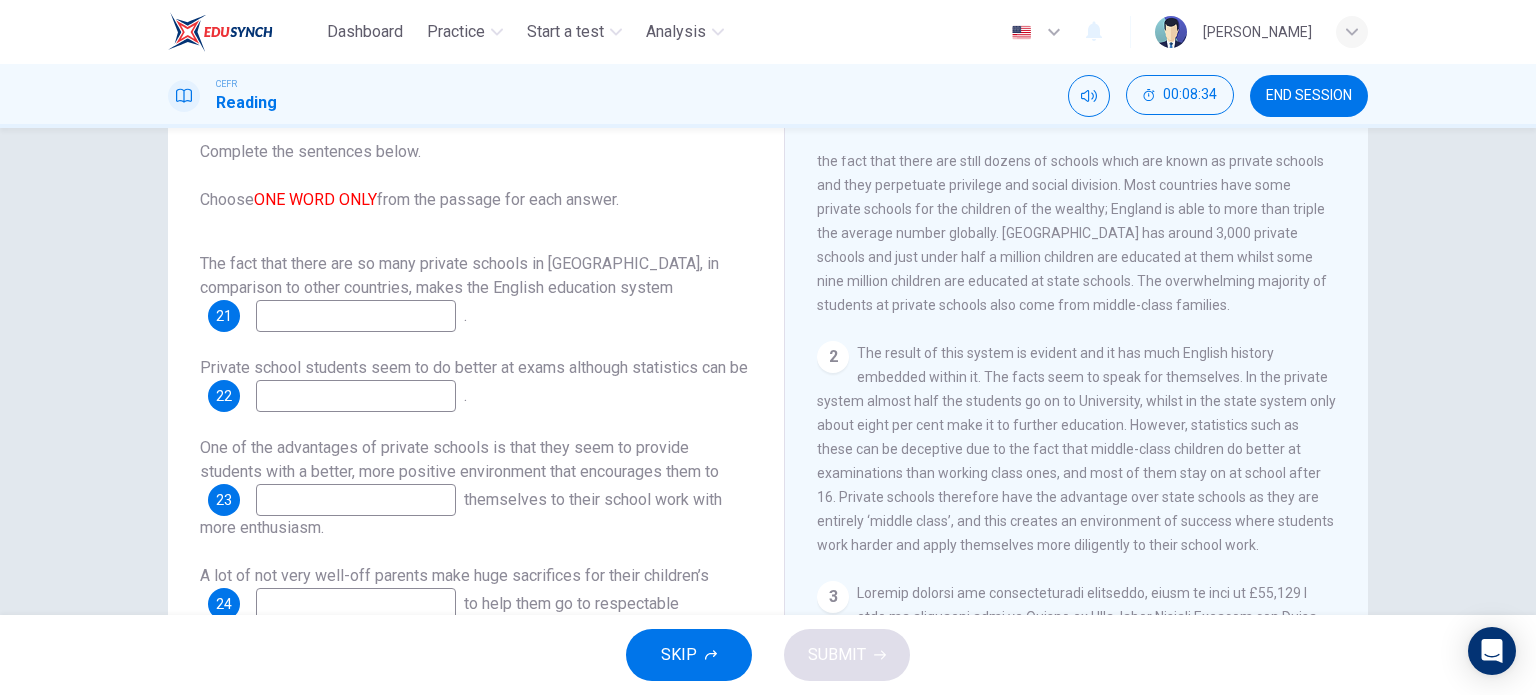 click at bounding box center [356, 316] 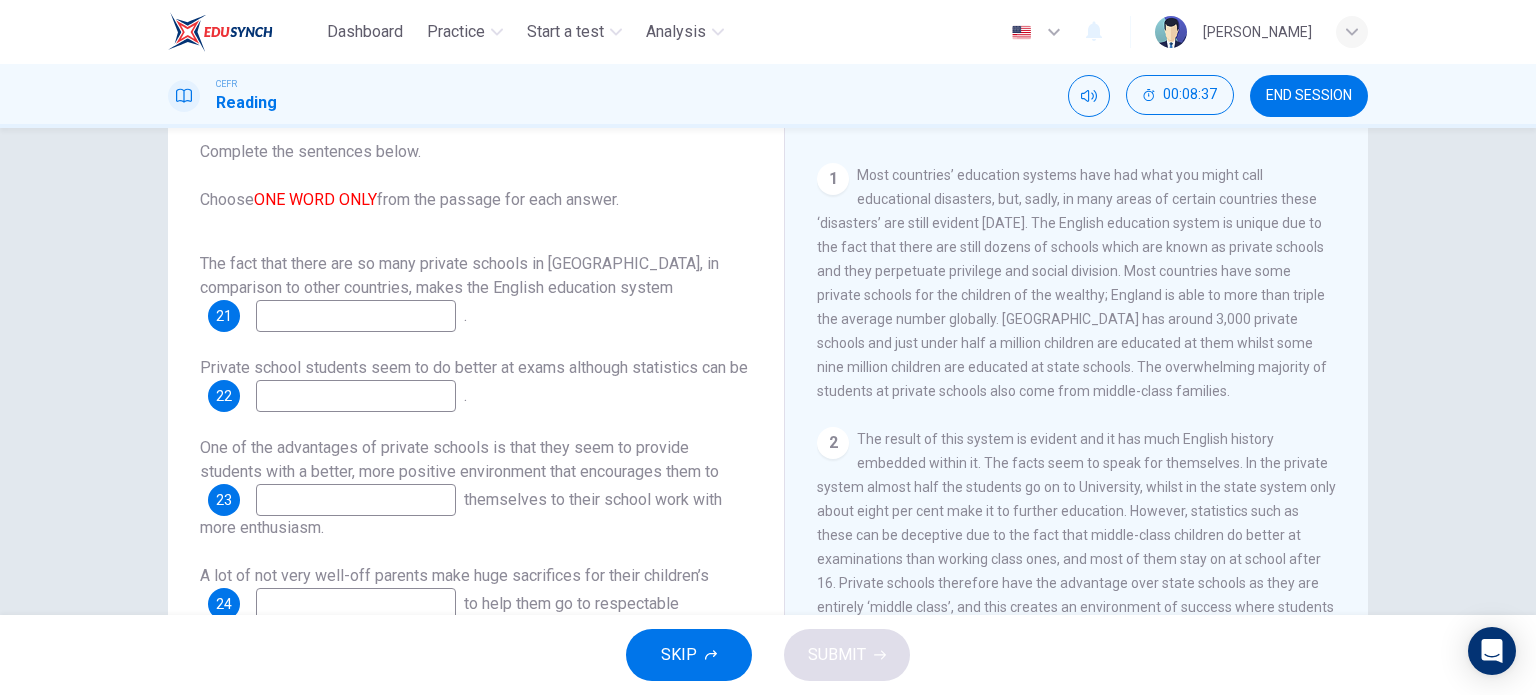 scroll, scrollTop: 300, scrollLeft: 0, axis: vertical 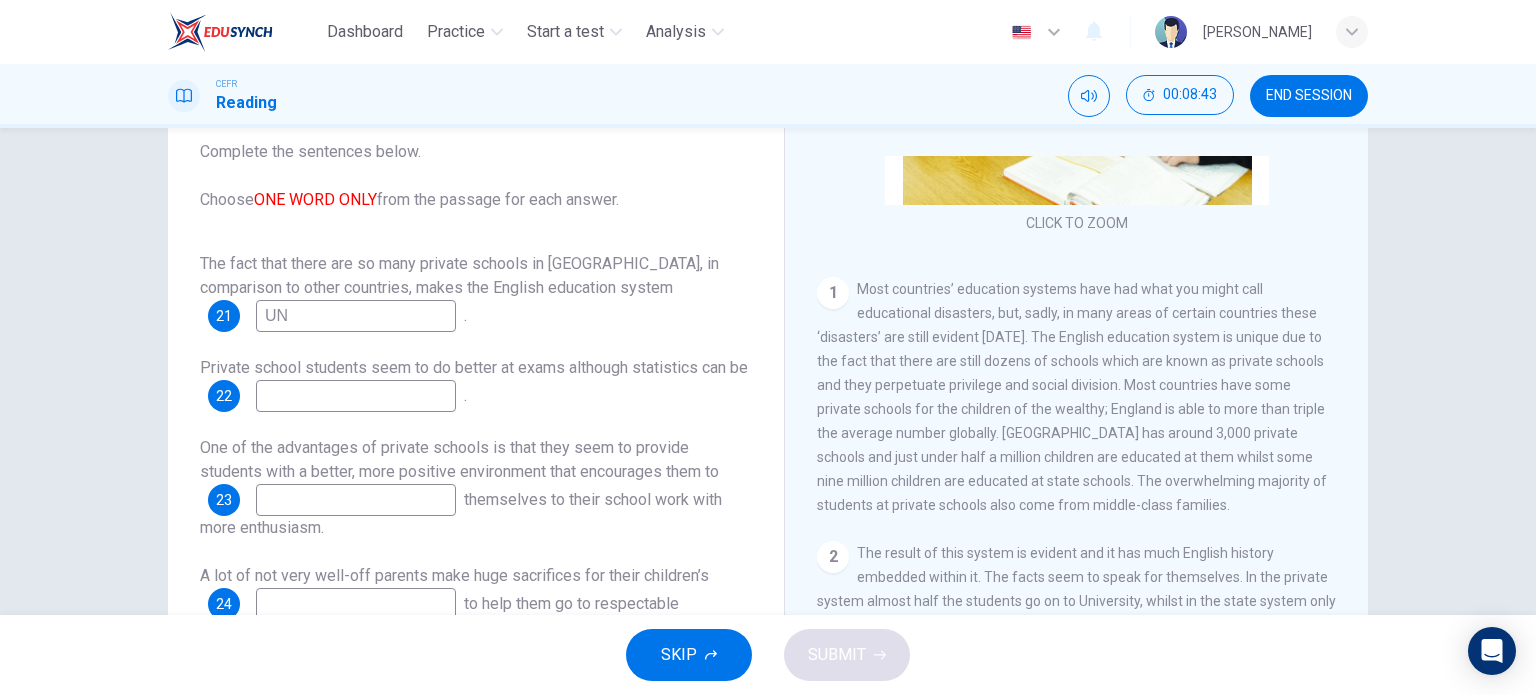 type on "U" 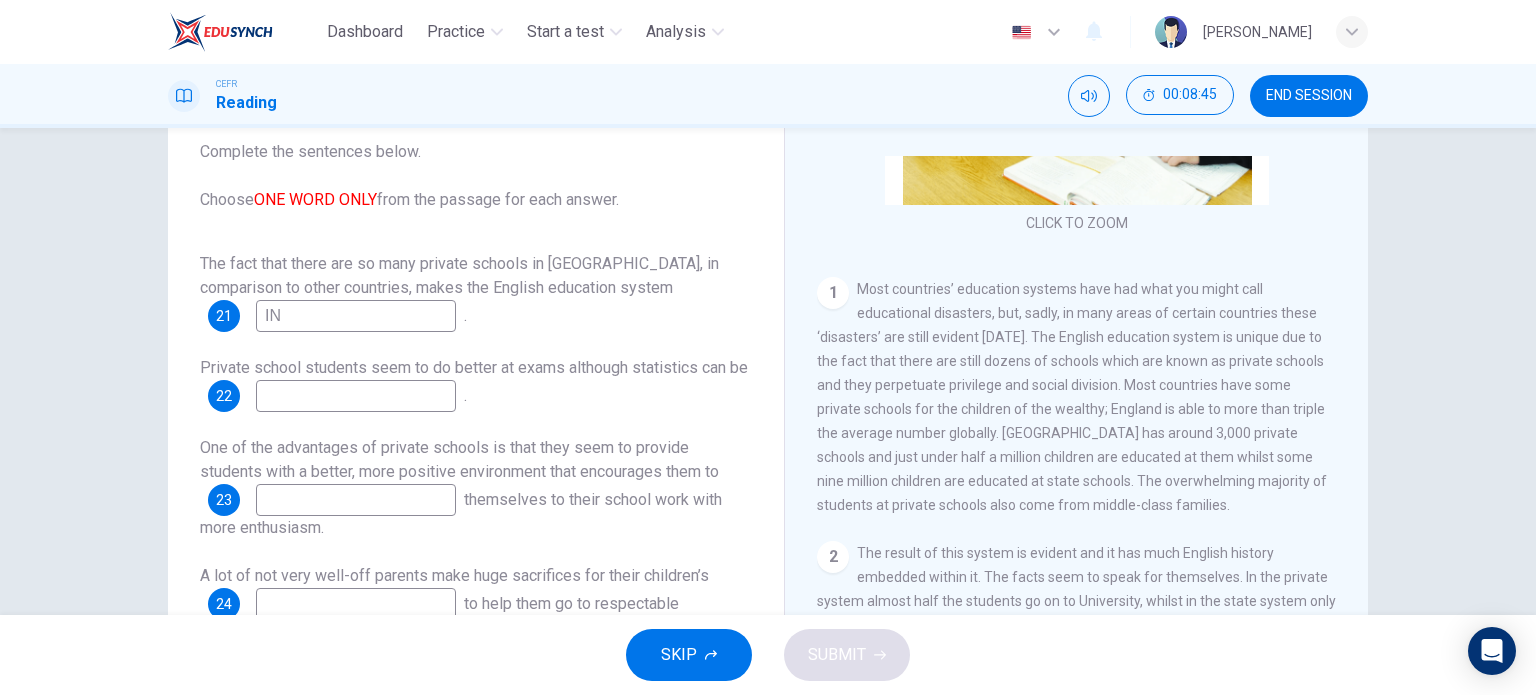 type on "I" 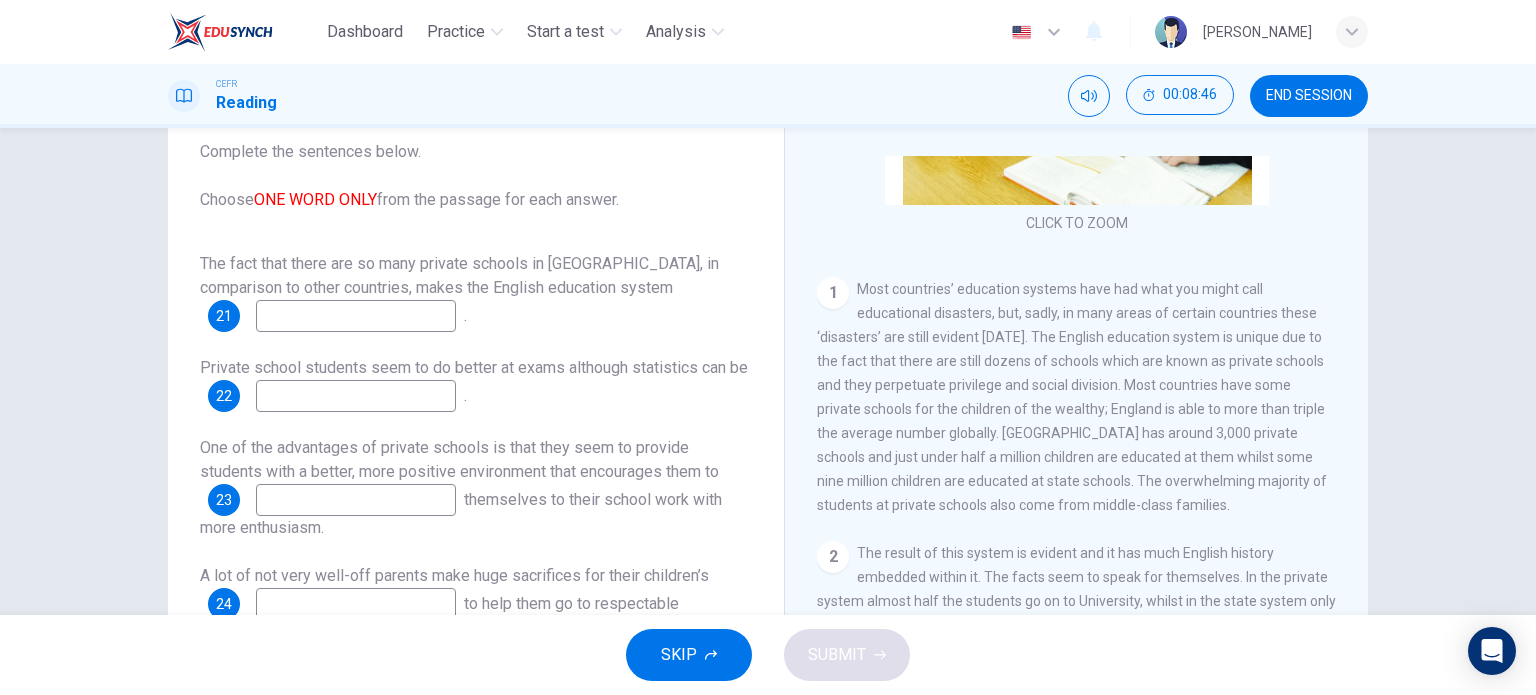 type on "U" 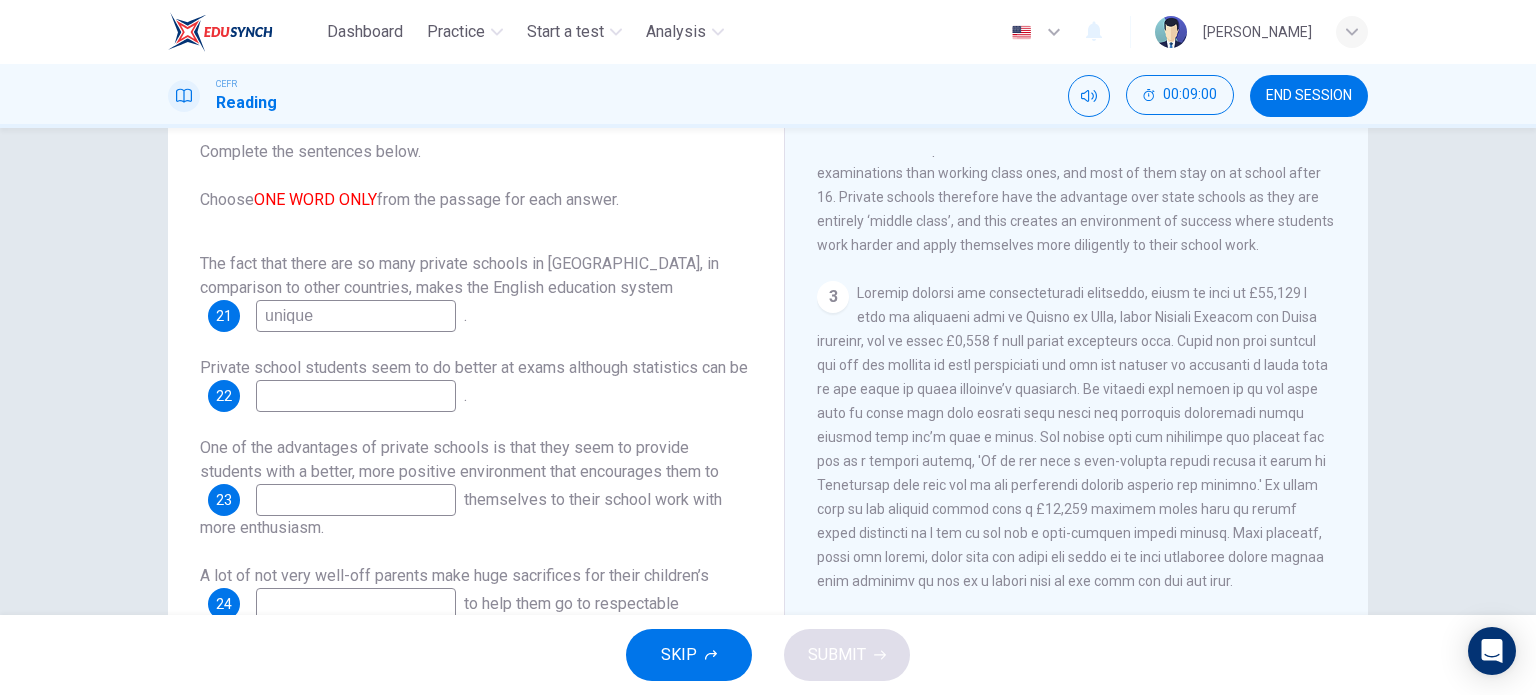 scroll, scrollTop: 500, scrollLeft: 0, axis: vertical 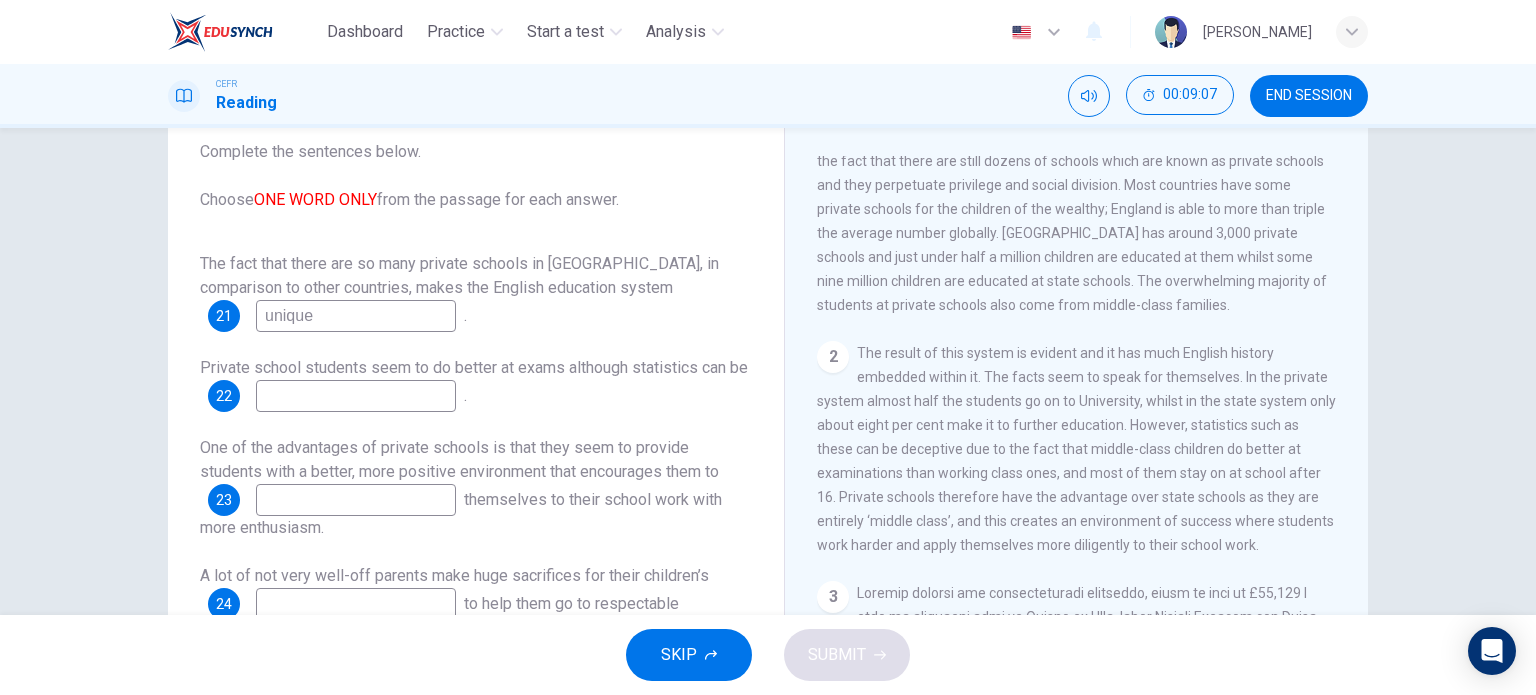 type on "unique" 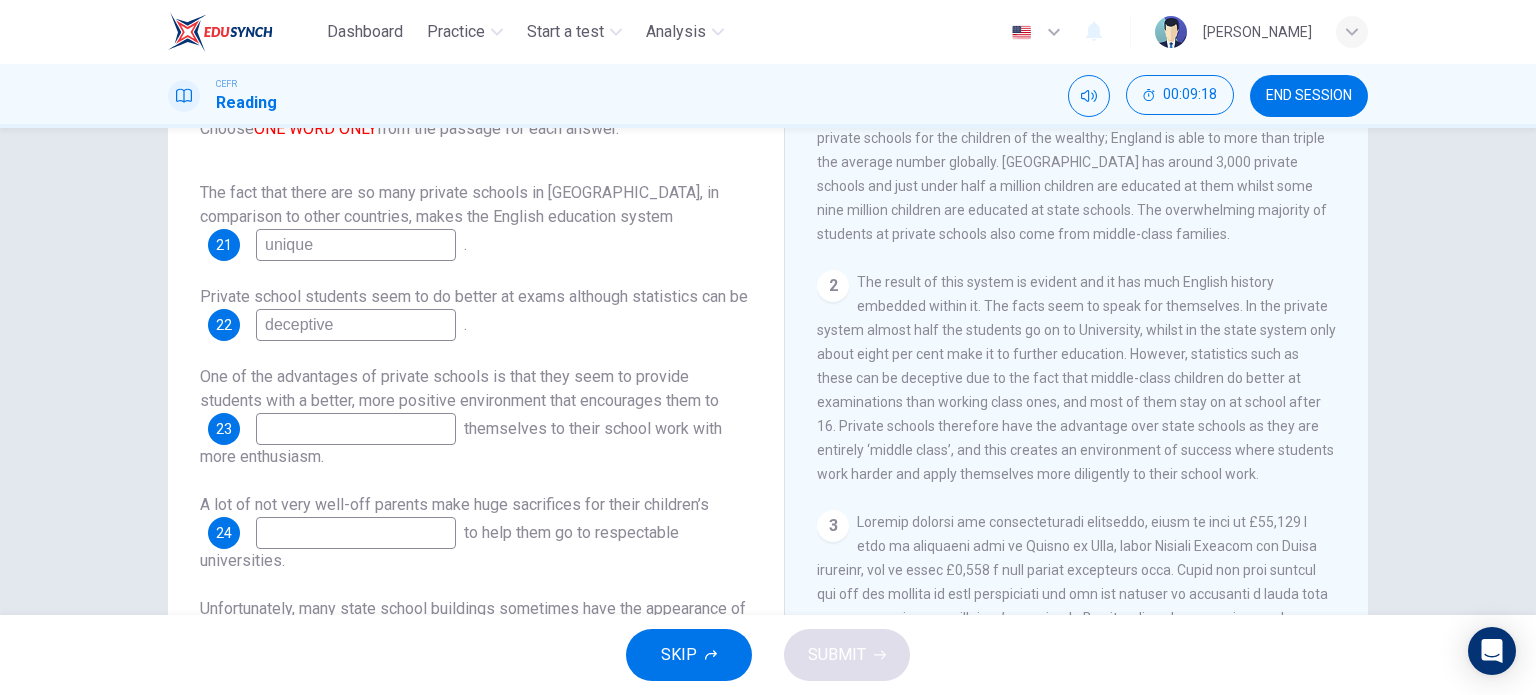 scroll, scrollTop: 200, scrollLeft: 0, axis: vertical 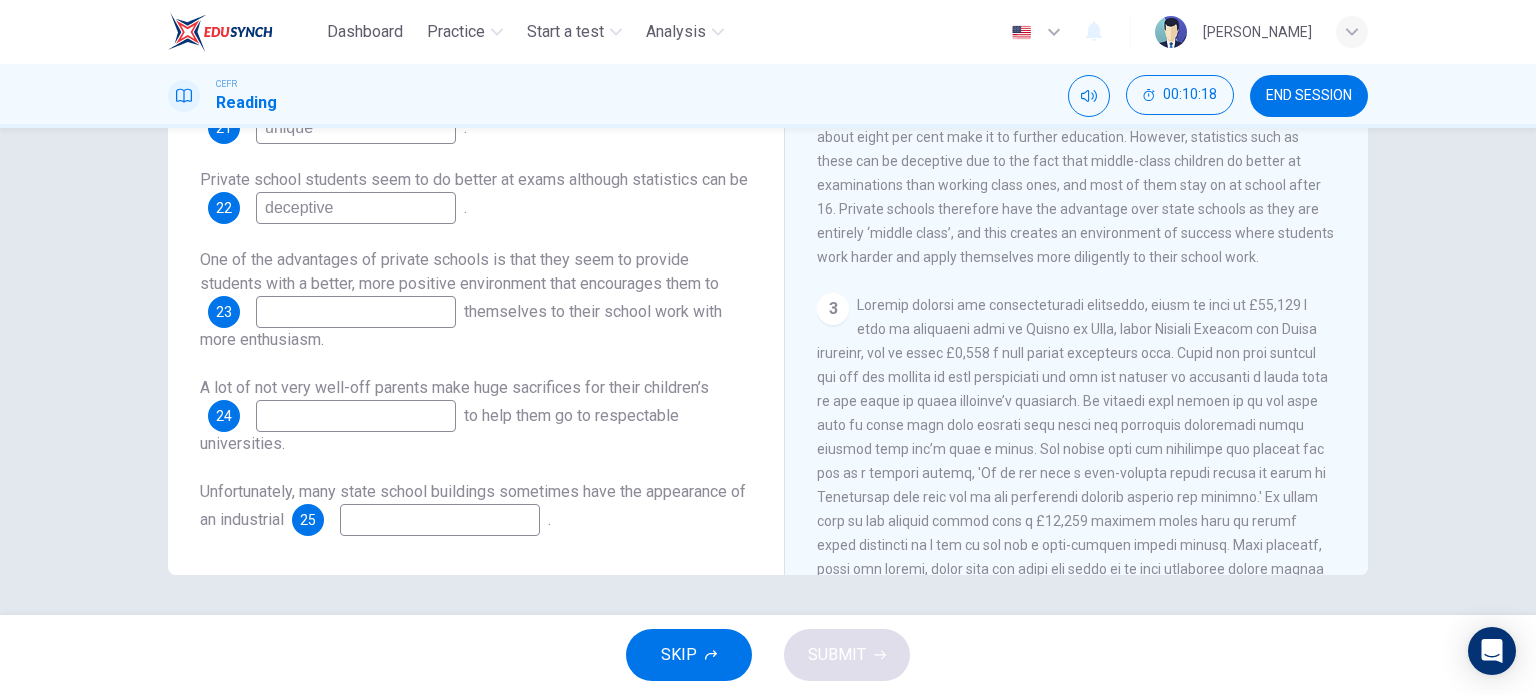 type on "deceptive" 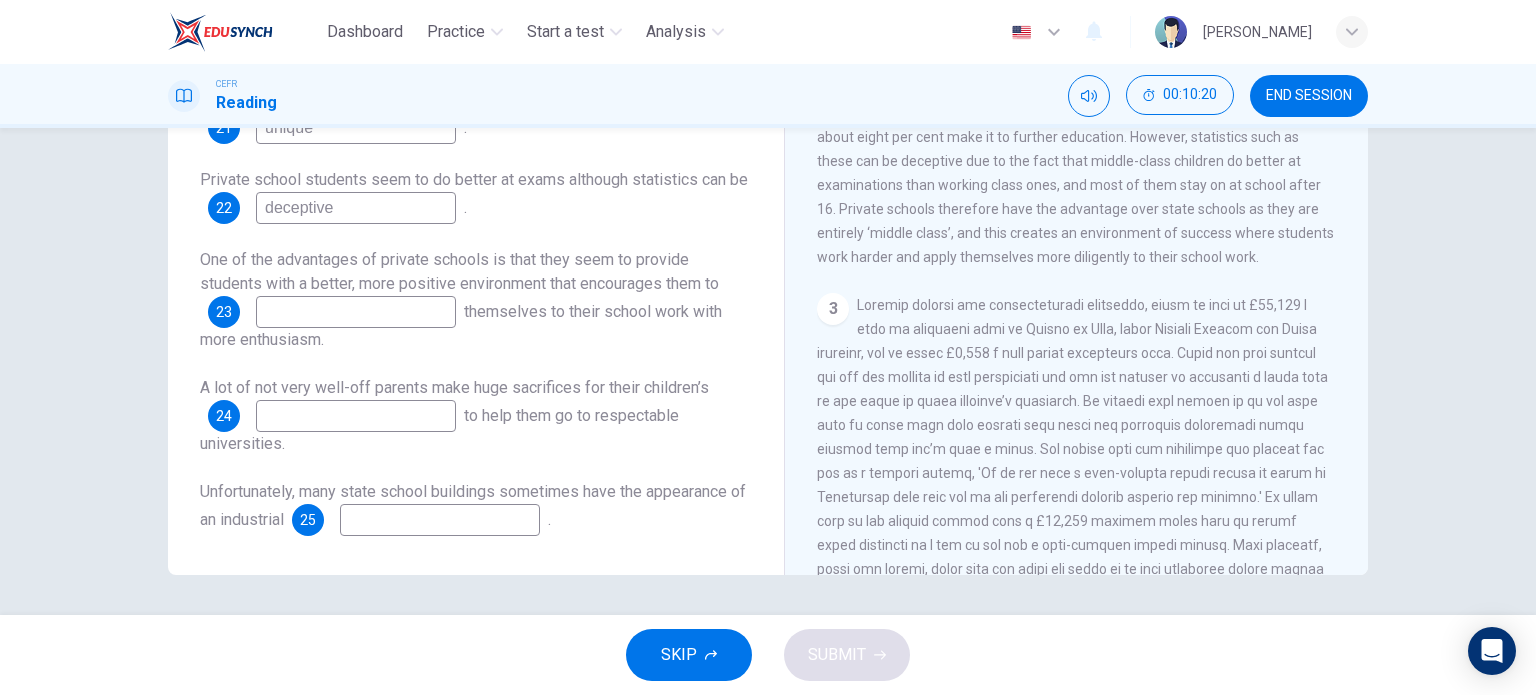 click at bounding box center (356, 312) 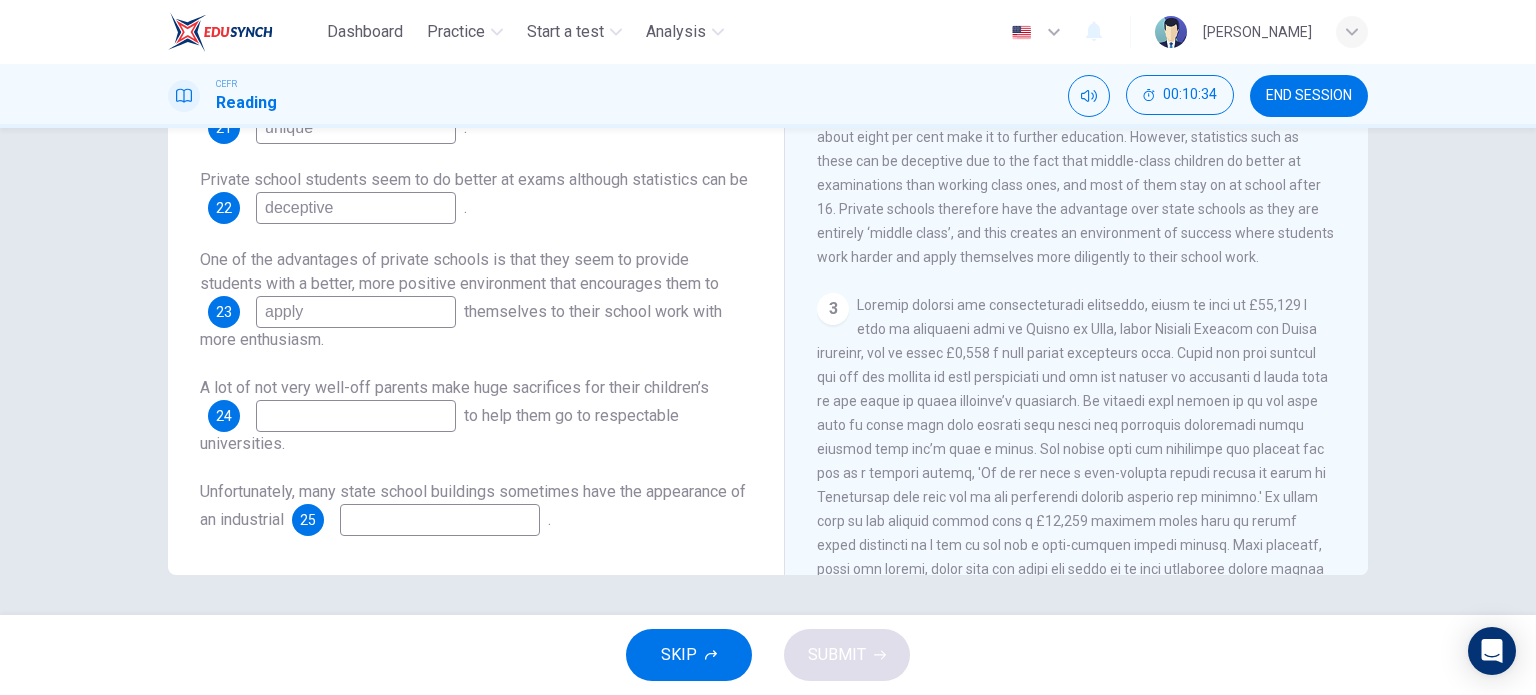 type on "apply" 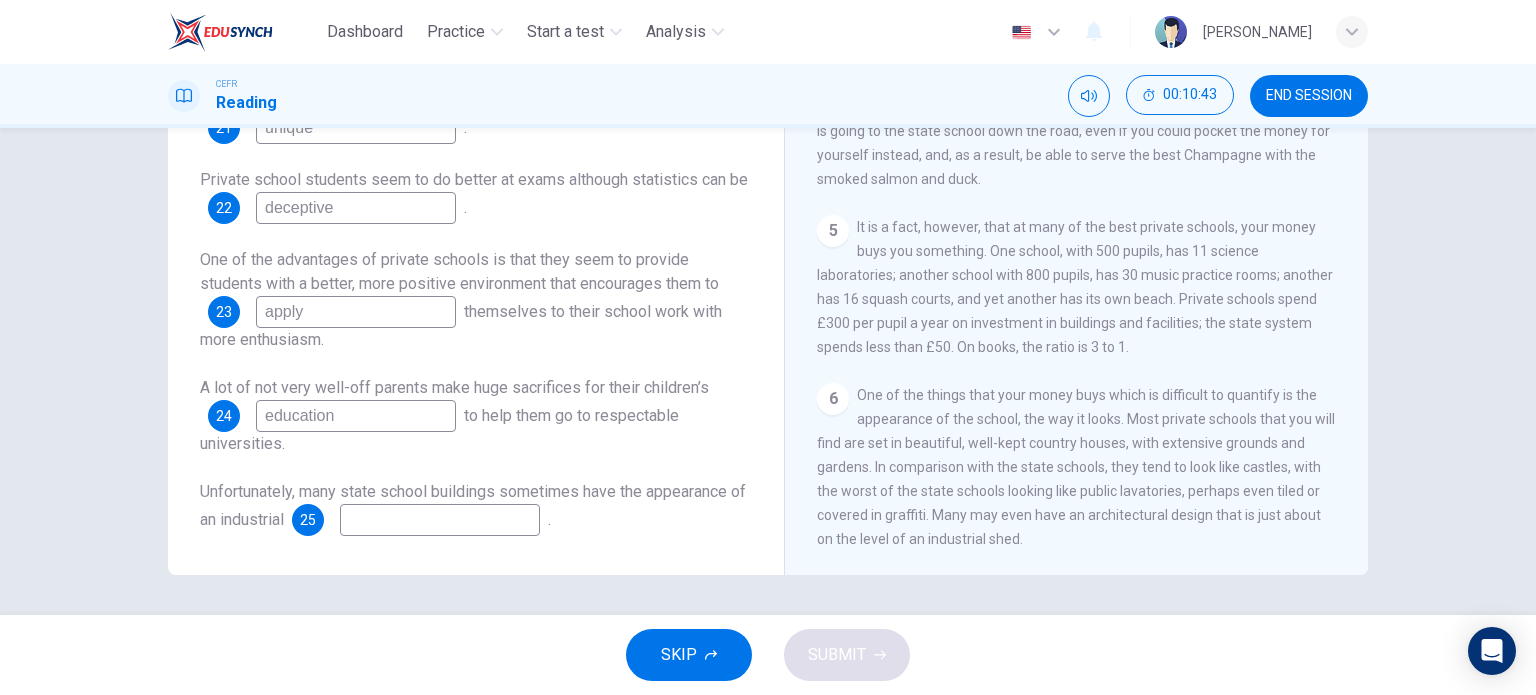 scroll, scrollTop: 1272, scrollLeft: 0, axis: vertical 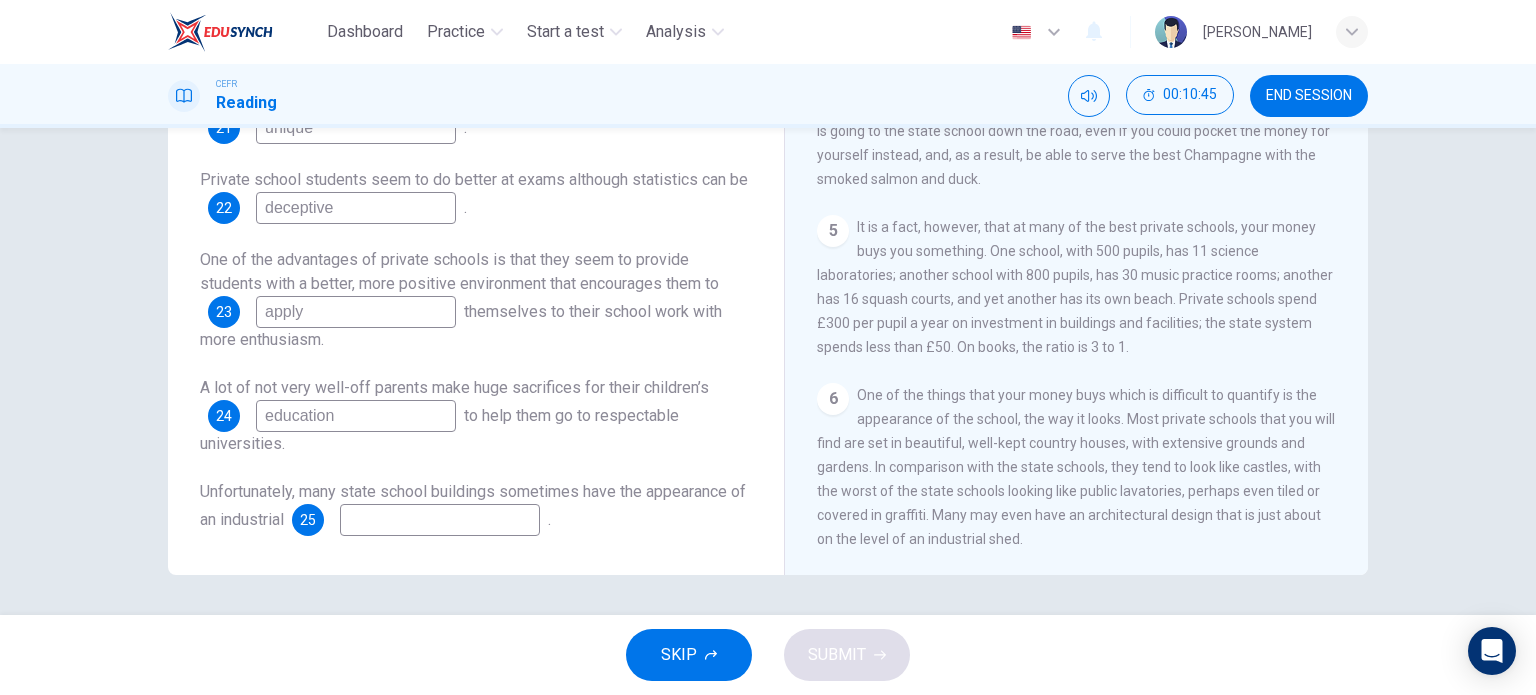 type on "education" 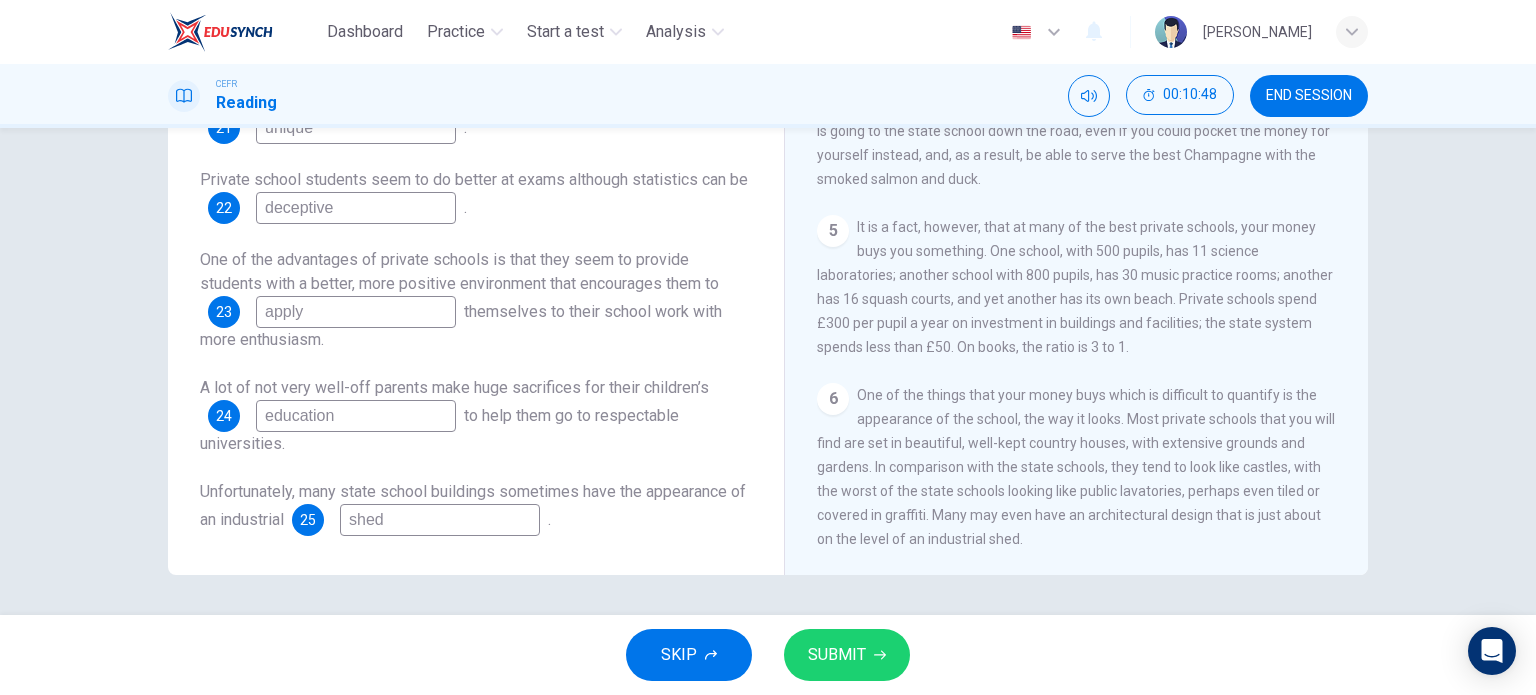 type on "shed" 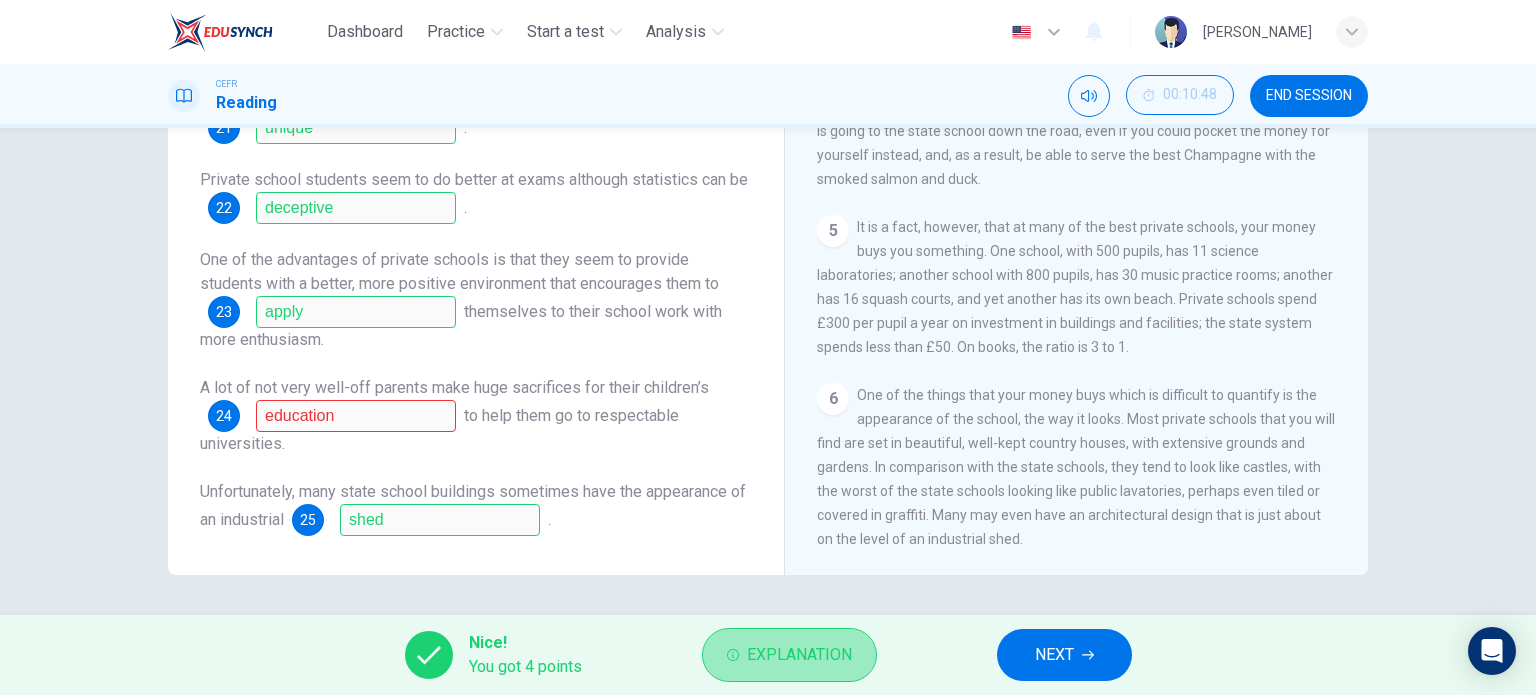 drag, startPoint x: 734, startPoint y: 654, endPoint x: 724, endPoint y: 643, distance: 14.866069 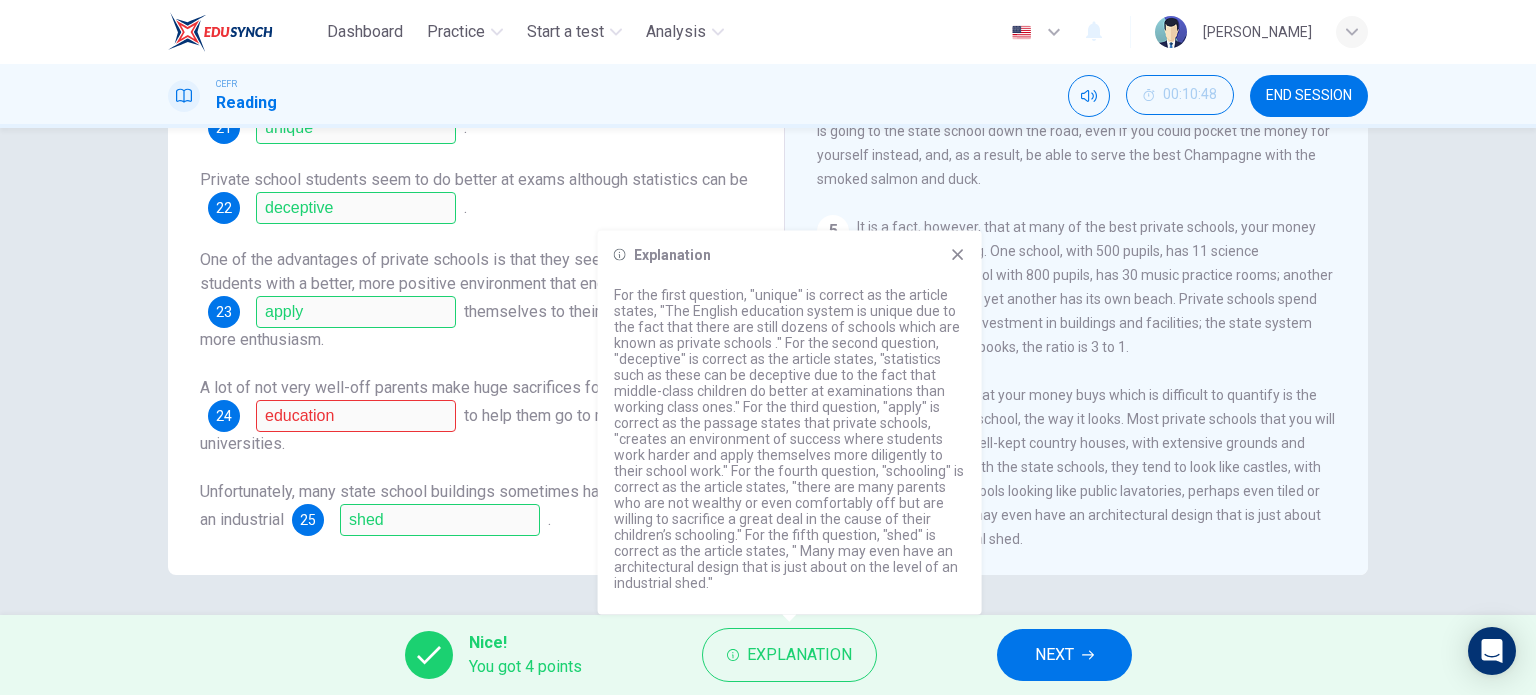 click 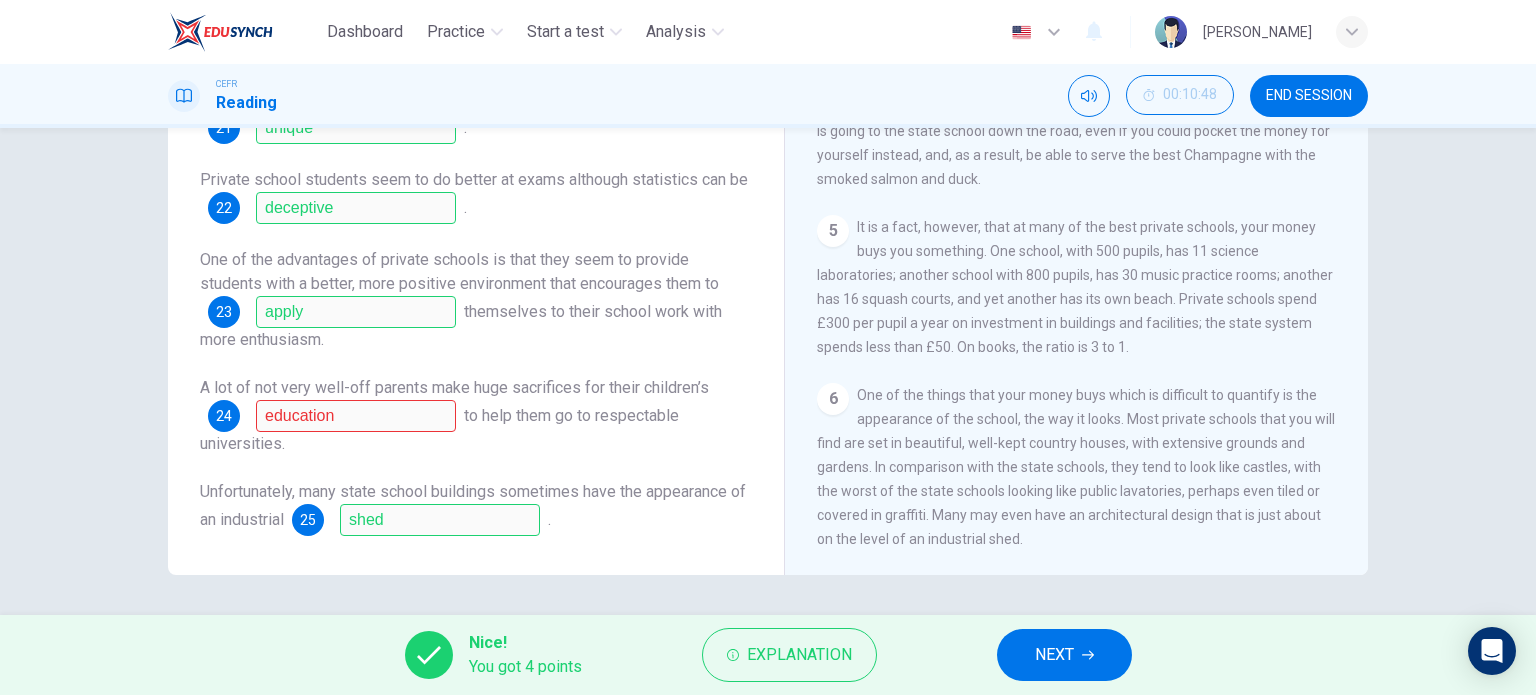 click on "NEXT" at bounding box center (1054, 655) 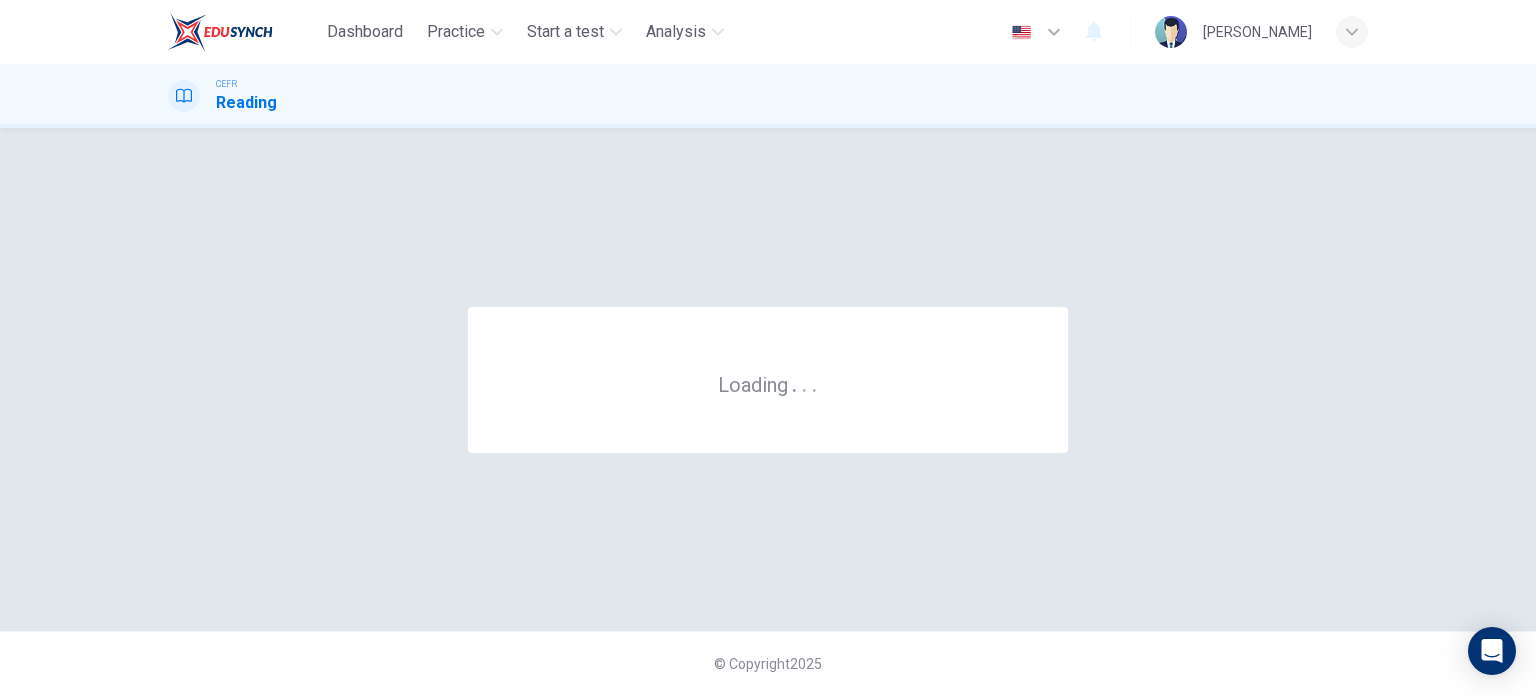 scroll, scrollTop: 0, scrollLeft: 0, axis: both 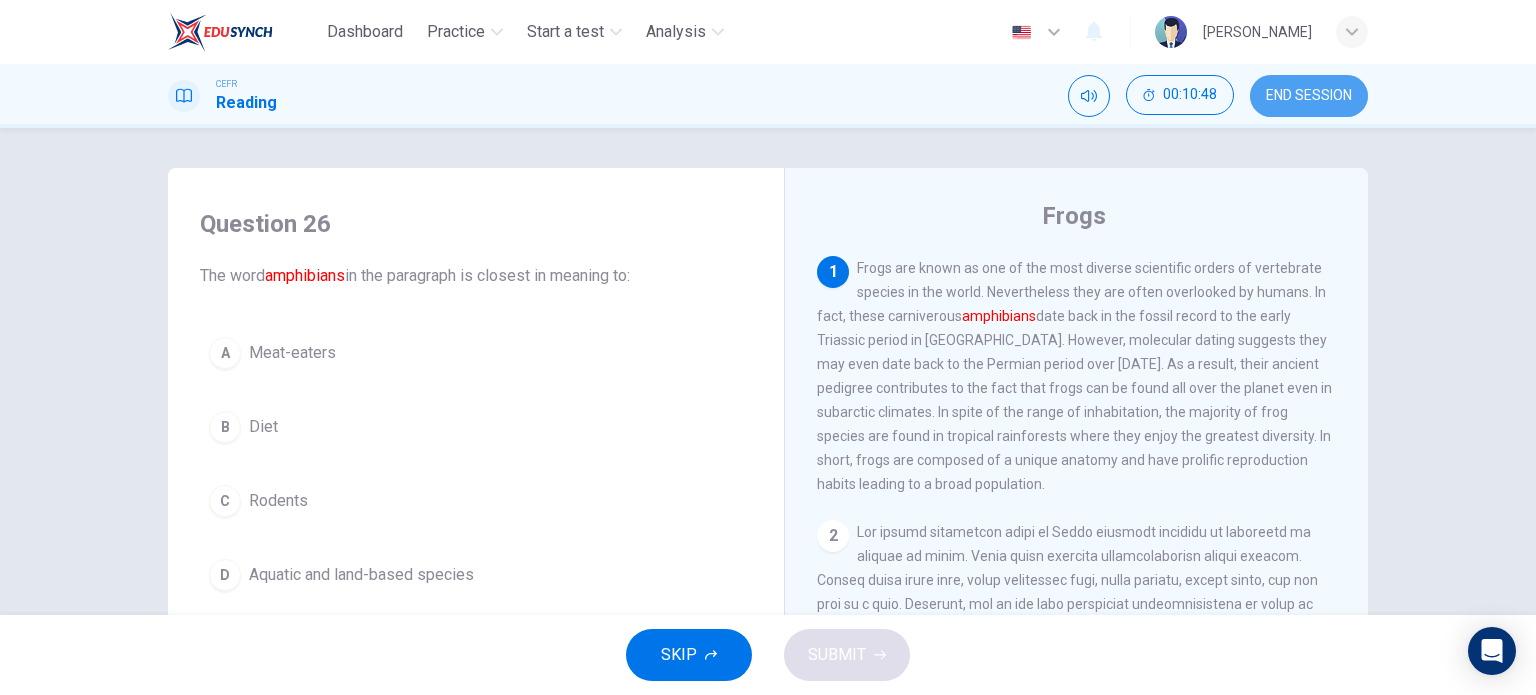 click on "END SESSION" at bounding box center [1309, 96] 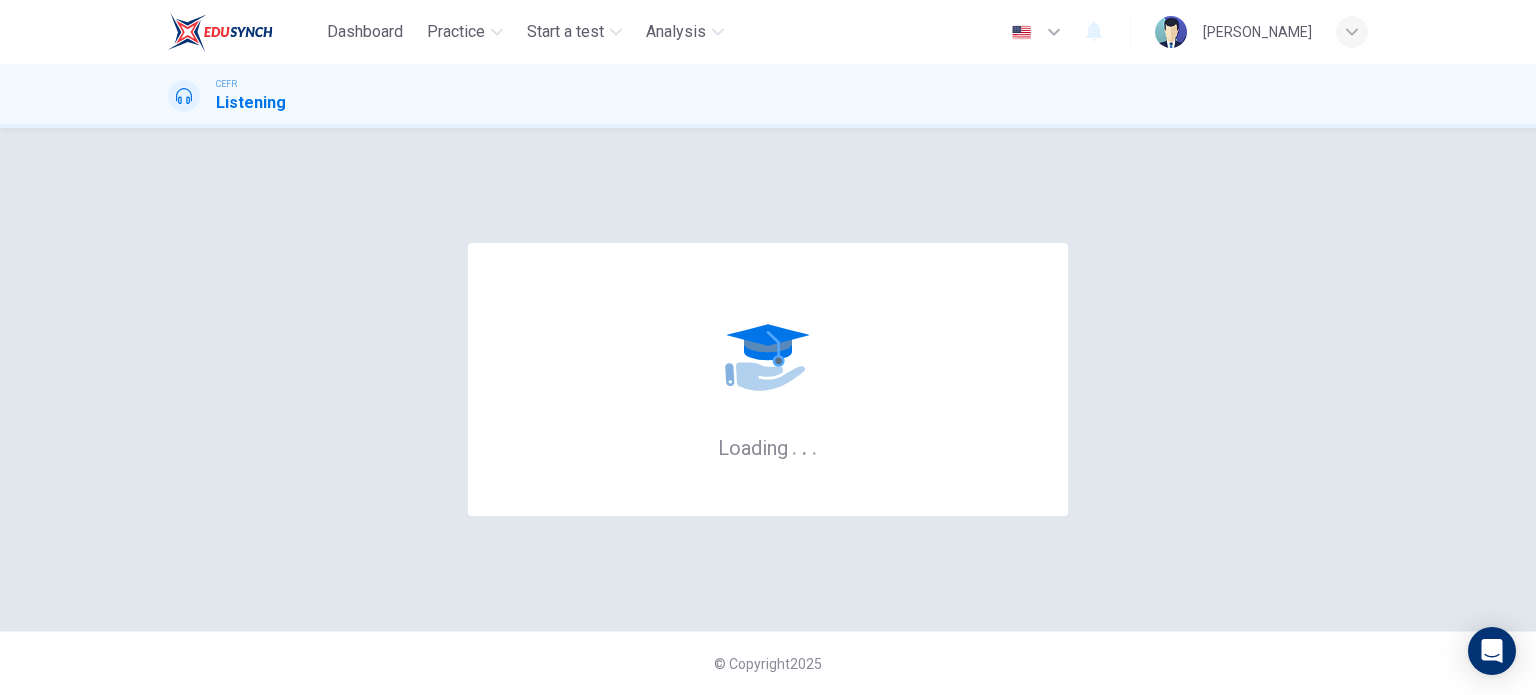 scroll, scrollTop: 0, scrollLeft: 0, axis: both 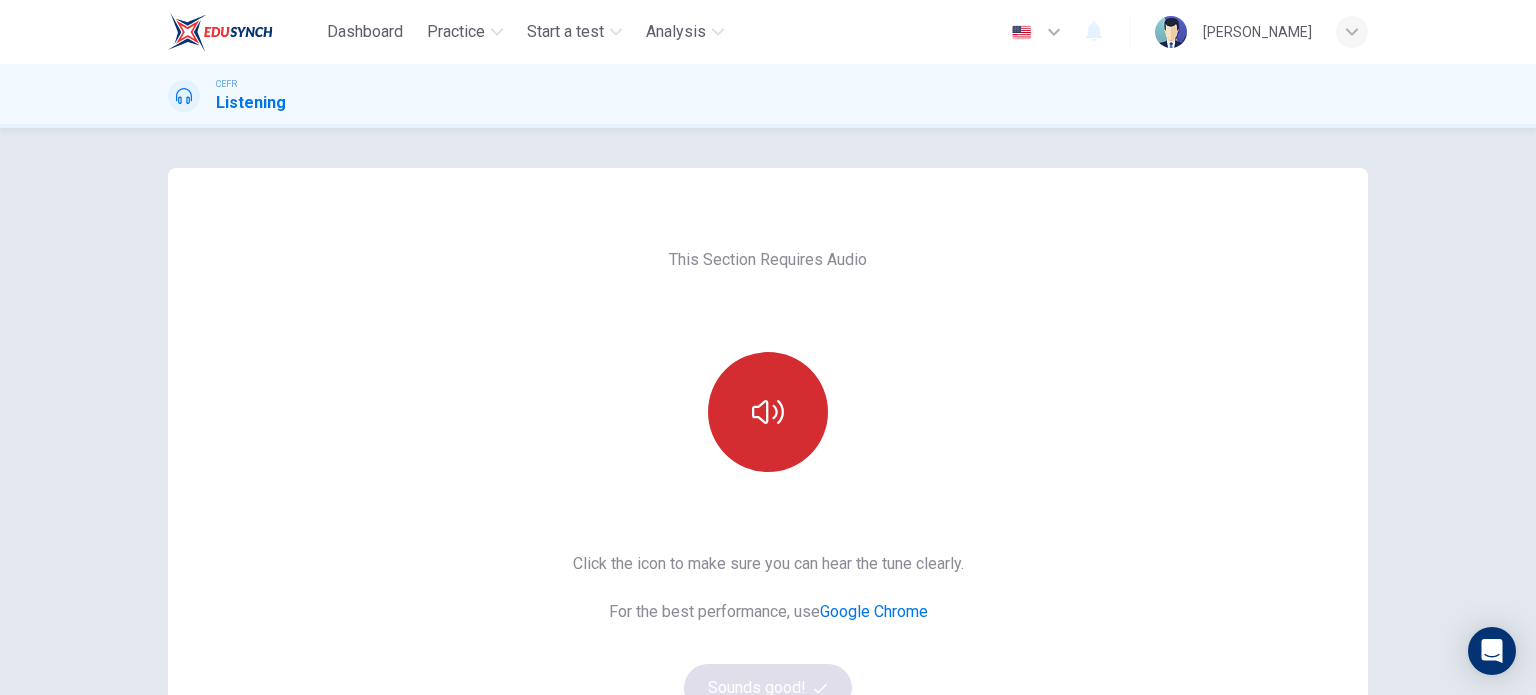 click at bounding box center [768, 412] 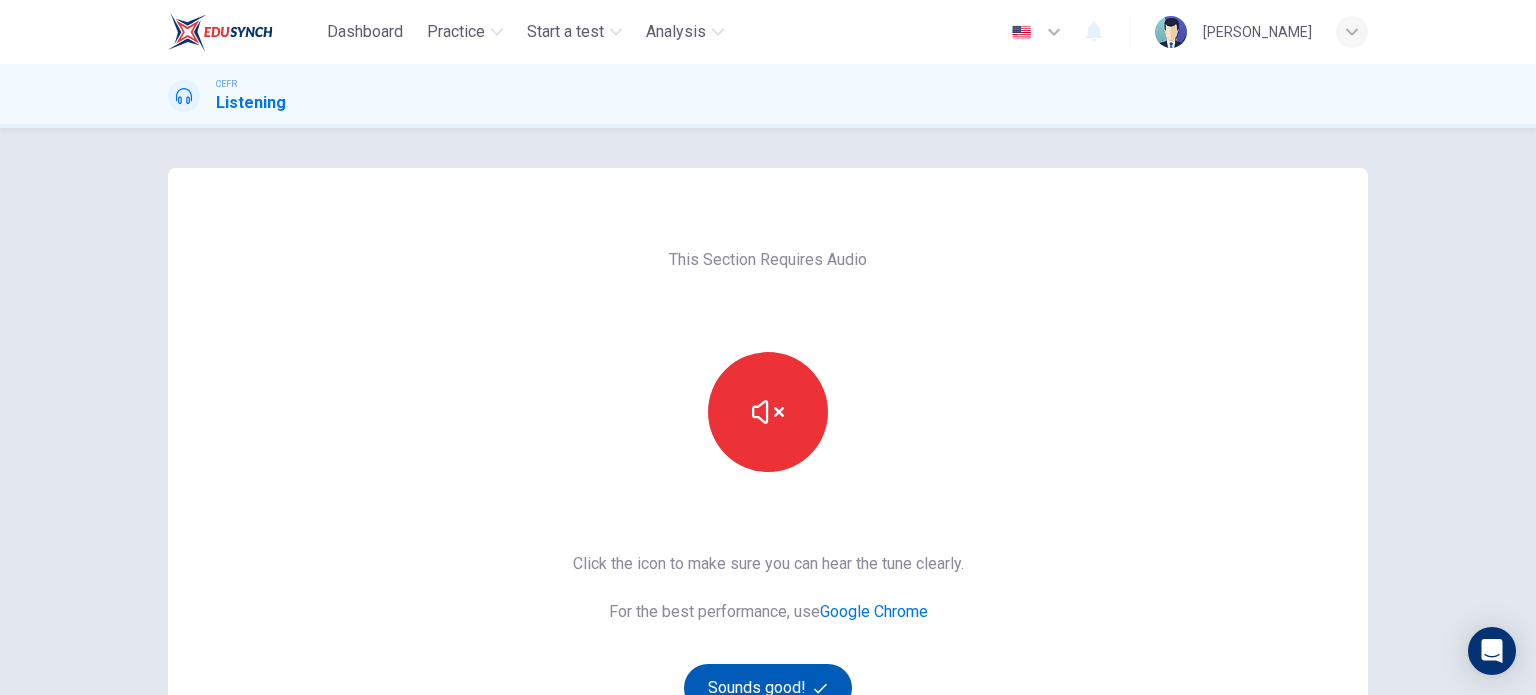 click on "Sounds good!" at bounding box center [768, 688] 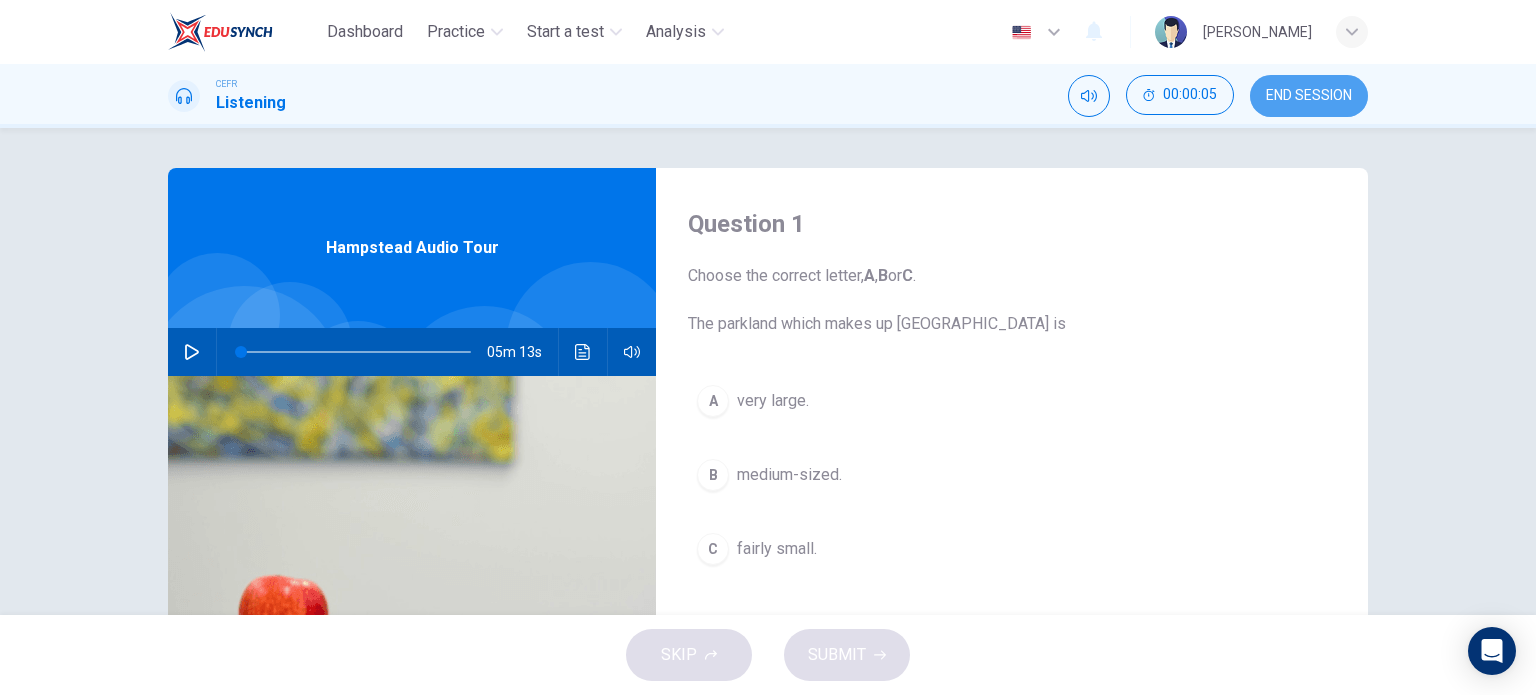 click on "END SESSION" at bounding box center [1309, 96] 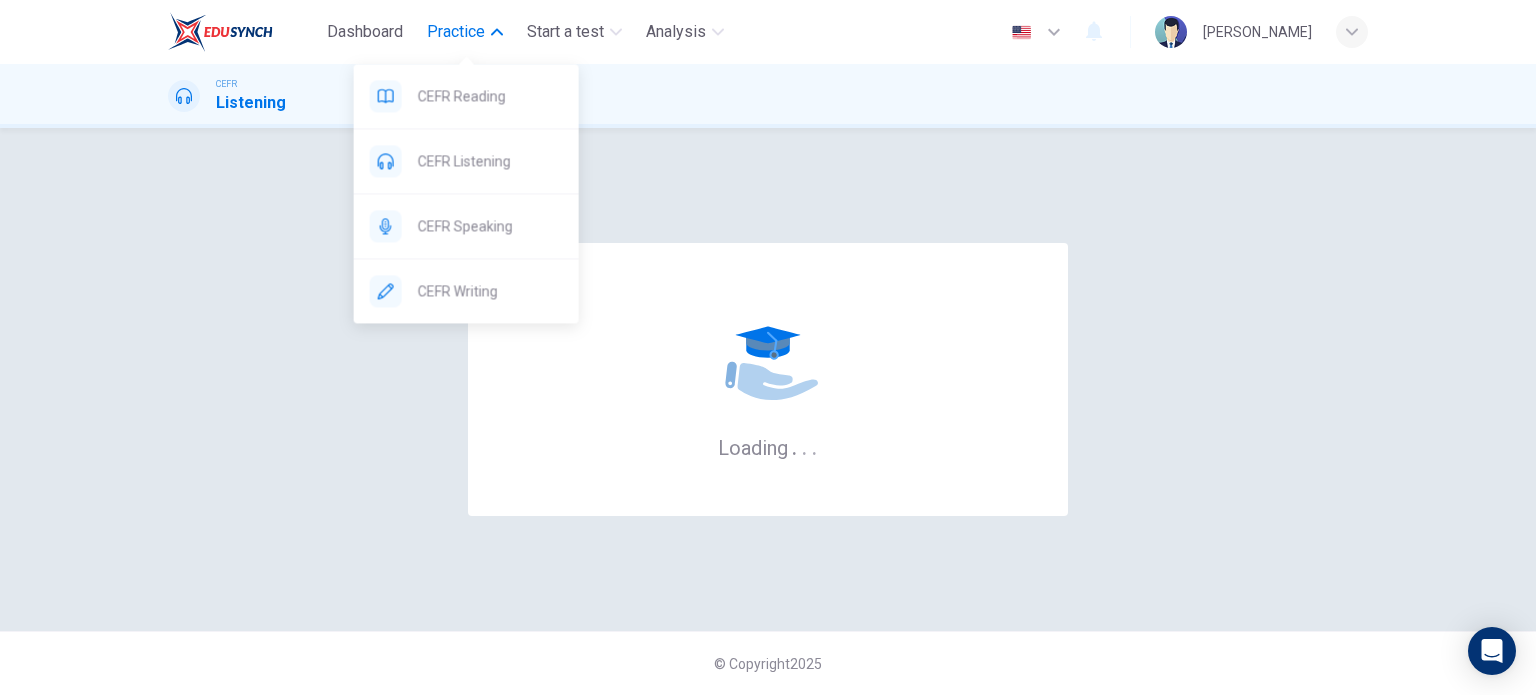 click 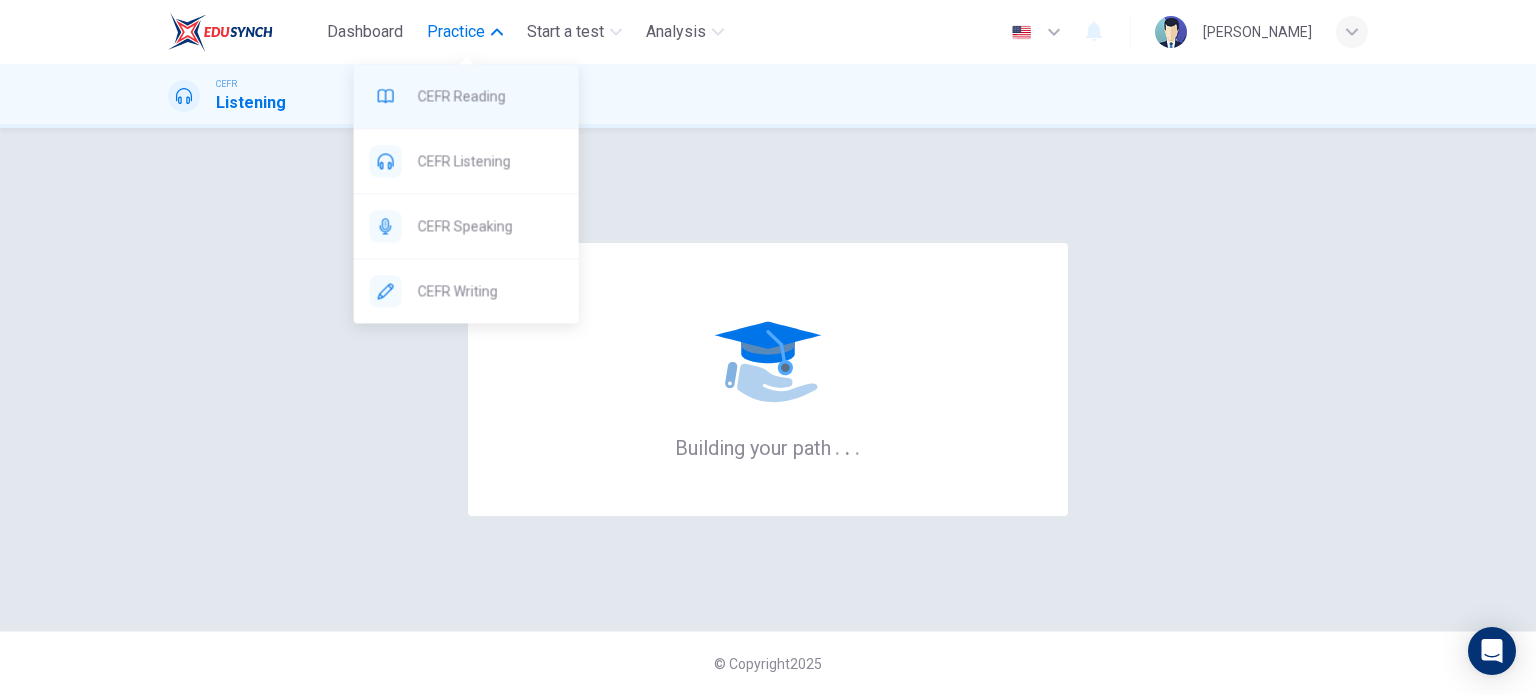 click on "CEFR Reading" at bounding box center [490, 96] 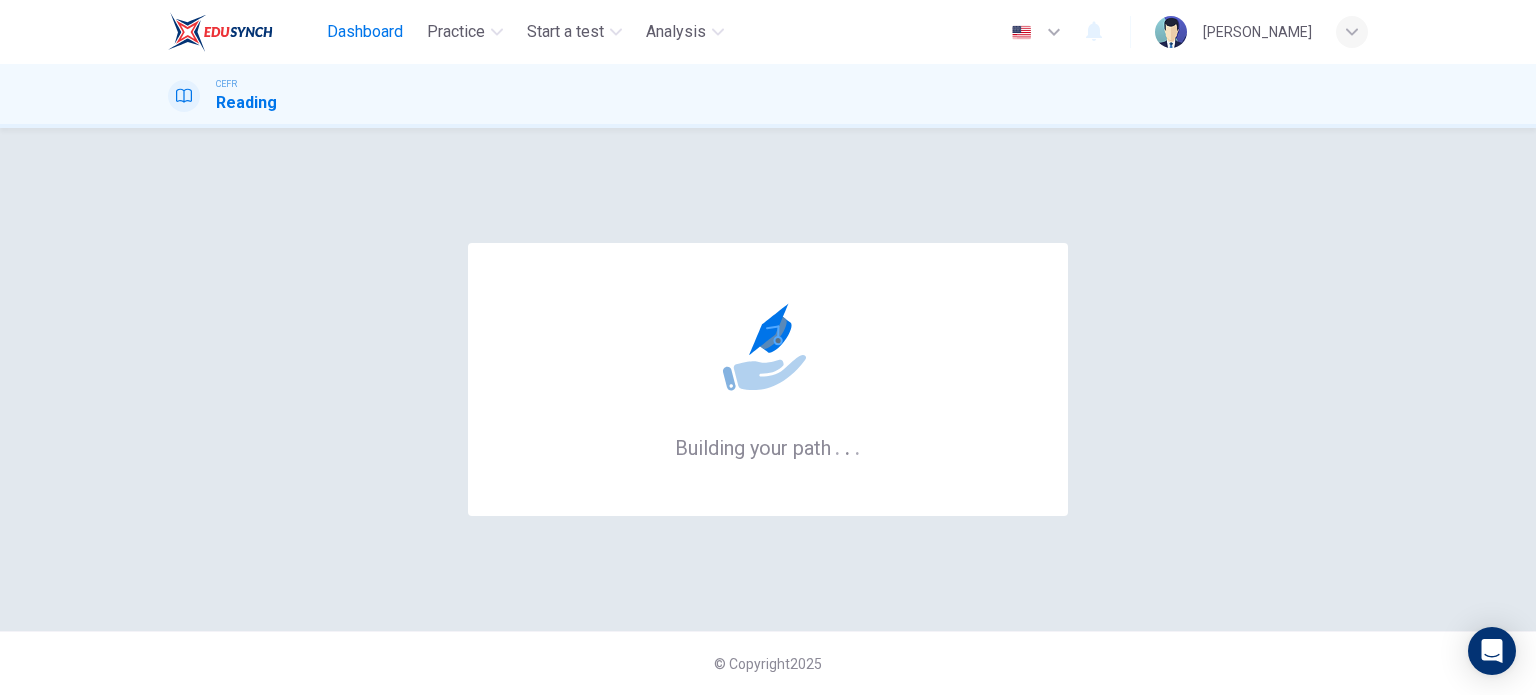 click on "Dashboard" at bounding box center (365, 32) 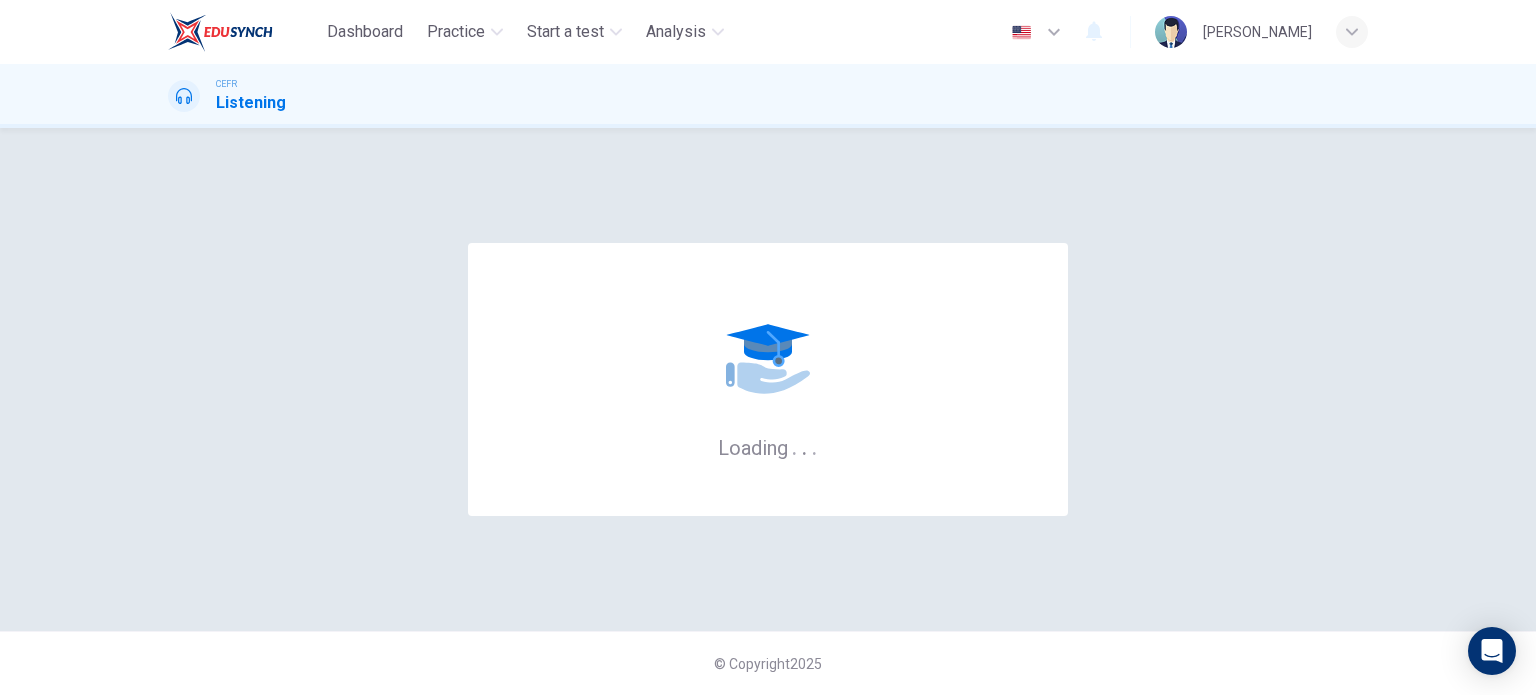 scroll, scrollTop: 0, scrollLeft: 0, axis: both 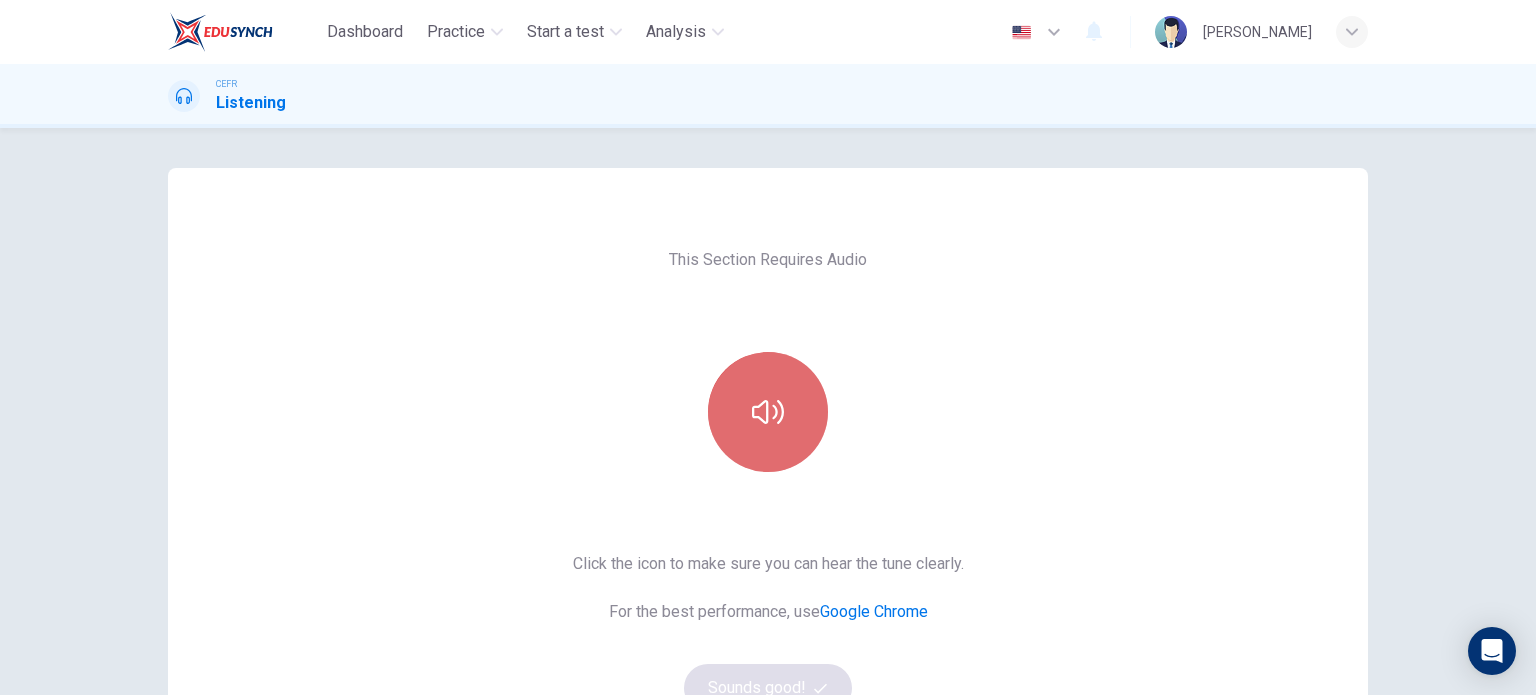 click at bounding box center (768, 412) 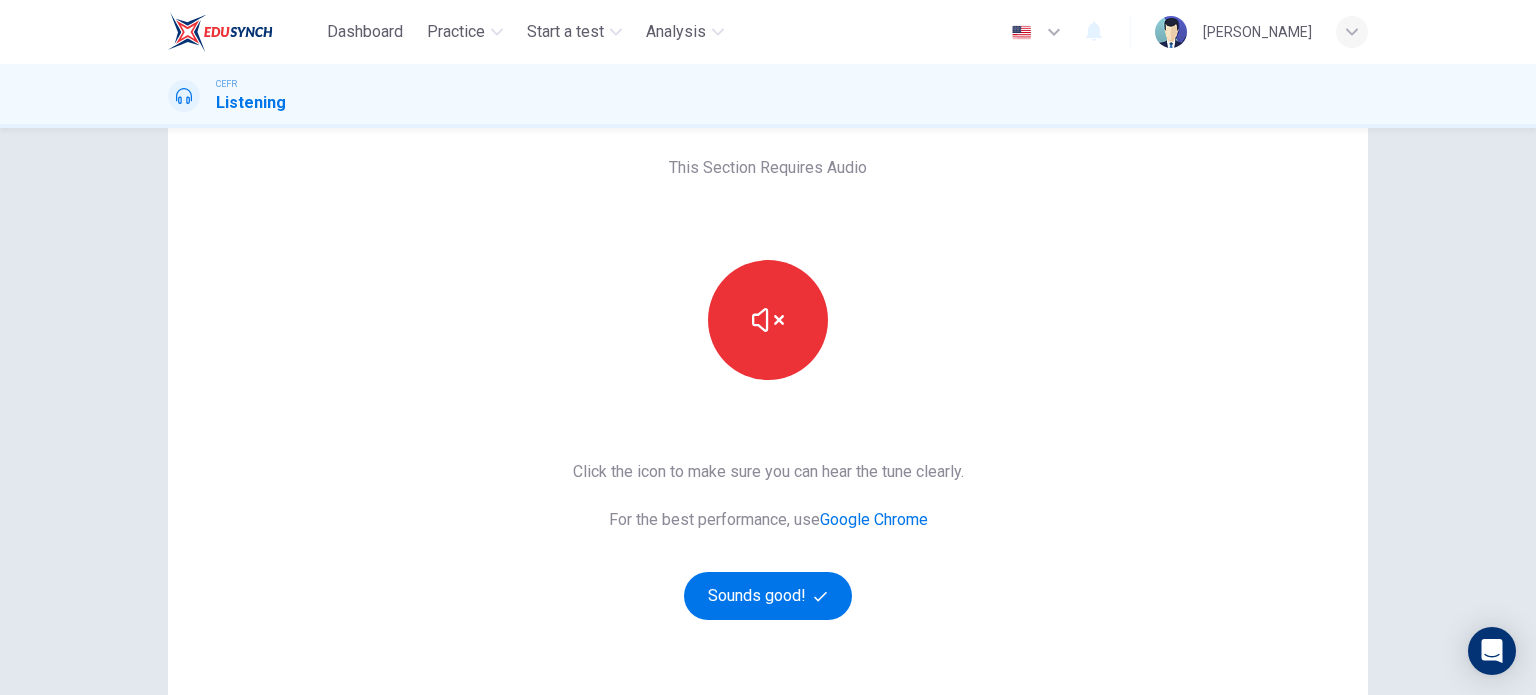 scroll, scrollTop: 200, scrollLeft: 0, axis: vertical 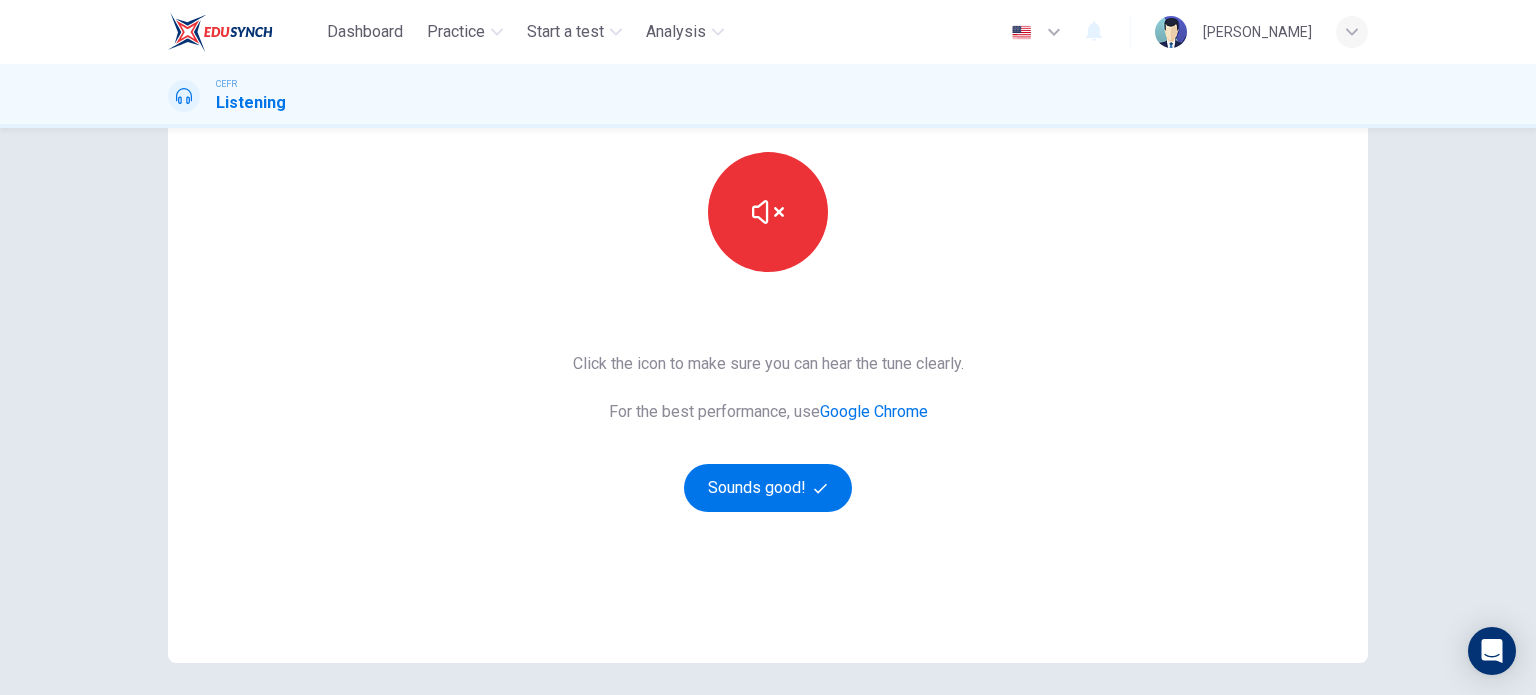 click on "Click the icon to make sure you can hear the tune clearly. For the best performance, use  Google Chrome Sounds good!" at bounding box center [768, 432] 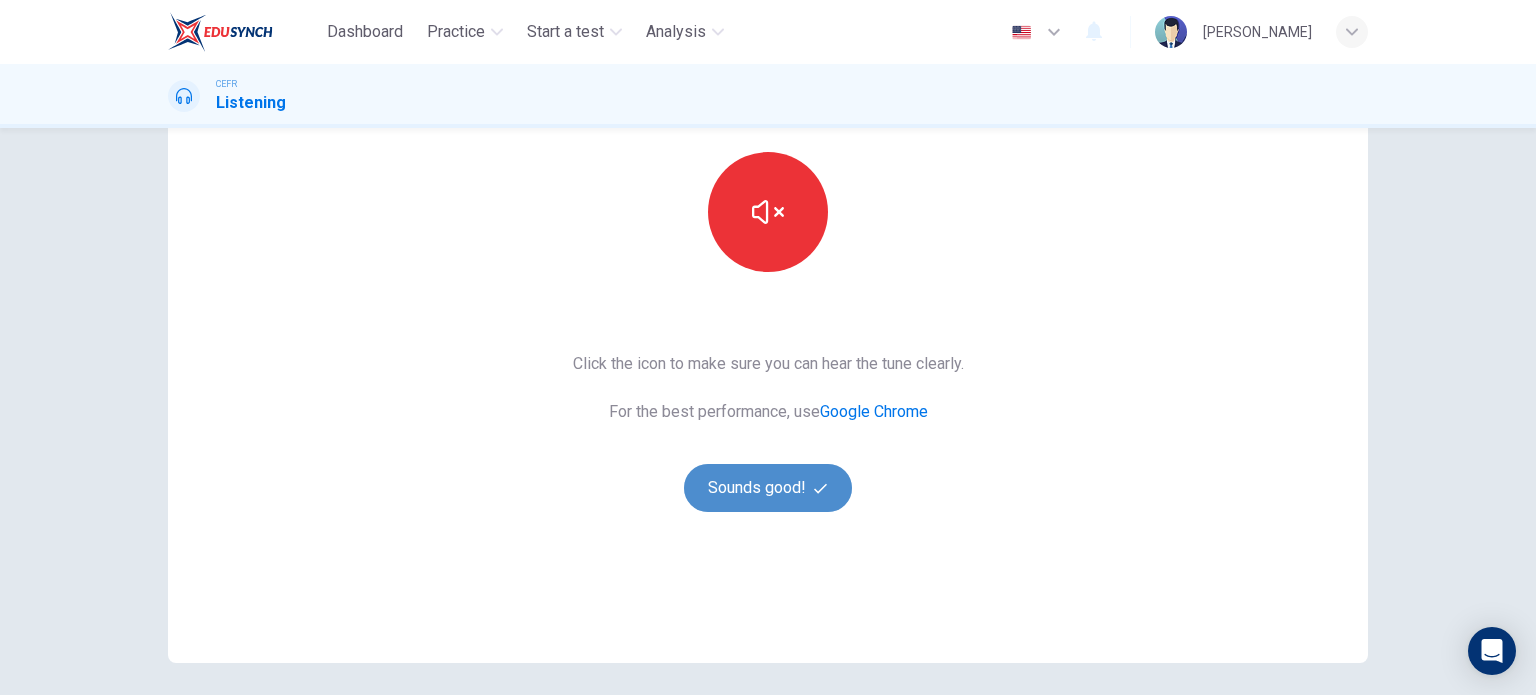 click on "Sounds good!" at bounding box center (768, 488) 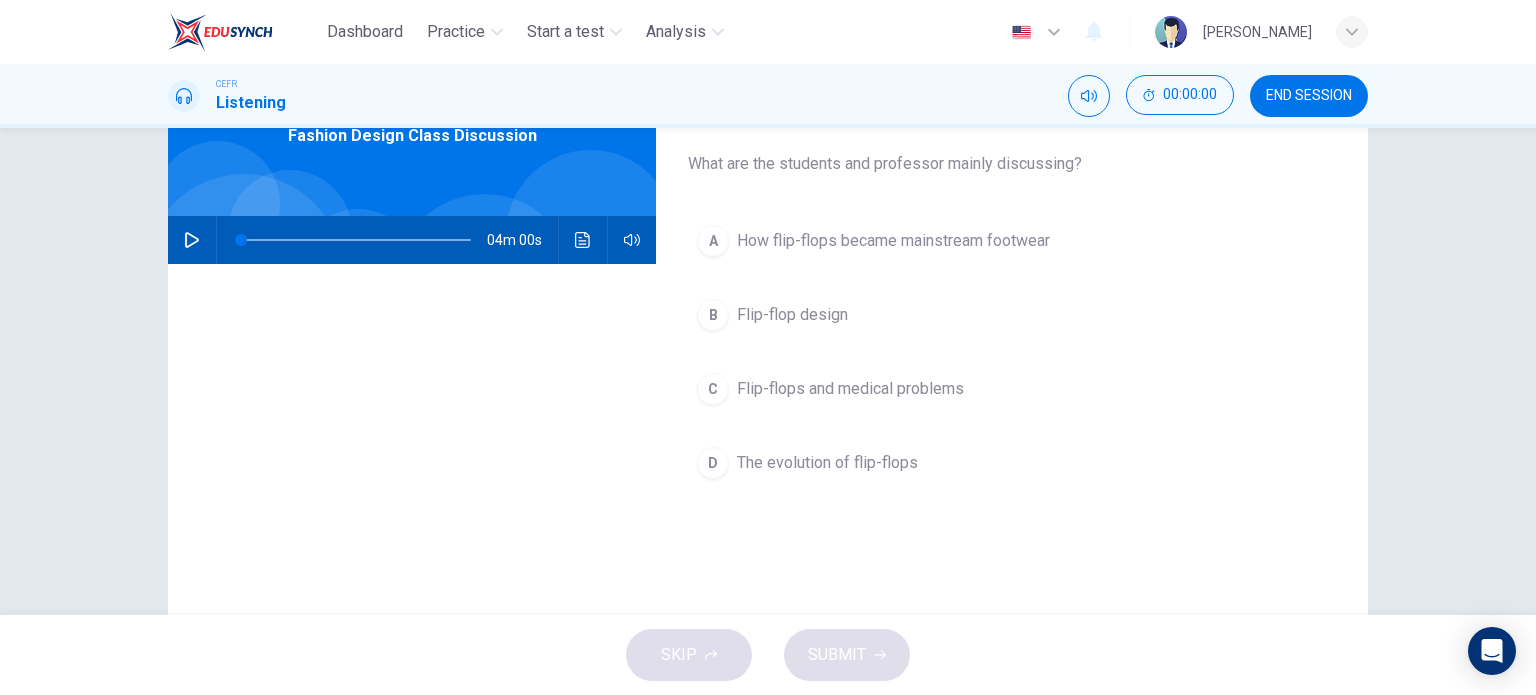 scroll, scrollTop: 0, scrollLeft: 0, axis: both 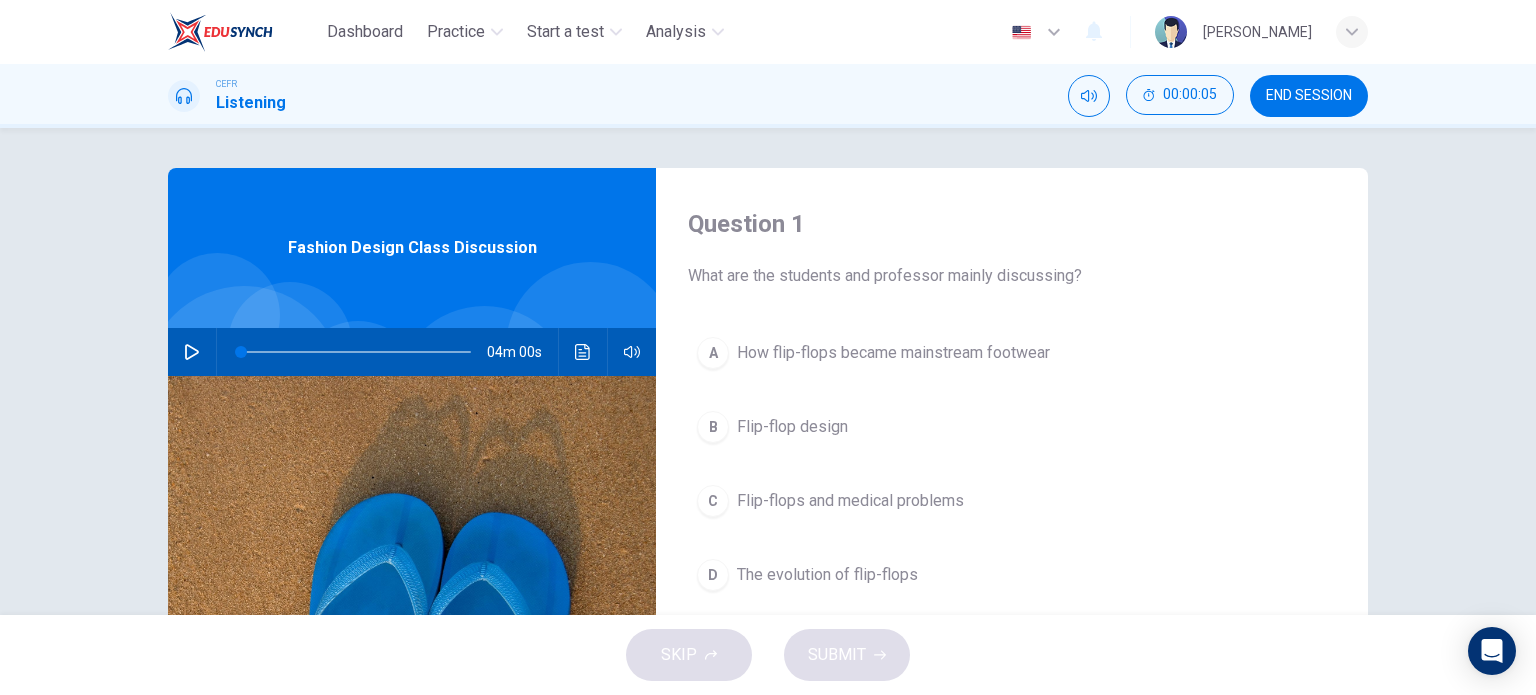 click on "END SESSION" at bounding box center [1309, 96] 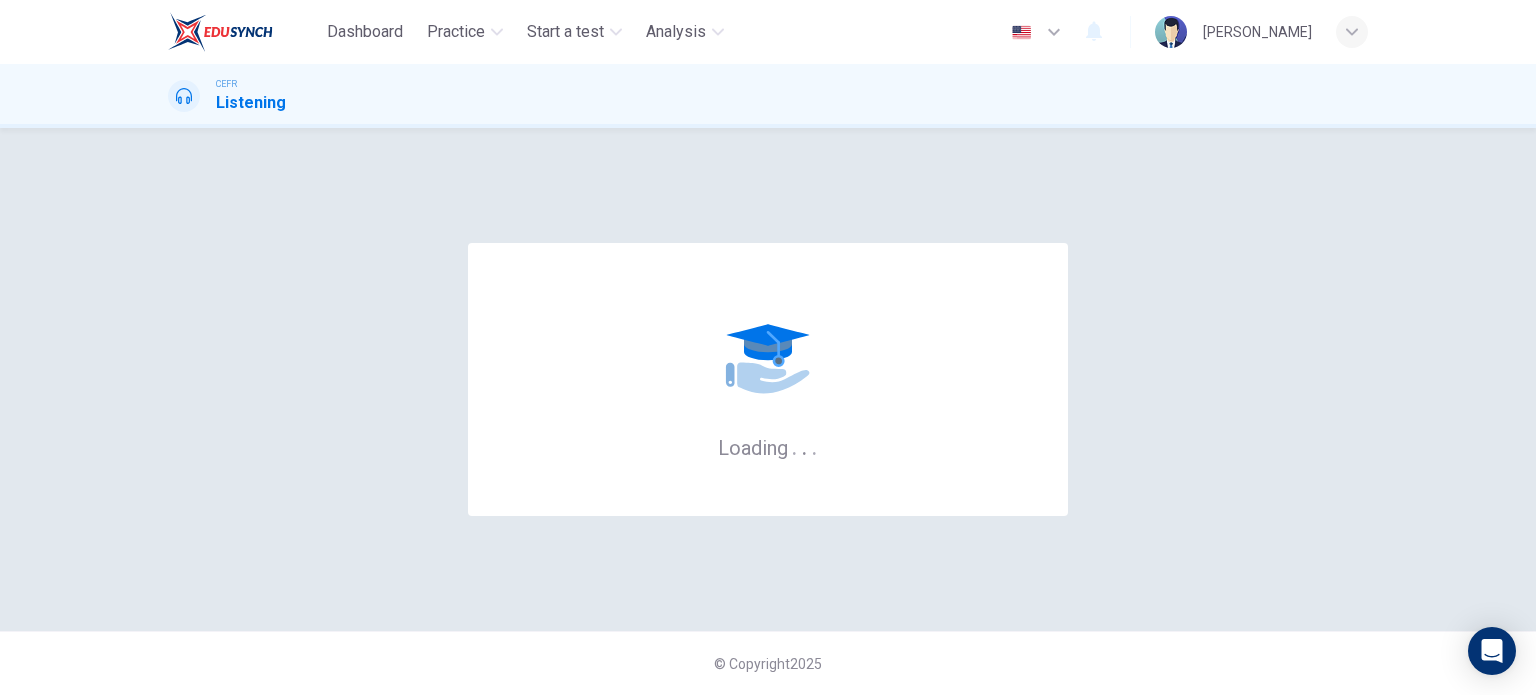 scroll, scrollTop: 0, scrollLeft: 0, axis: both 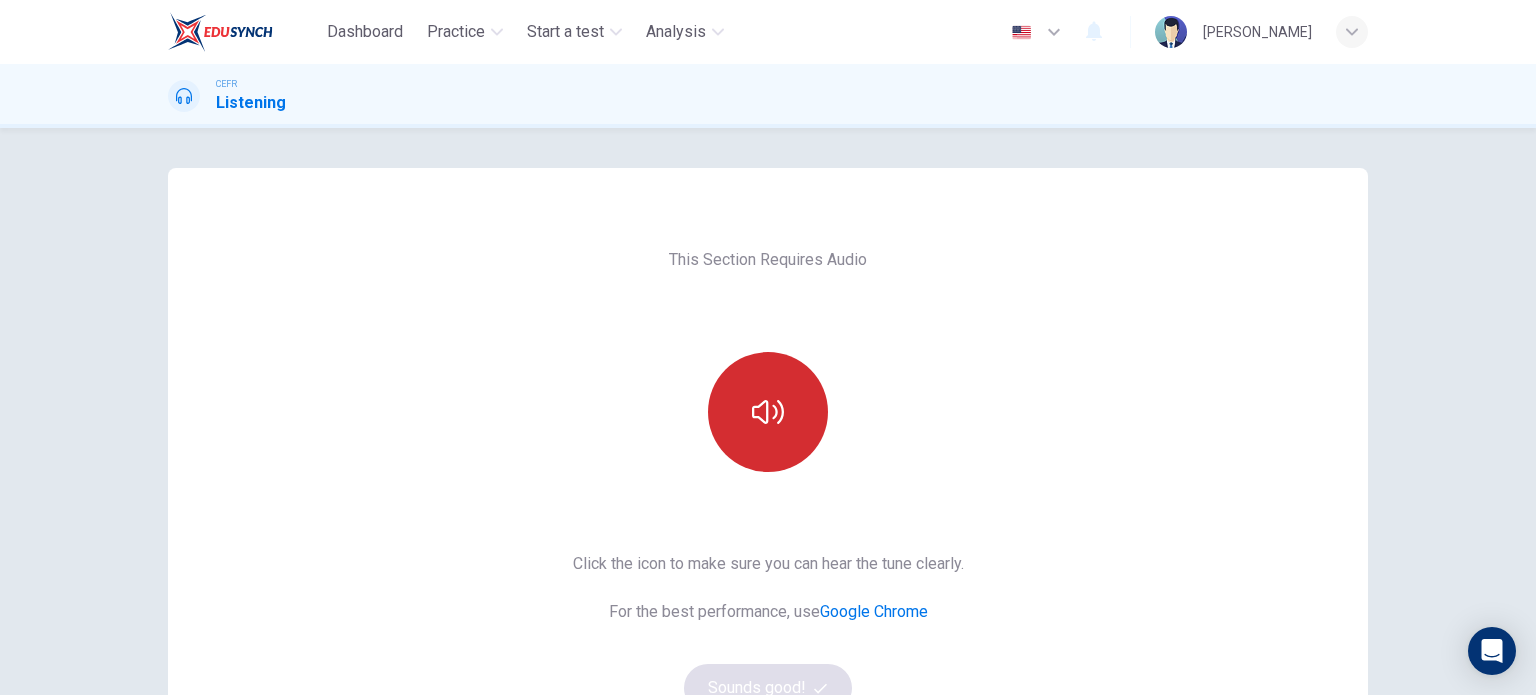 click at bounding box center [768, 412] 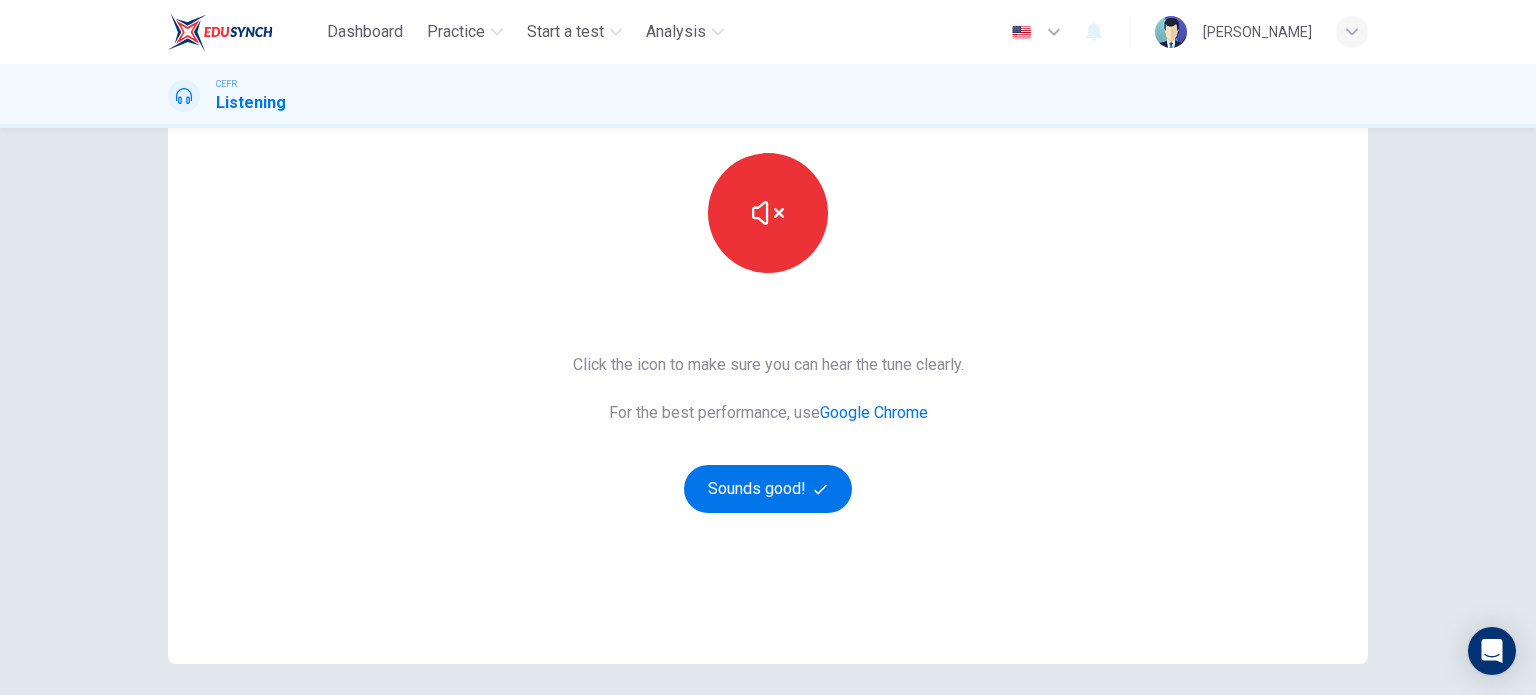 scroll, scrollTop: 200, scrollLeft: 0, axis: vertical 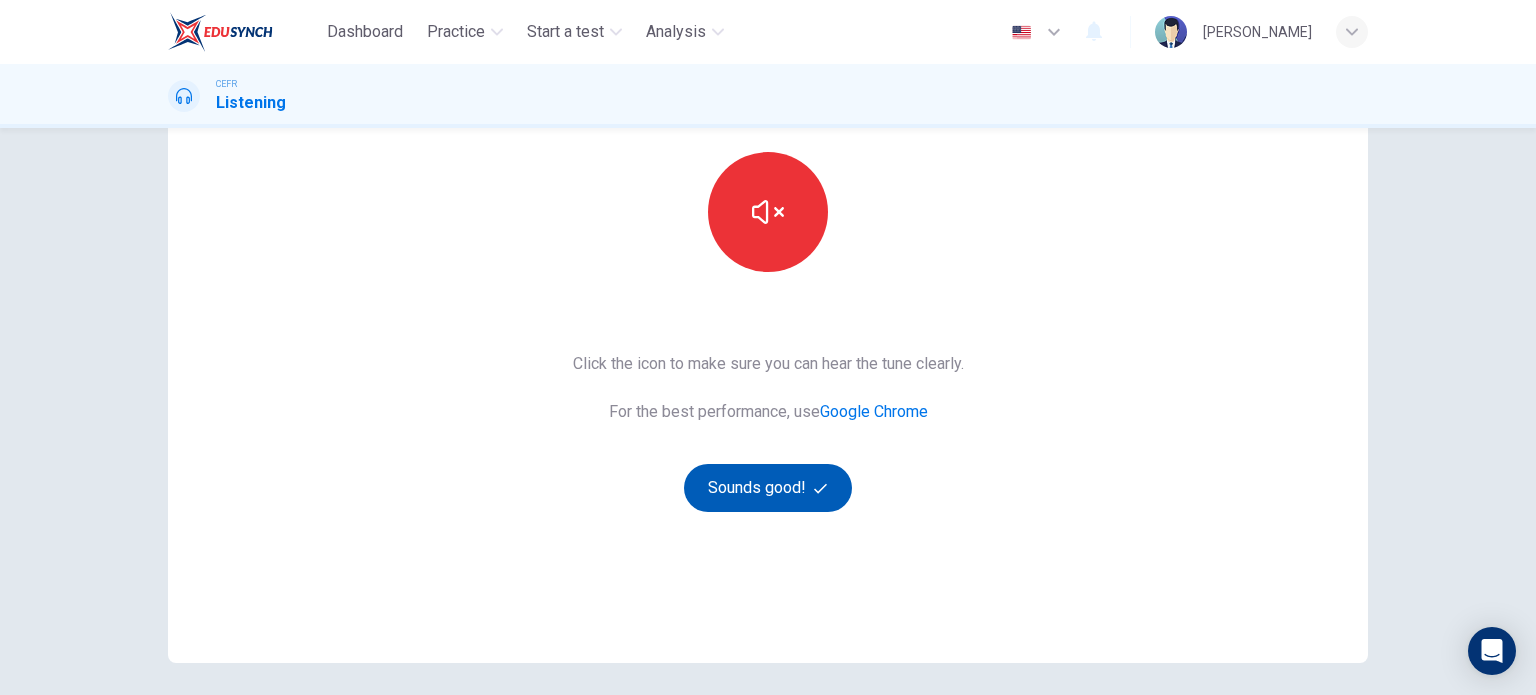 click on "Sounds good!" at bounding box center [768, 488] 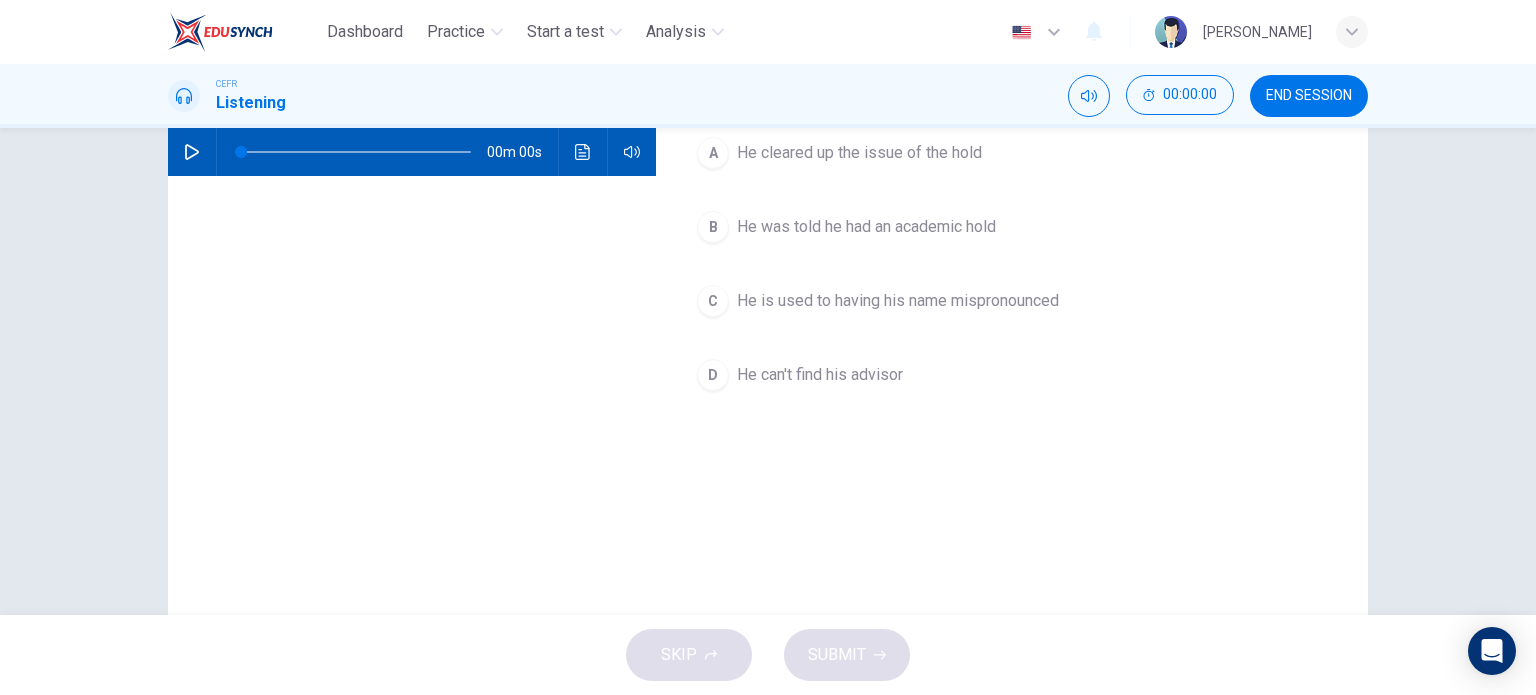 scroll, scrollTop: 0, scrollLeft: 0, axis: both 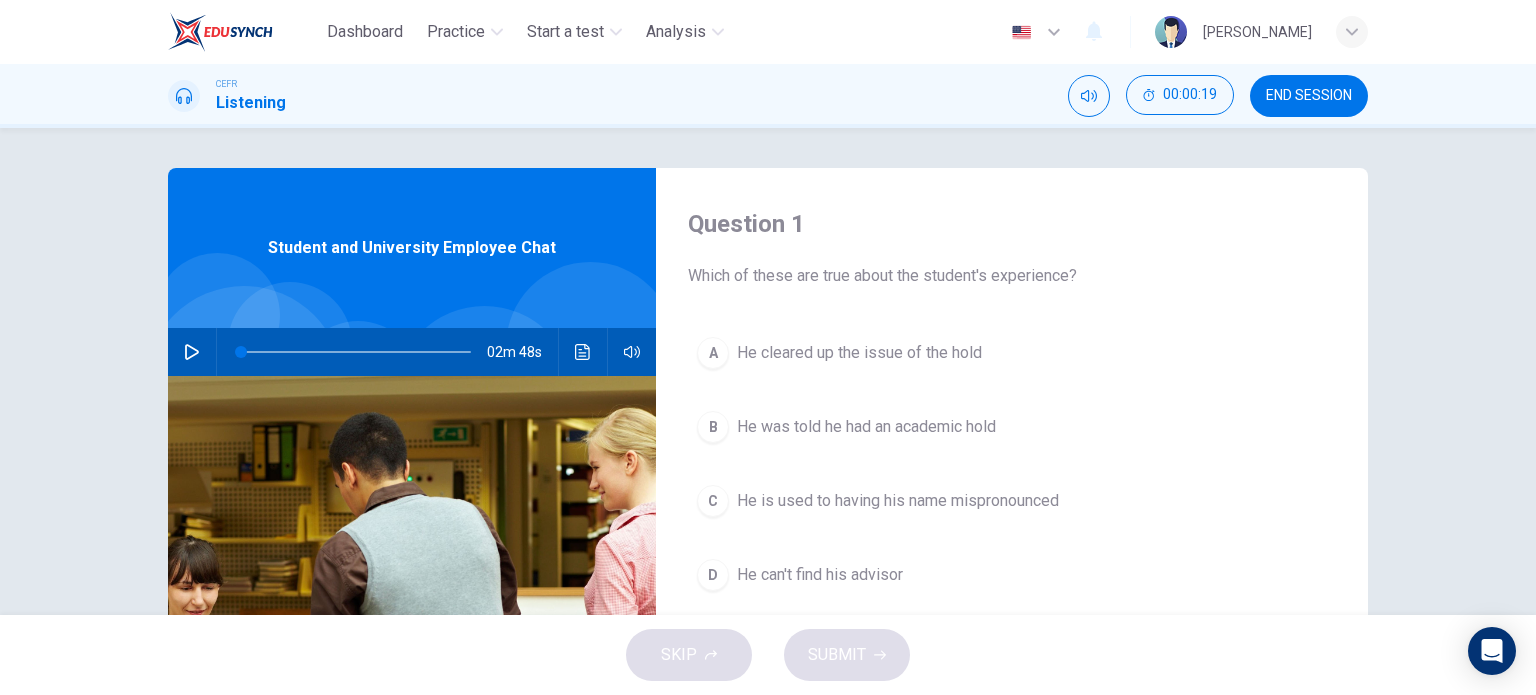 click at bounding box center (192, 352) 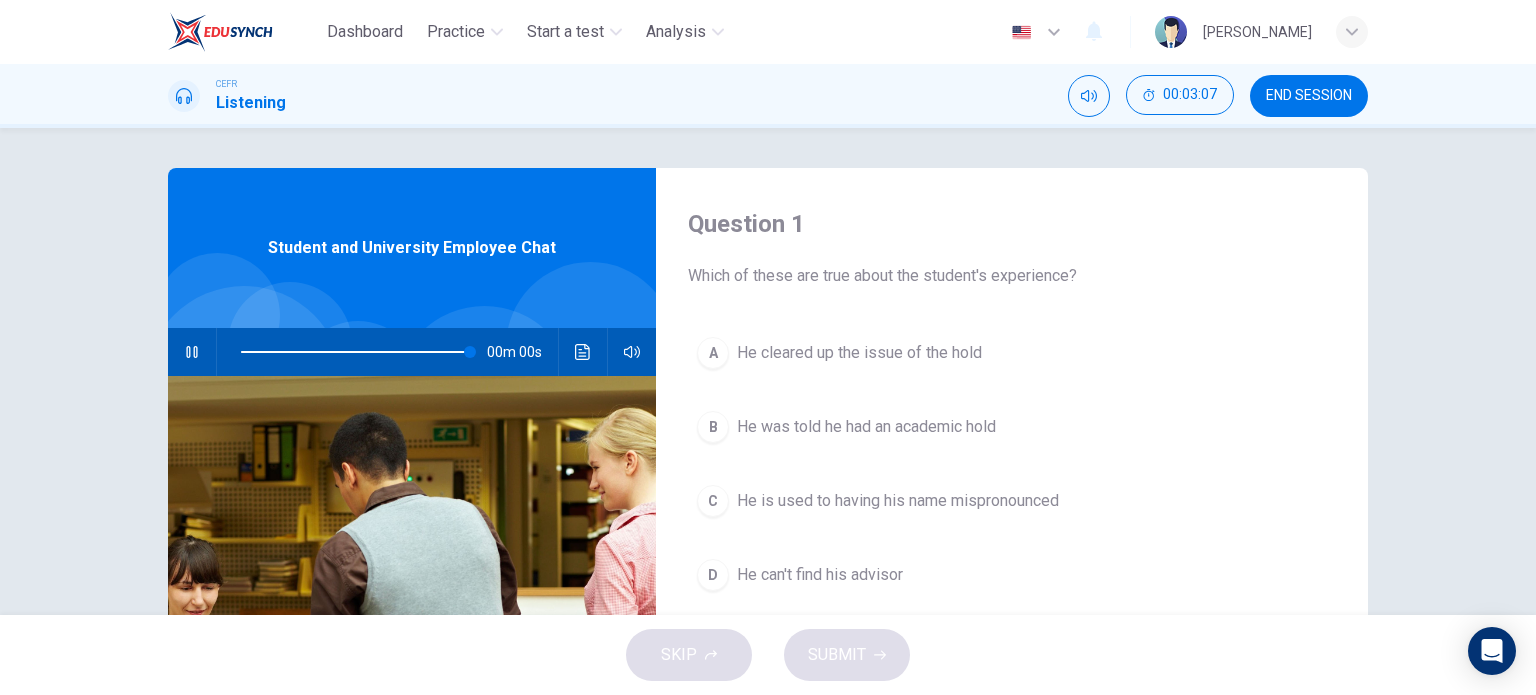 type on "0" 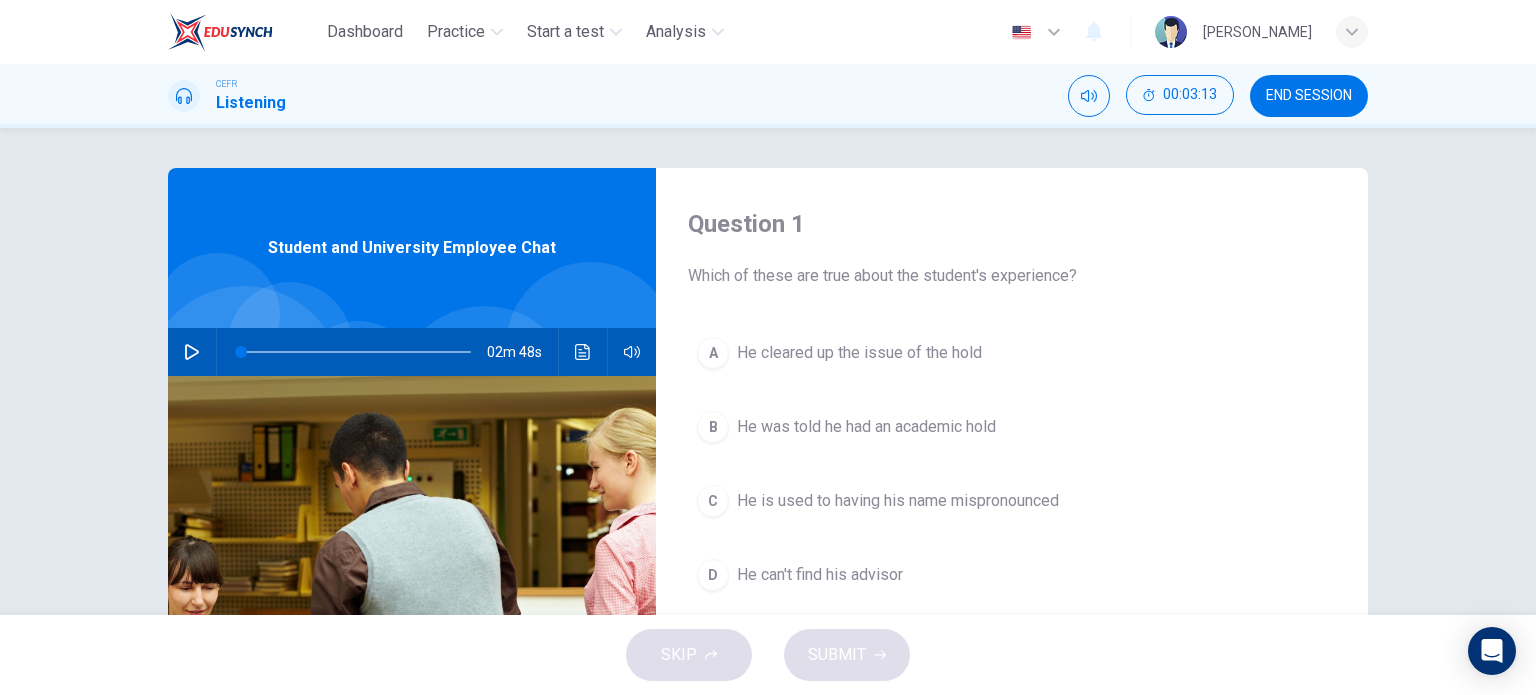 click on "He cleared up the issue of the hold" at bounding box center [859, 353] 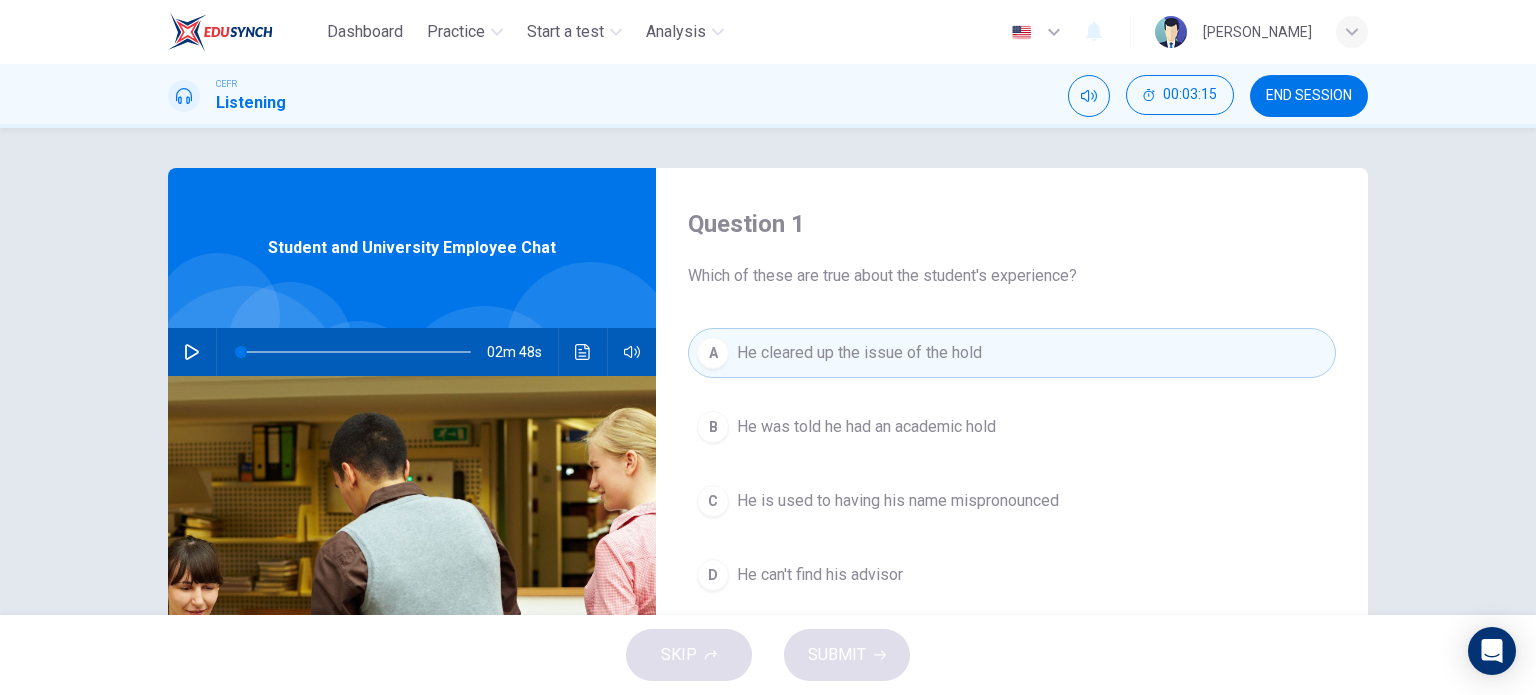 click on "A He cleared up the issue of the hold" at bounding box center [1012, 353] 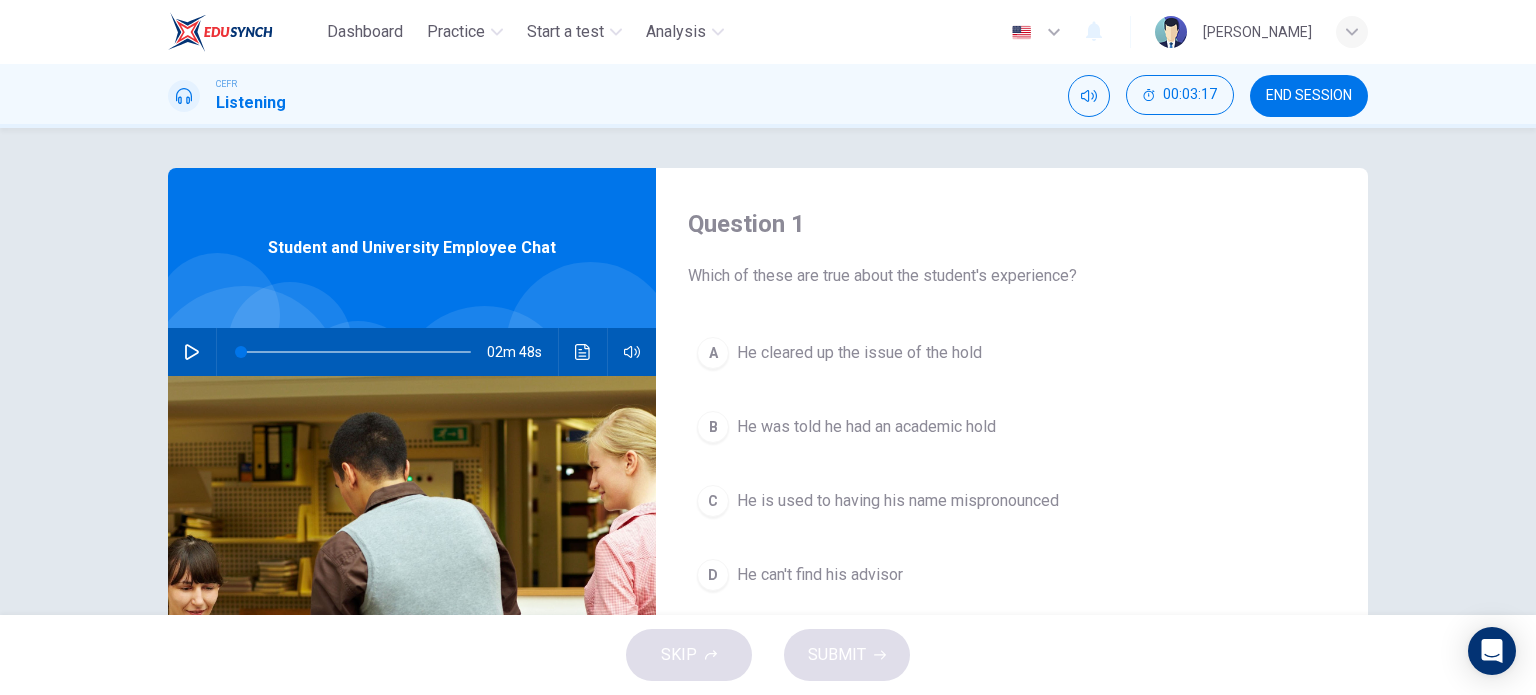 scroll, scrollTop: 100, scrollLeft: 0, axis: vertical 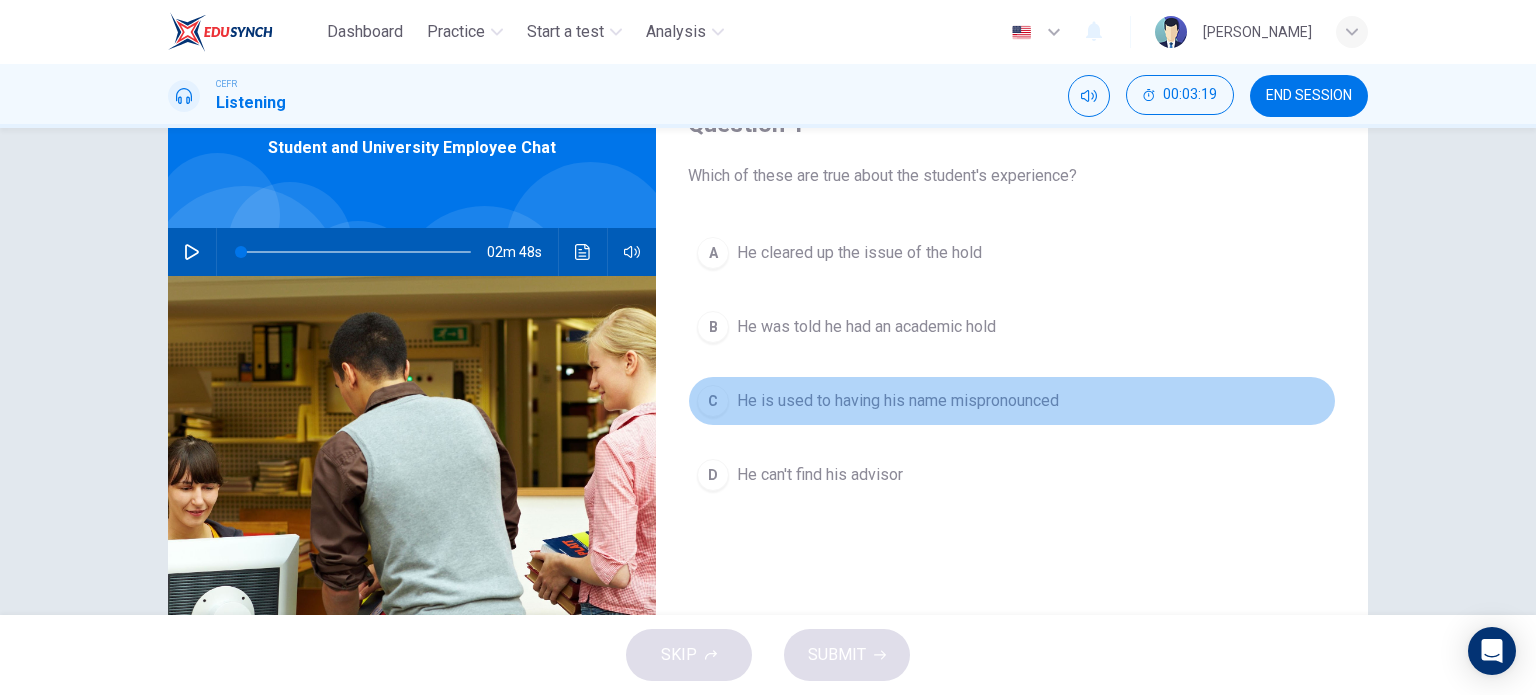 click on "He is used to having his name mispronounced" at bounding box center (898, 401) 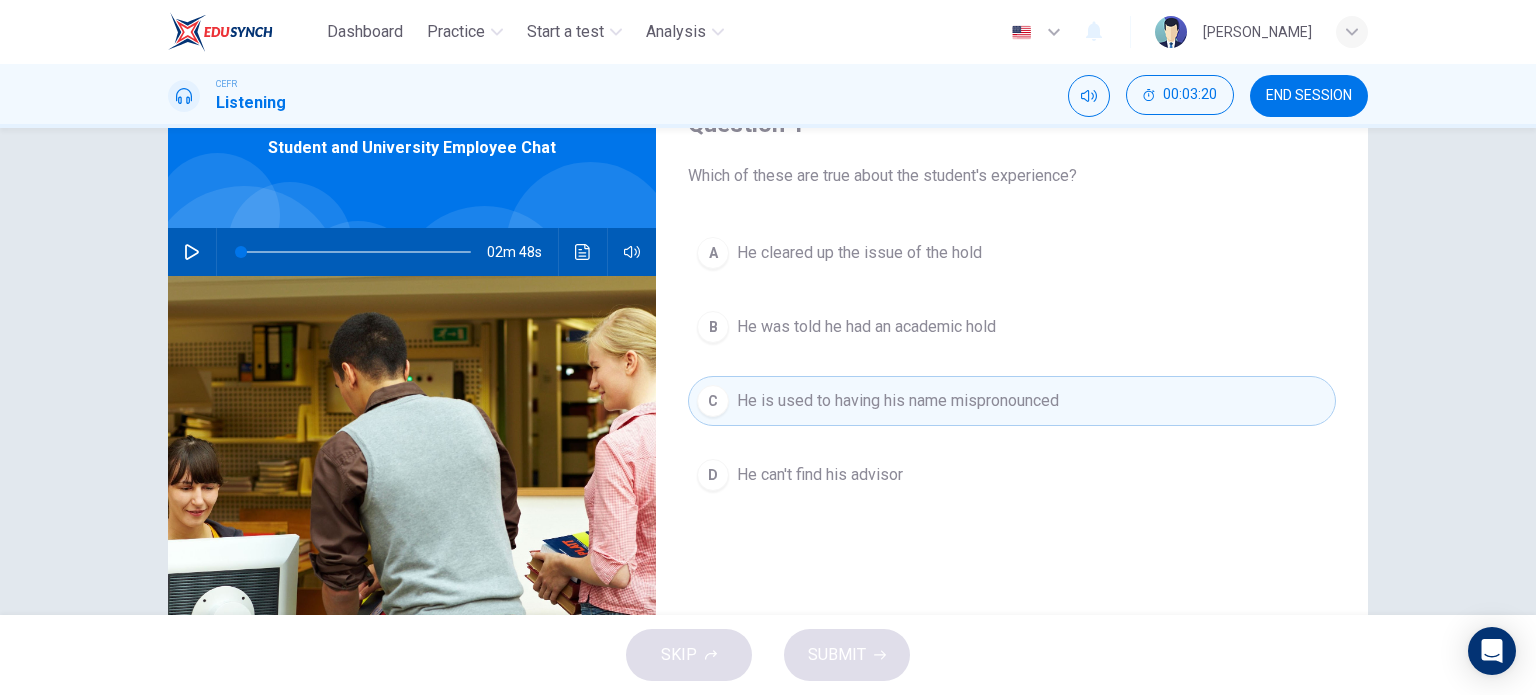 scroll, scrollTop: 0, scrollLeft: 0, axis: both 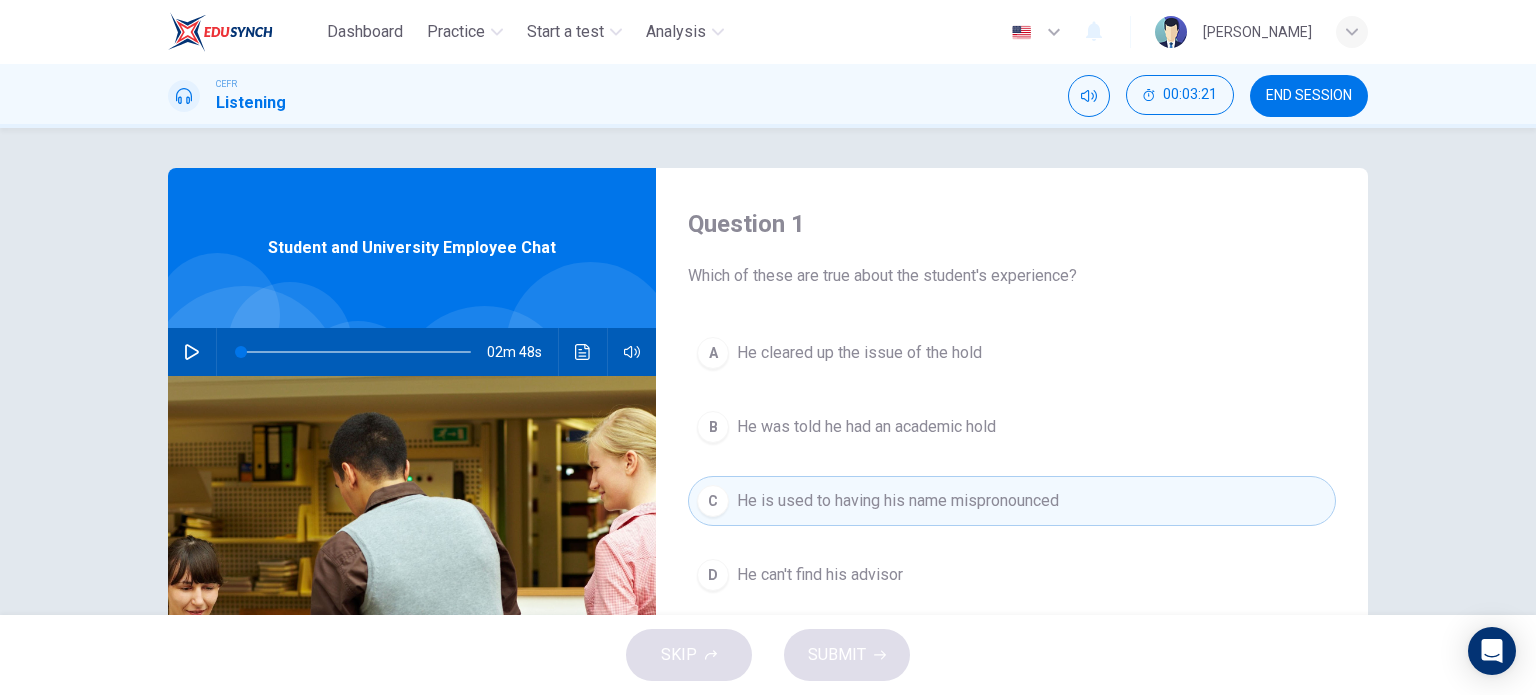 click on "He cleared up the issue of the hold" at bounding box center [859, 353] 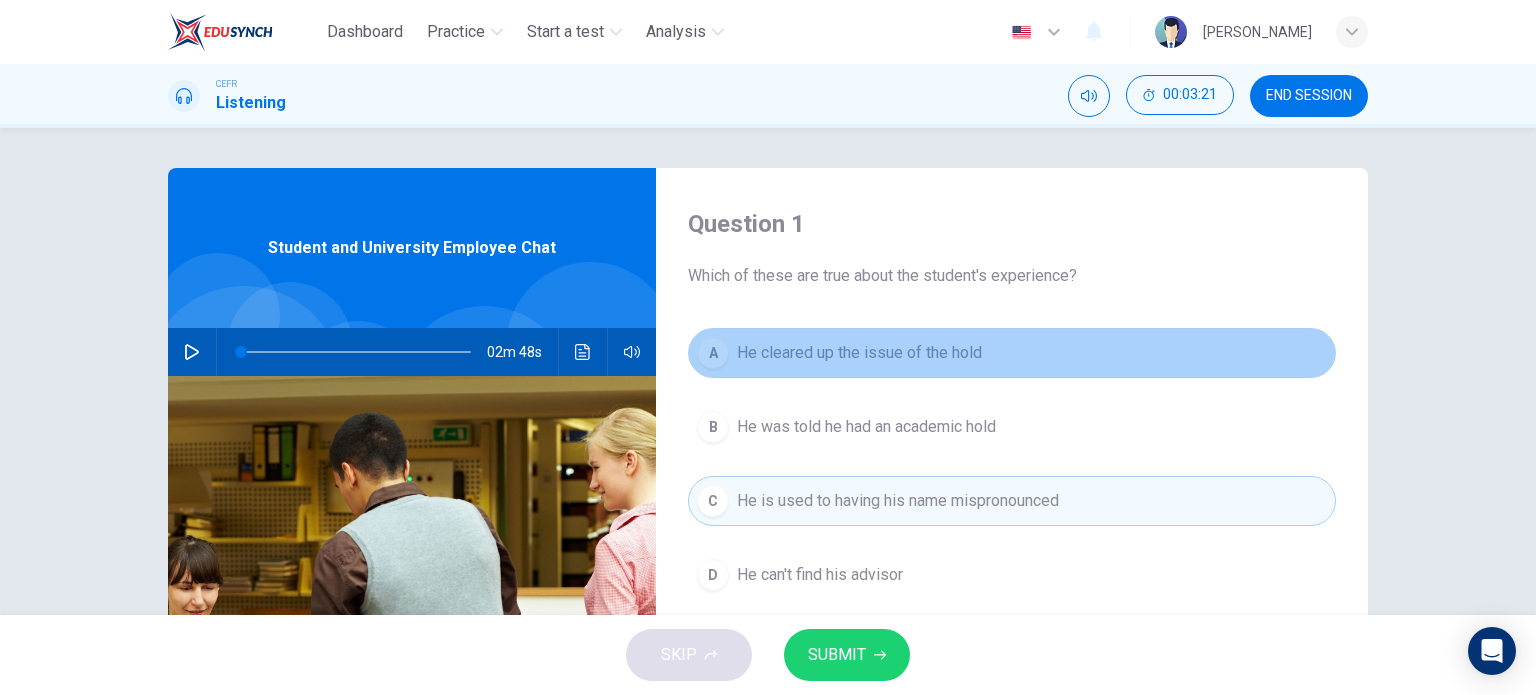 click on "He cleared up the issue of the hold" at bounding box center (859, 353) 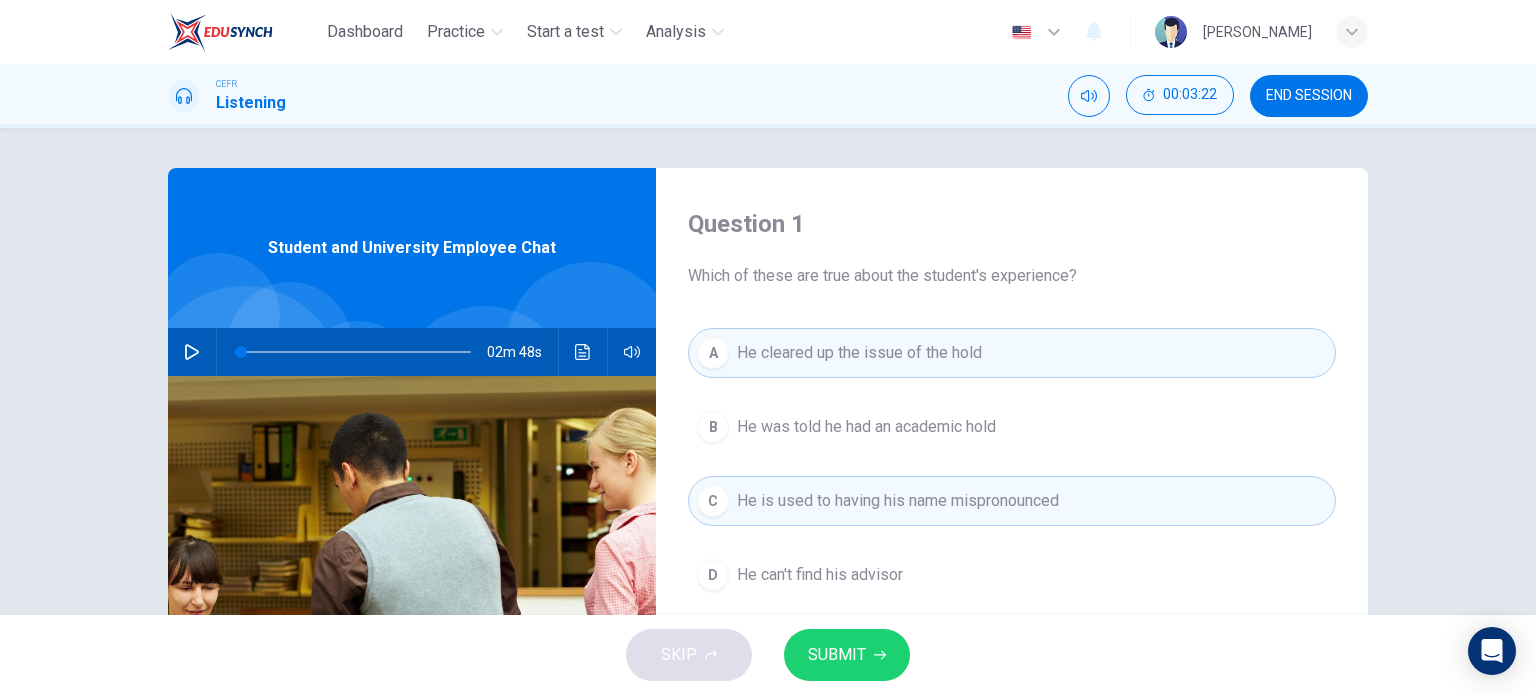 click on "He cleared up the issue of the hold" at bounding box center (859, 353) 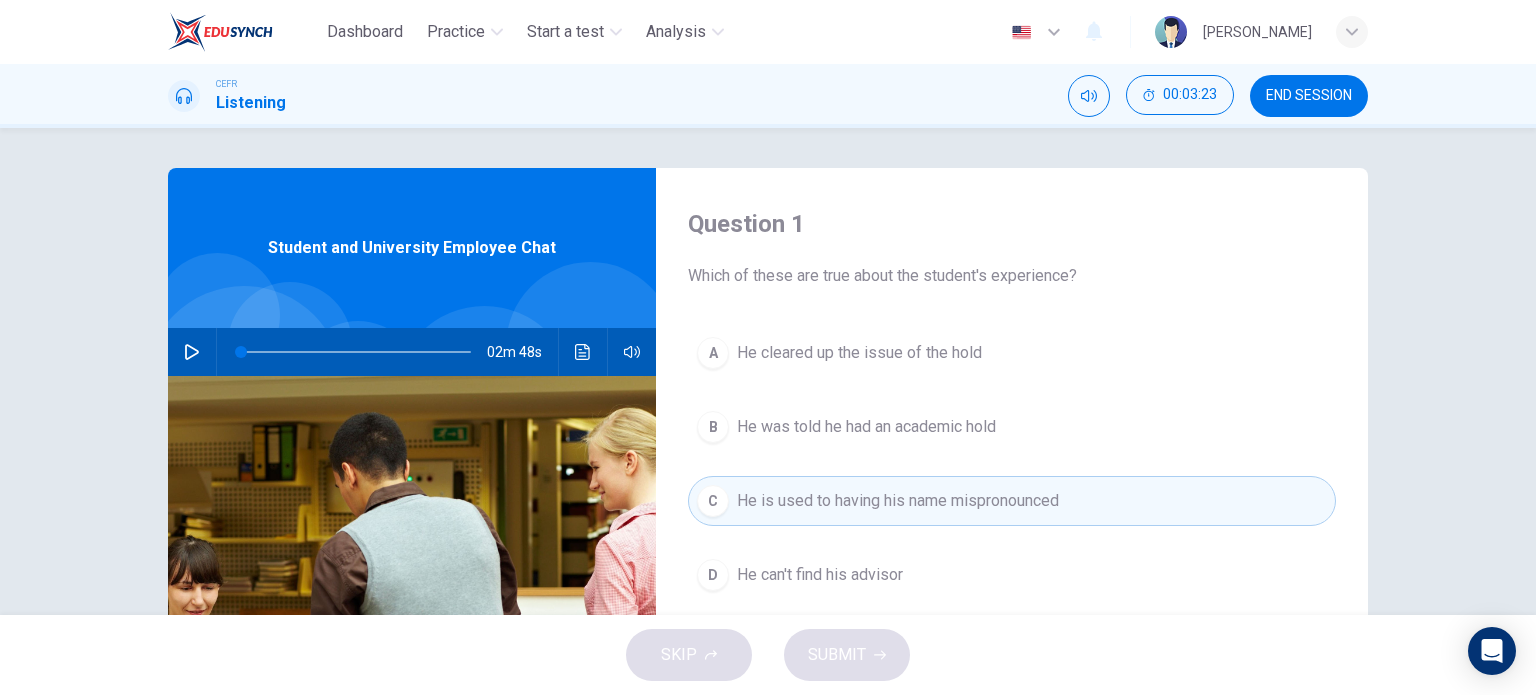 drag, startPoint x: 865, startPoint y: 503, endPoint x: 859, endPoint y: 487, distance: 17.088007 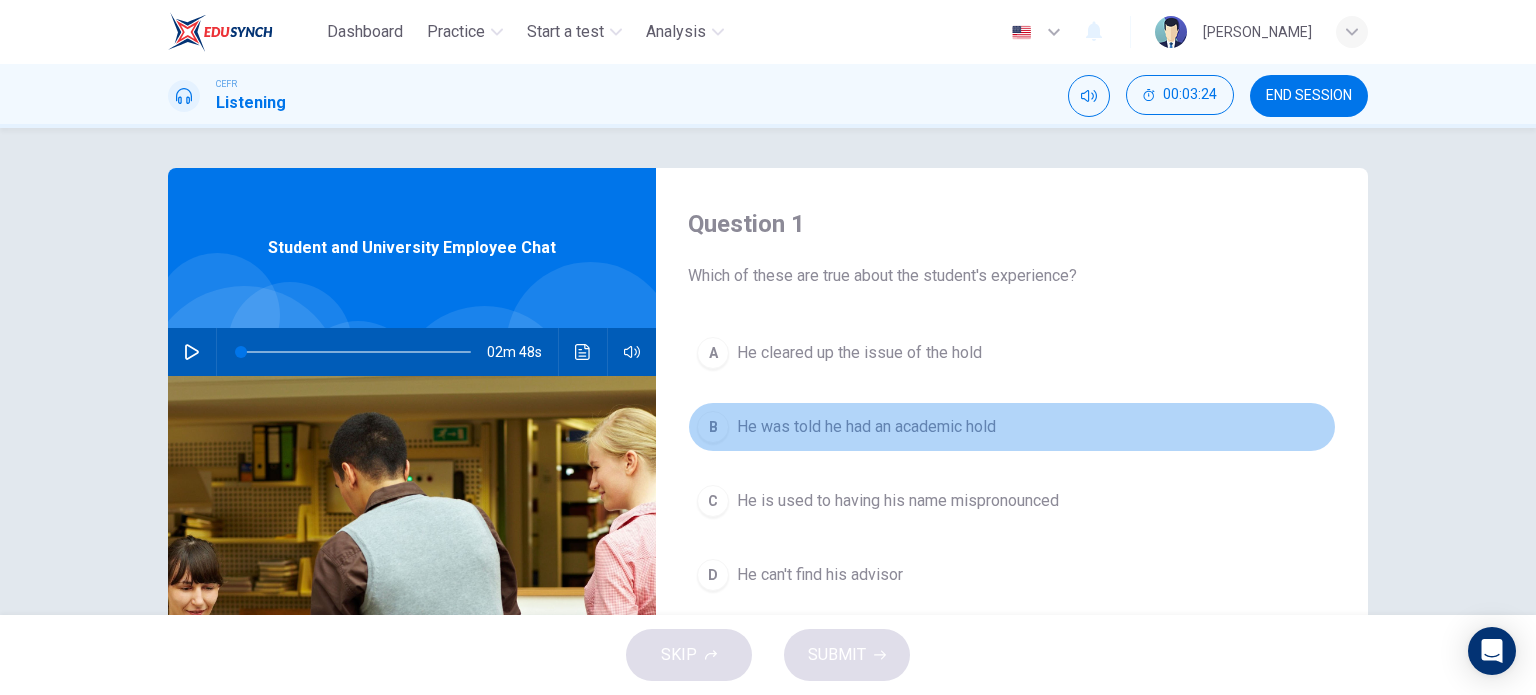 click on "B He was told he had an academic hold" at bounding box center (1012, 427) 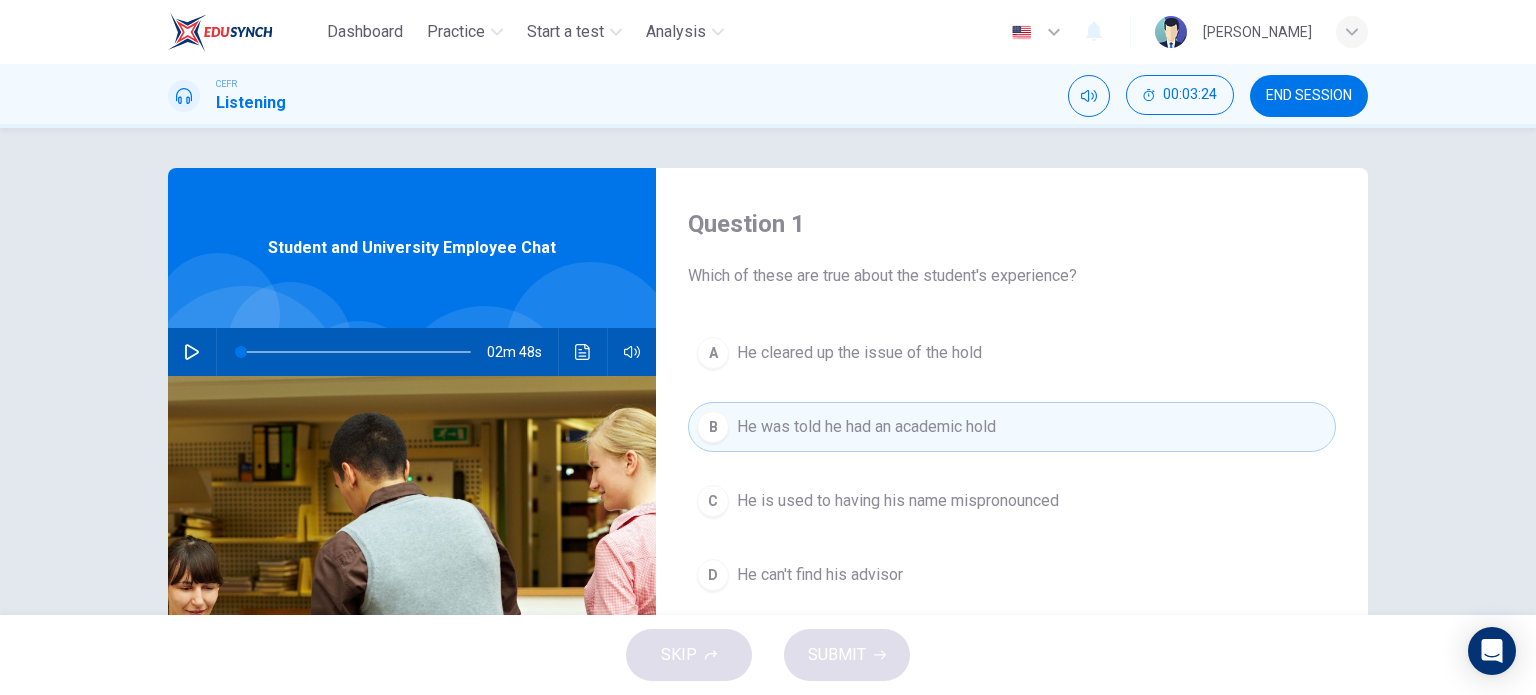 click on "C He is used to having his name mispronounced" at bounding box center (1012, 501) 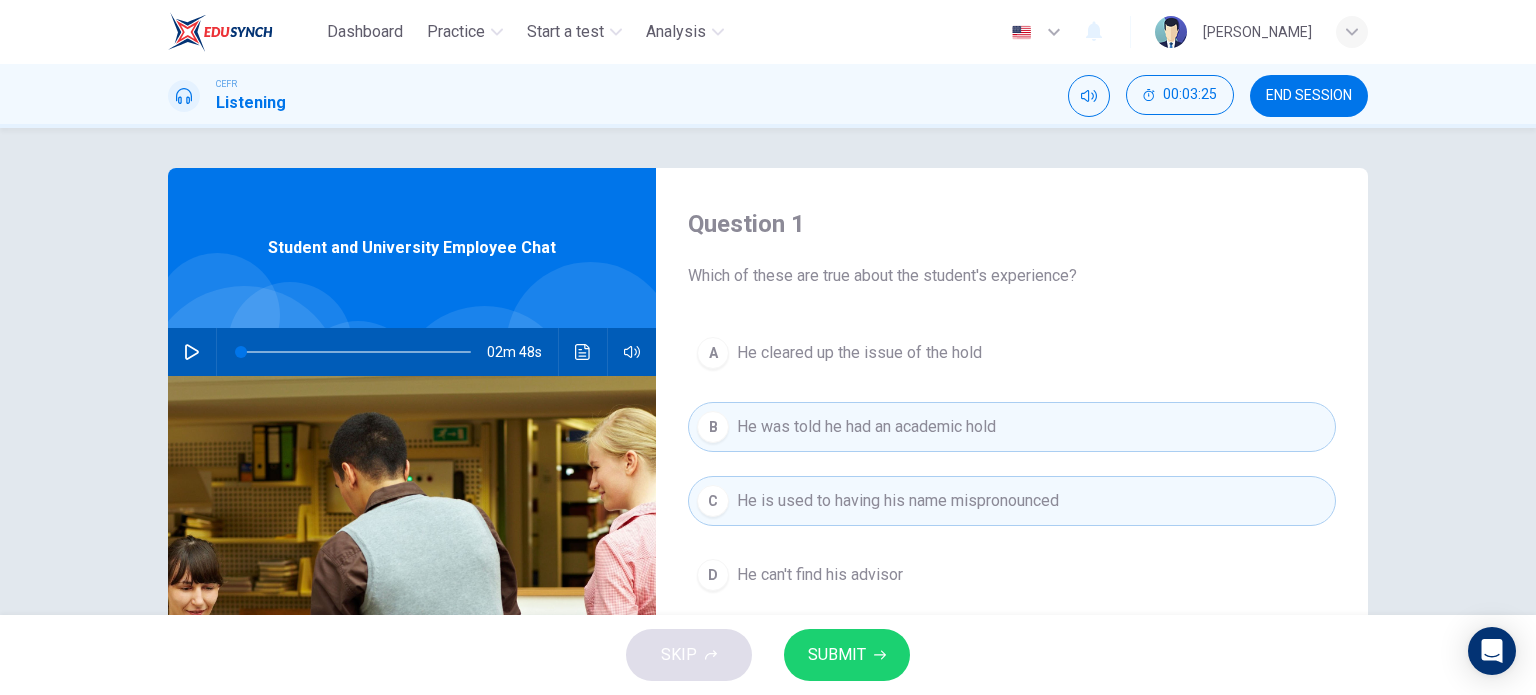 drag, startPoint x: 847, startPoint y: 420, endPoint x: 865, endPoint y: 361, distance: 61.68468 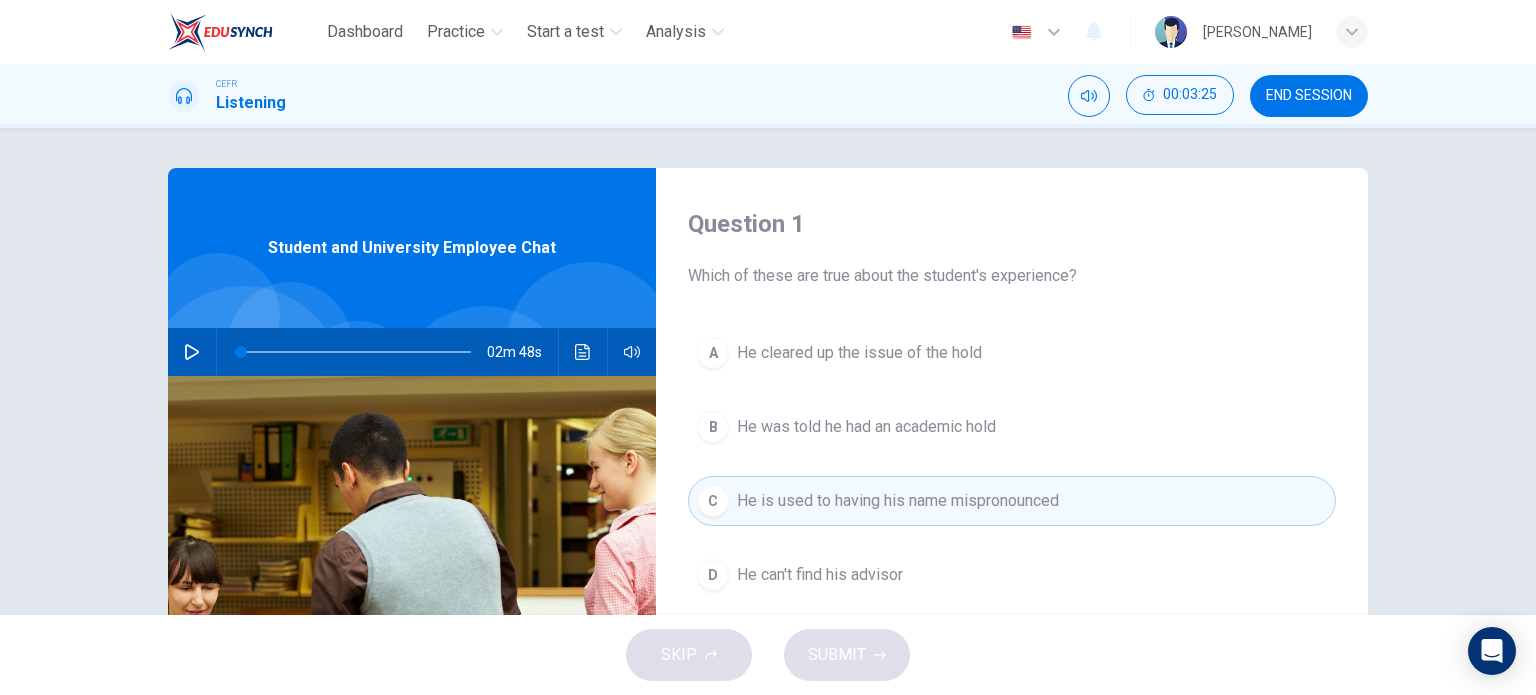 click on "He cleared up the issue of the hold" at bounding box center [859, 353] 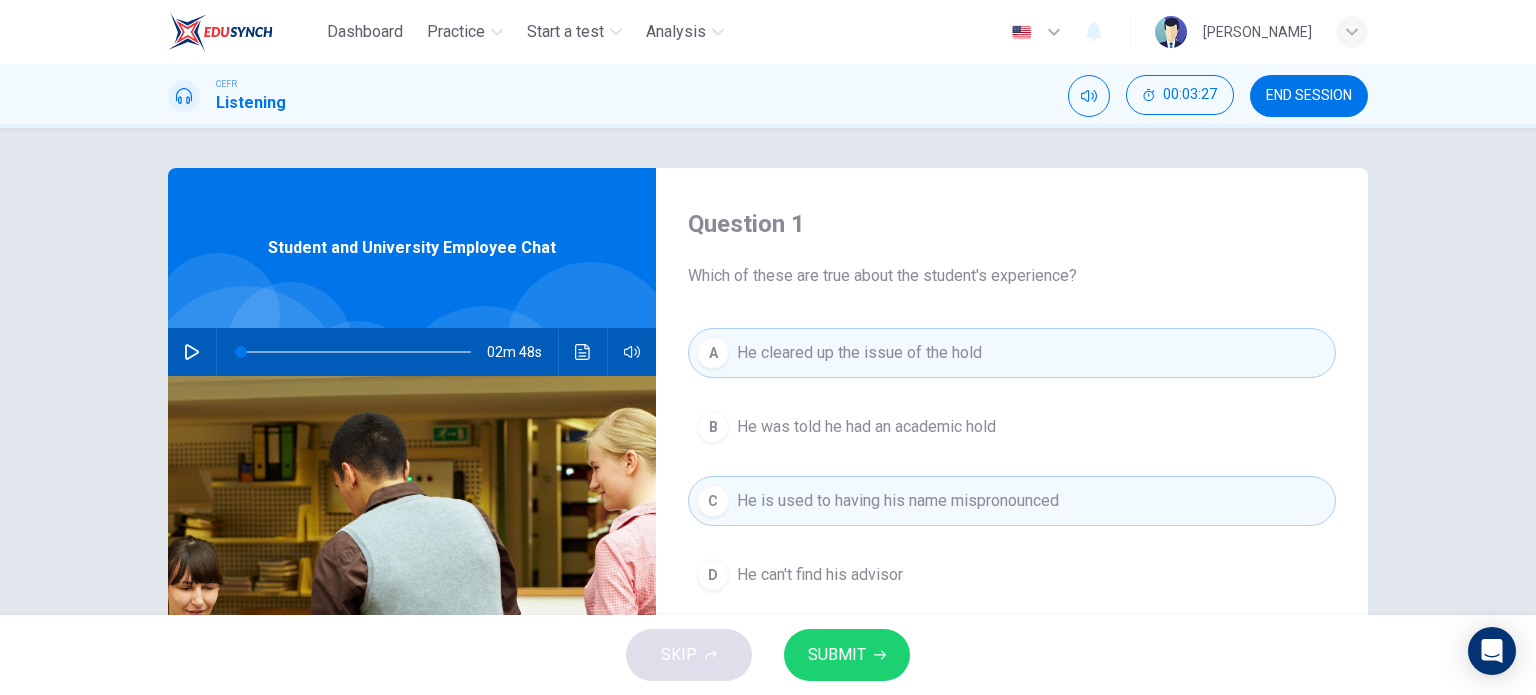click on "SUBMIT" at bounding box center [837, 655] 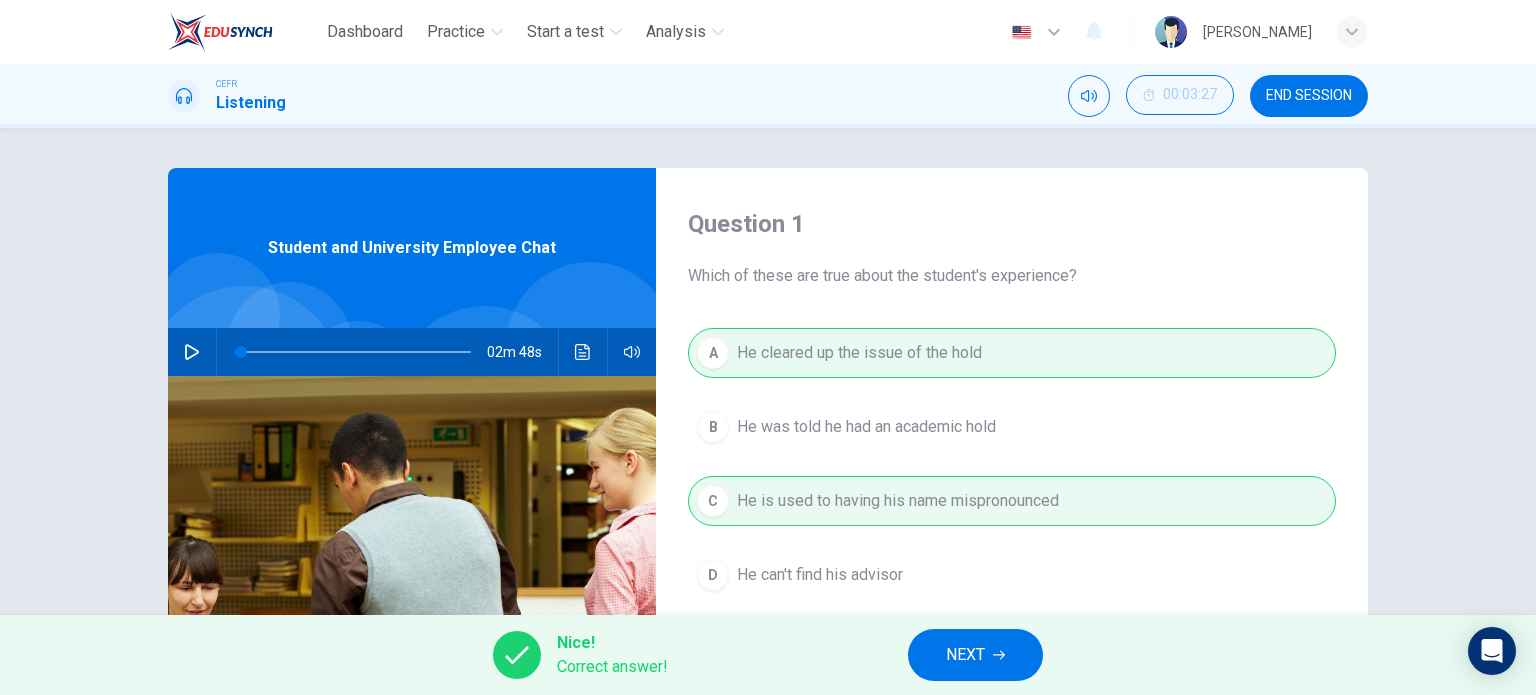 click on "NEXT" at bounding box center [975, 655] 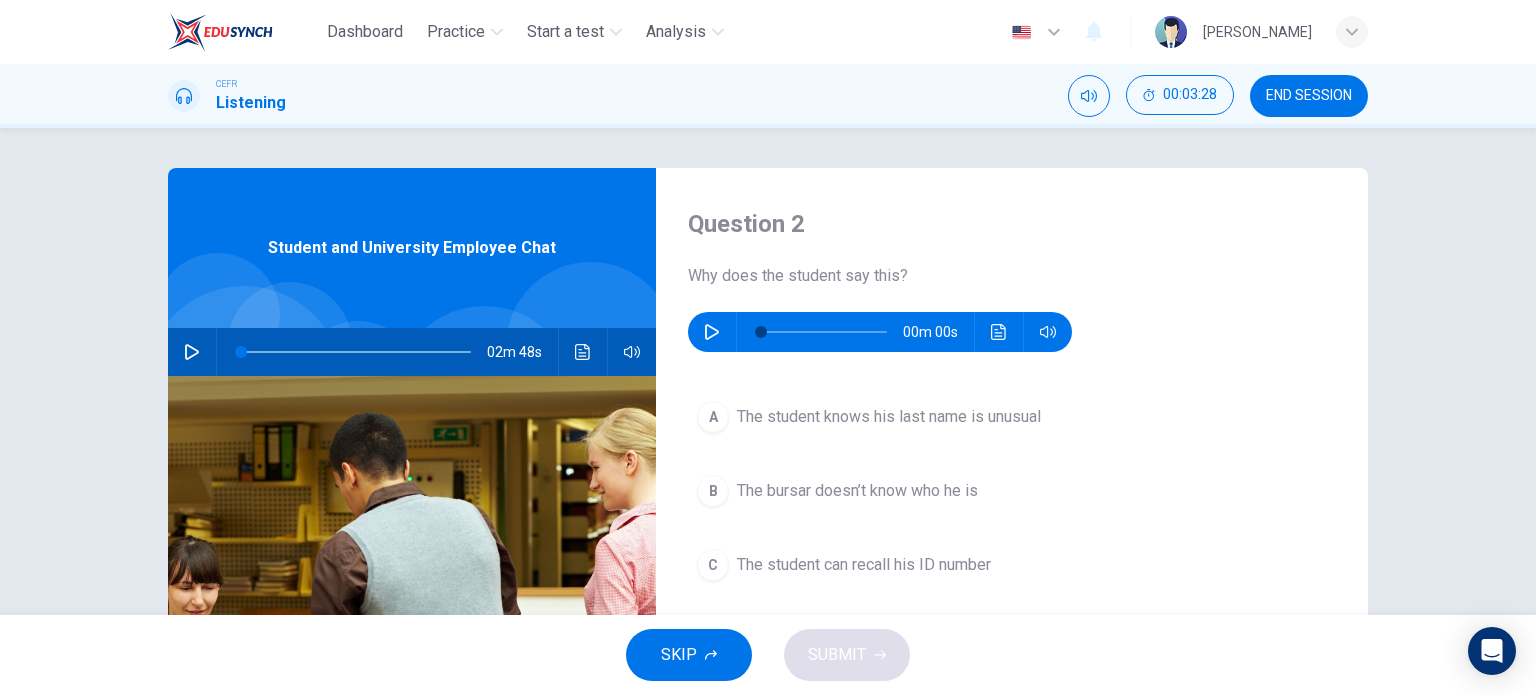 click 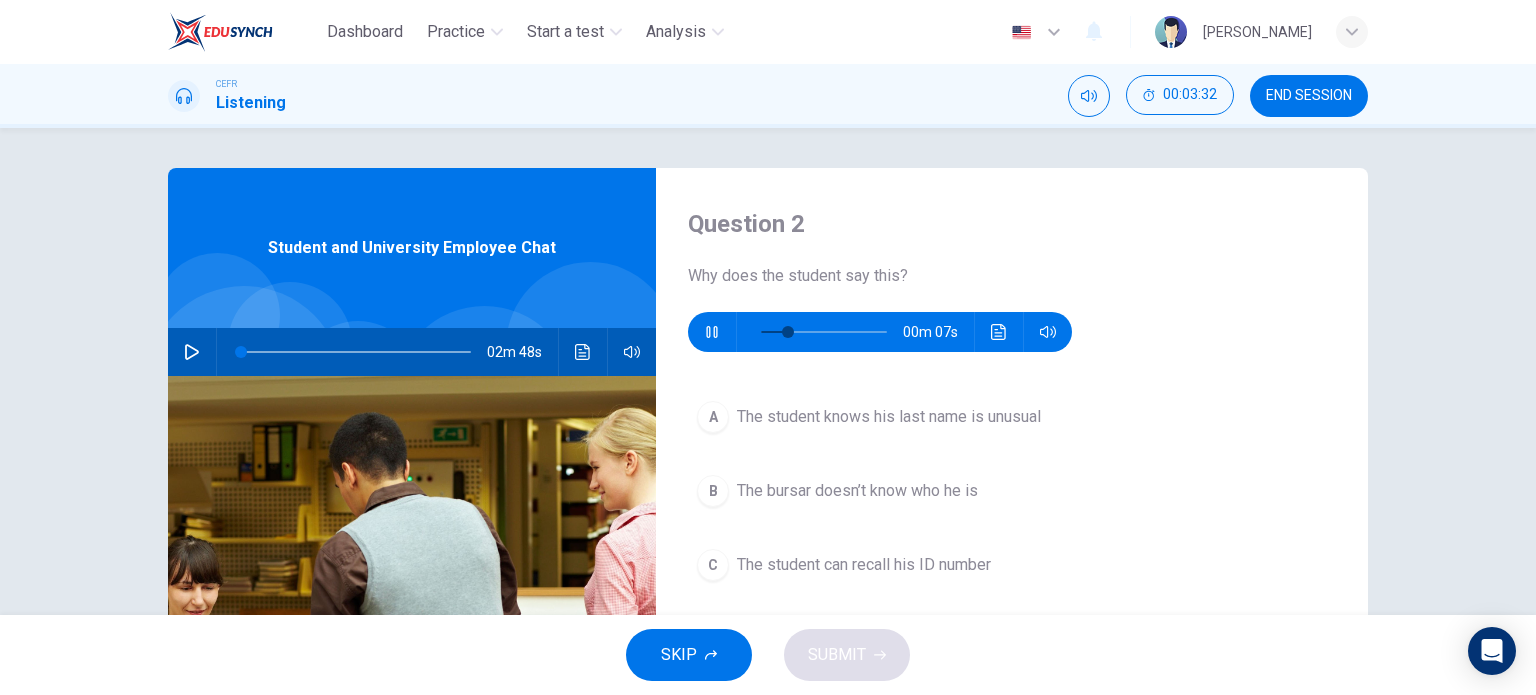scroll, scrollTop: 100, scrollLeft: 0, axis: vertical 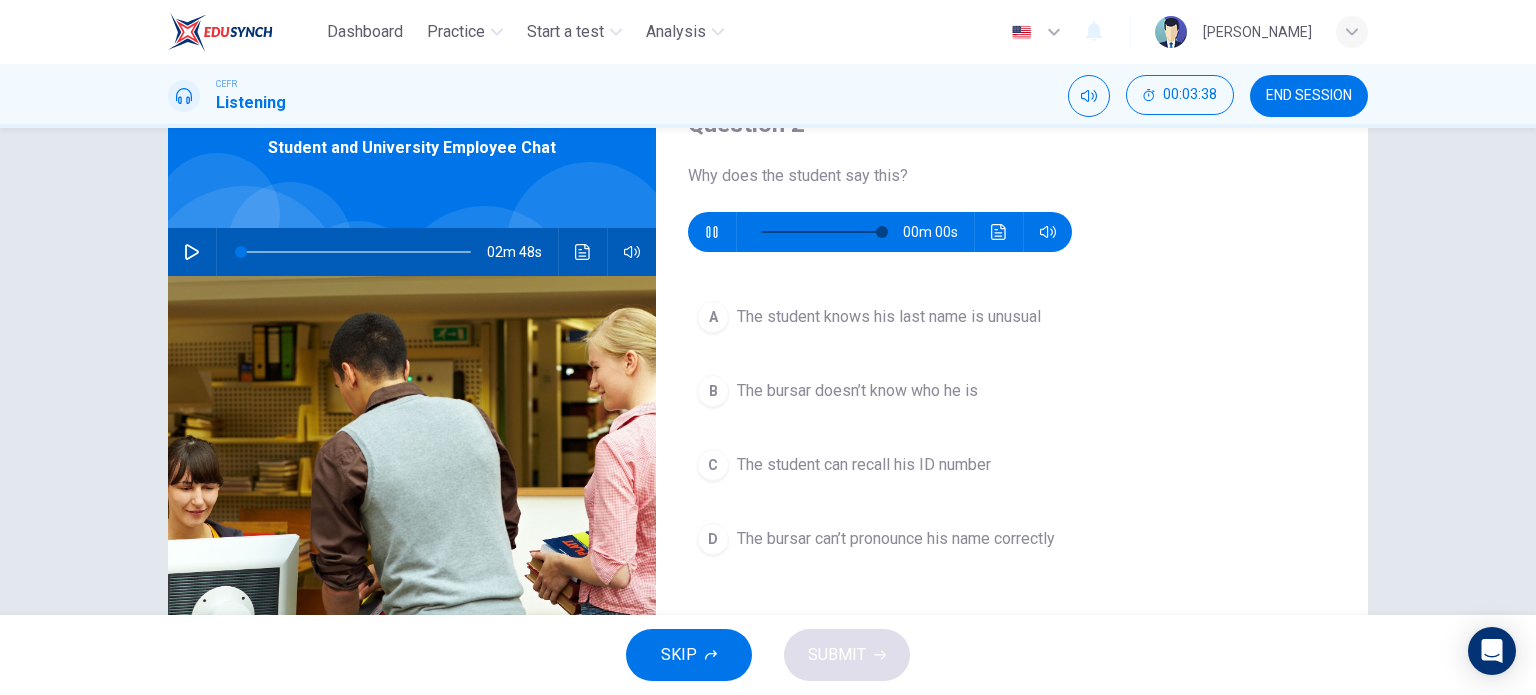type on "0" 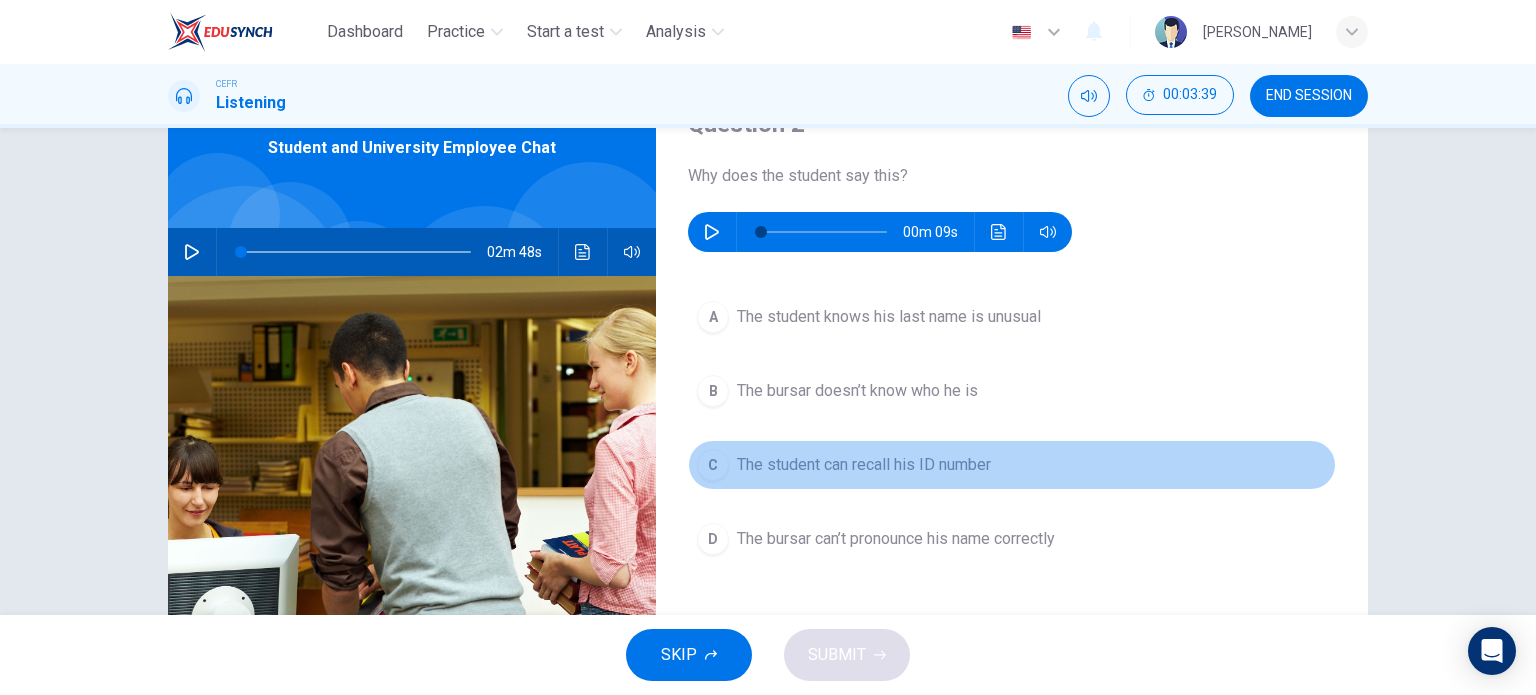 click on "The student can recall his ID number" at bounding box center [864, 465] 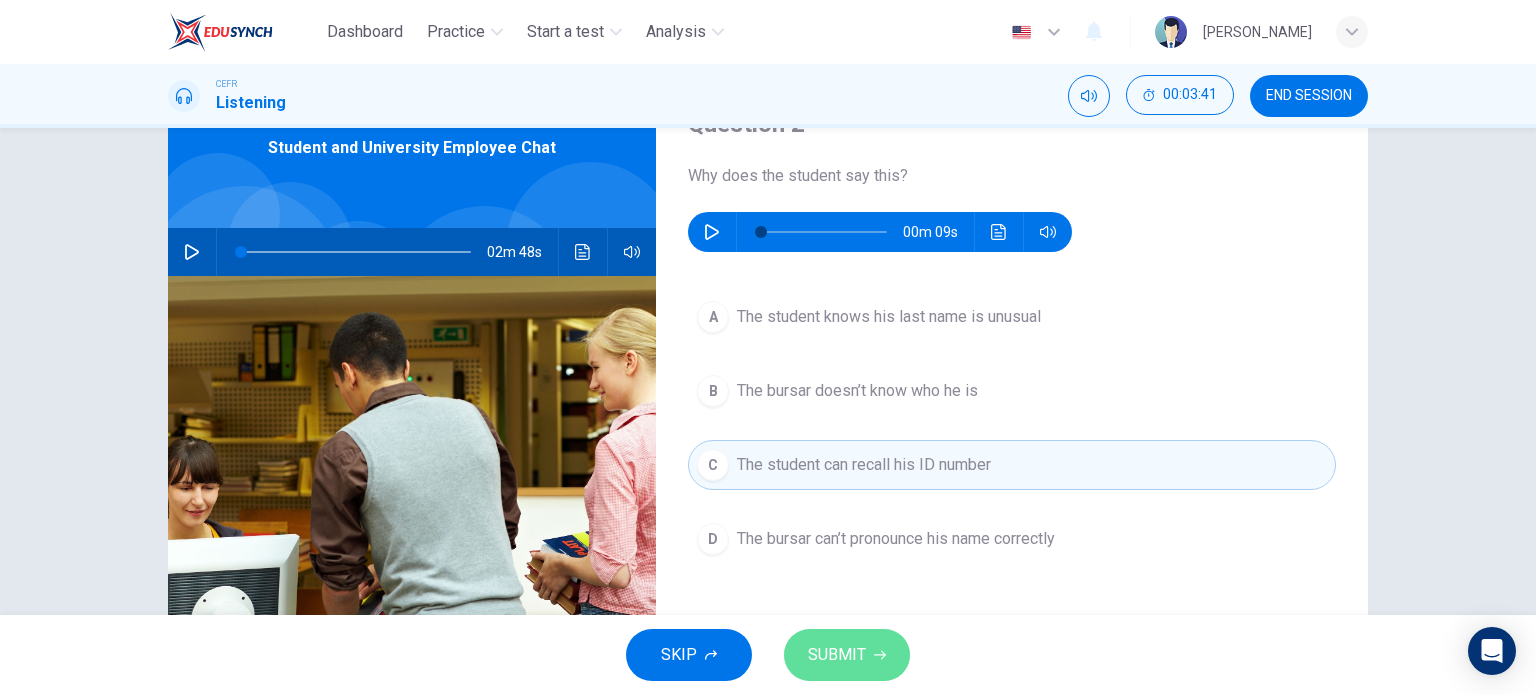 click on "SUBMIT" at bounding box center [837, 655] 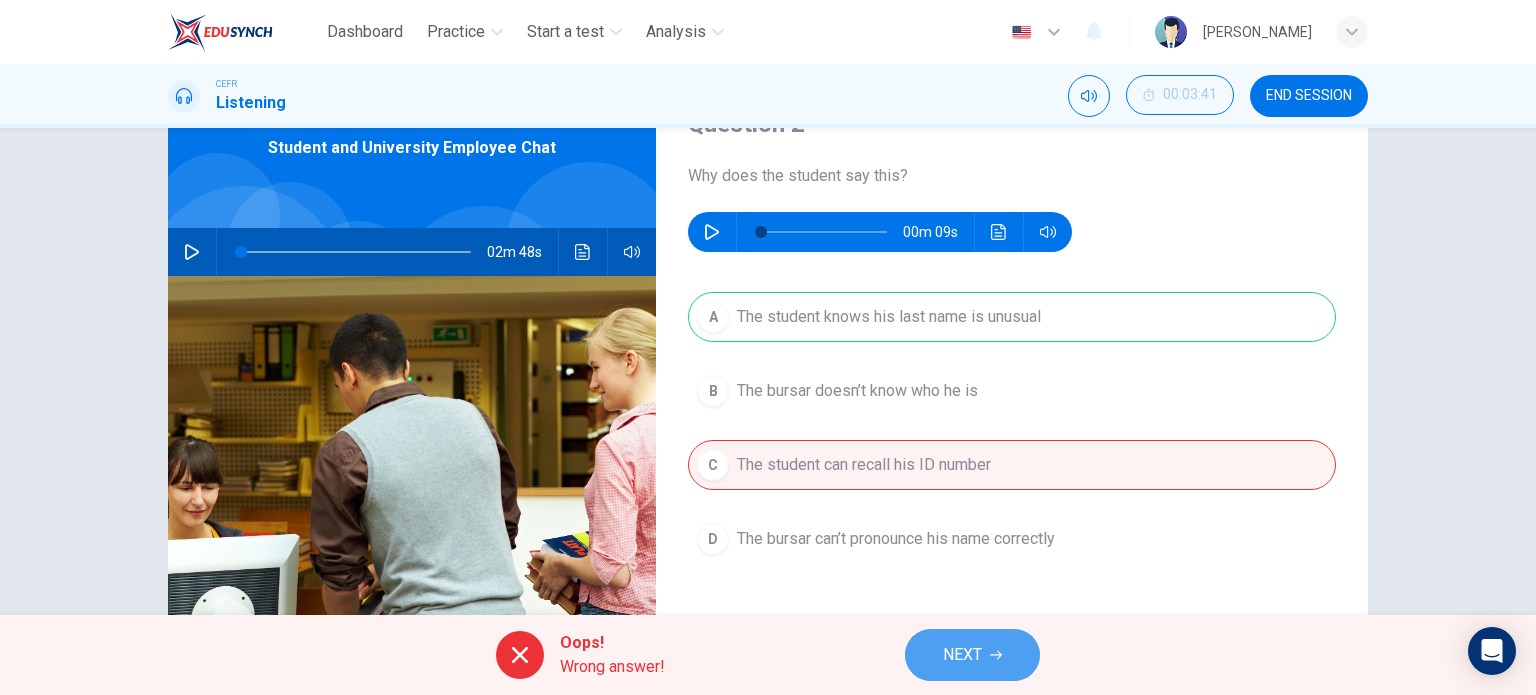 click on "NEXT" at bounding box center [962, 655] 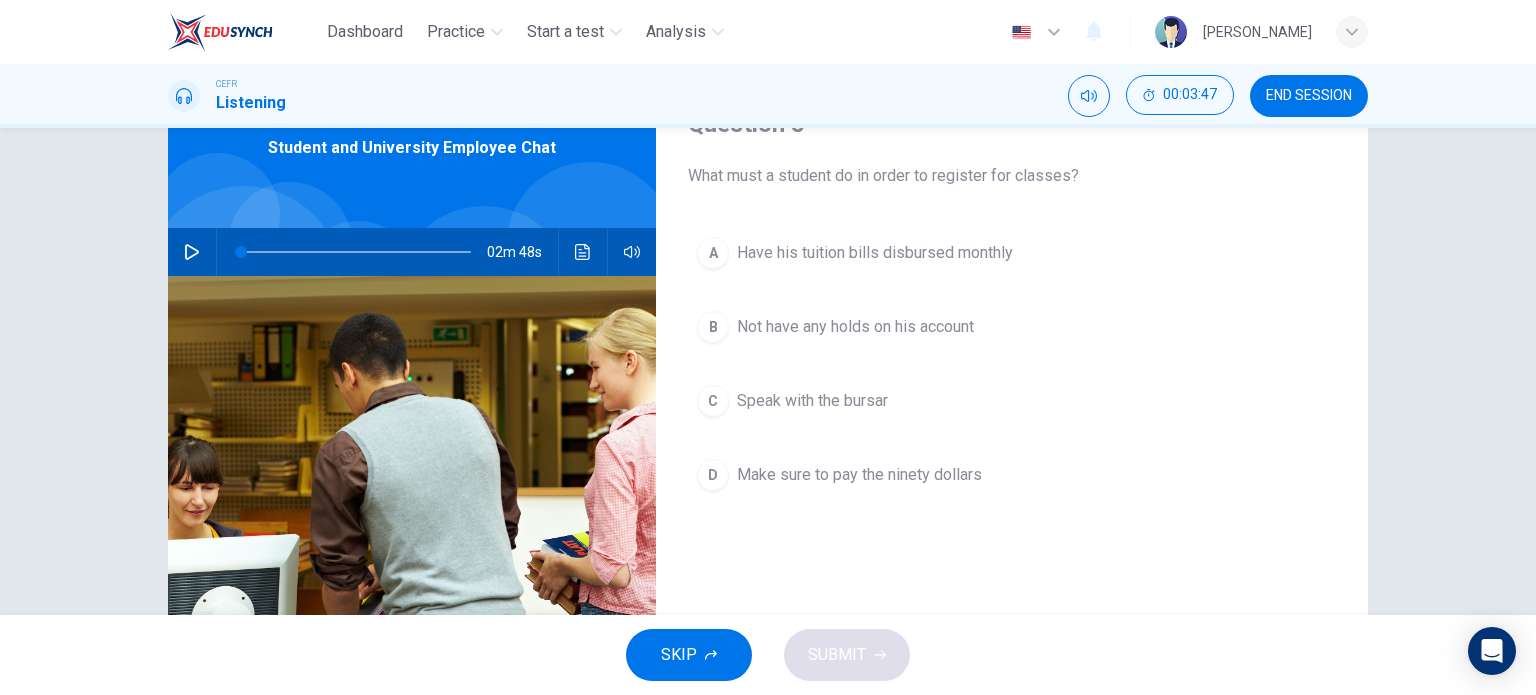 click on "Not have any holds on his account" at bounding box center [855, 327] 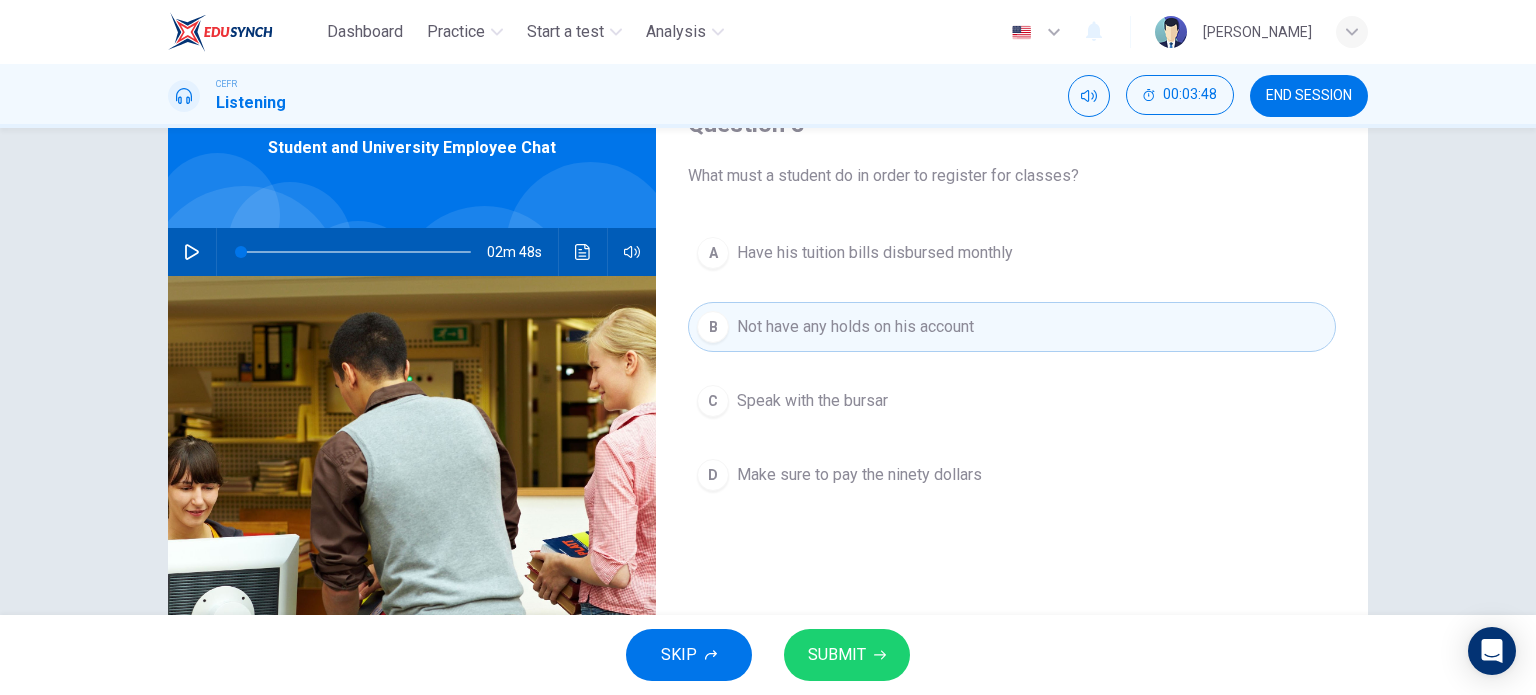 click on "SKIP SUBMIT" at bounding box center (768, 655) 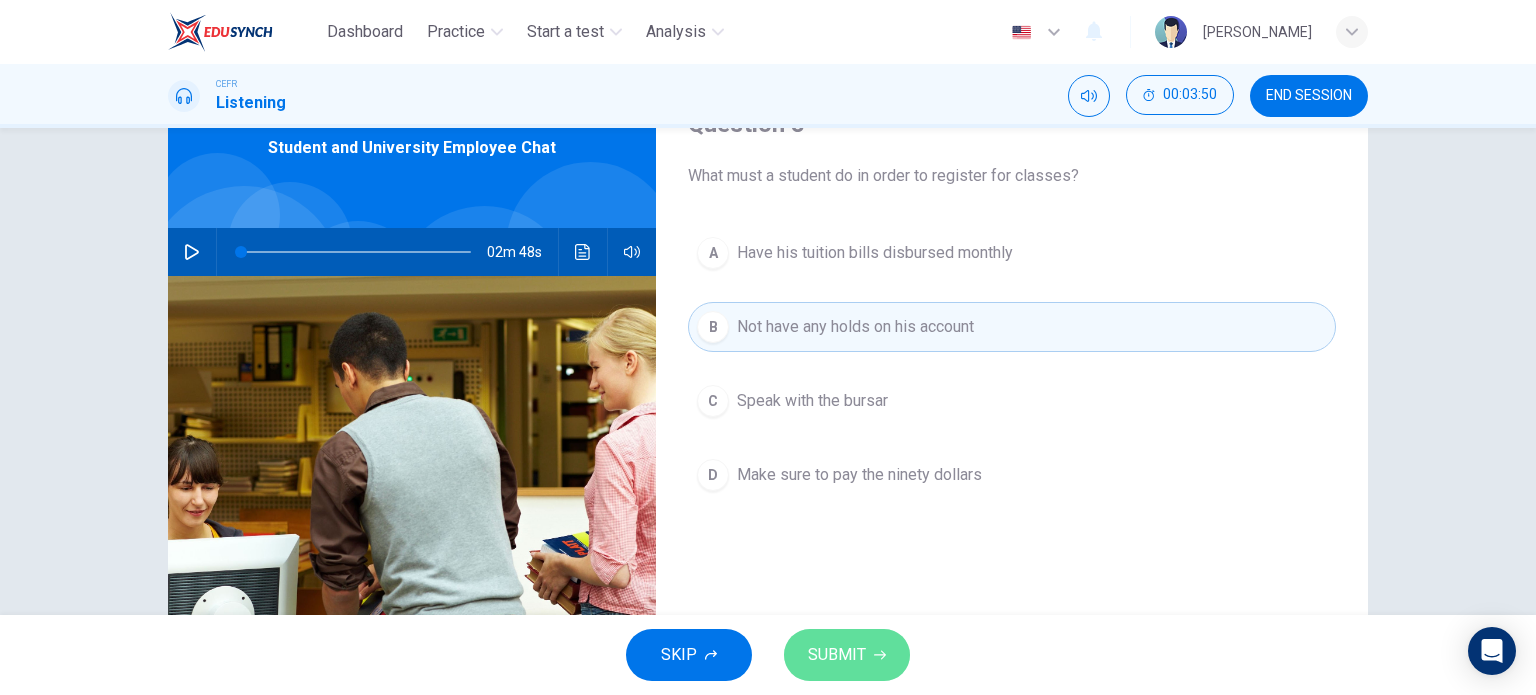 click on "SUBMIT" at bounding box center [837, 655] 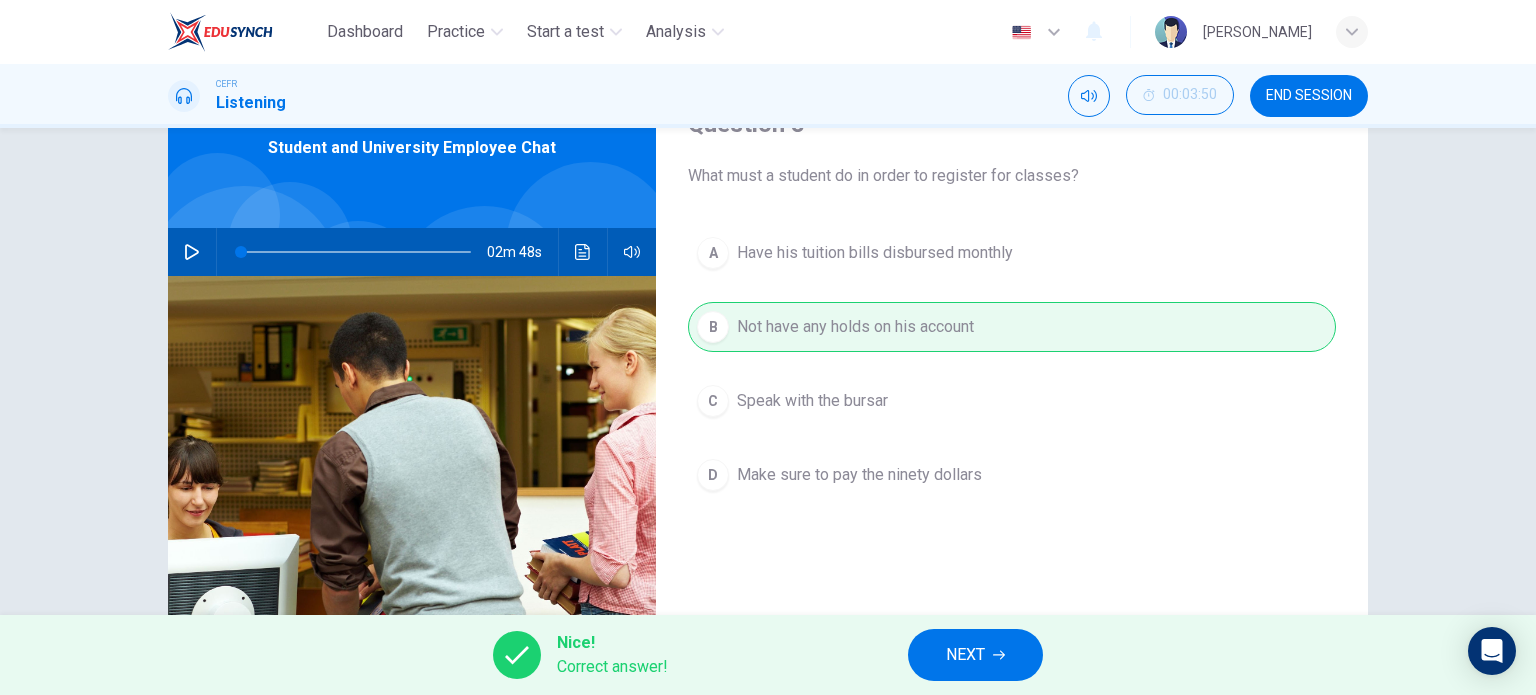click on "NEXT" at bounding box center (975, 655) 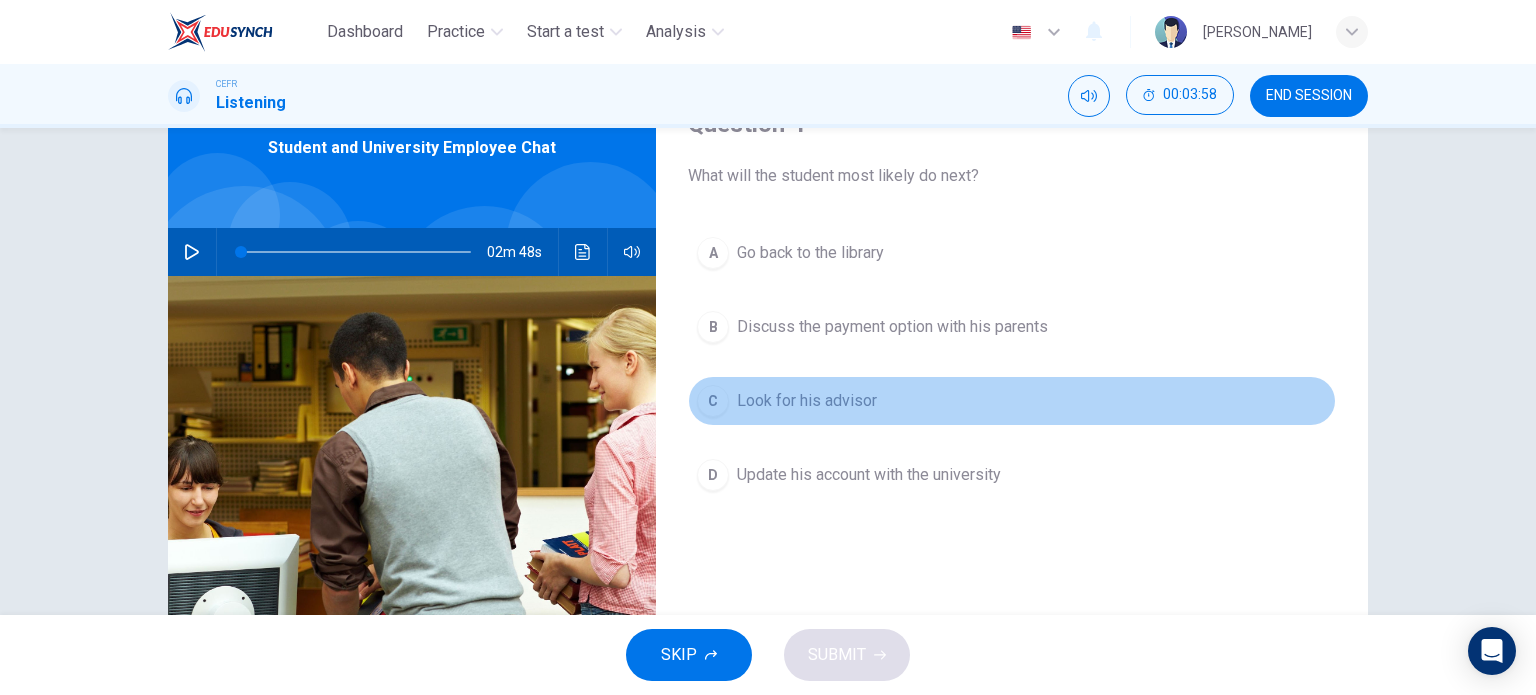 click on "Look for his advisor" at bounding box center [807, 401] 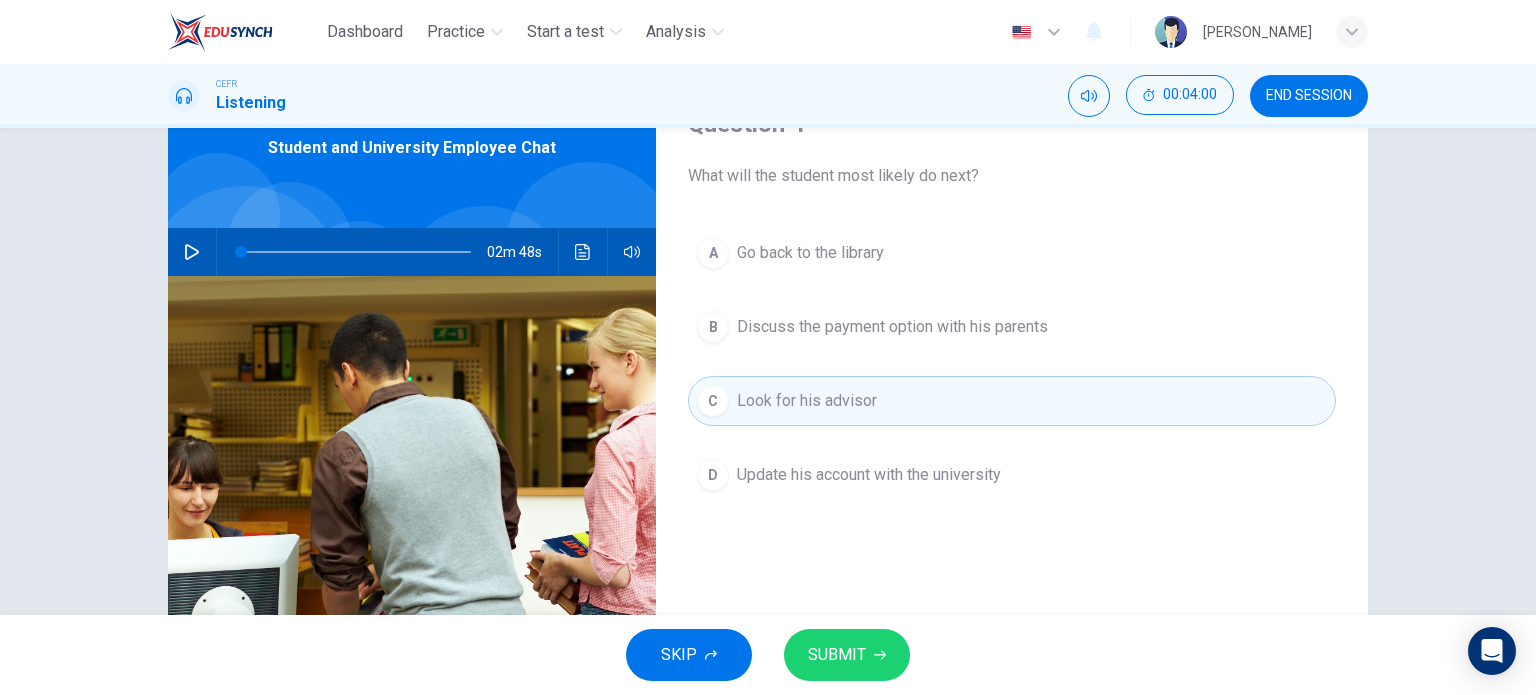 click on "SKIP SUBMIT" at bounding box center (768, 655) 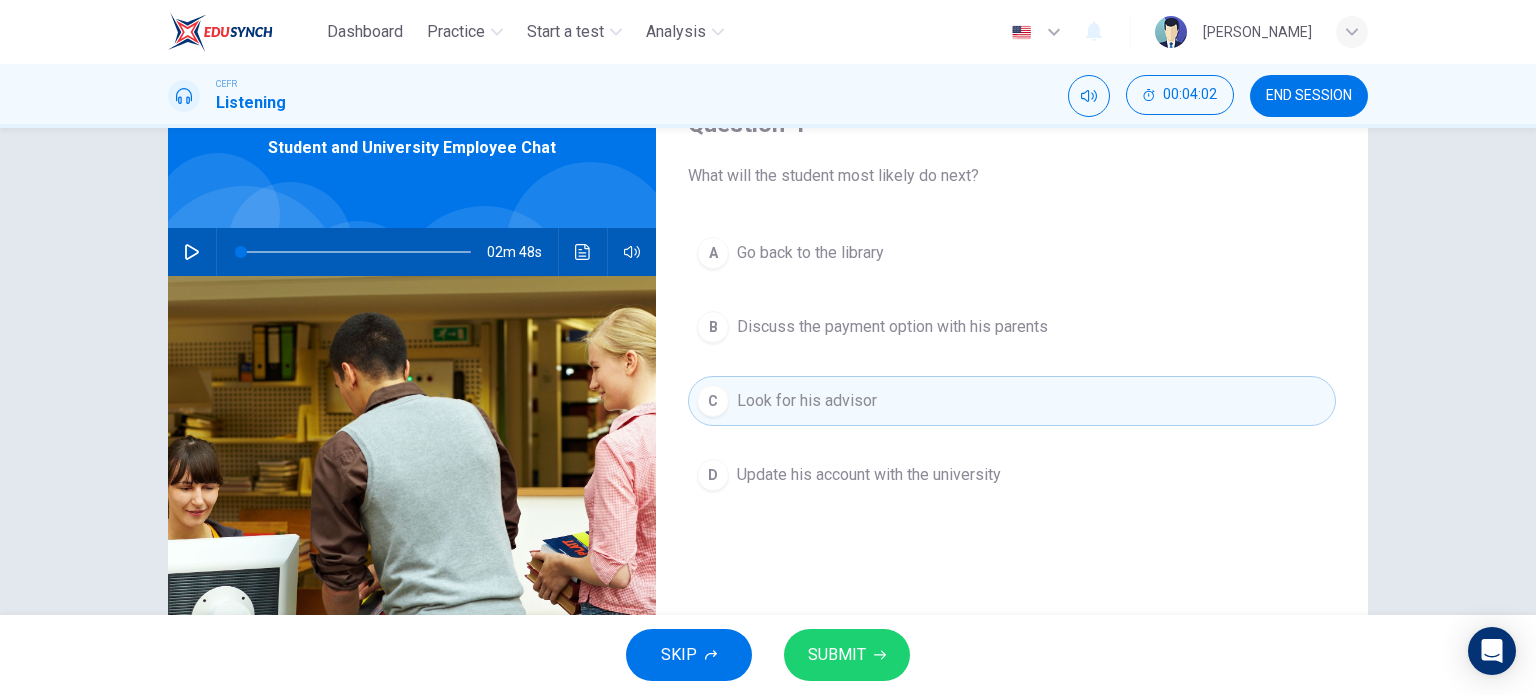 click on "SUBMIT" at bounding box center (837, 655) 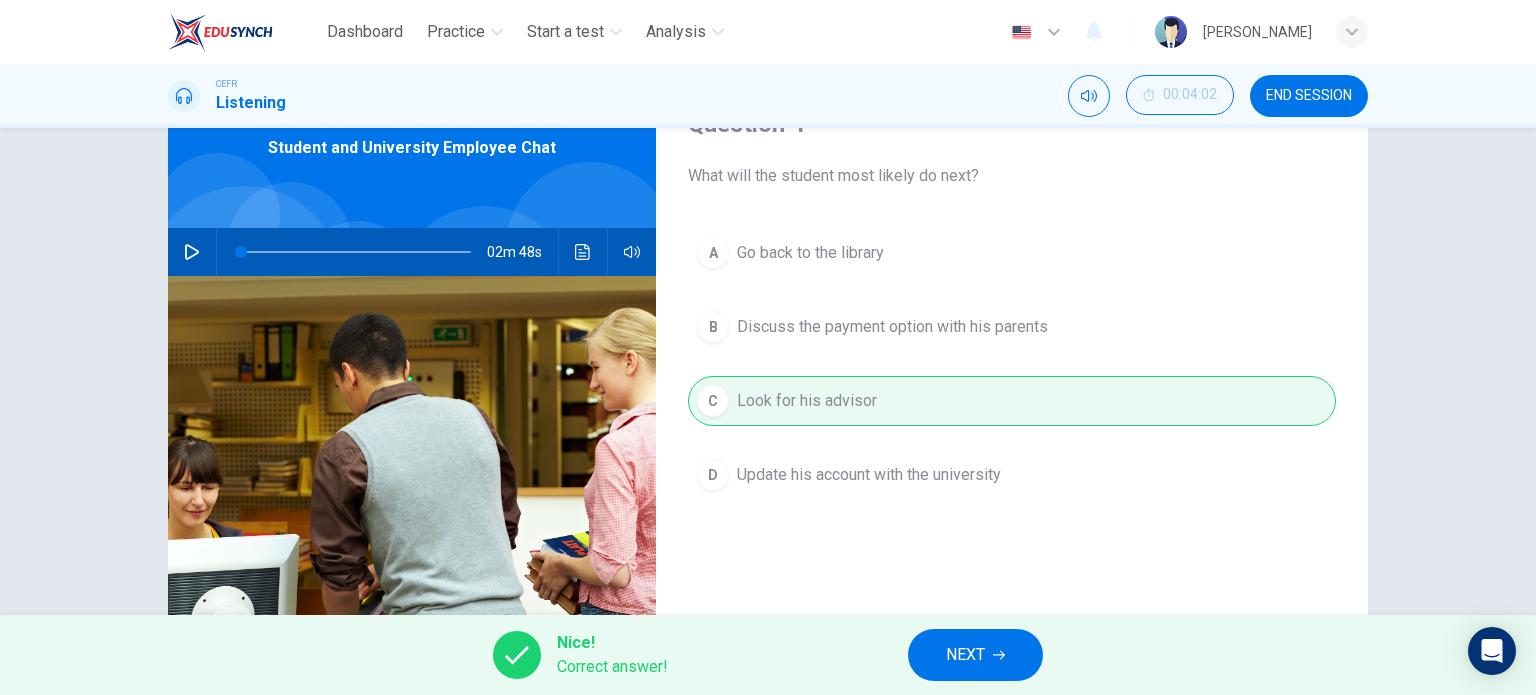 click on "NEXT" at bounding box center [975, 655] 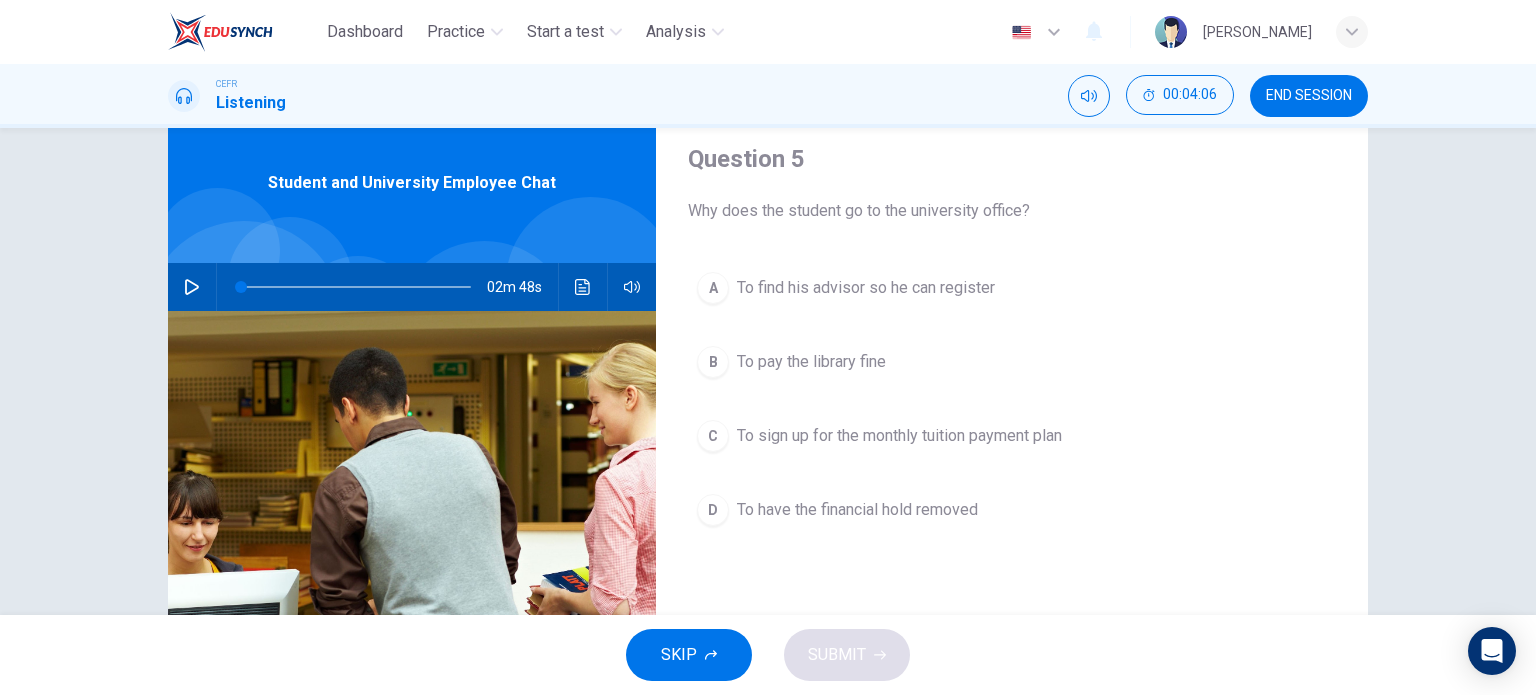 scroll, scrollTop: 100, scrollLeft: 0, axis: vertical 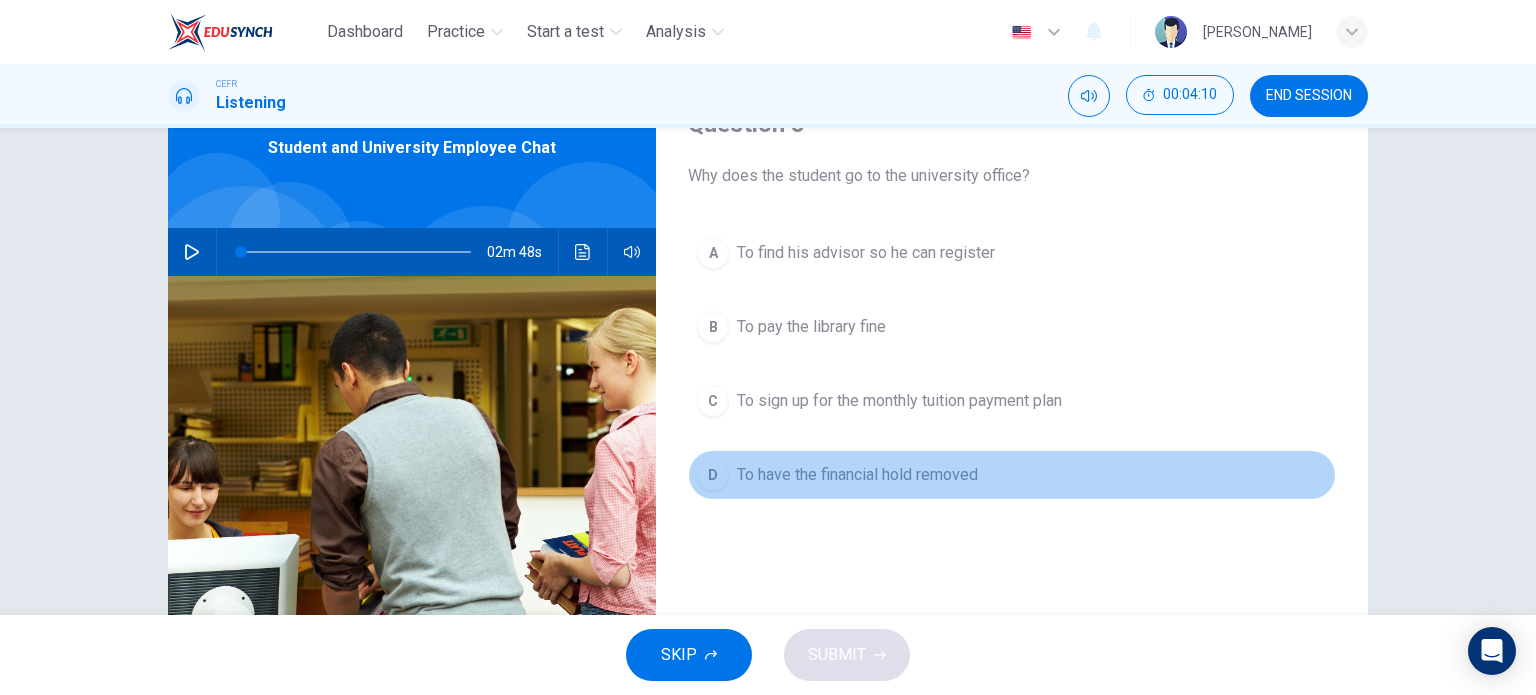 drag, startPoint x: 914, startPoint y: 482, endPoint x: 924, endPoint y: 499, distance: 19.723083 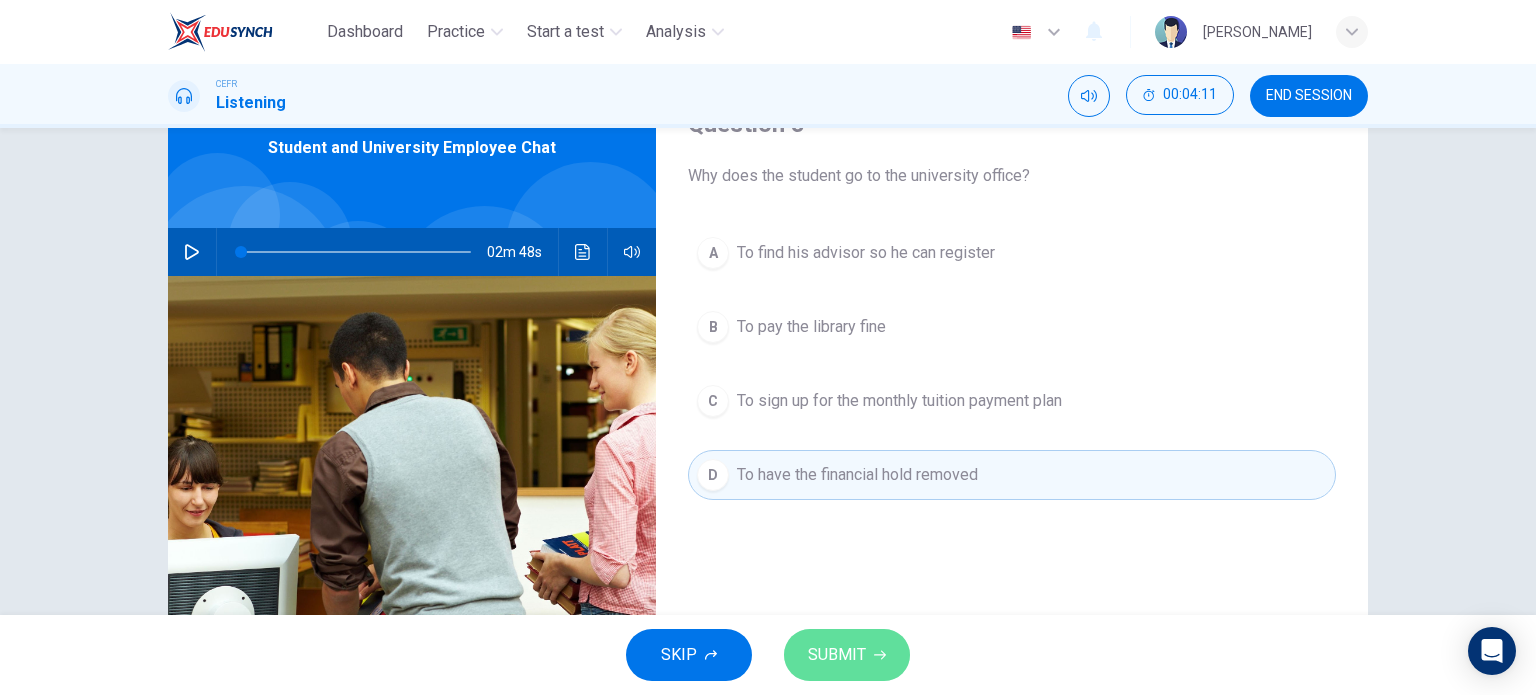 click on "SUBMIT" at bounding box center [847, 655] 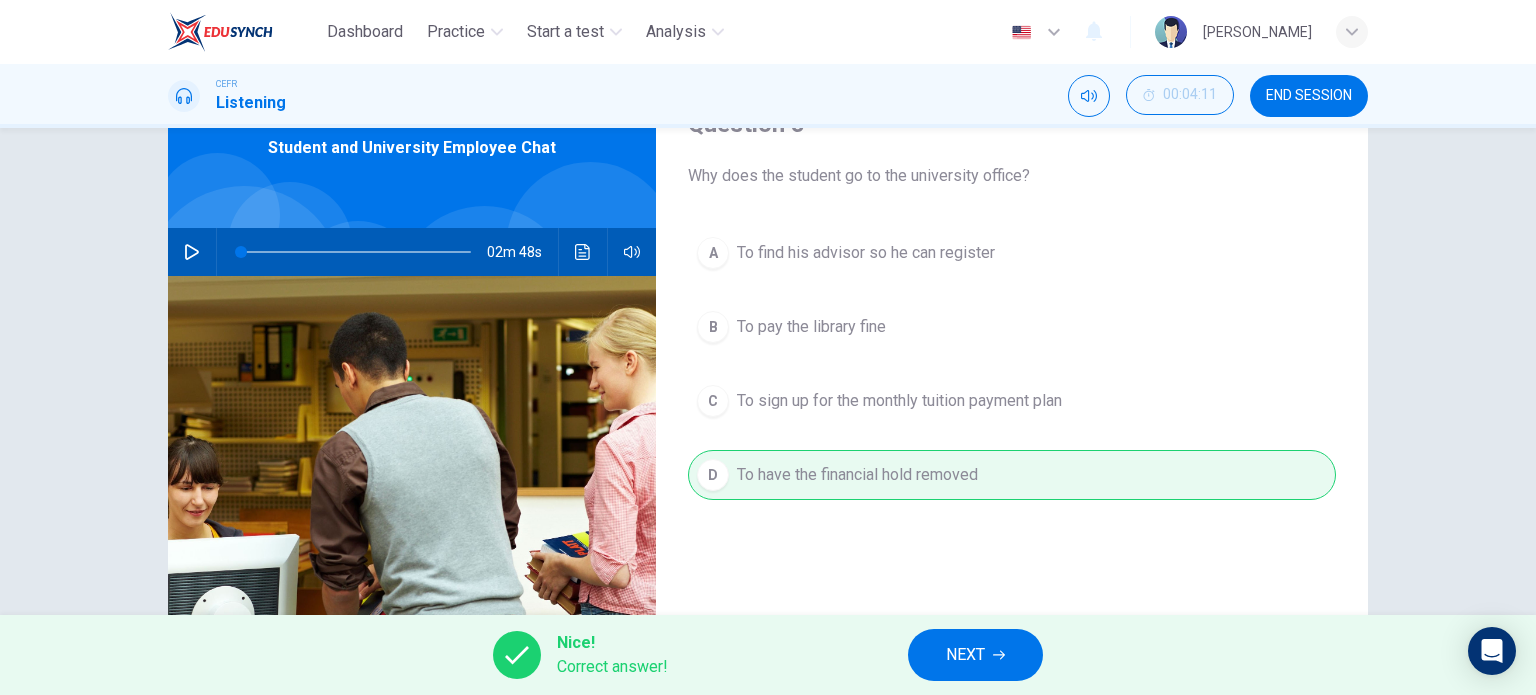 click on "NEXT" at bounding box center [965, 655] 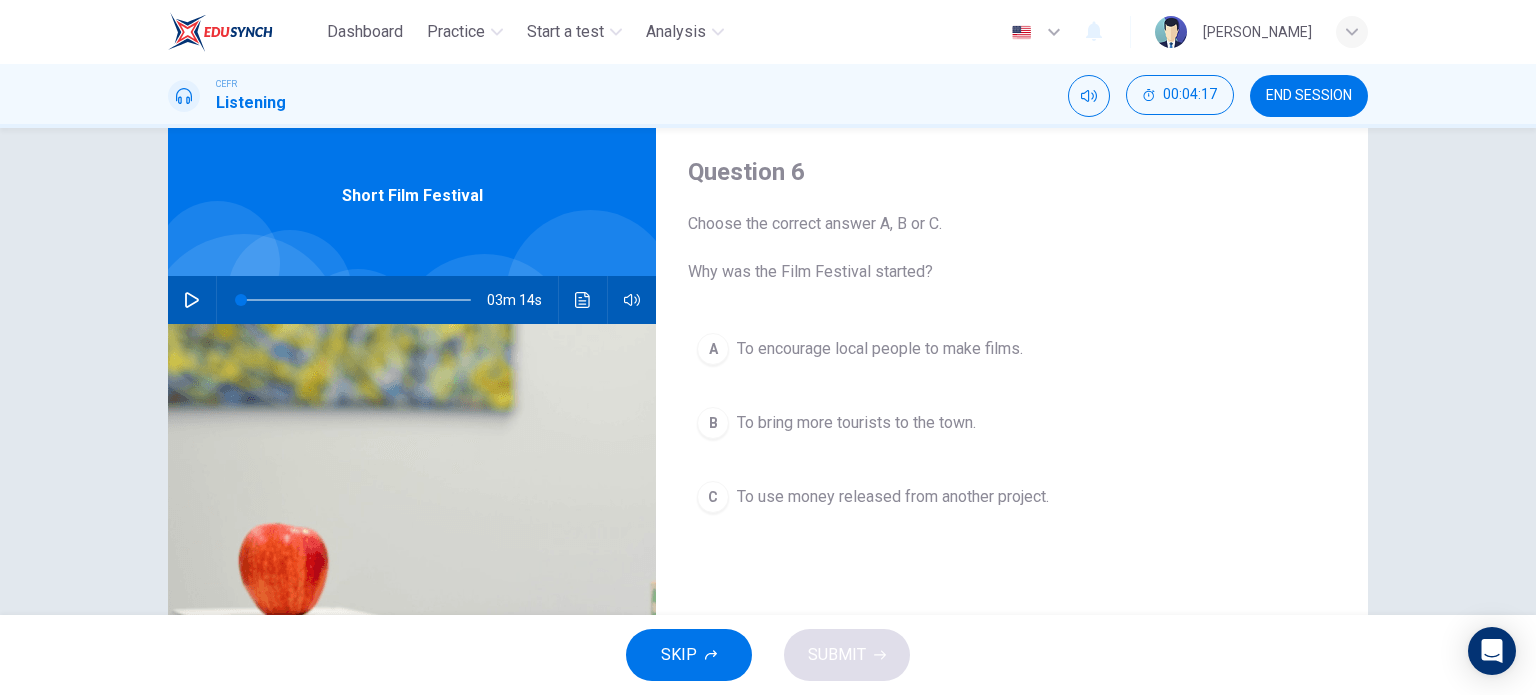 scroll, scrollTop: 100, scrollLeft: 0, axis: vertical 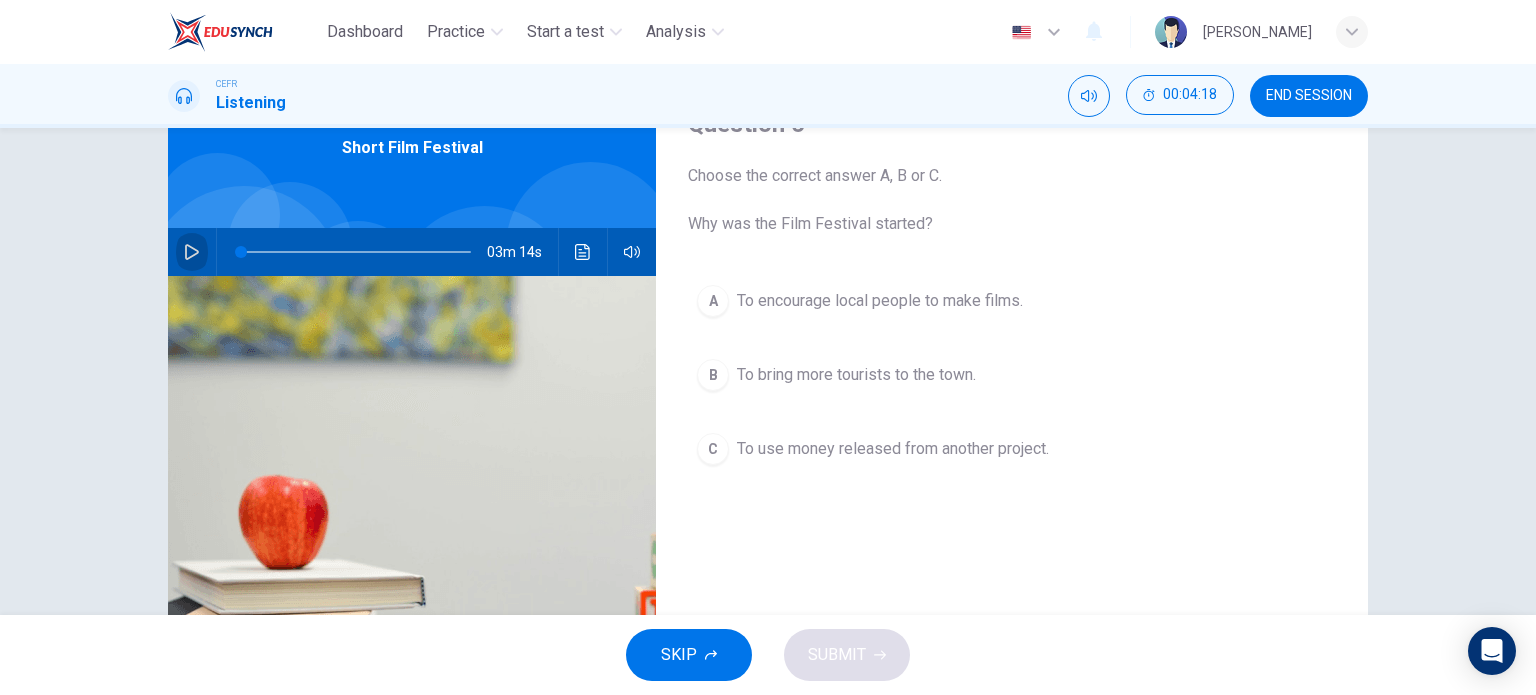 click 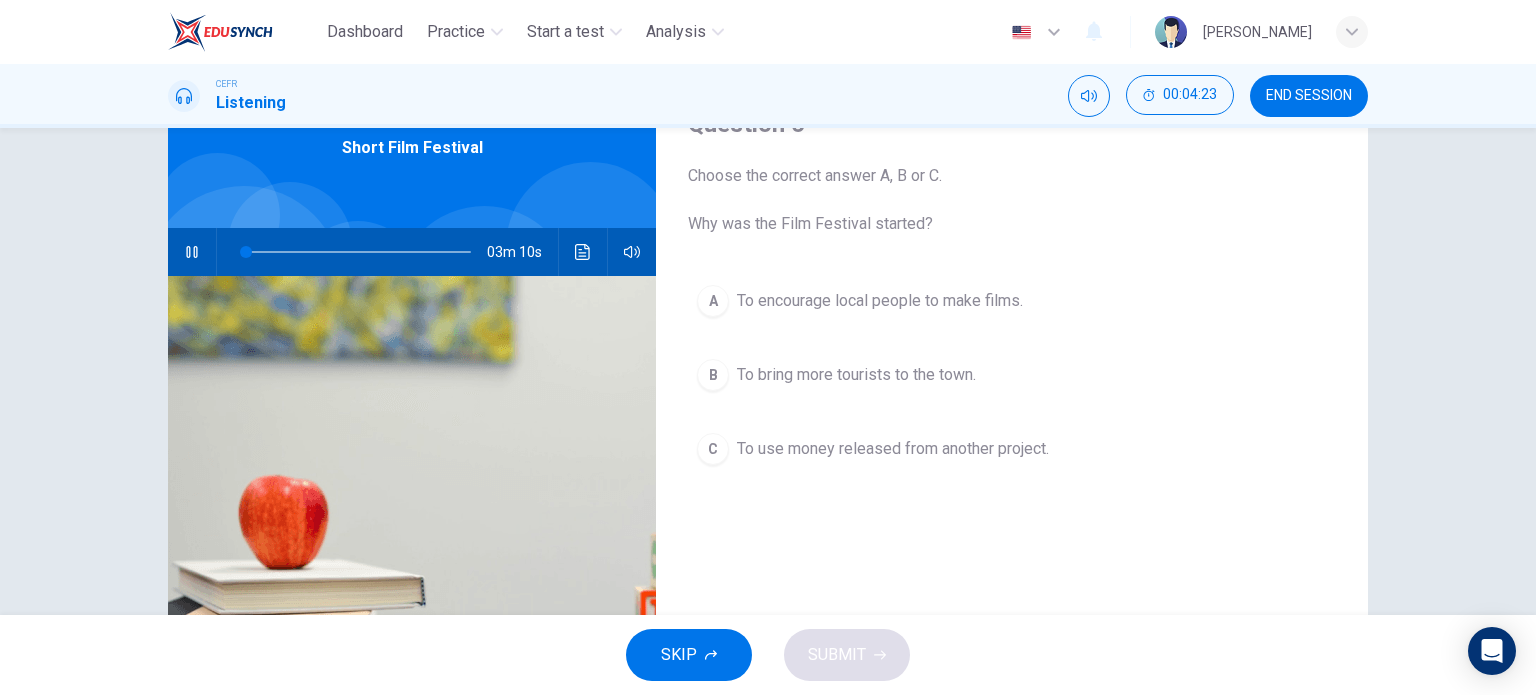 click 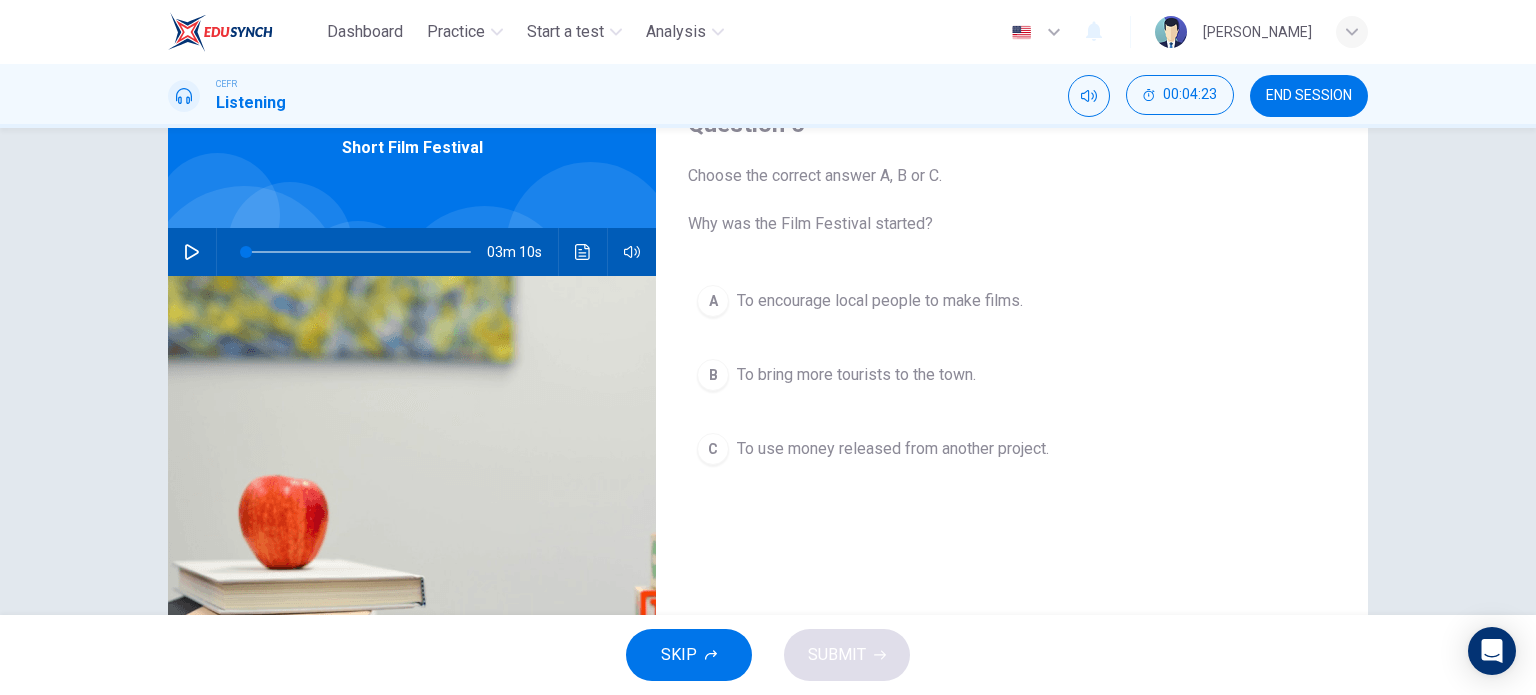 type on "2" 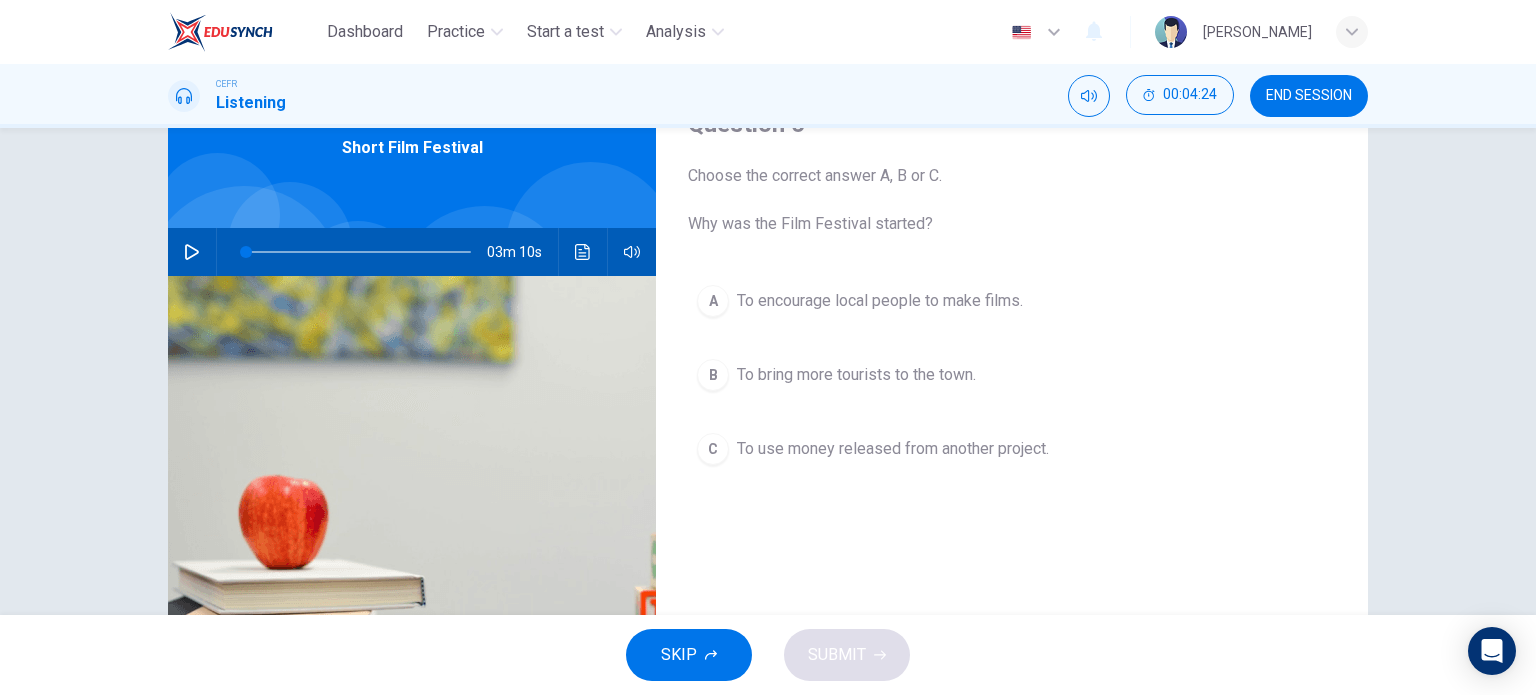 drag, startPoint x: 1284, startPoint y: 111, endPoint x: 1292, endPoint y: 99, distance: 14.422205 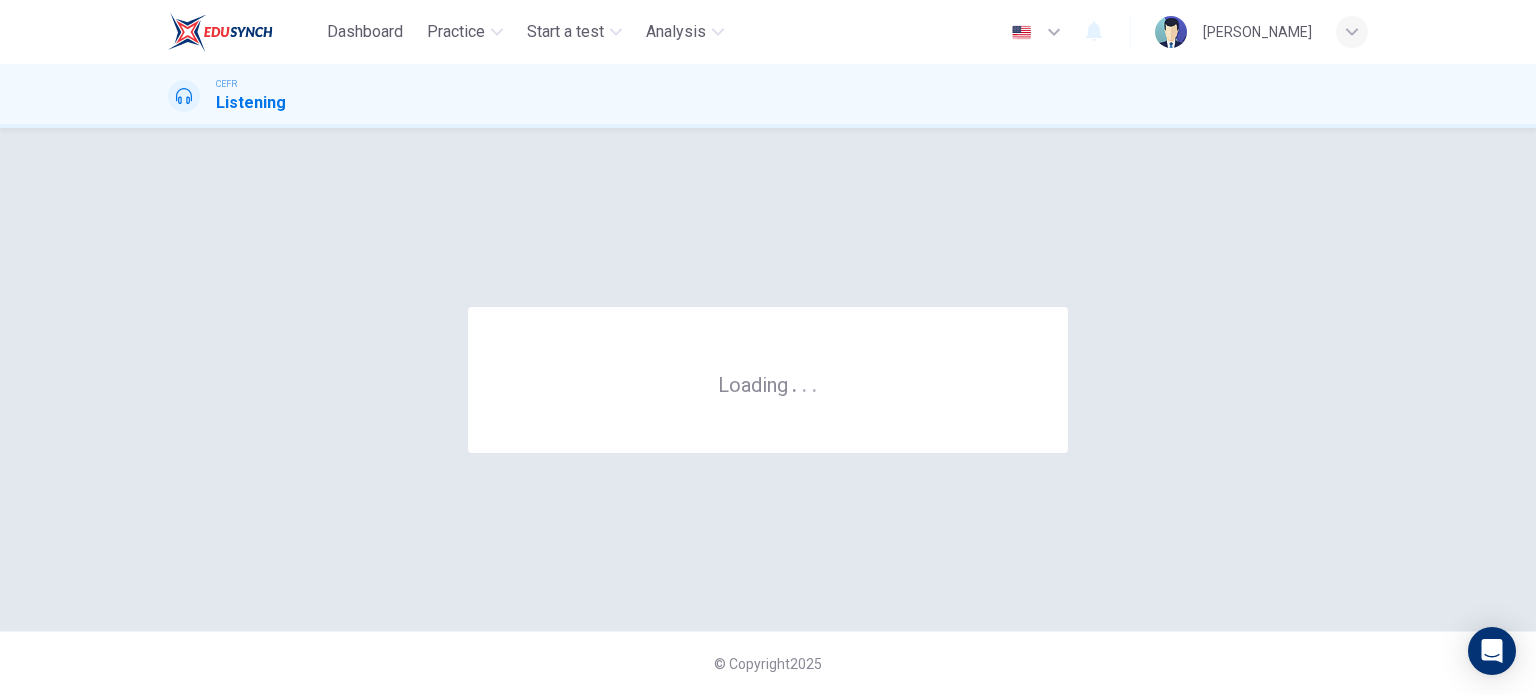scroll, scrollTop: 0, scrollLeft: 0, axis: both 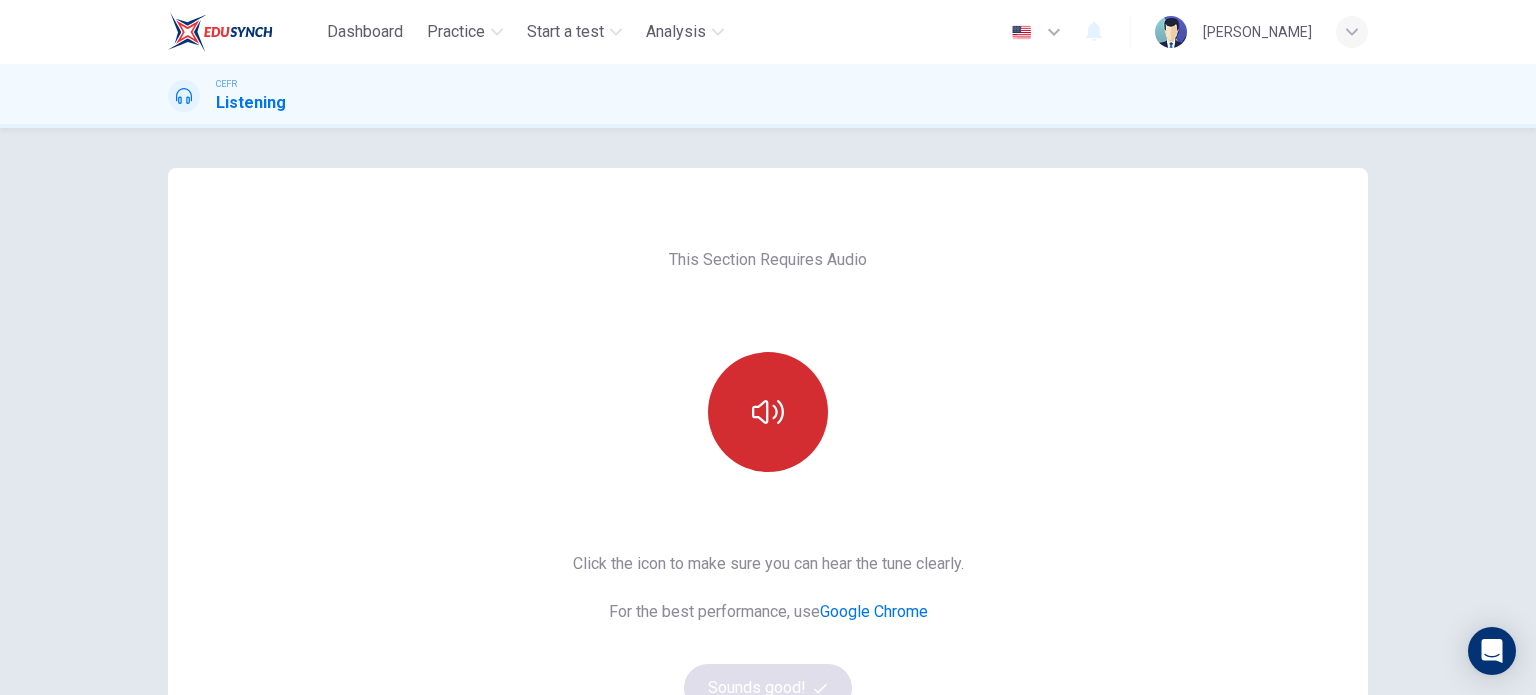 click at bounding box center (768, 412) 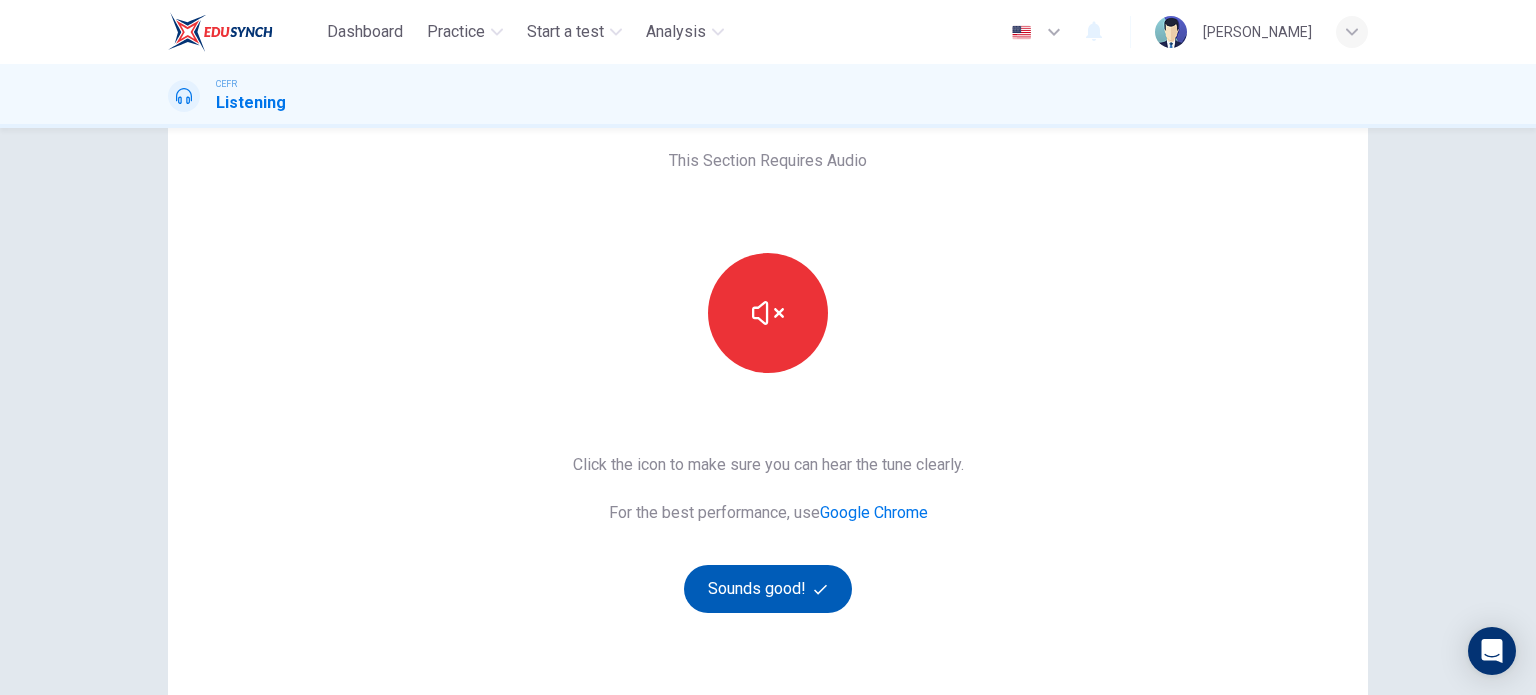scroll, scrollTop: 200, scrollLeft: 0, axis: vertical 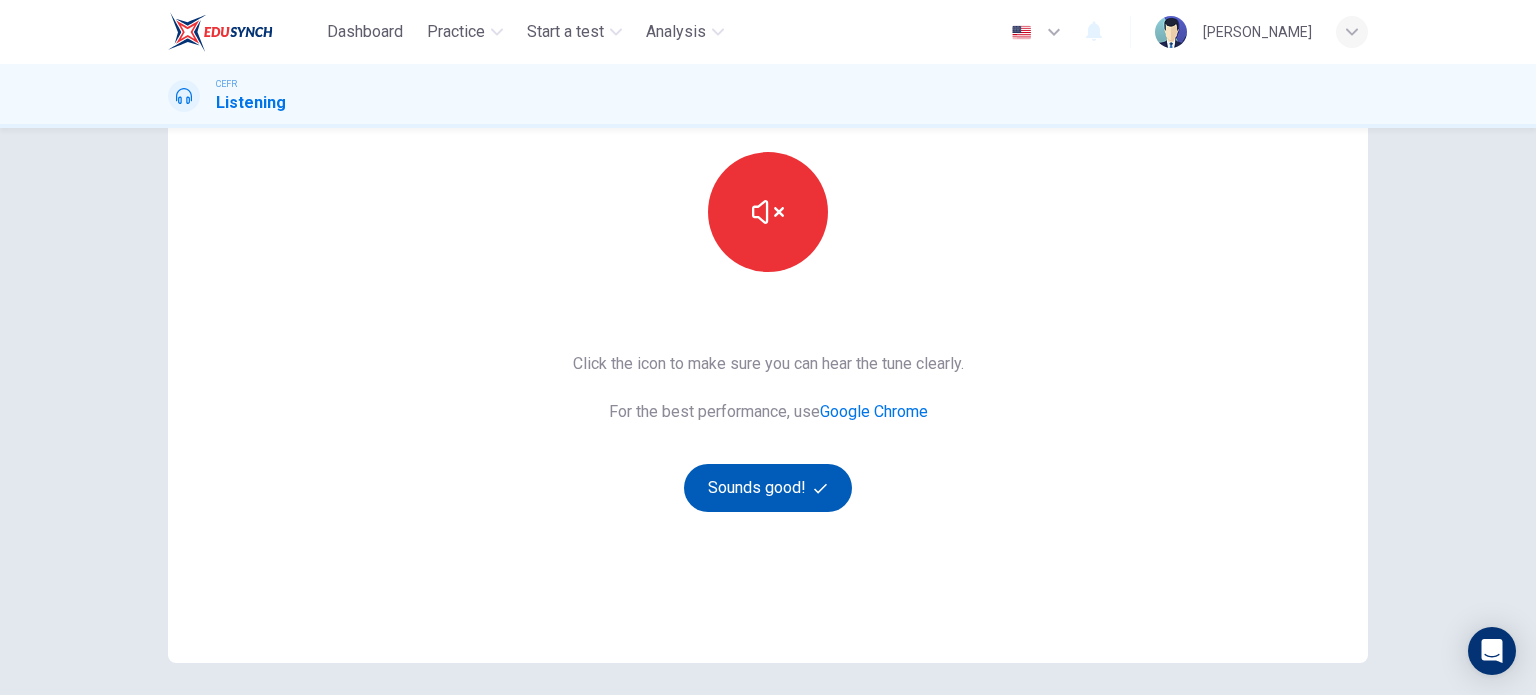 click at bounding box center (823, 488) 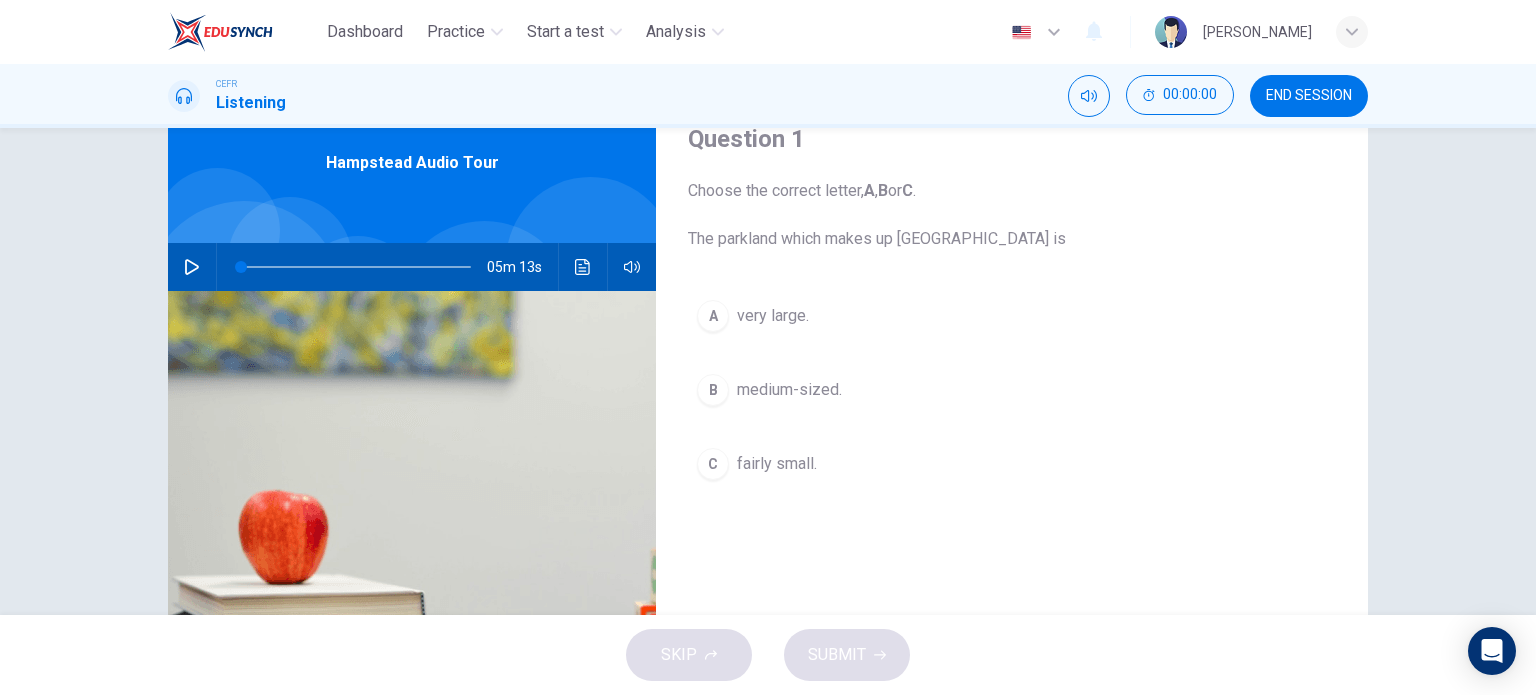 scroll, scrollTop: 0, scrollLeft: 0, axis: both 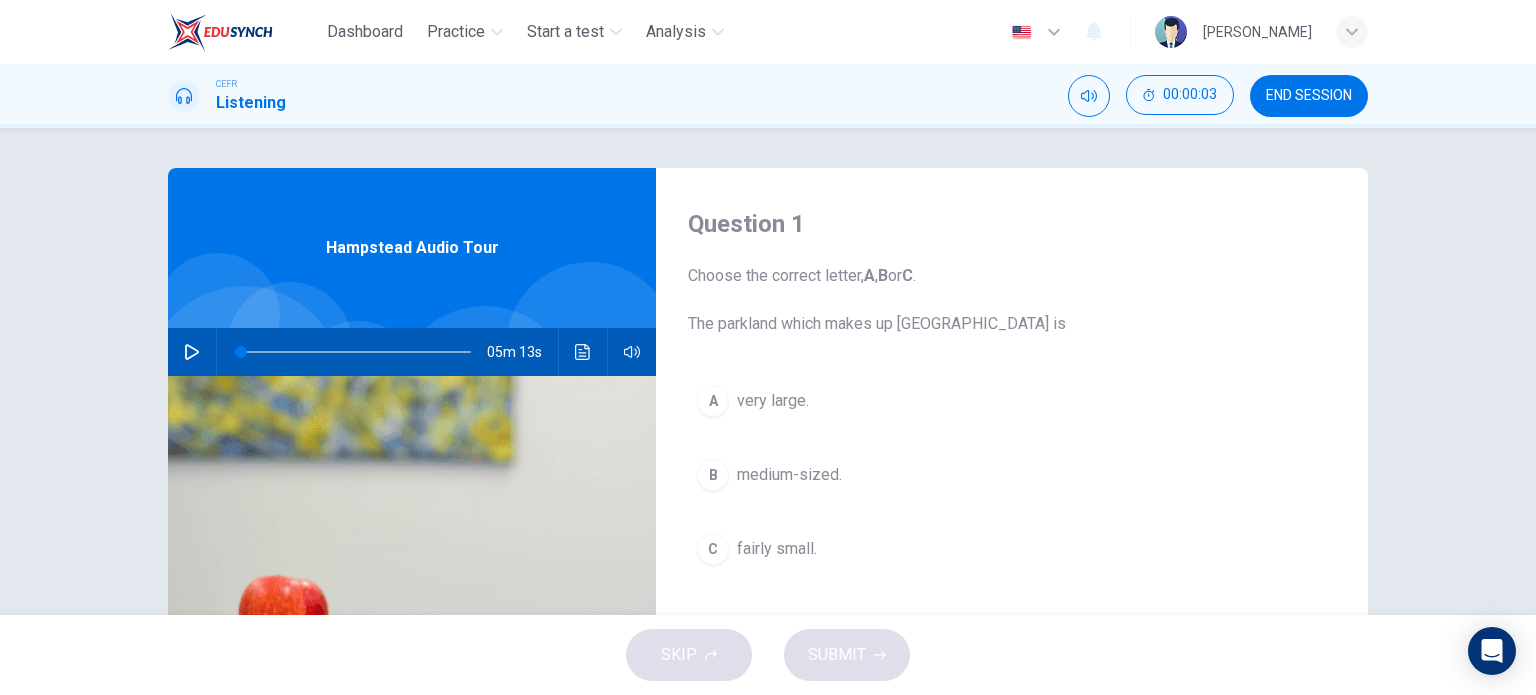 click on "END SESSION" at bounding box center [1309, 96] 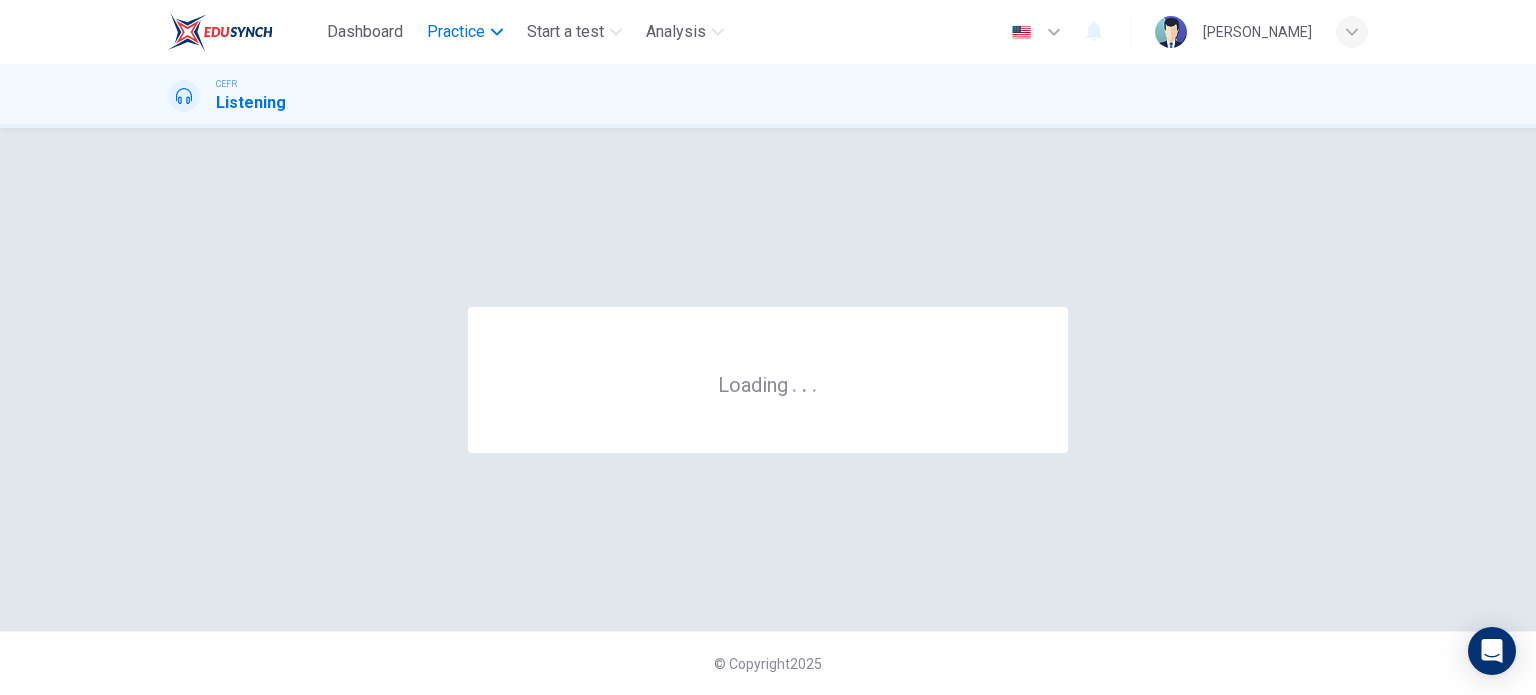 click on "Practice" at bounding box center [465, 32] 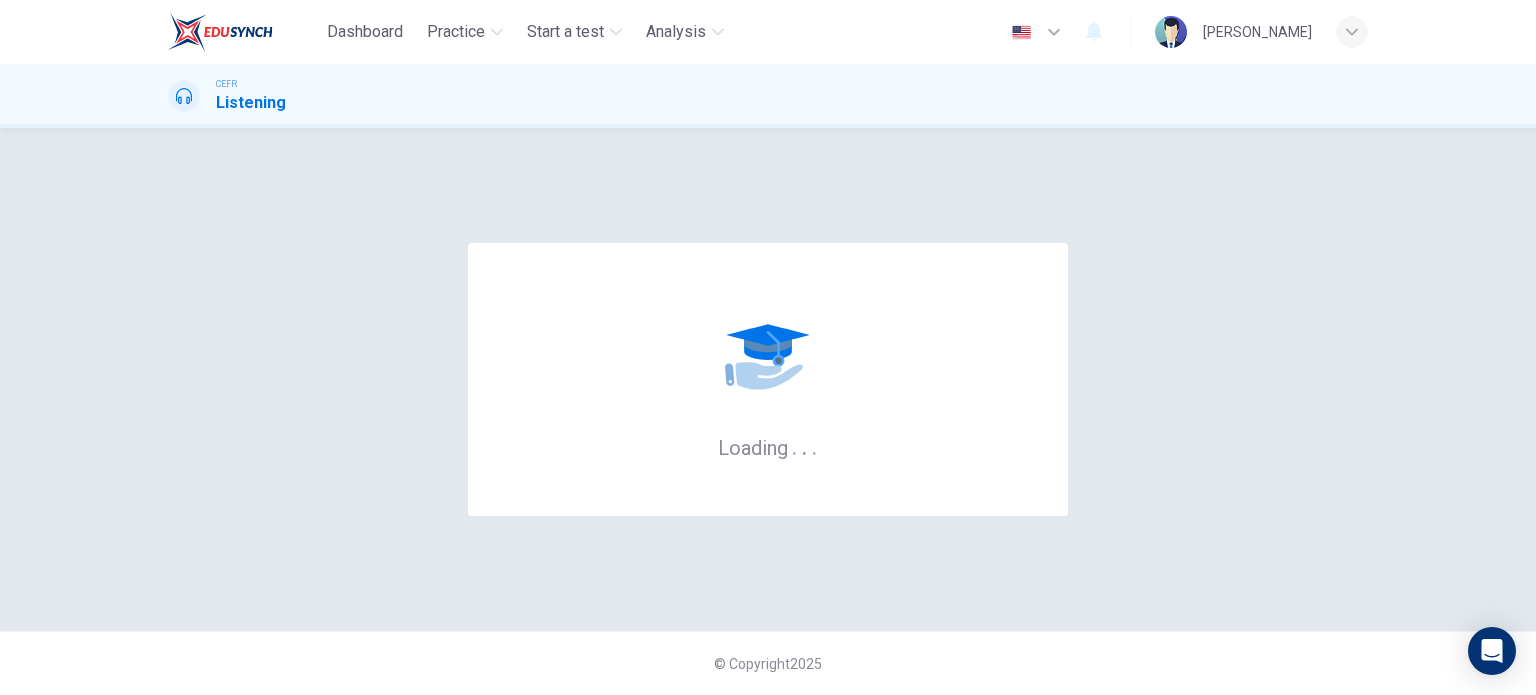 scroll, scrollTop: 0, scrollLeft: 0, axis: both 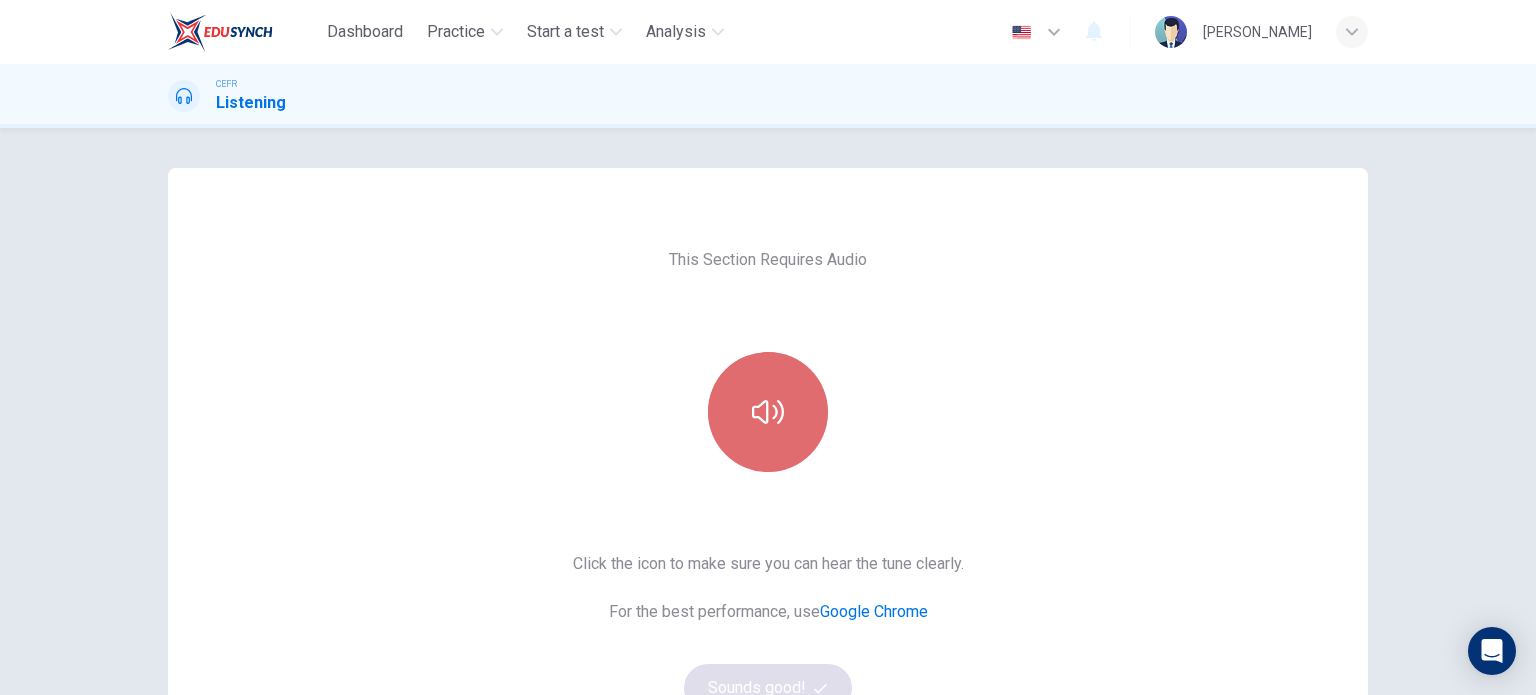 click 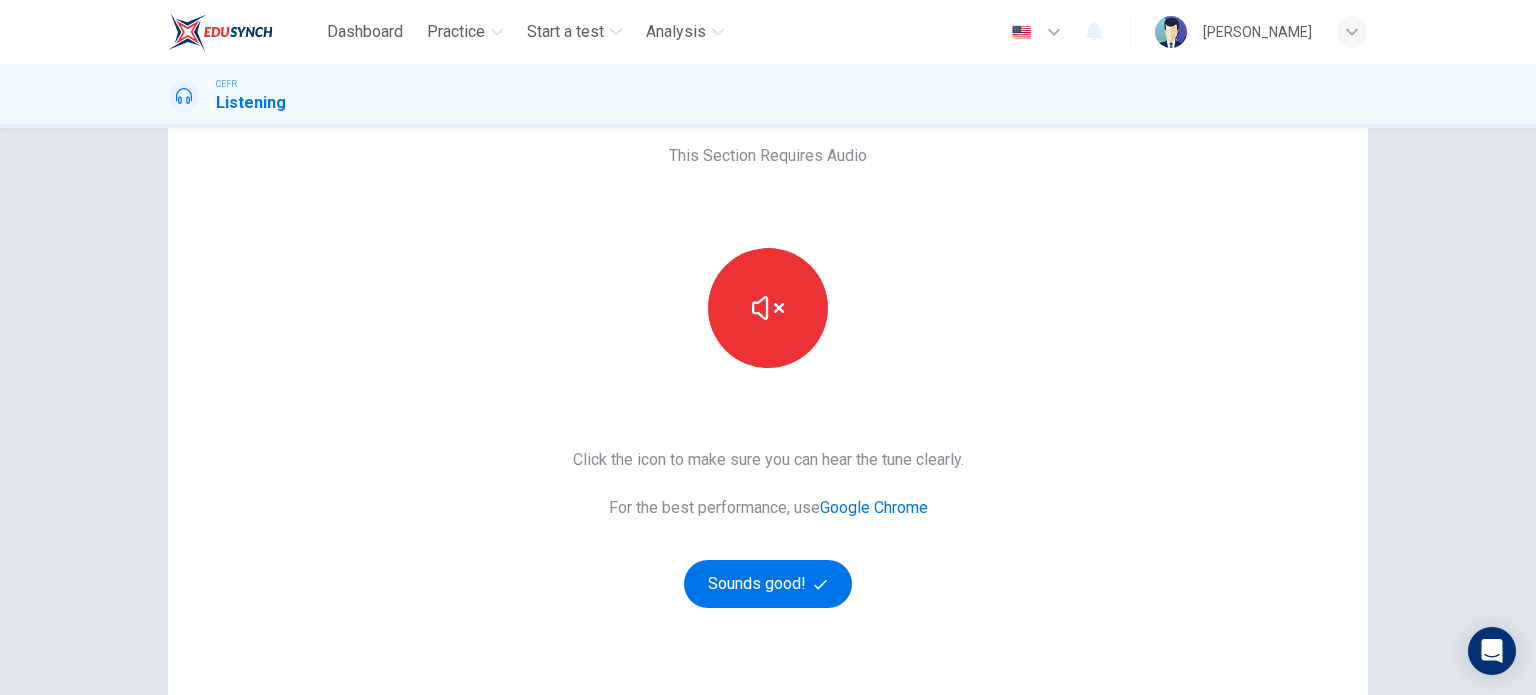 scroll, scrollTop: 200, scrollLeft: 0, axis: vertical 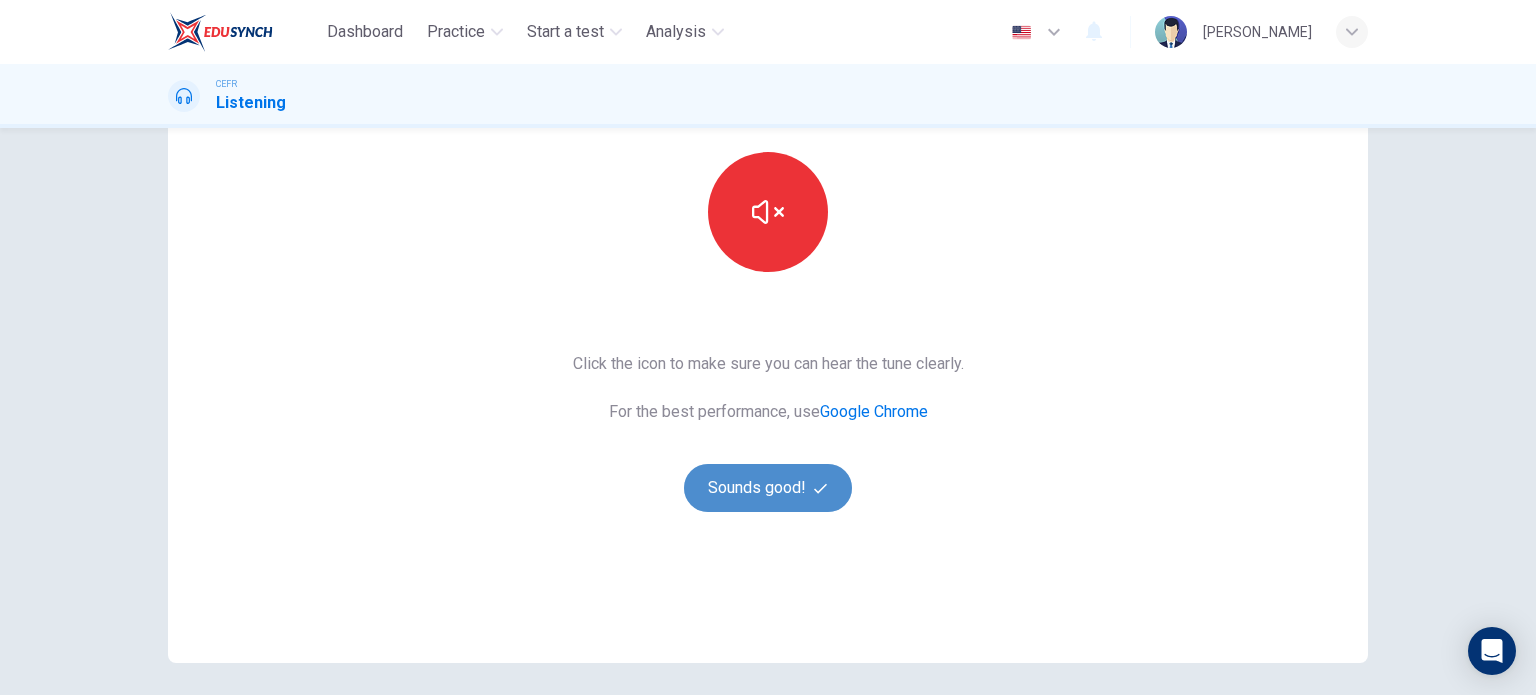 click on "Sounds good!" at bounding box center (768, 488) 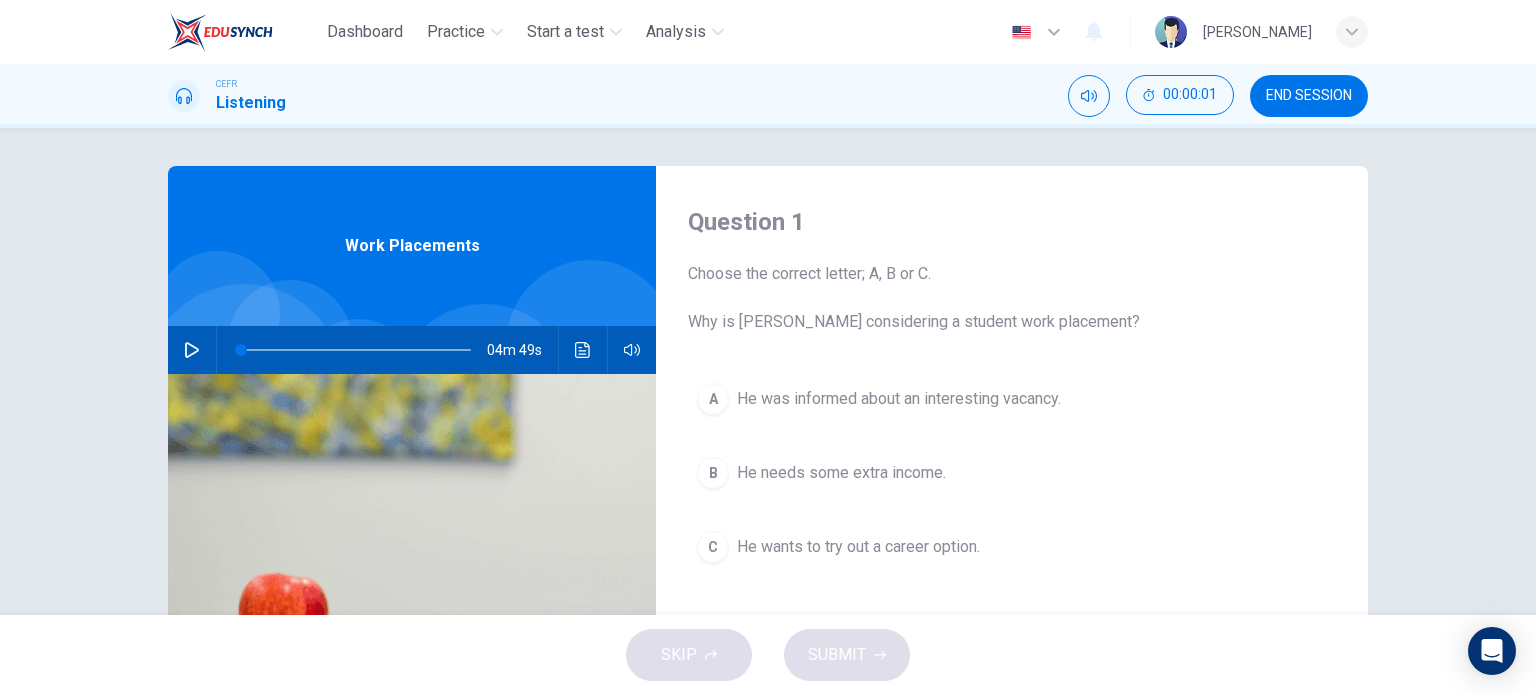 scroll, scrollTop: 0, scrollLeft: 0, axis: both 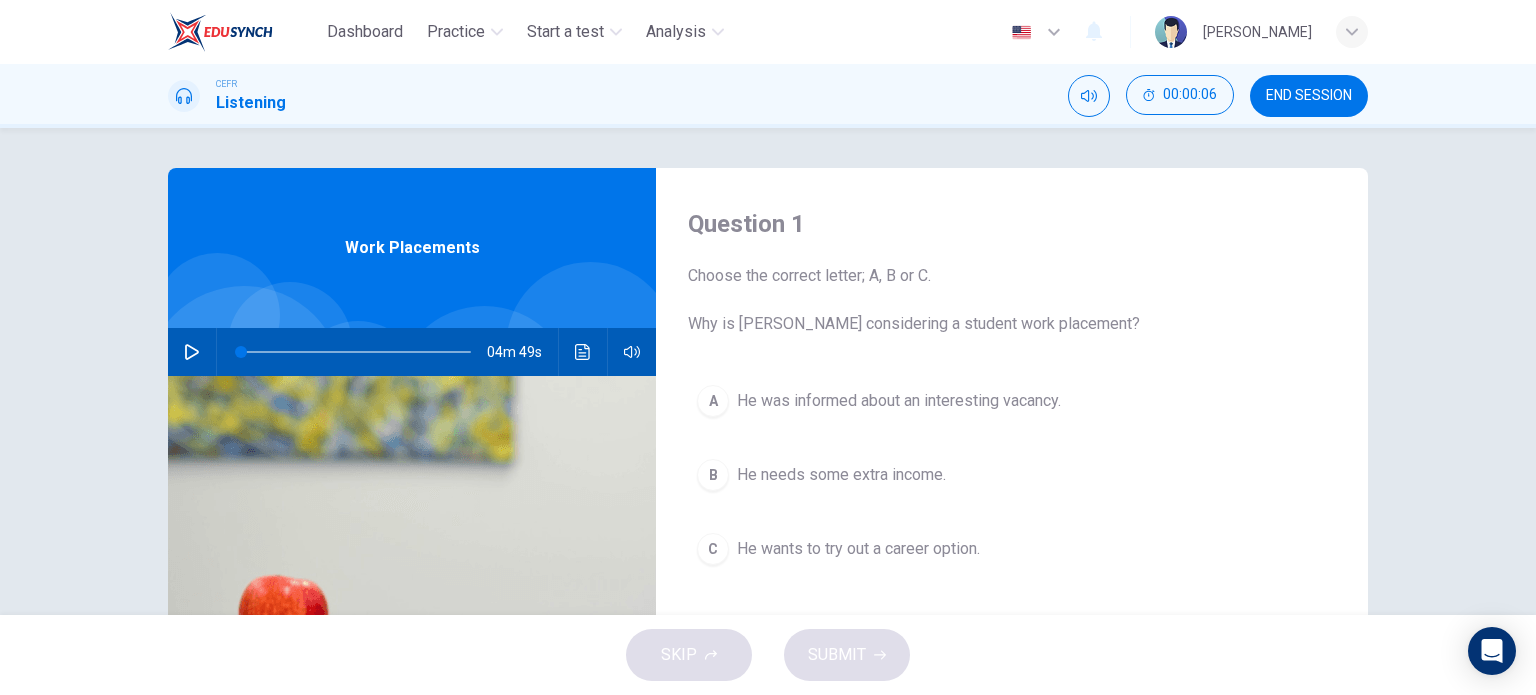 click 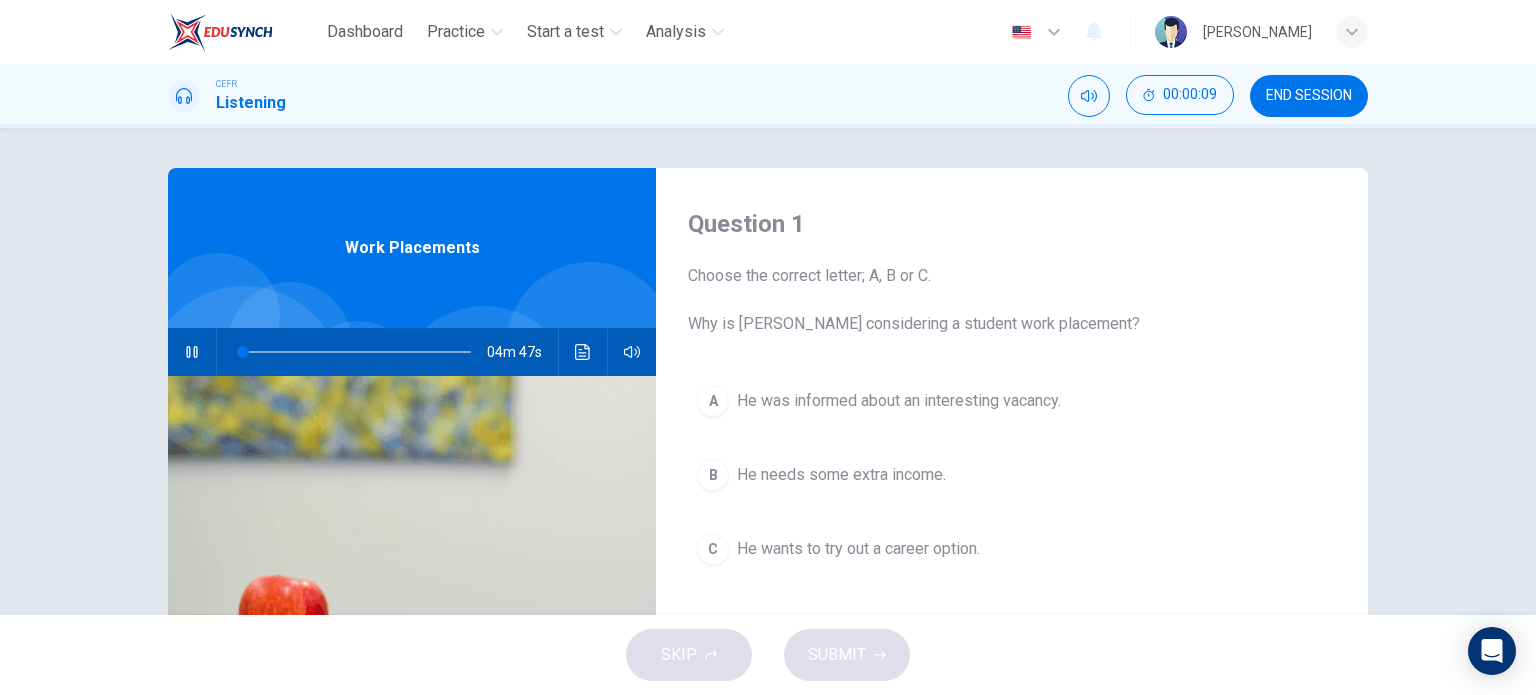 click 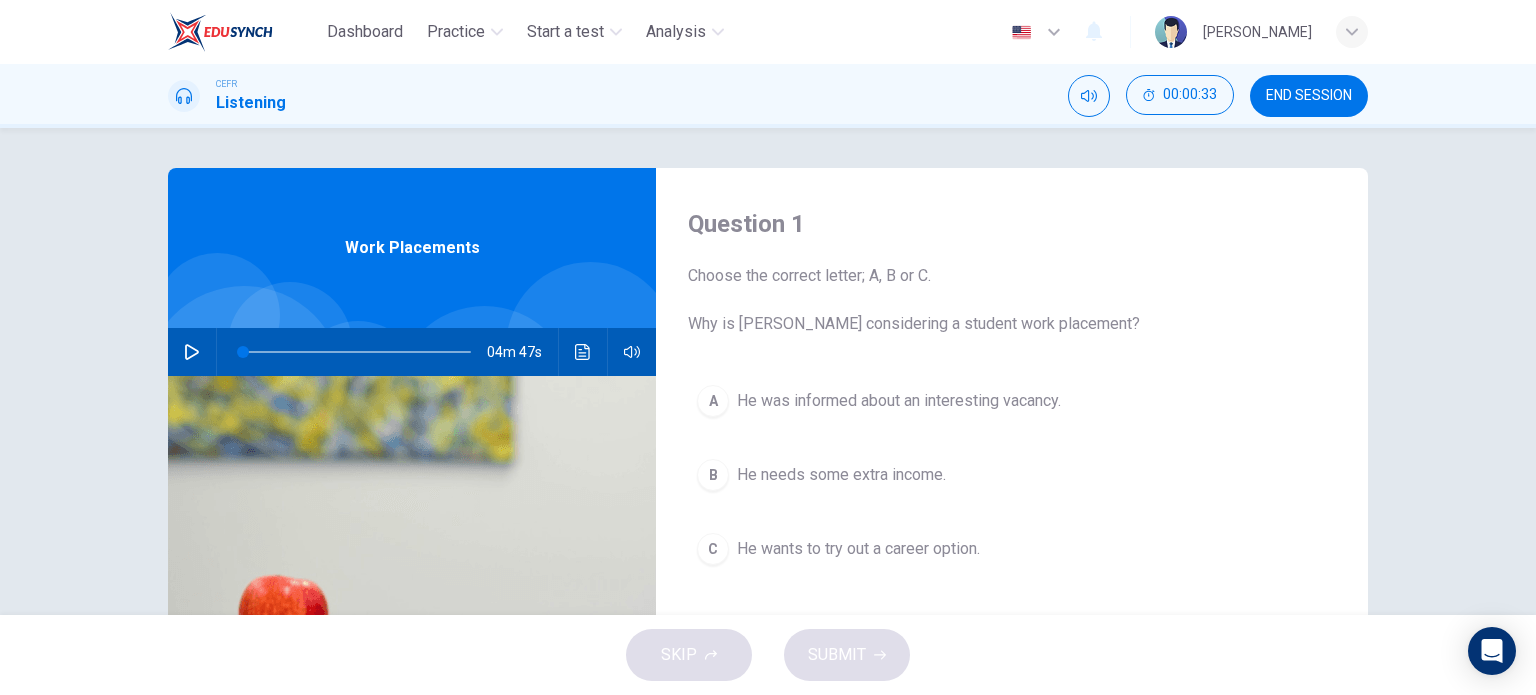 click 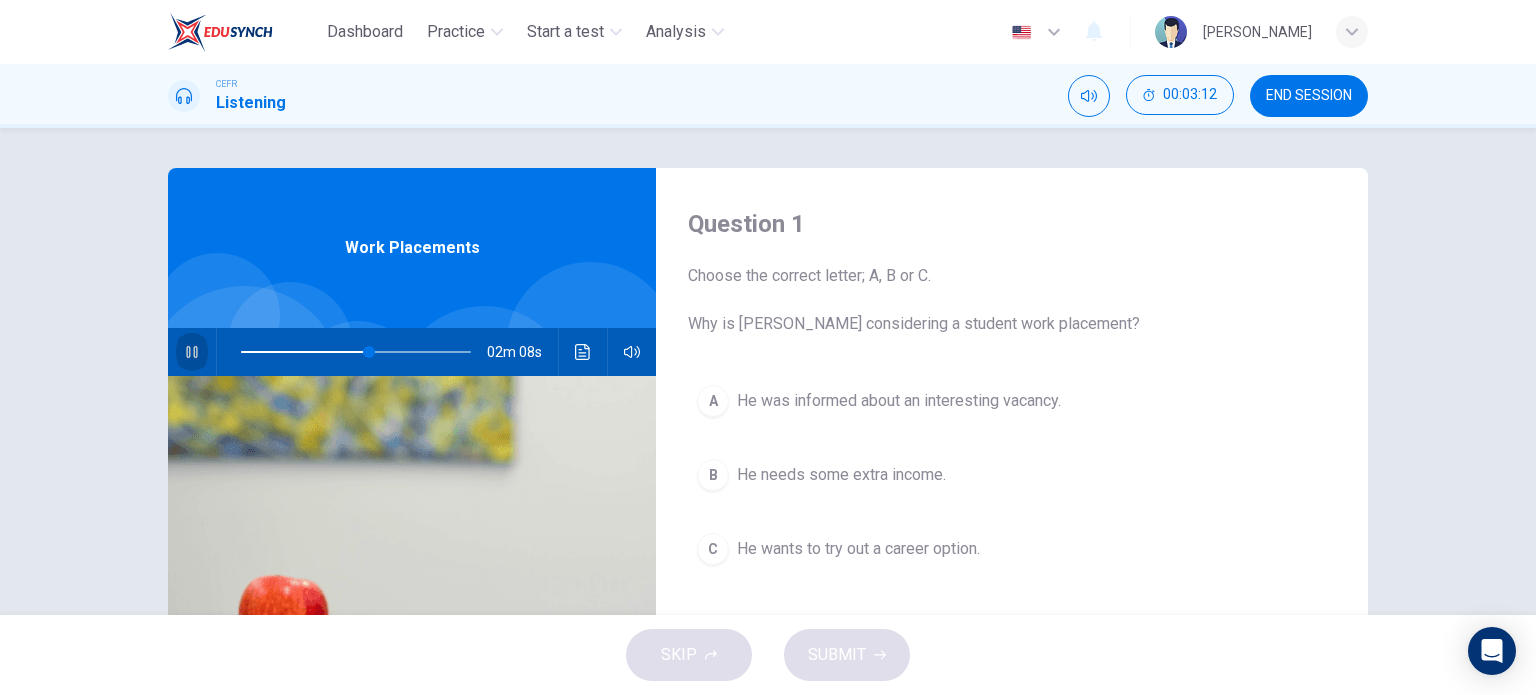 click 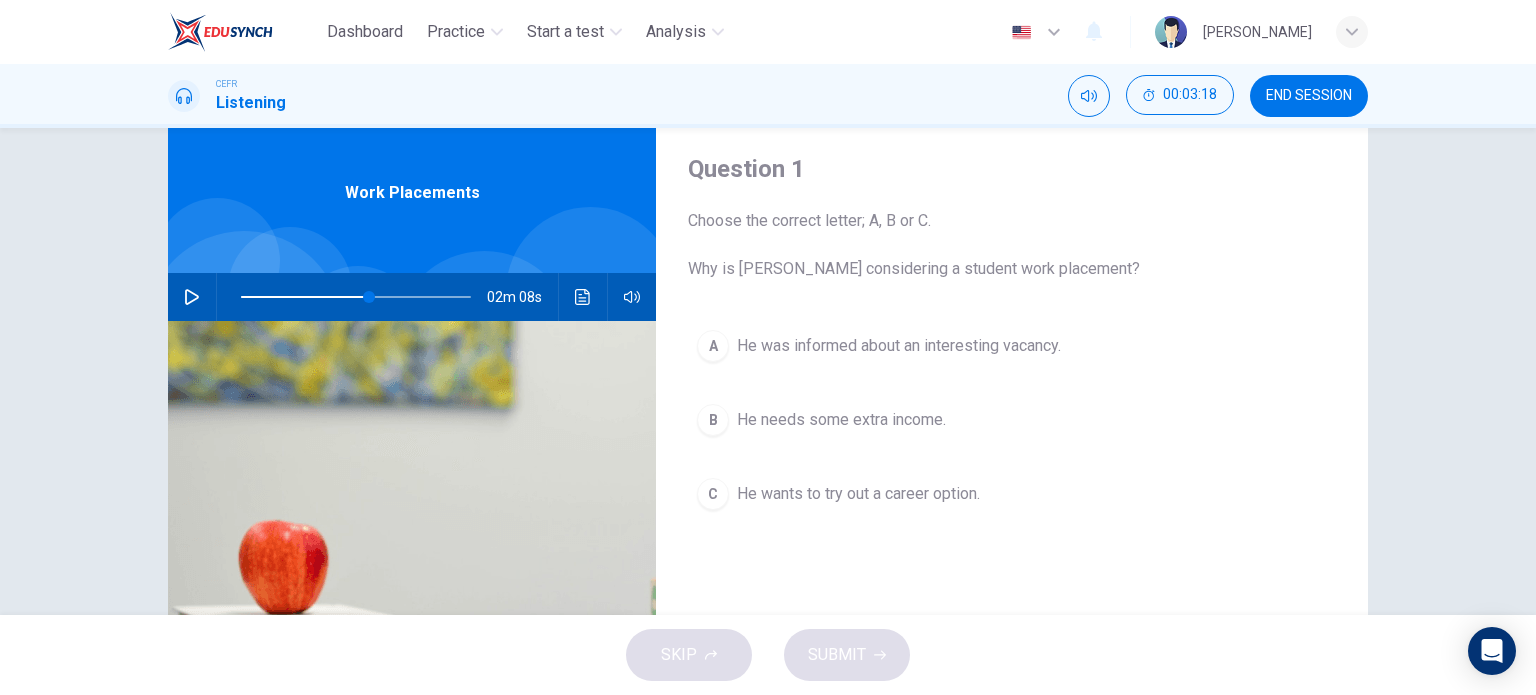 scroll, scrollTop: 100, scrollLeft: 0, axis: vertical 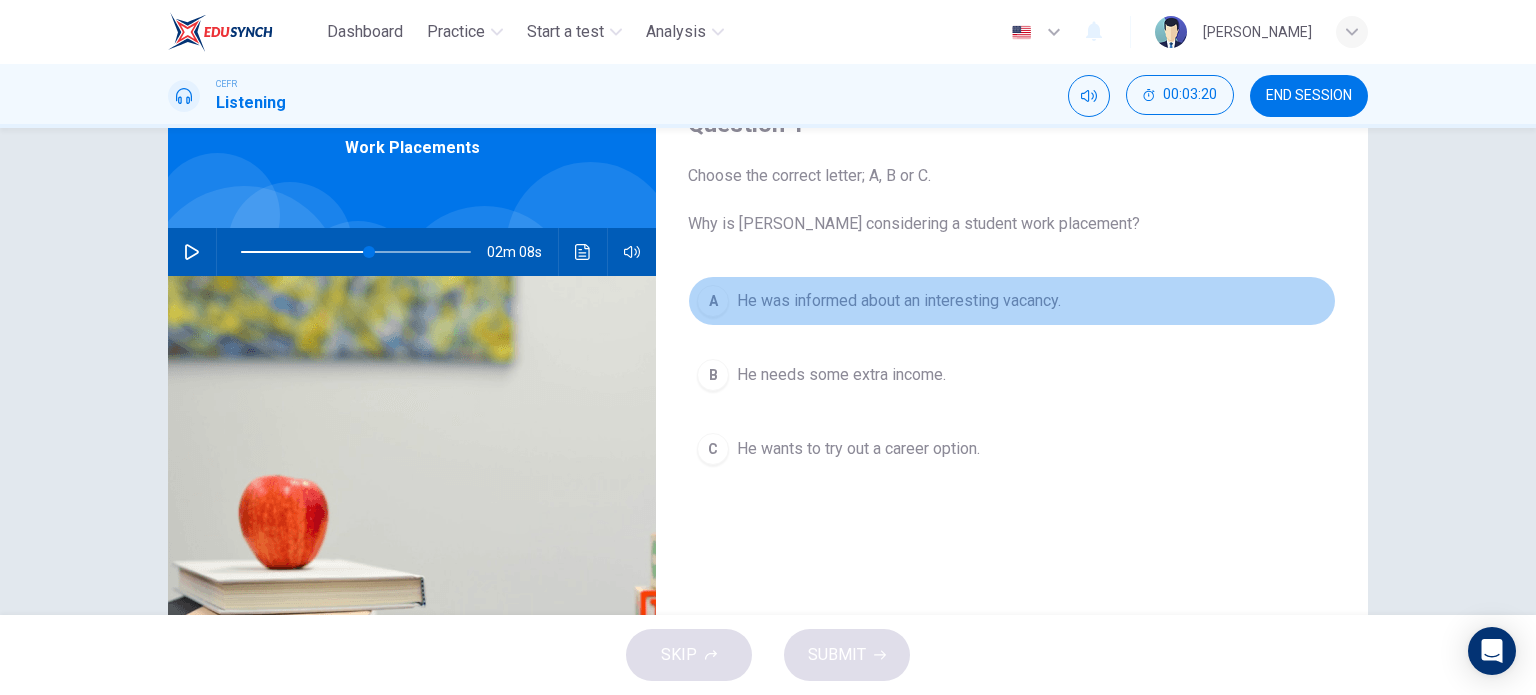 click on "He was informed about an interesting vacancy." at bounding box center (899, 301) 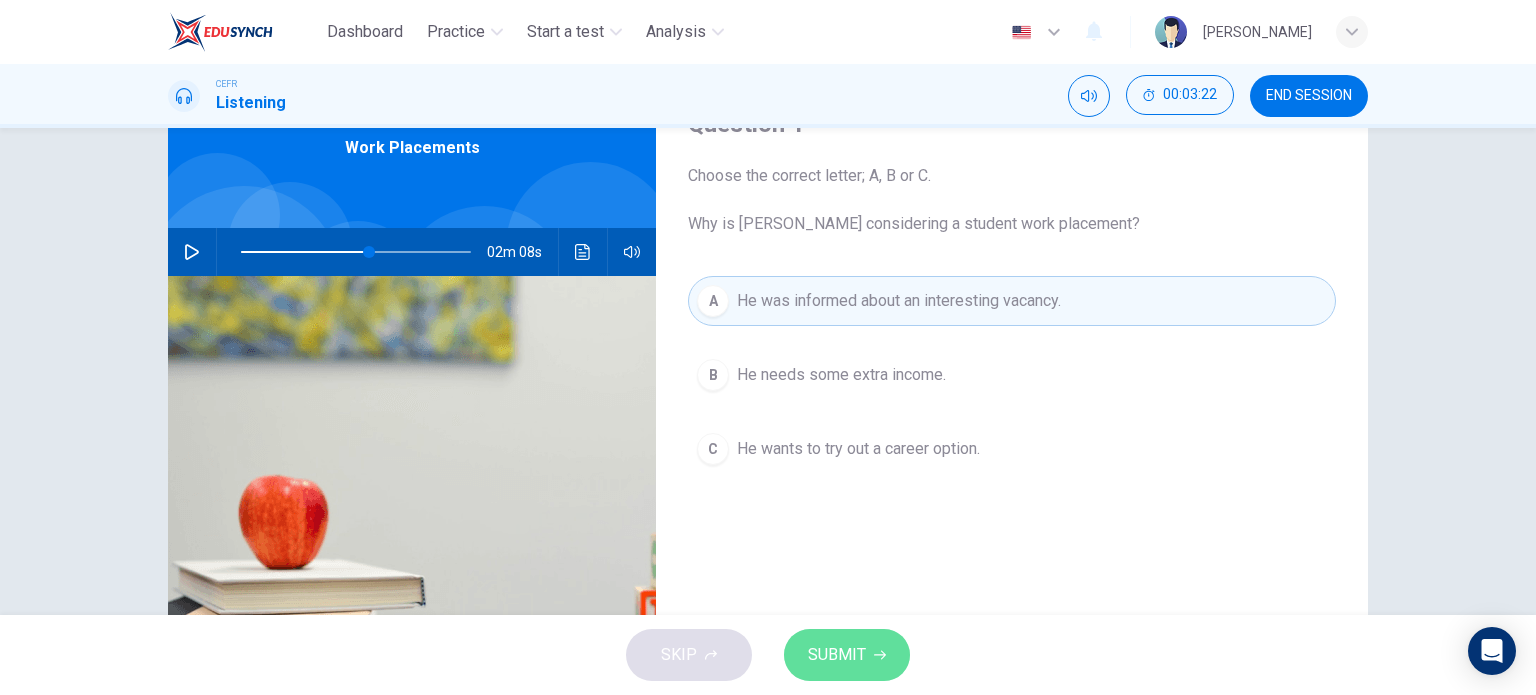 click on "SUBMIT" at bounding box center (837, 655) 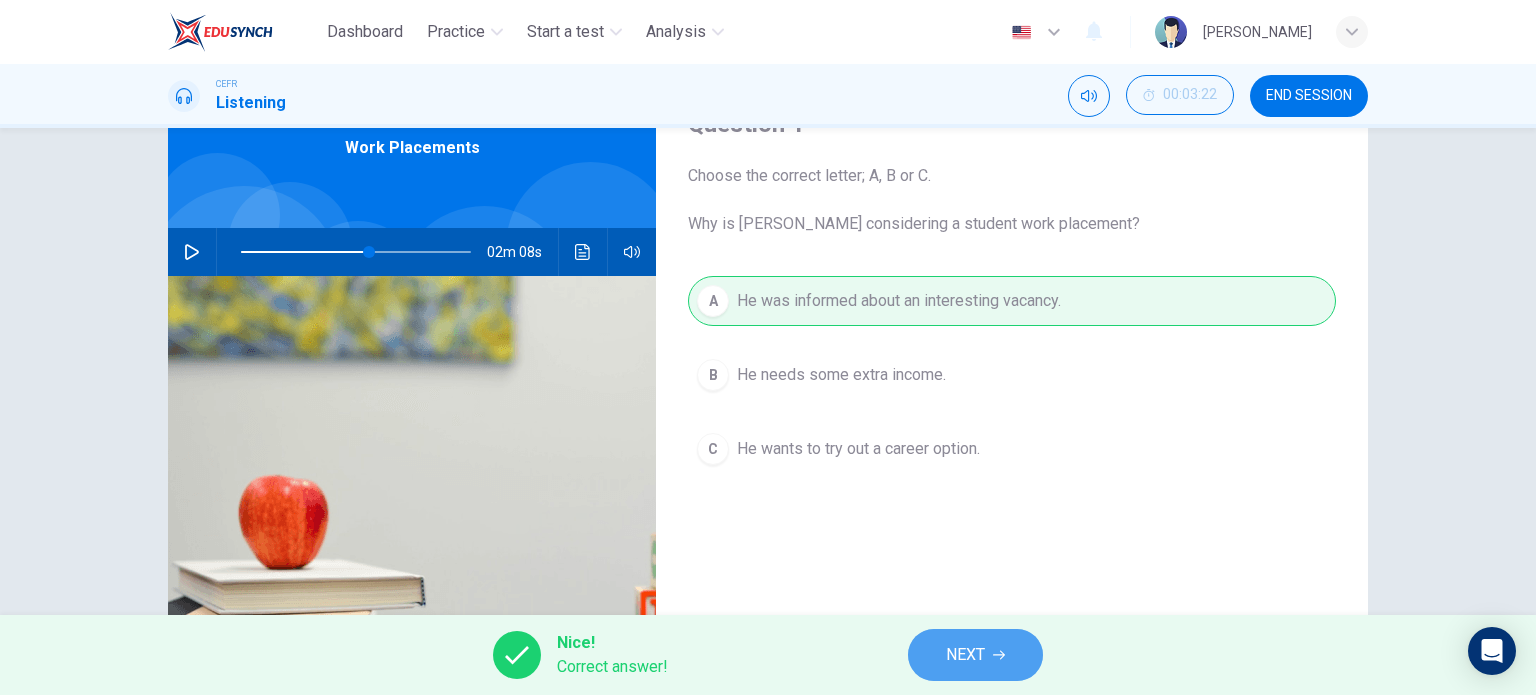 click on "NEXT" at bounding box center (965, 655) 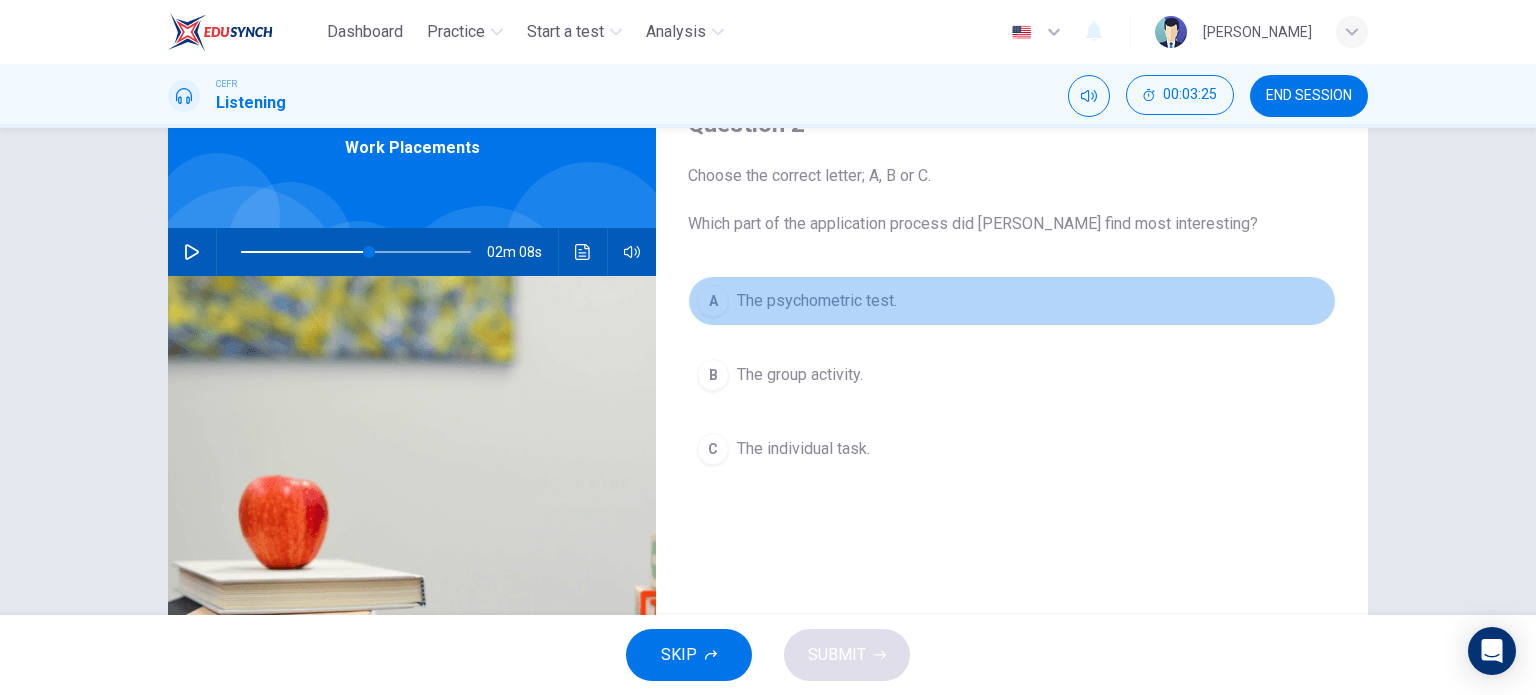click on "The psychometric test." at bounding box center [817, 301] 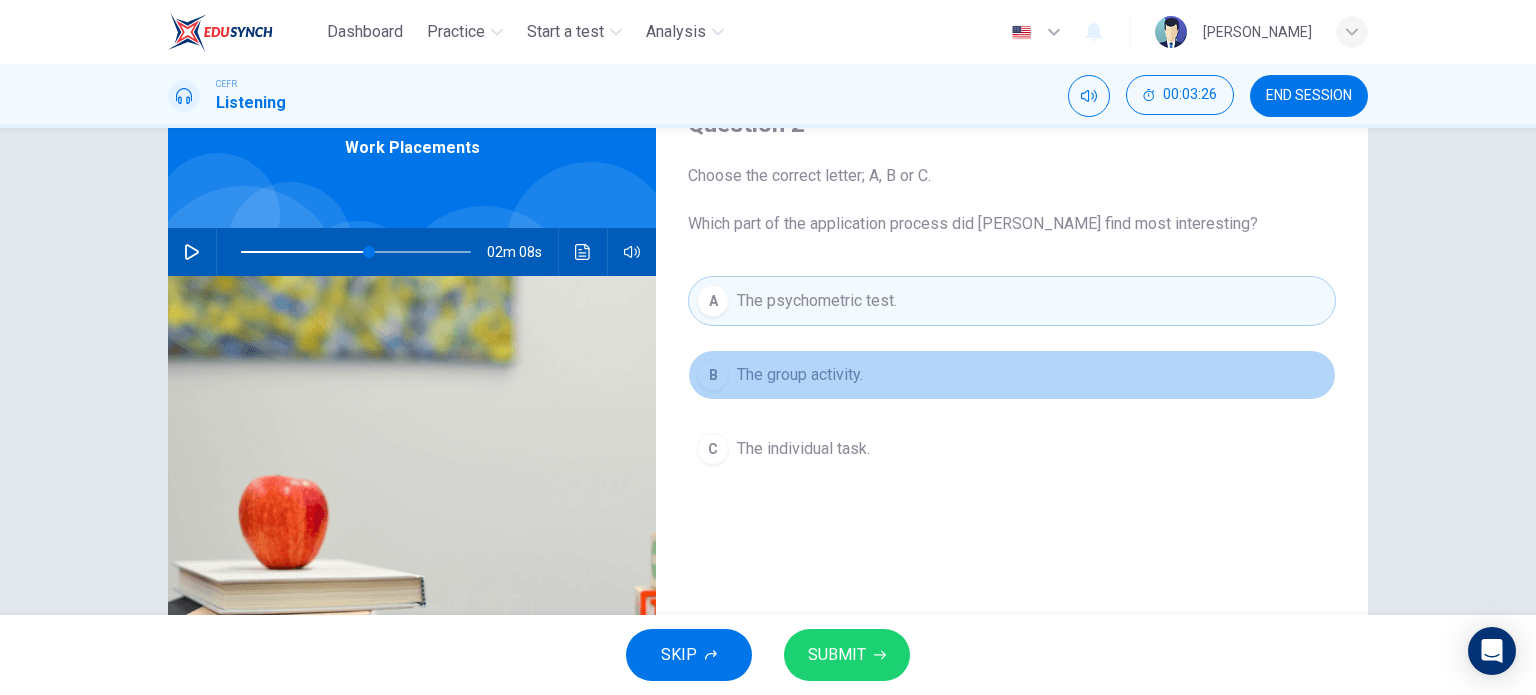click on "B The group activity." at bounding box center [1012, 375] 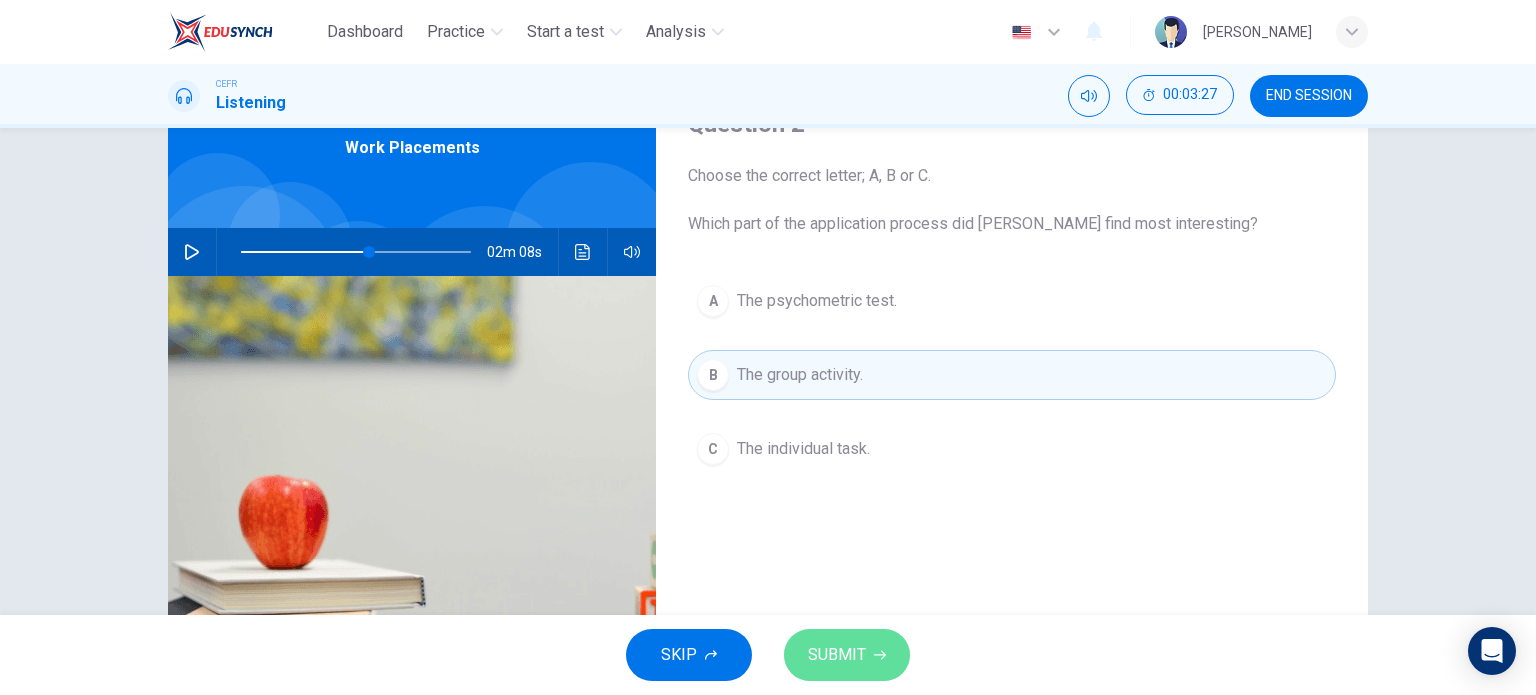 click on "SUBMIT" at bounding box center [837, 655] 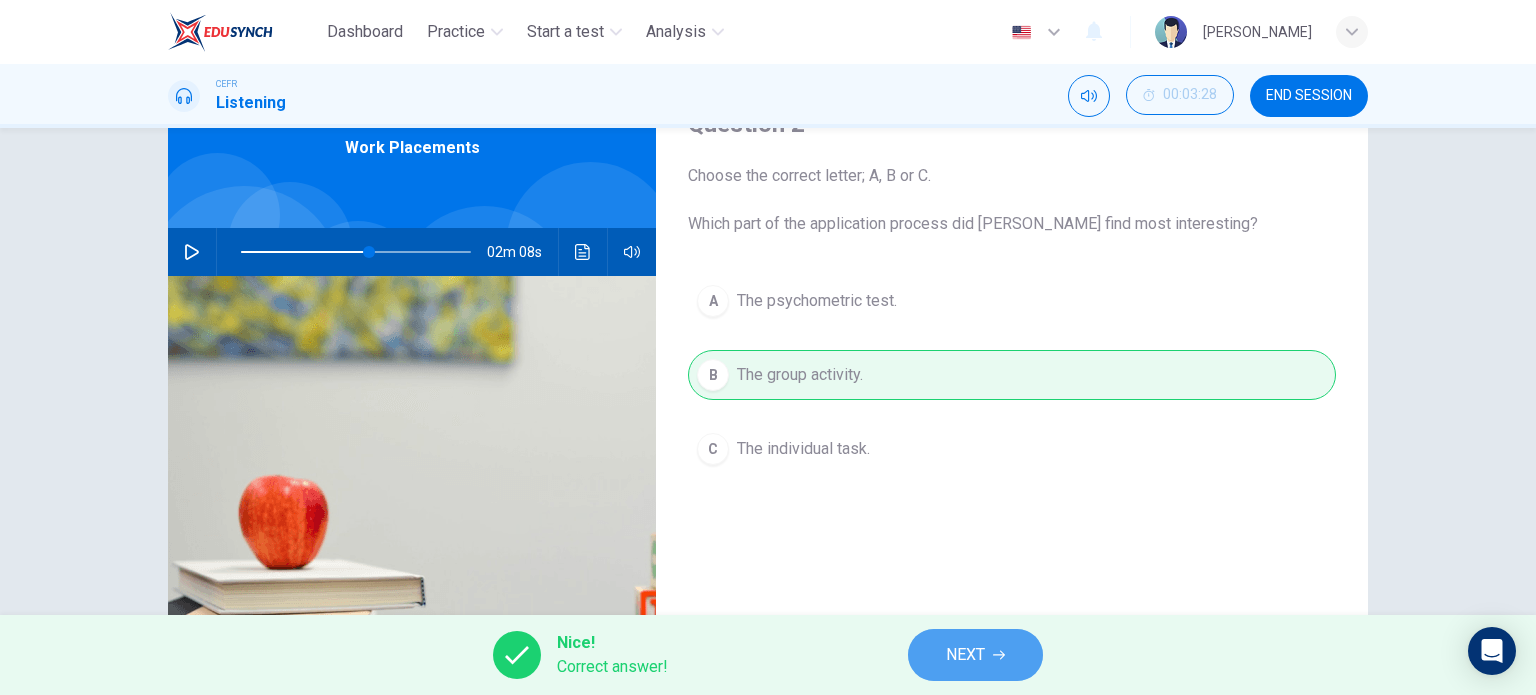 click on "NEXT" at bounding box center (975, 655) 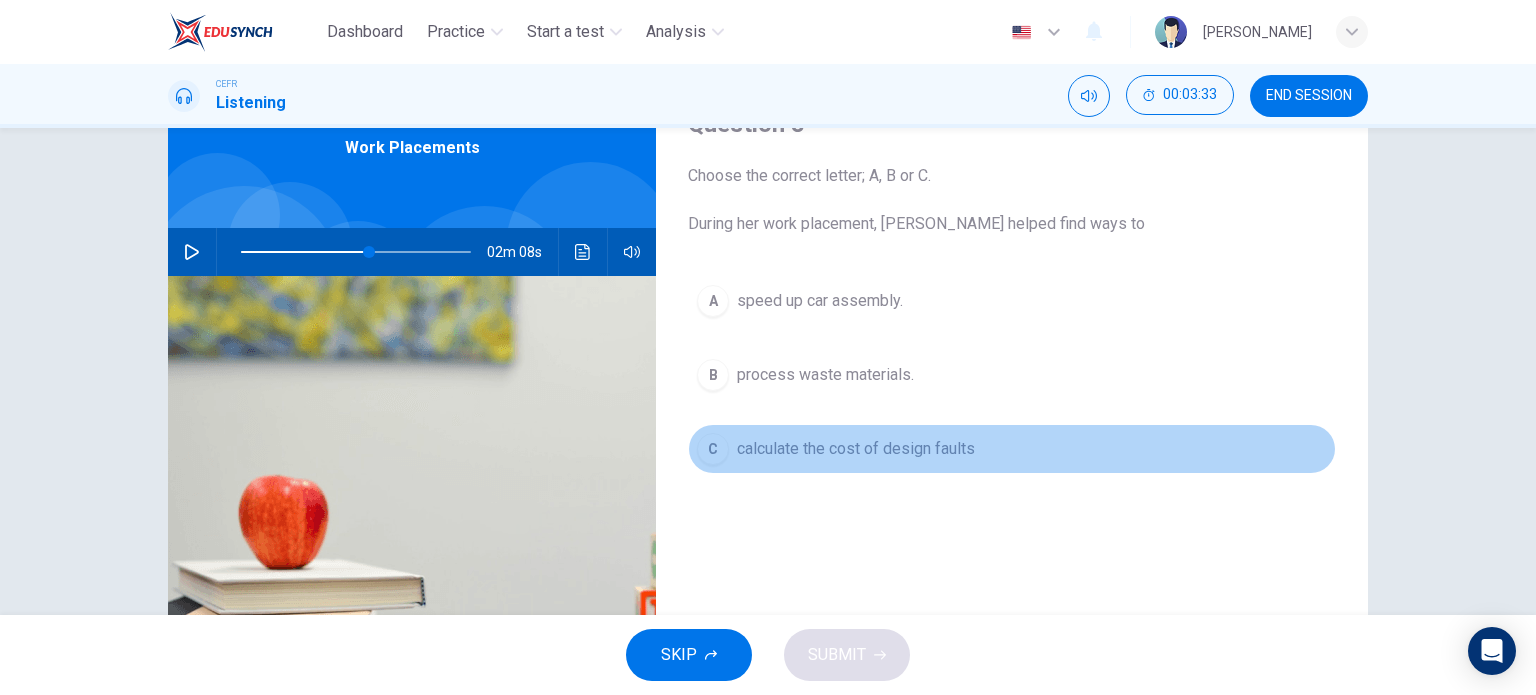 click on "C calculate the cost of design faults" at bounding box center [1012, 449] 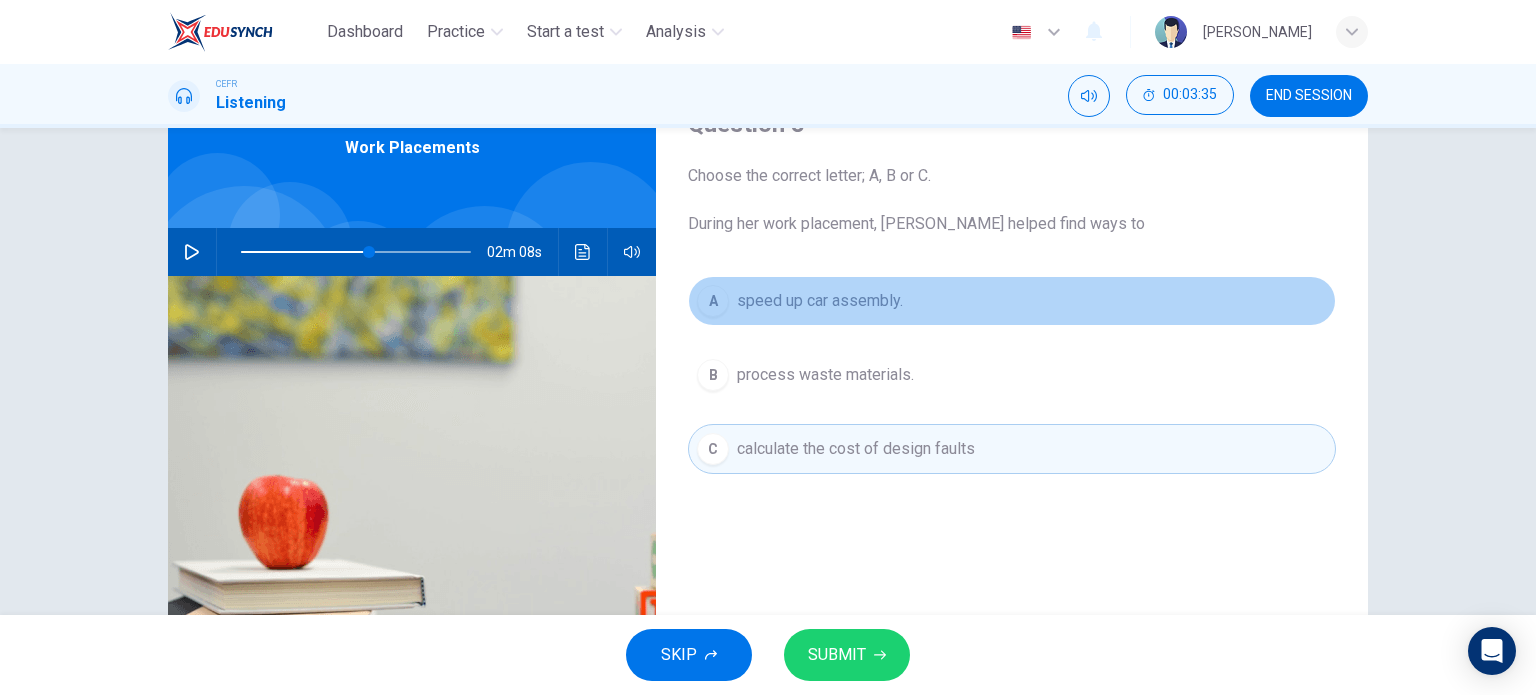 click on "speed up car assembly." at bounding box center (820, 301) 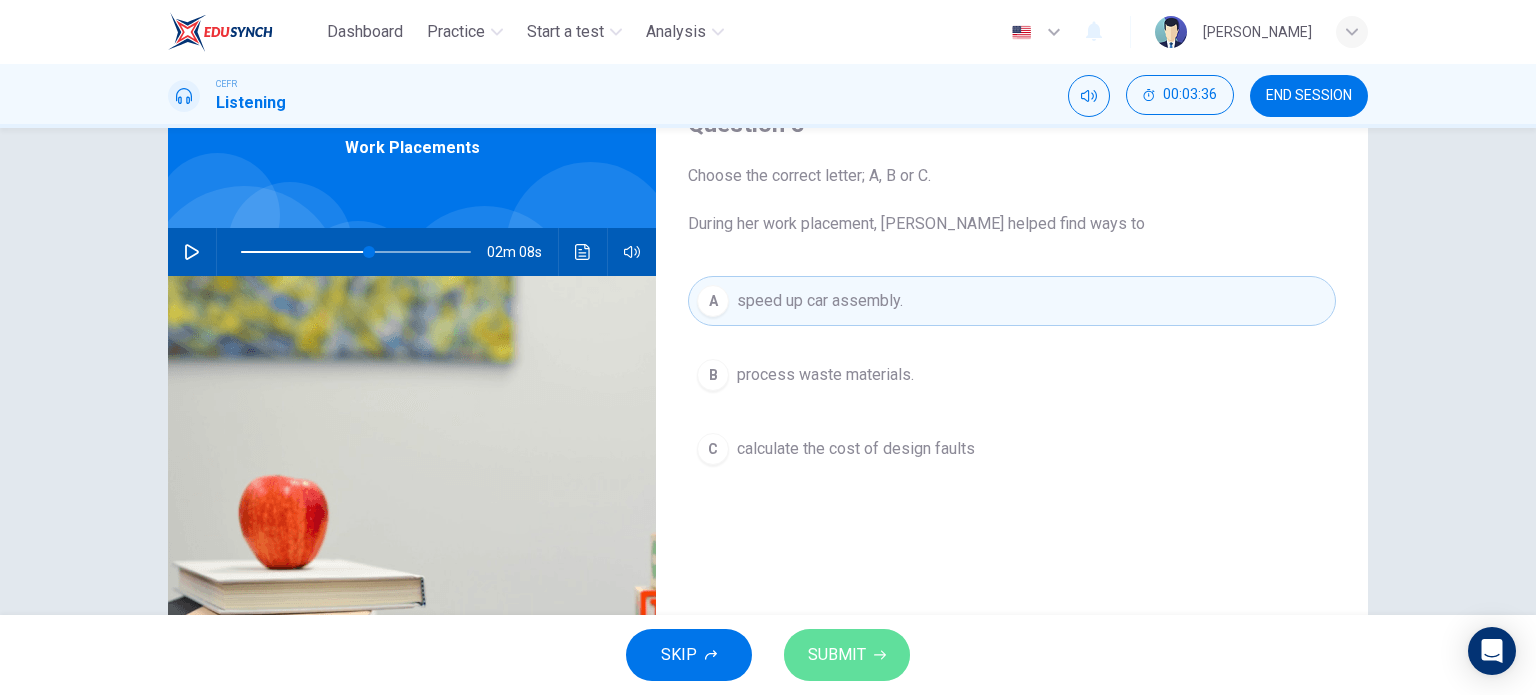 click on "SUBMIT" at bounding box center [837, 655] 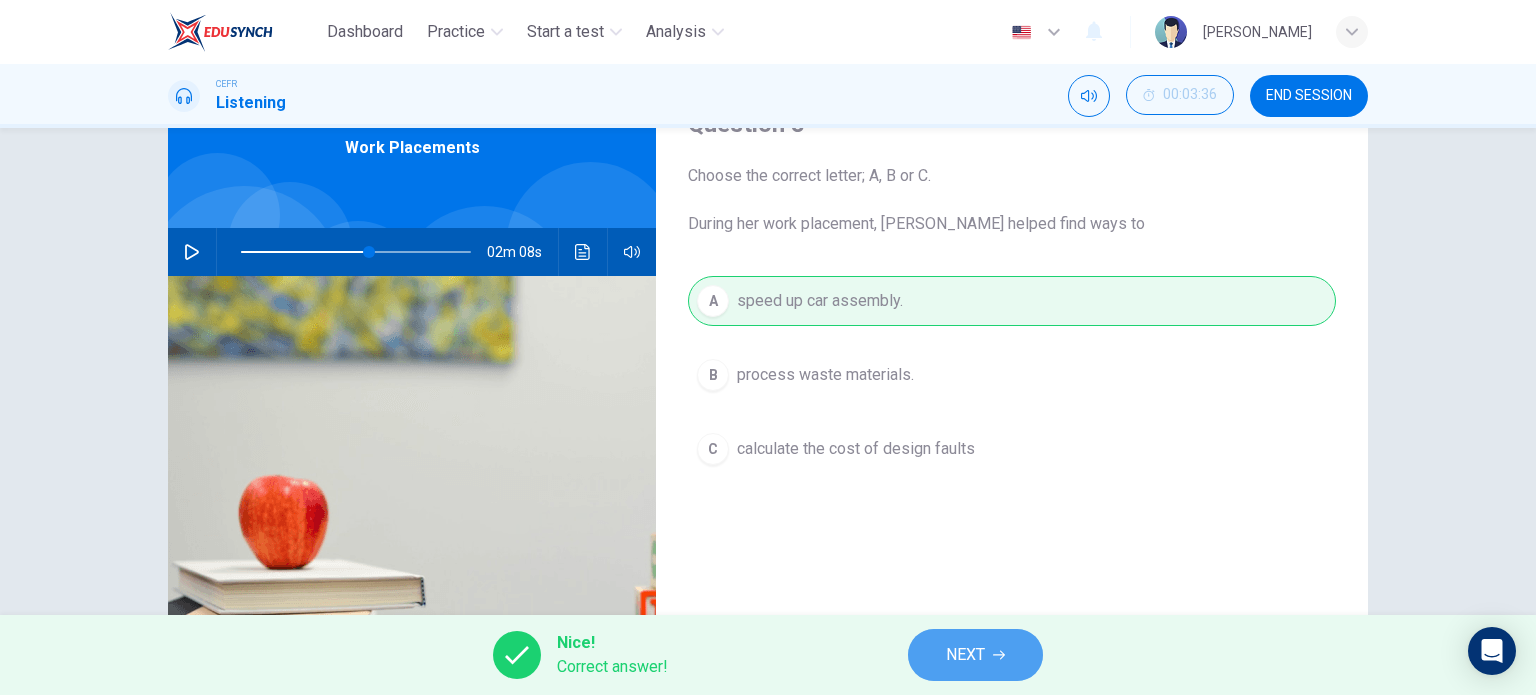 click on "NEXT" at bounding box center [965, 655] 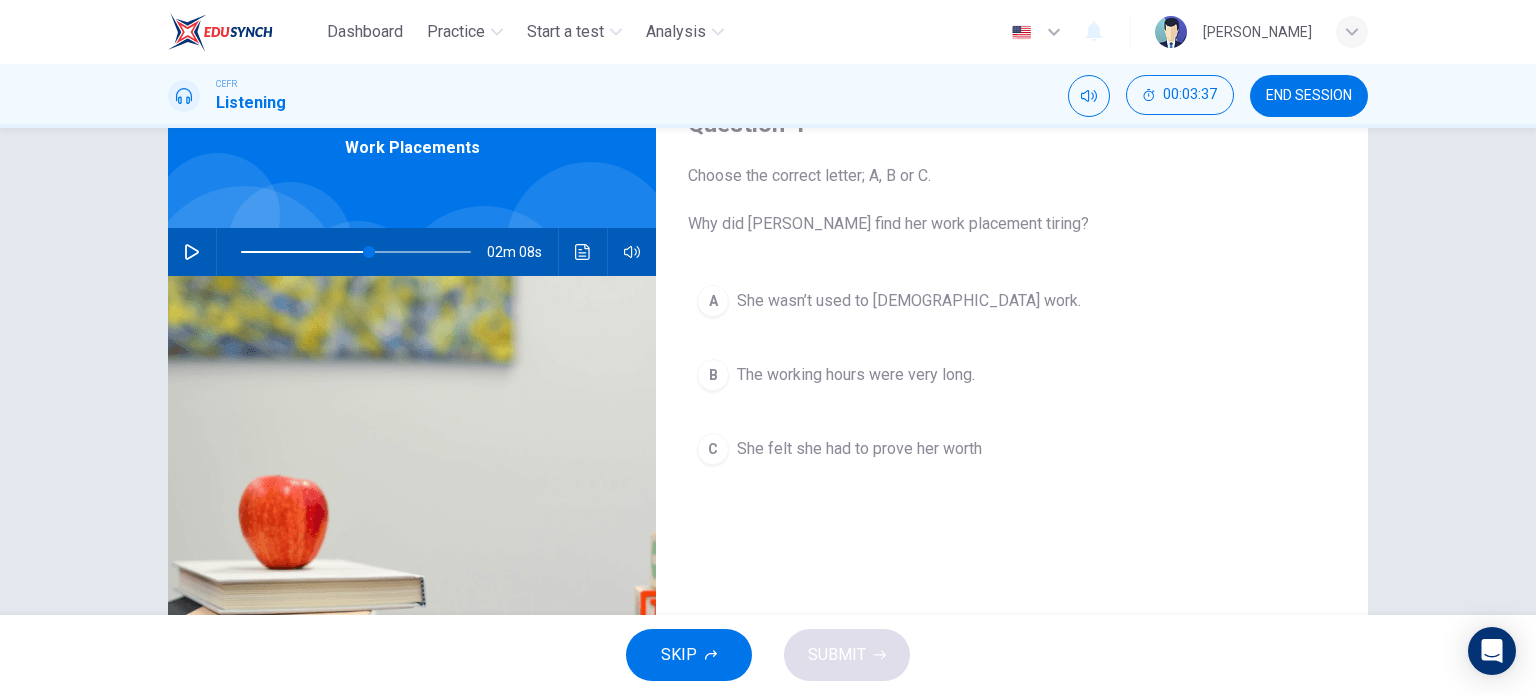 drag, startPoint x: 966, startPoint y: 647, endPoint x: 927, endPoint y: 259, distance: 389.95514 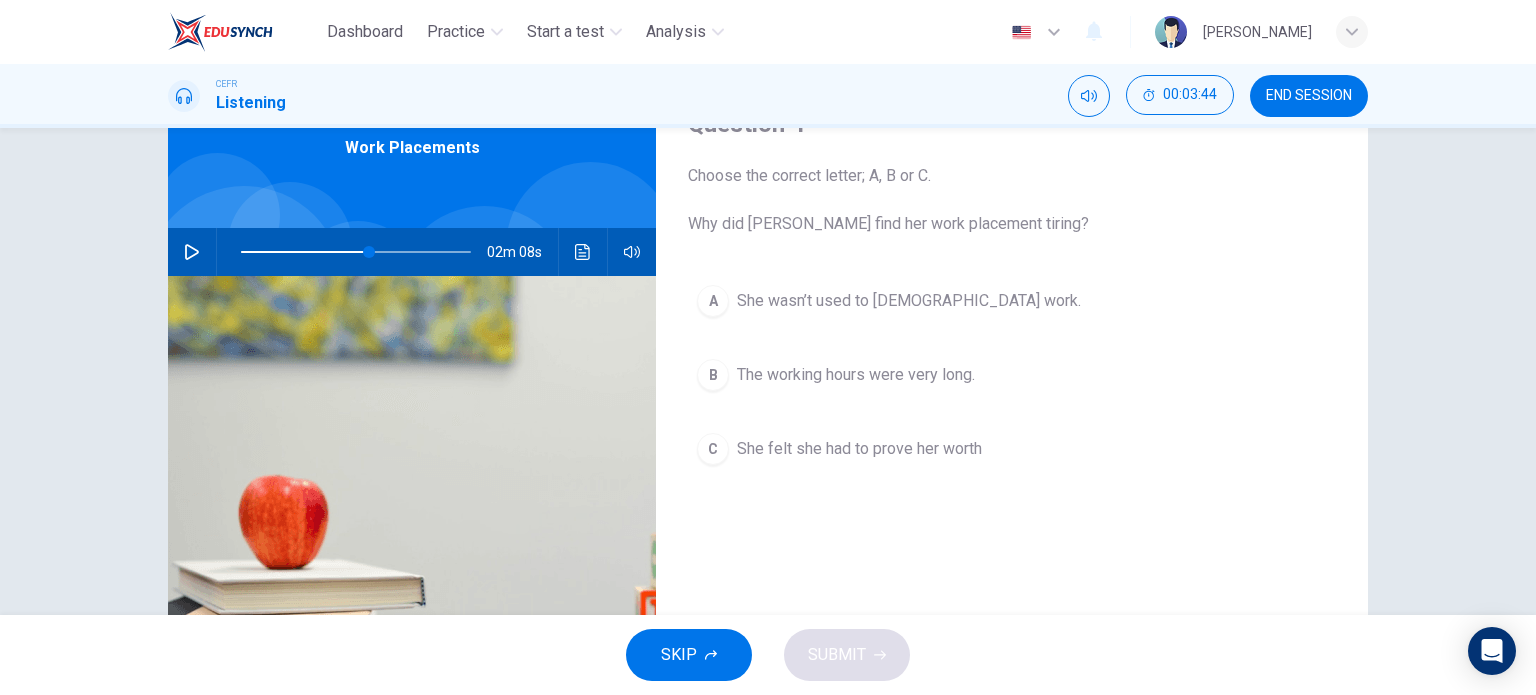 click on "C She felt she had to prove her worth" at bounding box center (1012, 449) 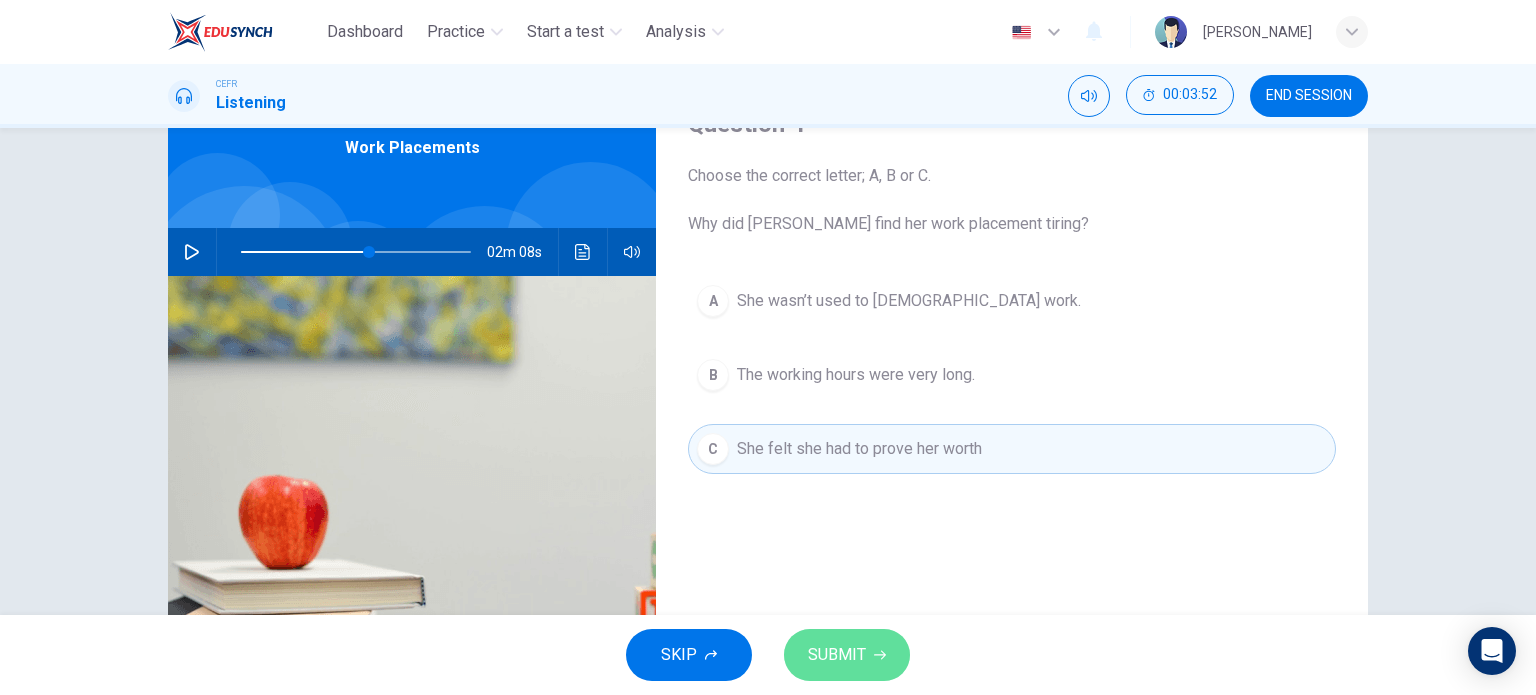 click on "SUBMIT" at bounding box center [837, 655] 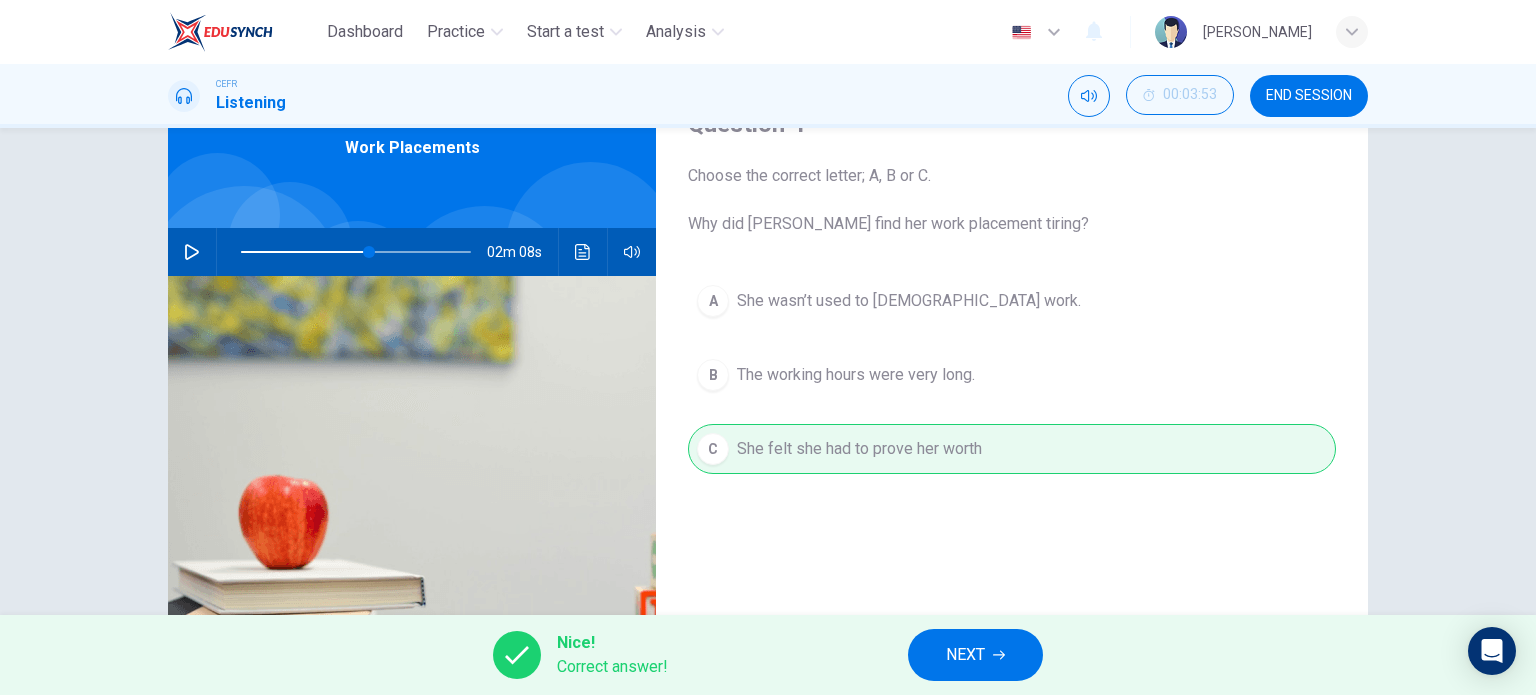 click on "NEXT" at bounding box center (965, 655) 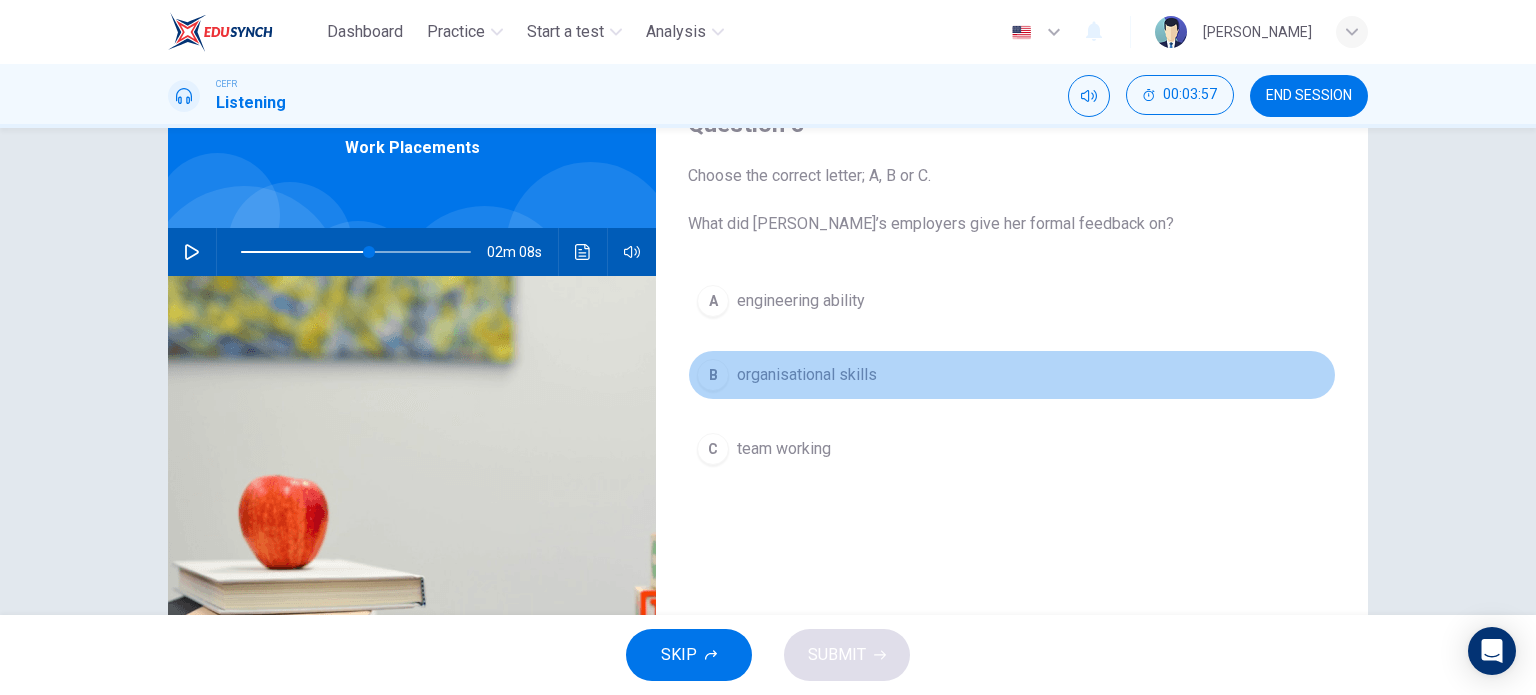 click on "organisational skills" at bounding box center [807, 375] 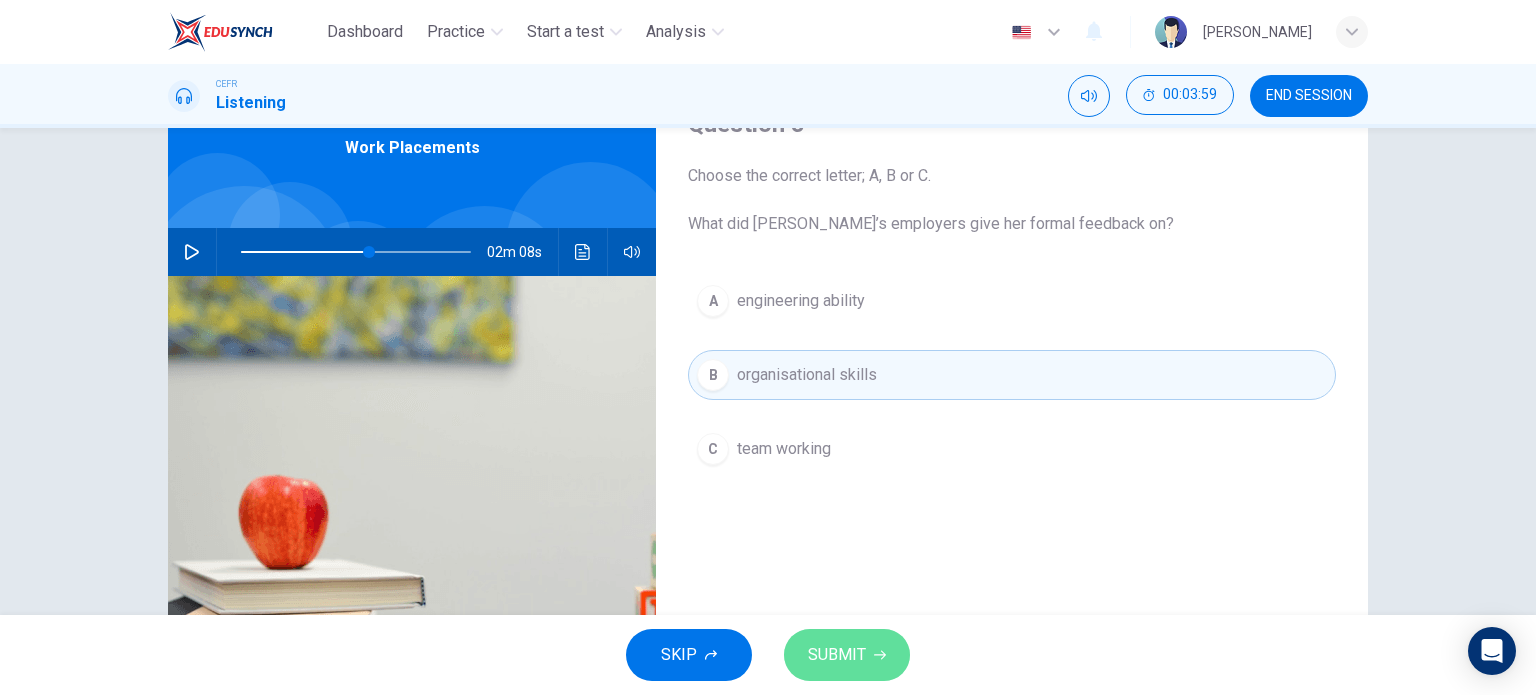 click on "SUBMIT" at bounding box center [837, 655] 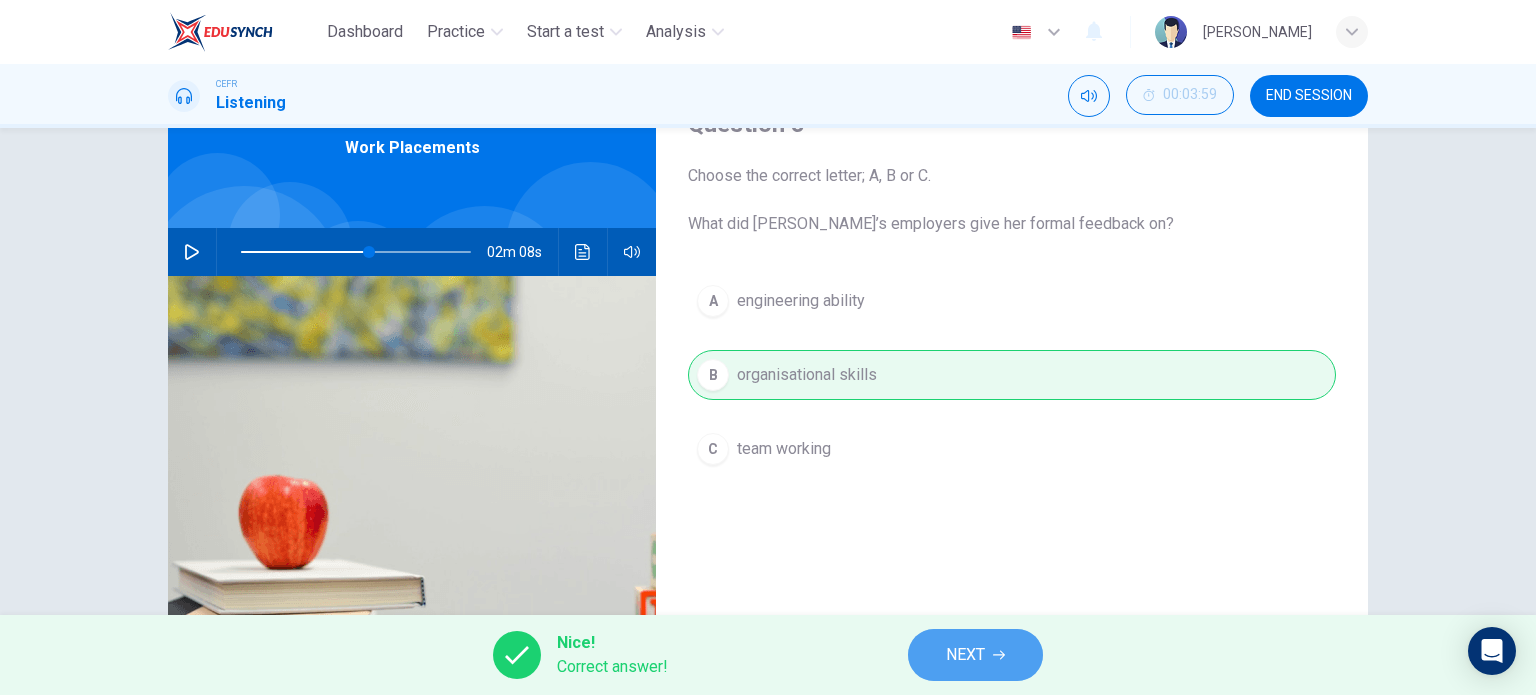 click on "NEXT" at bounding box center [965, 655] 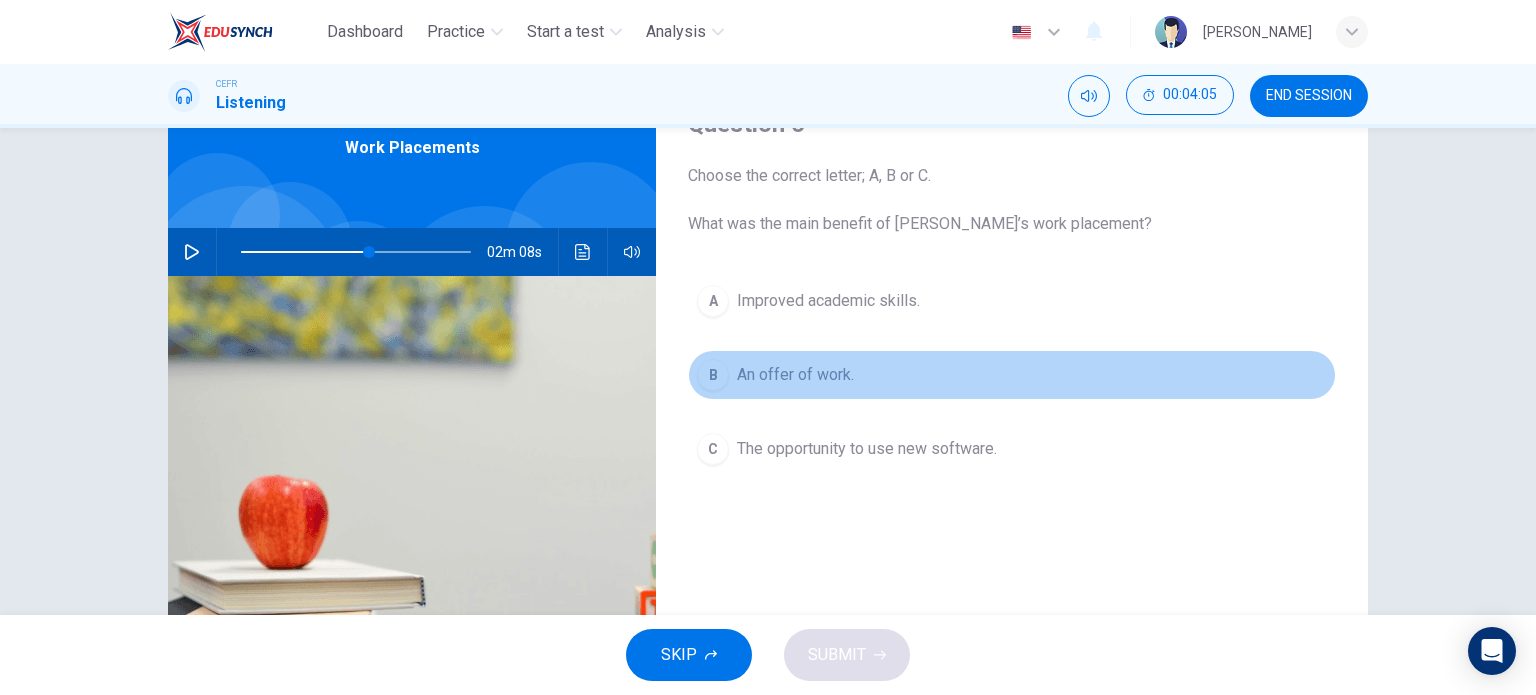 click on "An offer of work." at bounding box center [795, 375] 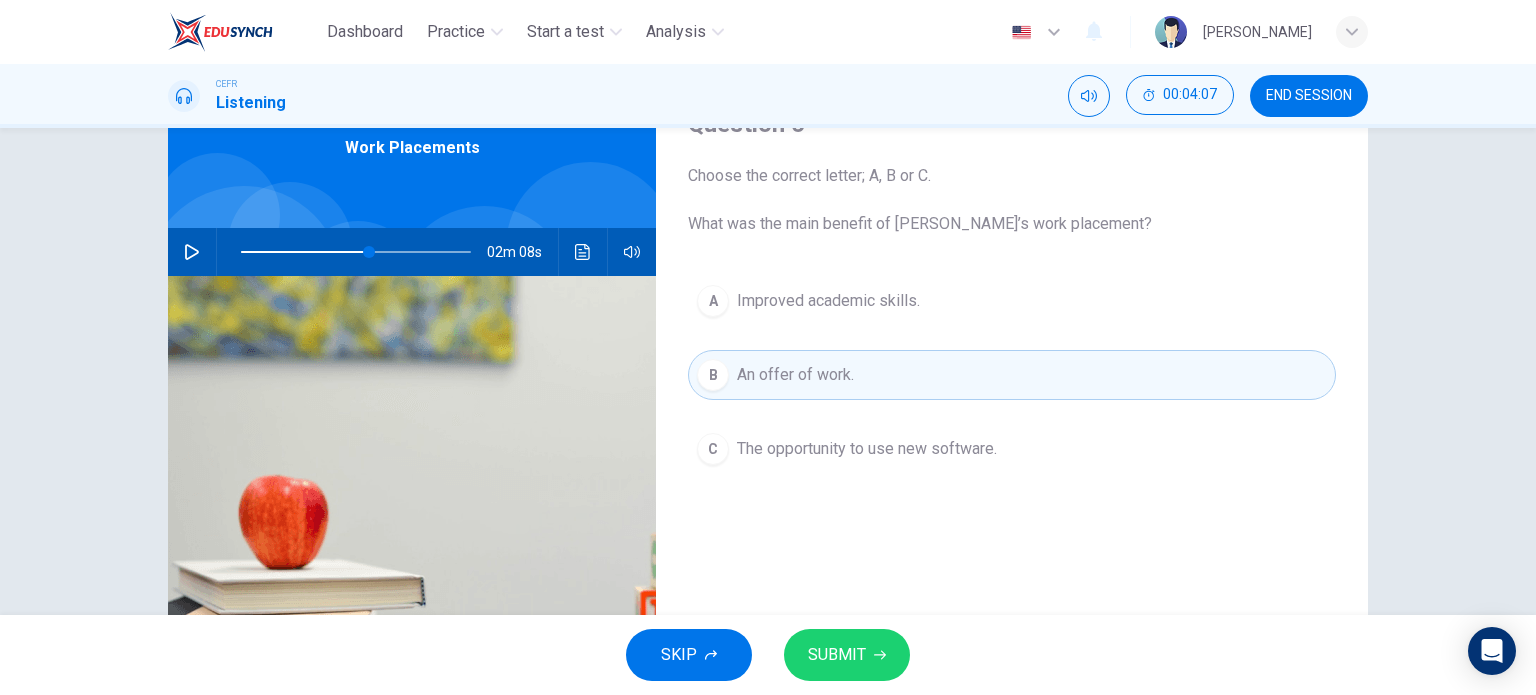 click on "SUBMIT" at bounding box center (837, 655) 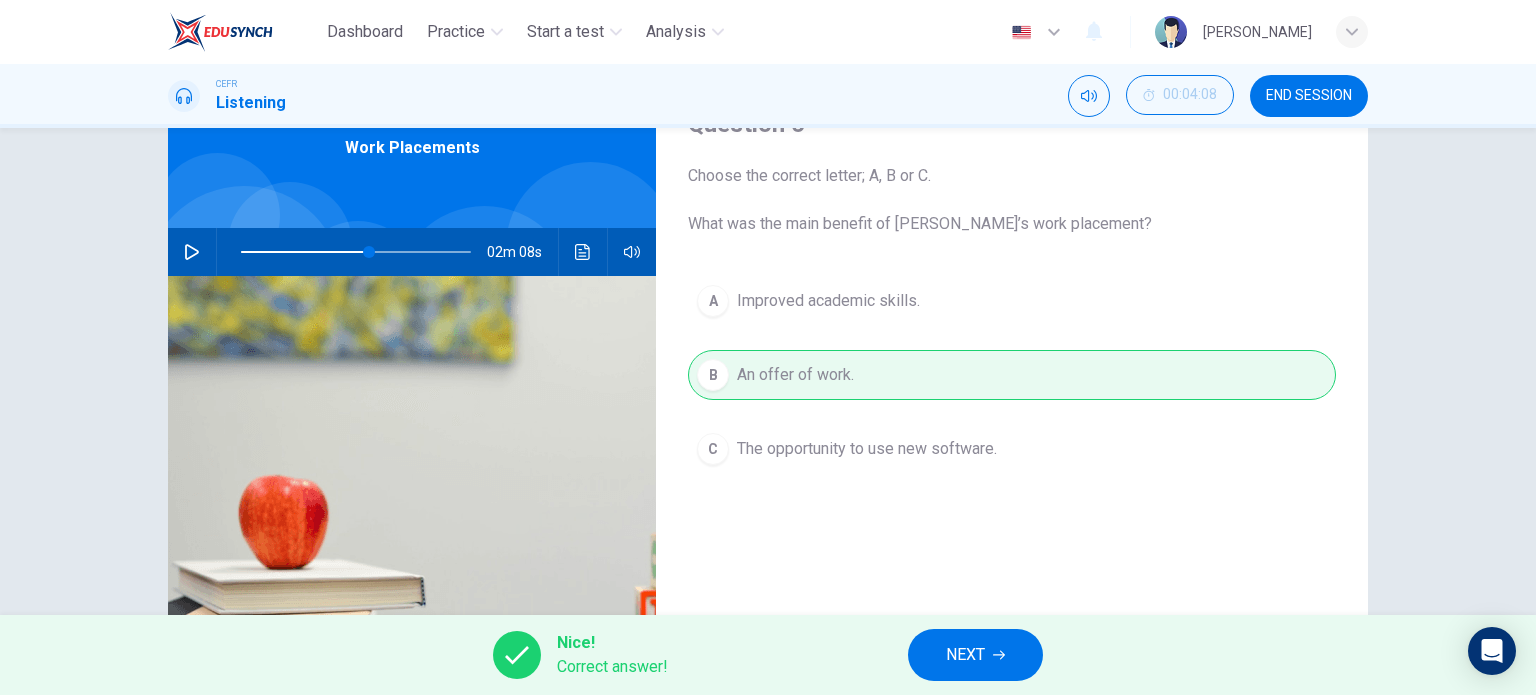 click on "NEXT" at bounding box center (965, 655) 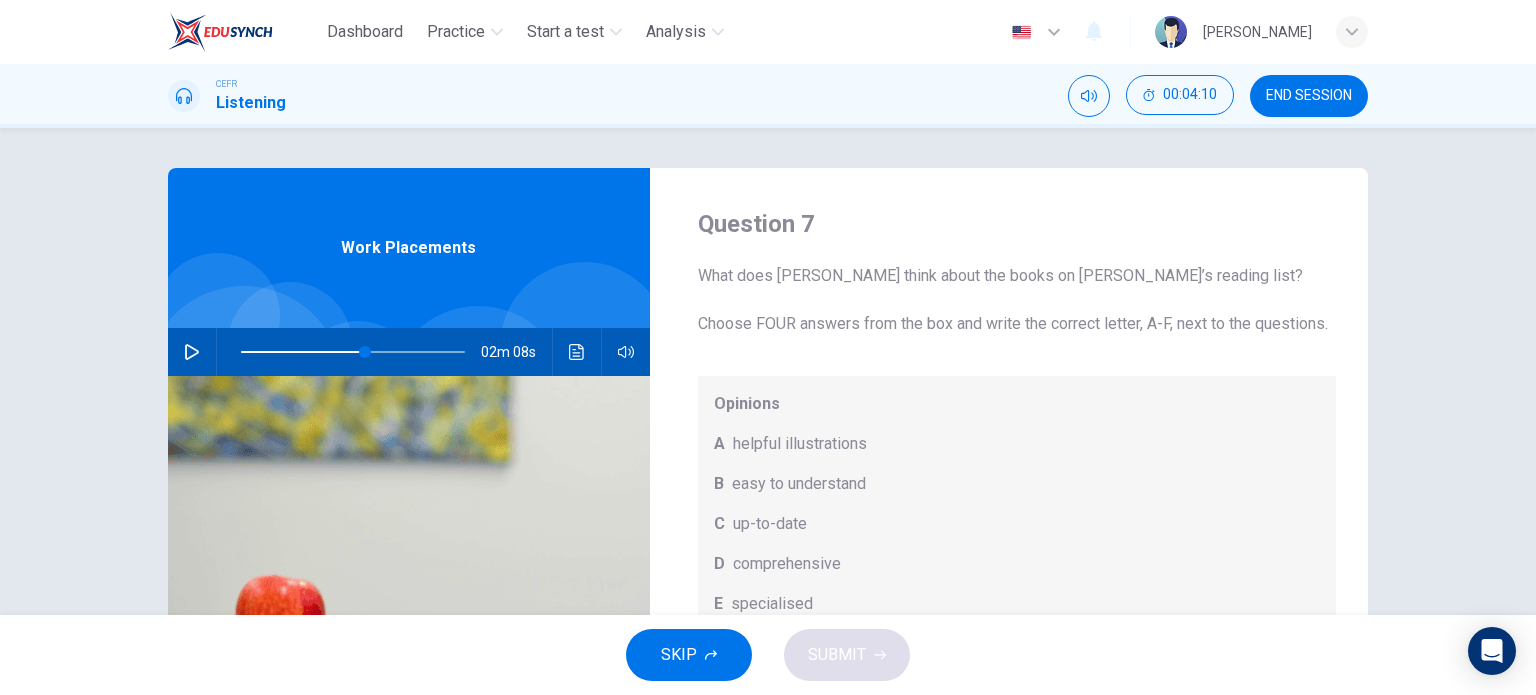 scroll, scrollTop: 288, scrollLeft: 0, axis: vertical 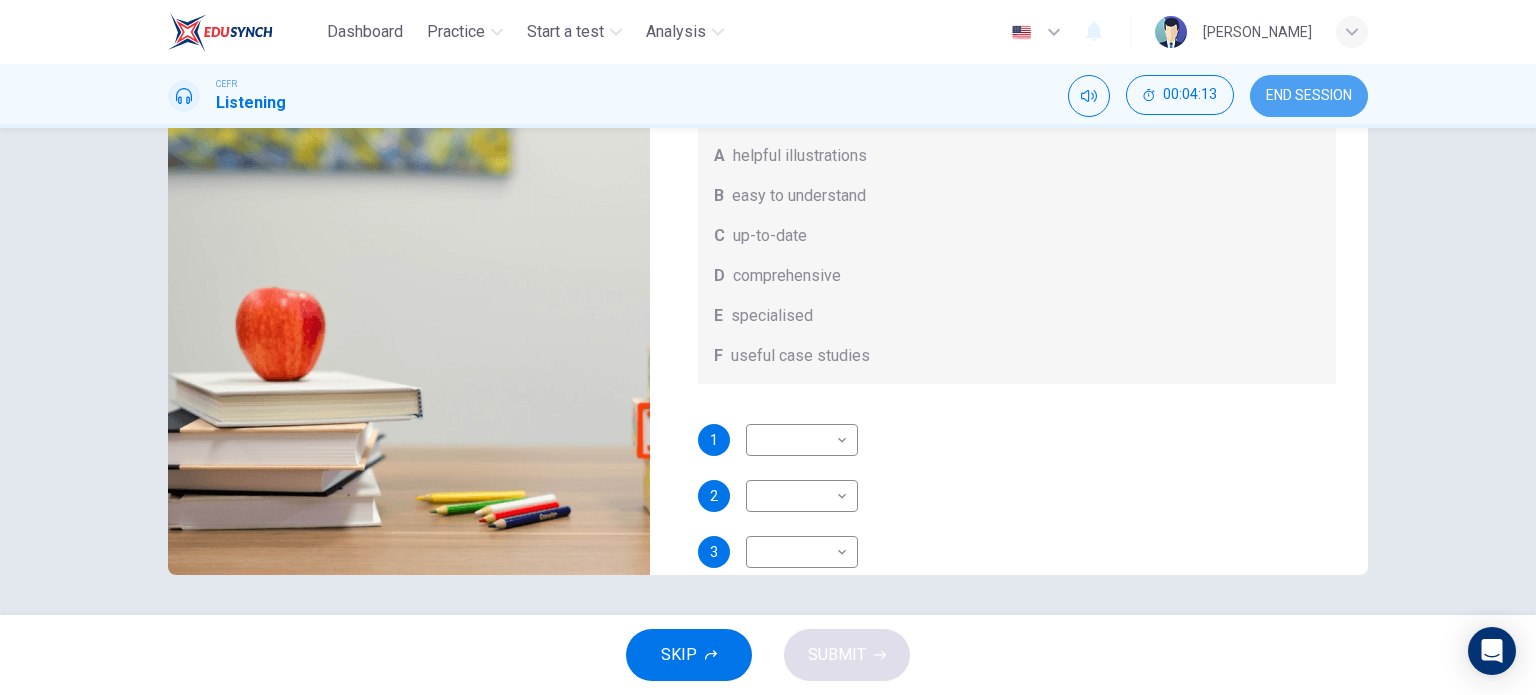 click on "END SESSION" at bounding box center [1309, 96] 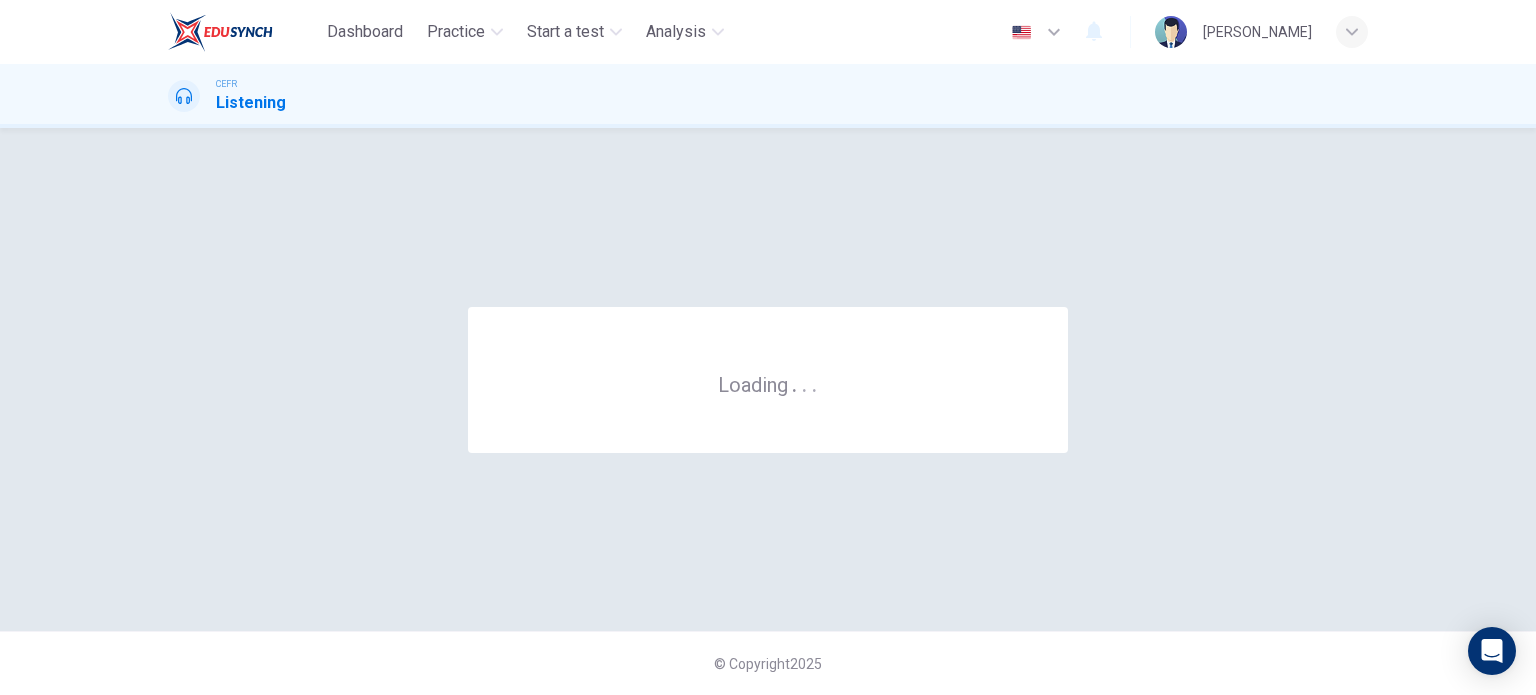 scroll, scrollTop: 0, scrollLeft: 0, axis: both 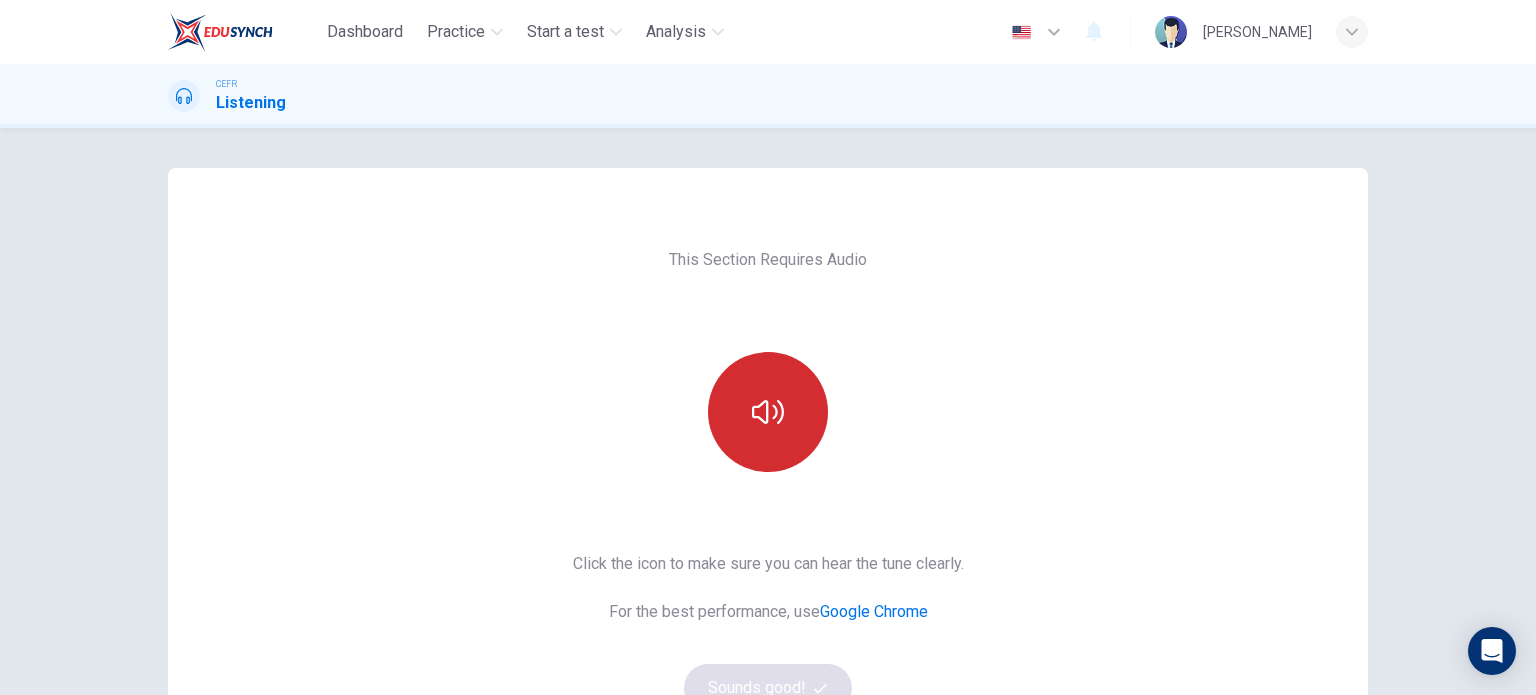 click at bounding box center (768, 412) 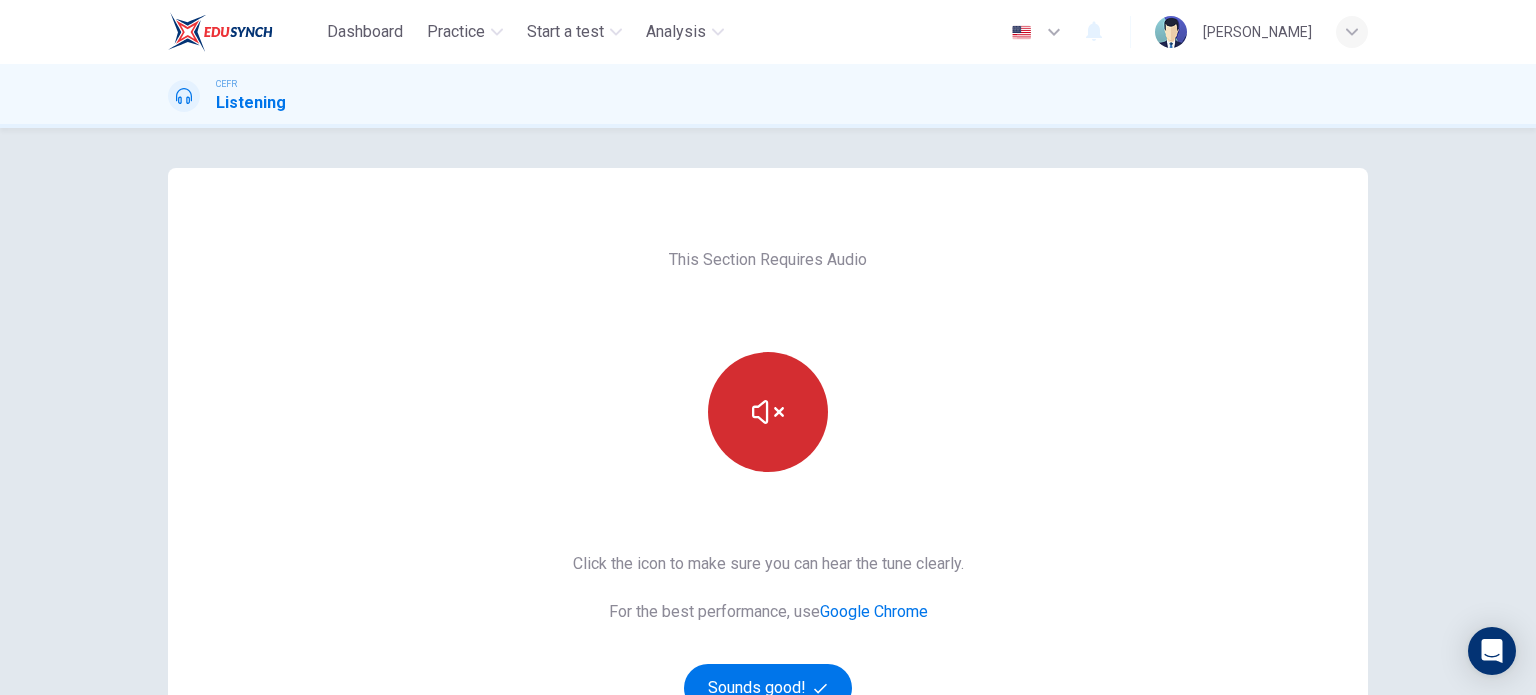 scroll, scrollTop: 100, scrollLeft: 0, axis: vertical 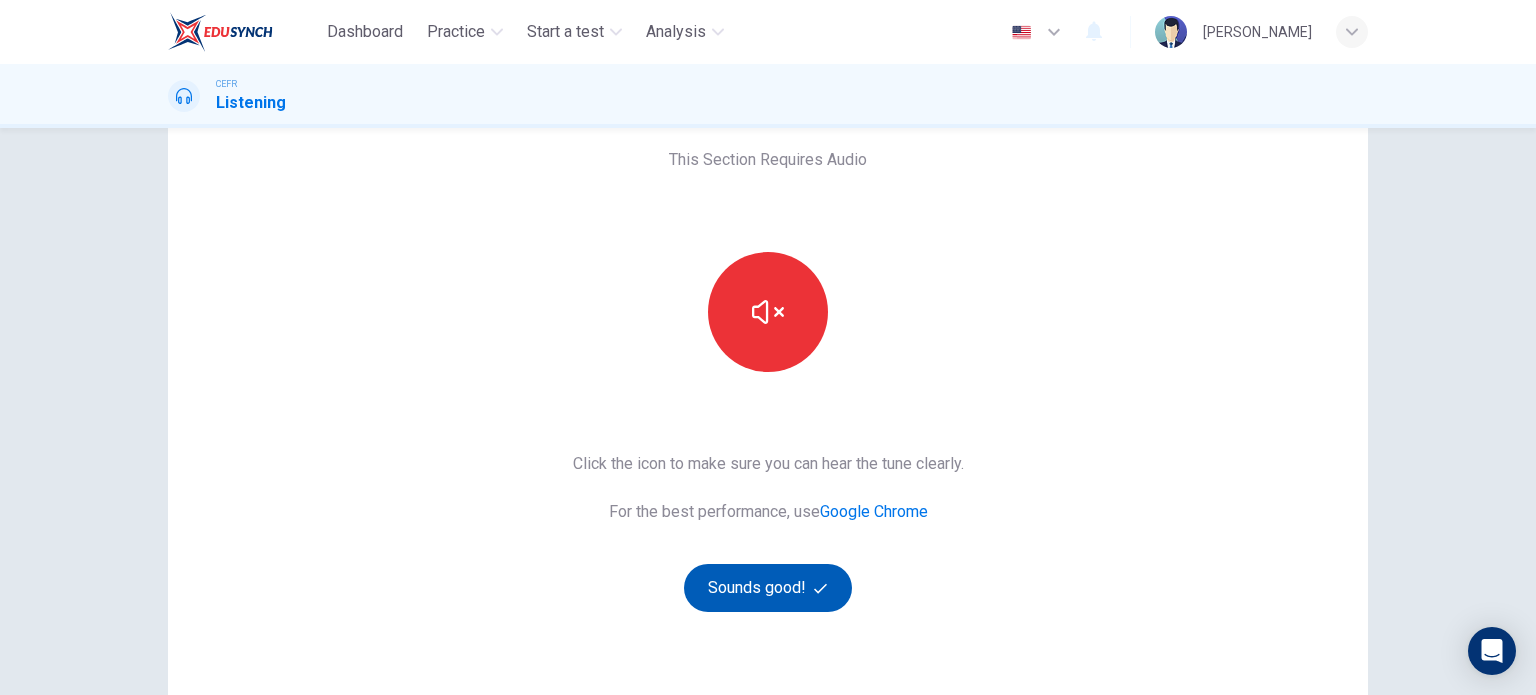 click on "Sounds good!" at bounding box center (768, 588) 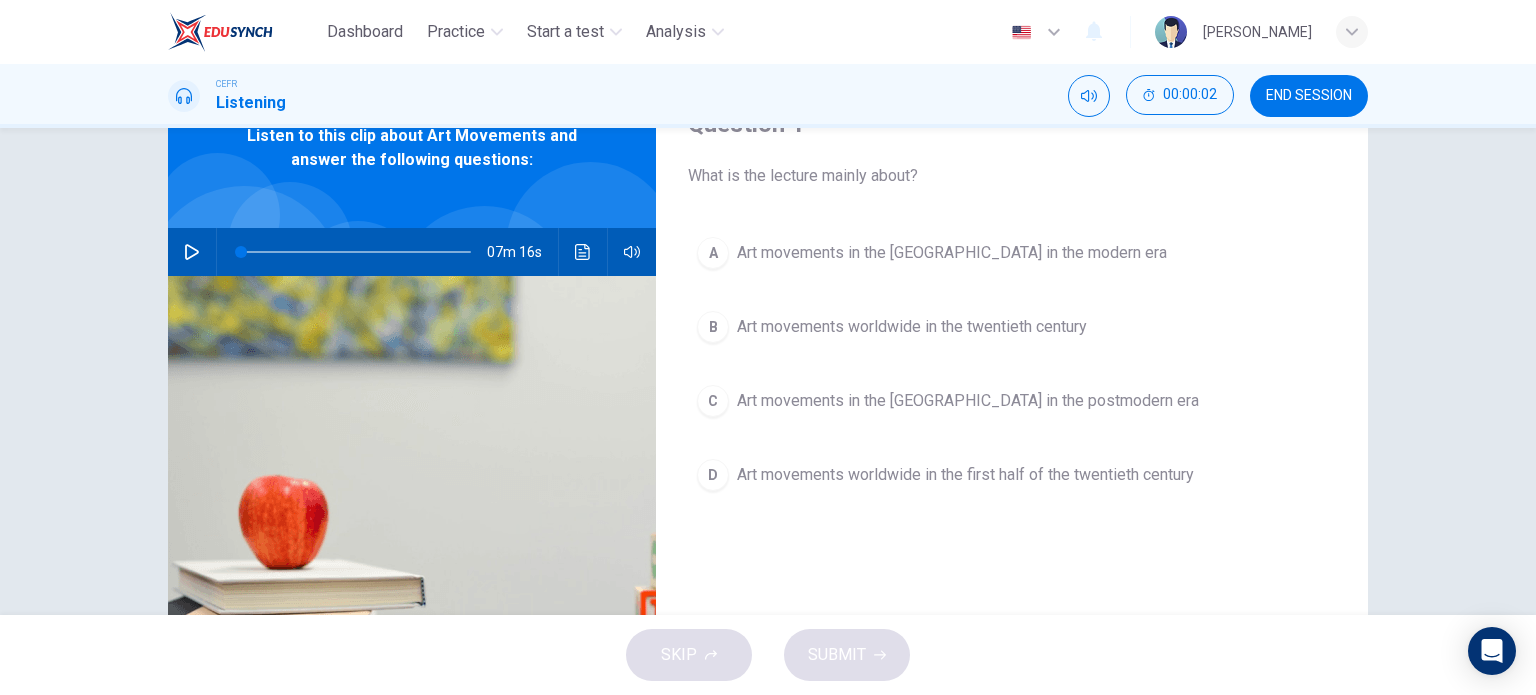 click on "Dashboard Practice Start a test Analysis English en ​ [PERSON_NAME]" at bounding box center [768, 32] 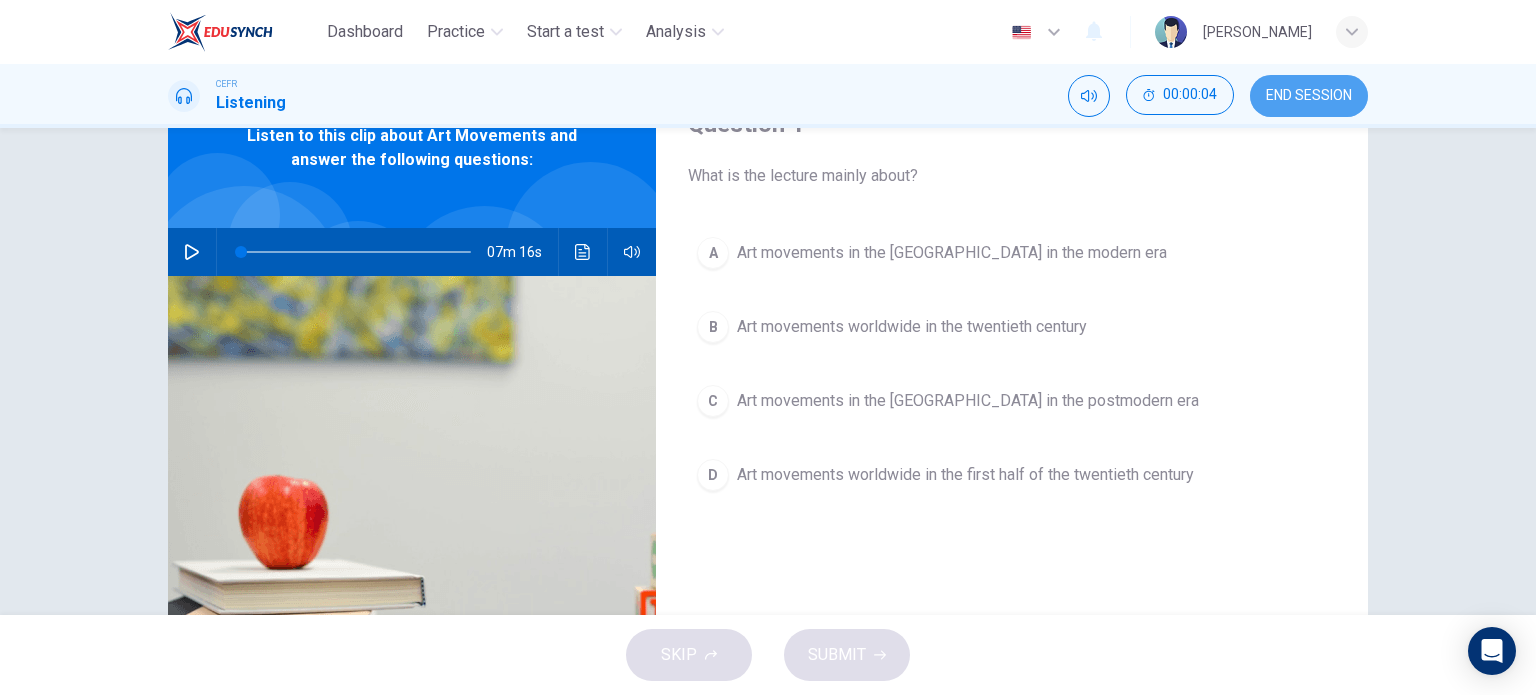 click on "END SESSION" at bounding box center (1309, 96) 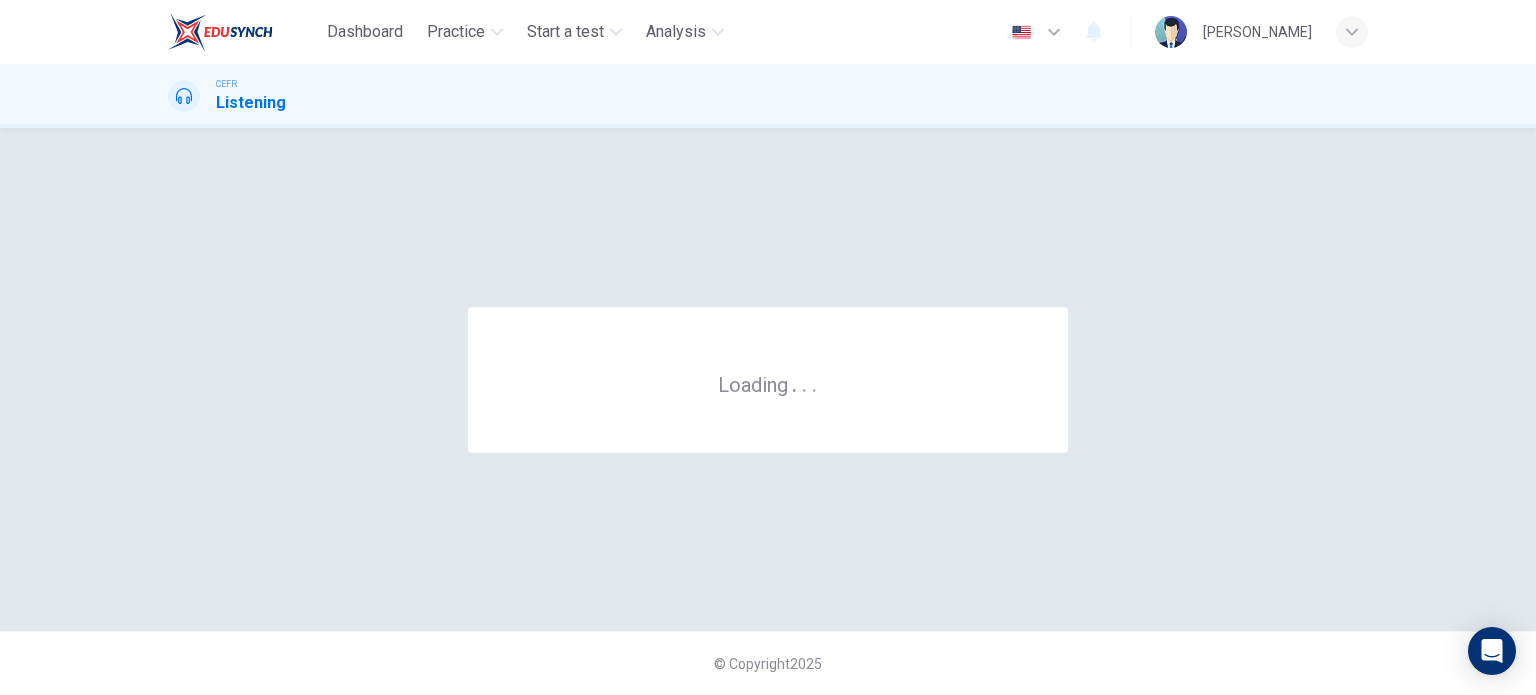 scroll, scrollTop: 0, scrollLeft: 0, axis: both 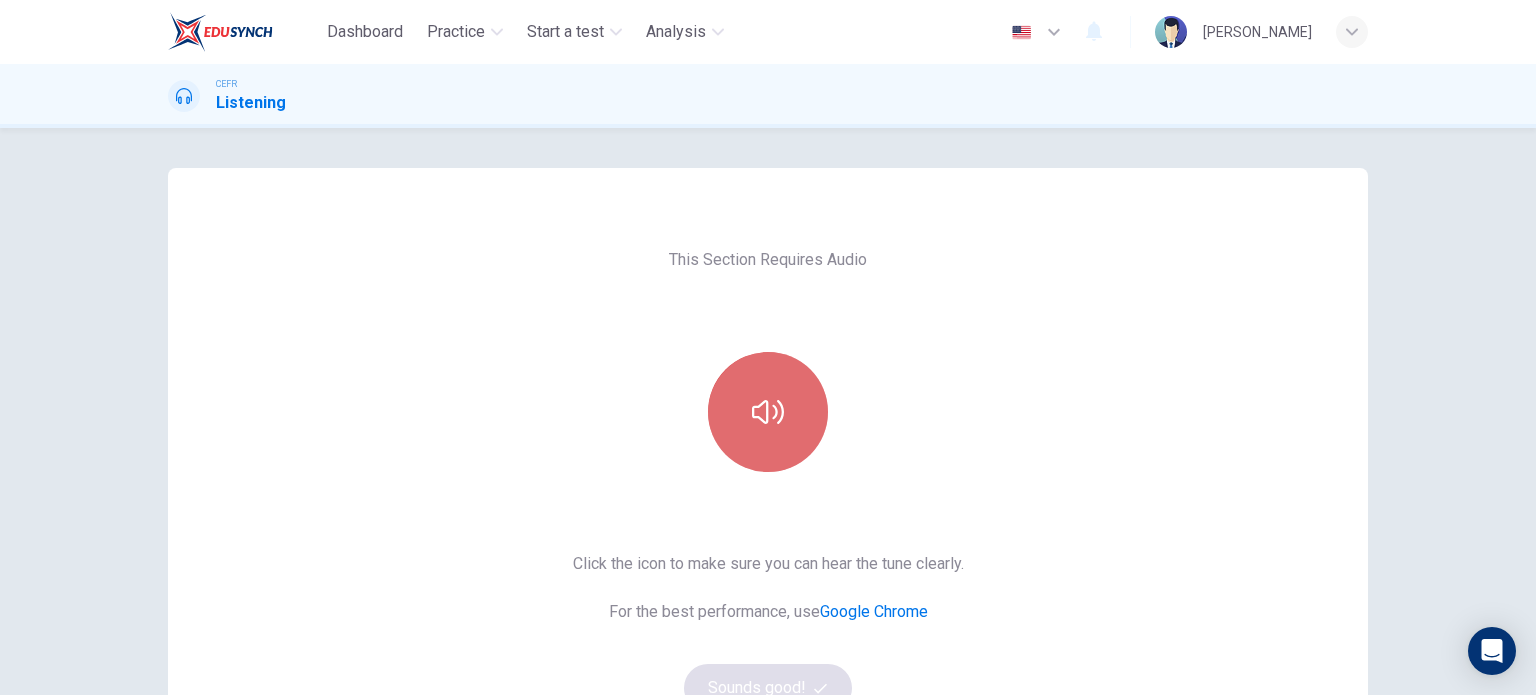 click at bounding box center [768, 412] 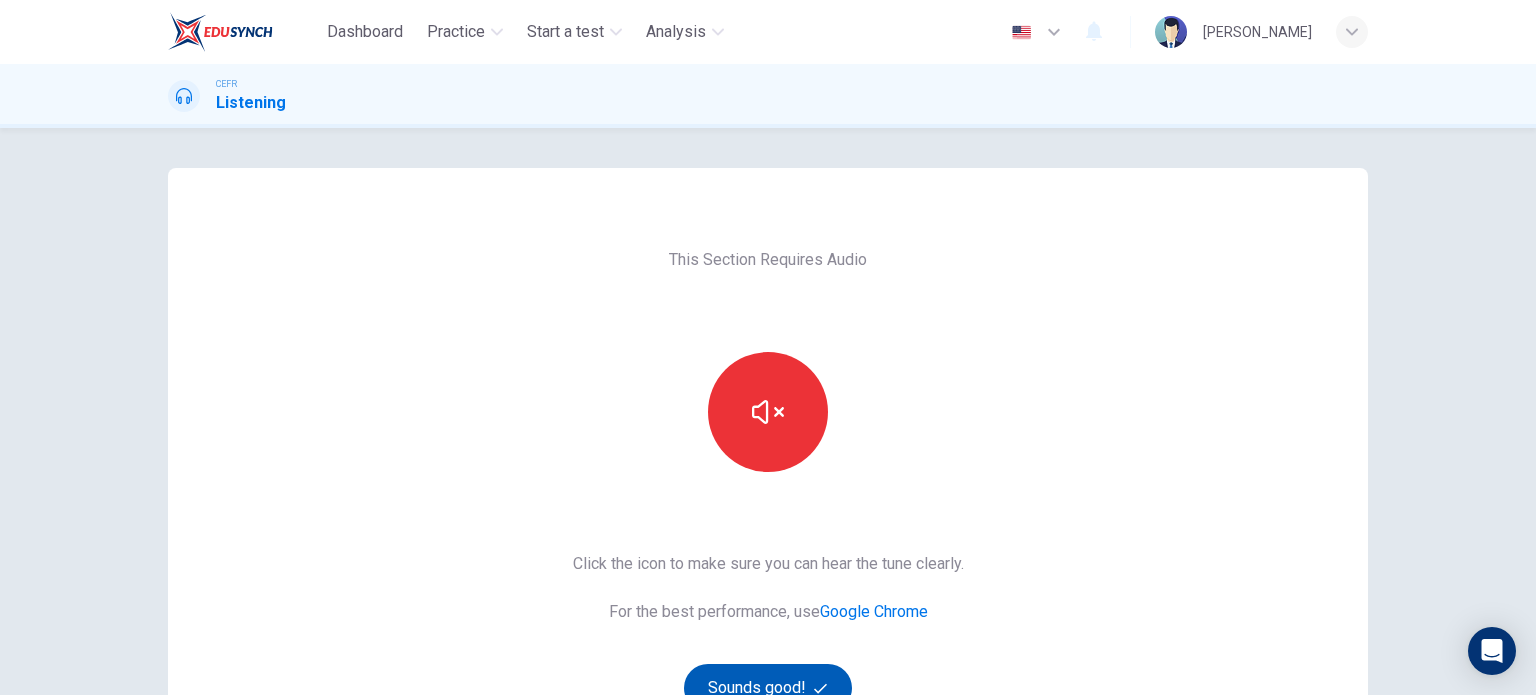 click on "Sounds good!" at bounding box center (768, 688) 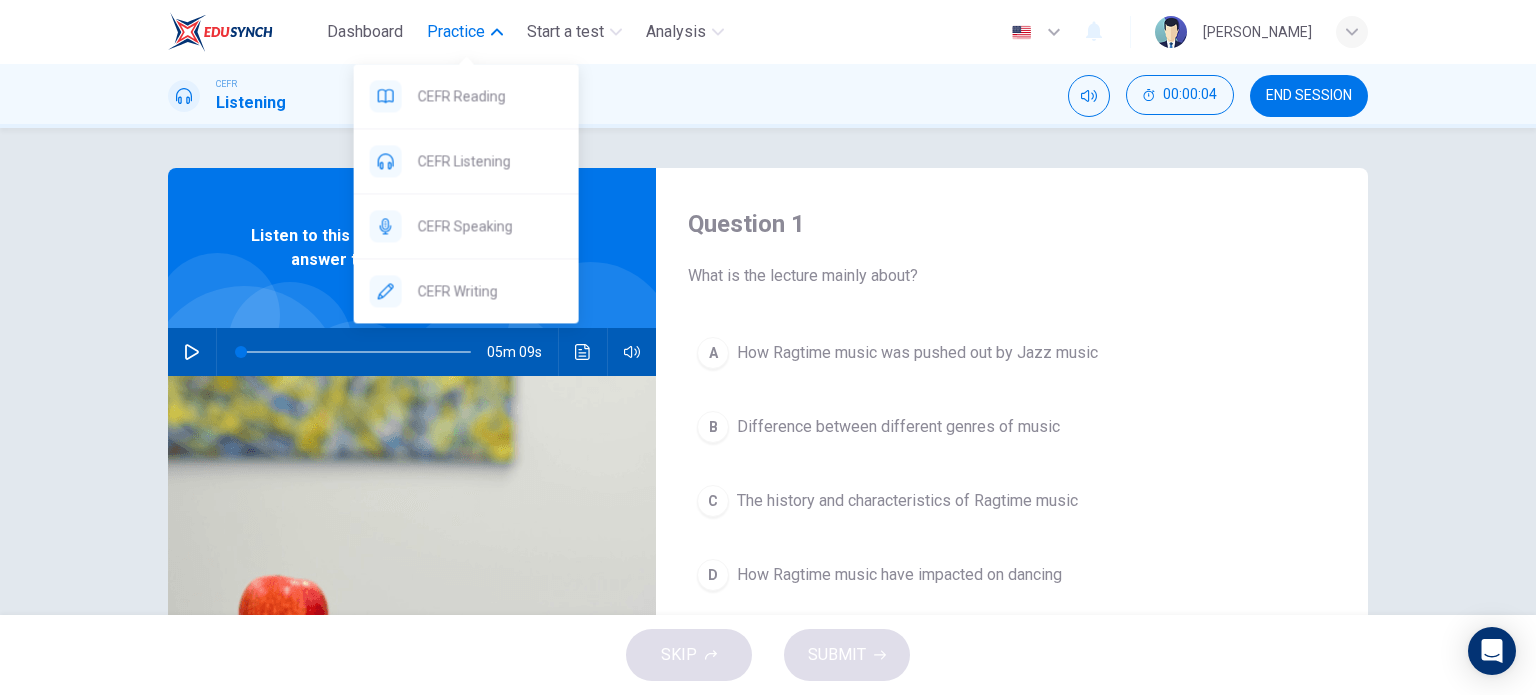 click on "Practice" at bounding box center [456, 32] 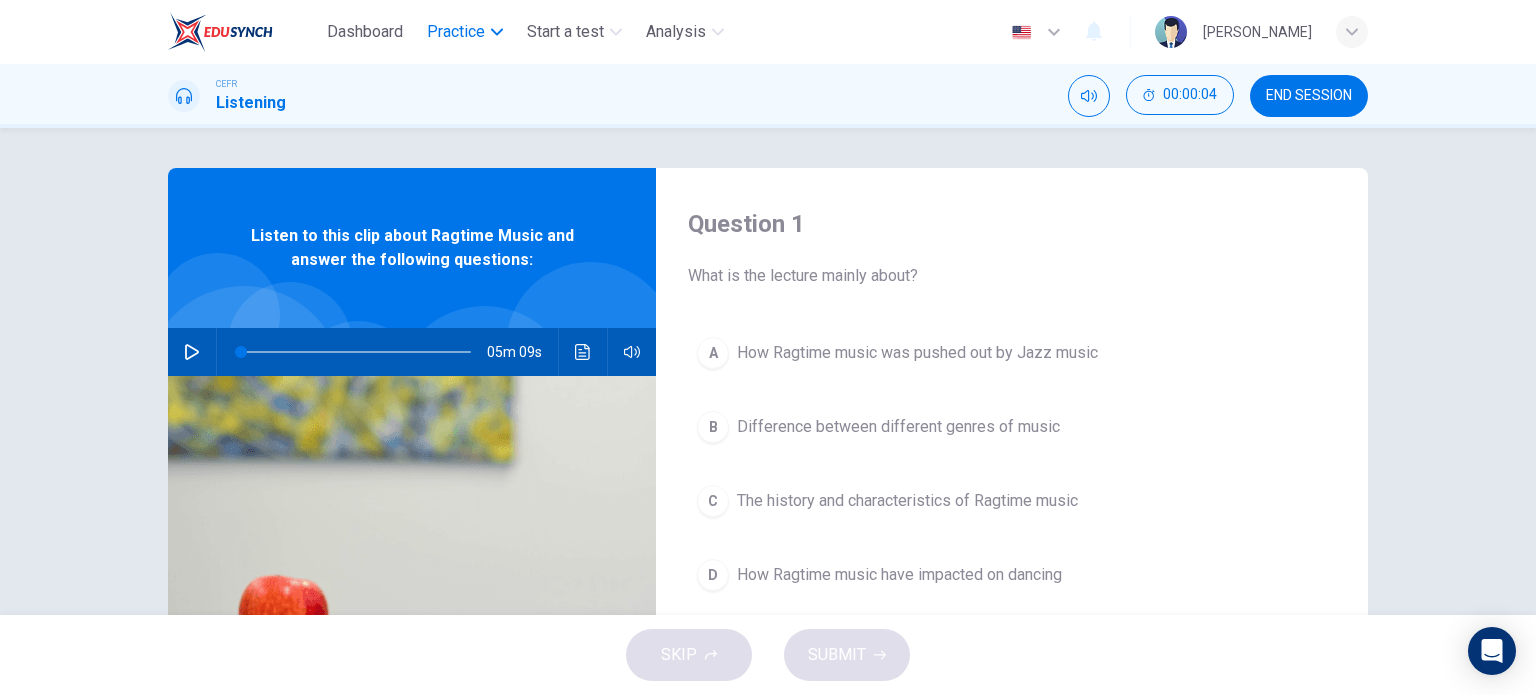 click on "Practice" at bounding box center [456, 32] 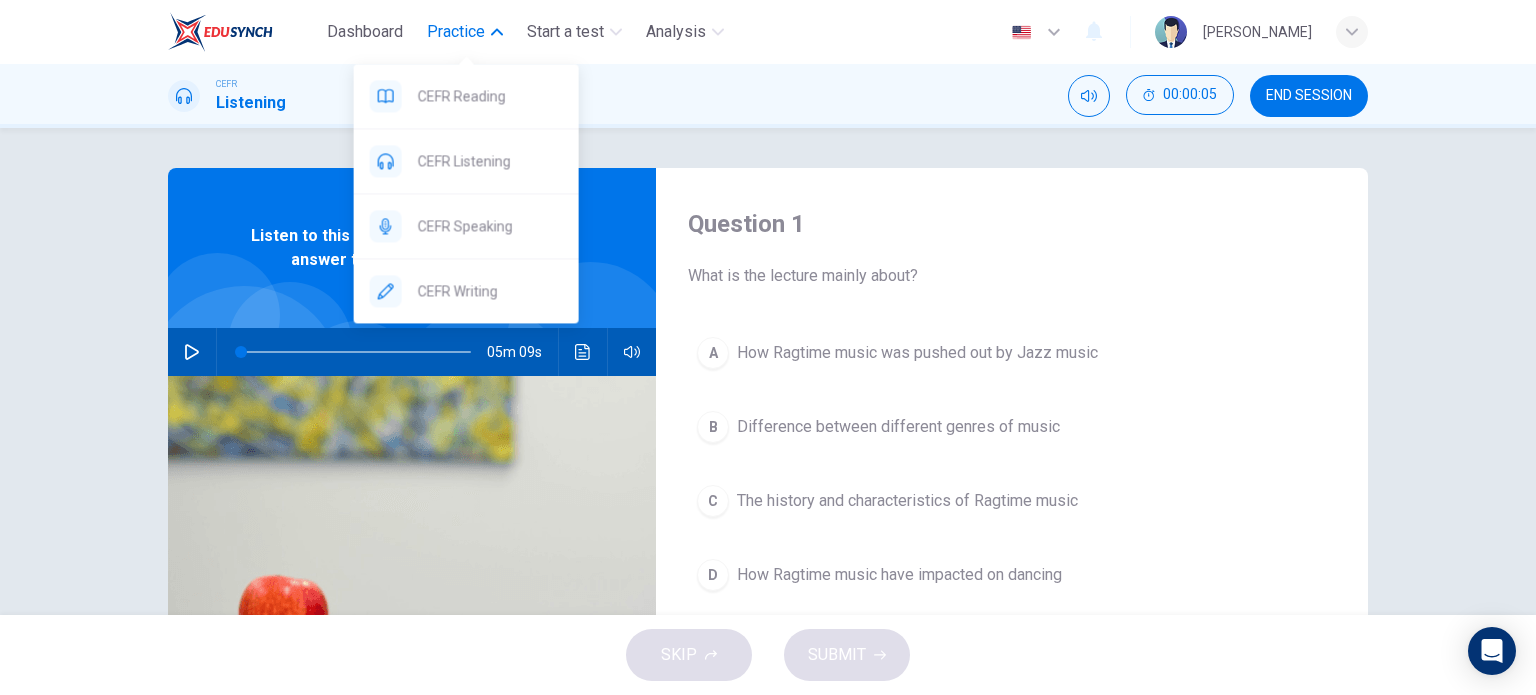 click on "CEFR Listening" at bounding box center (490, 161) 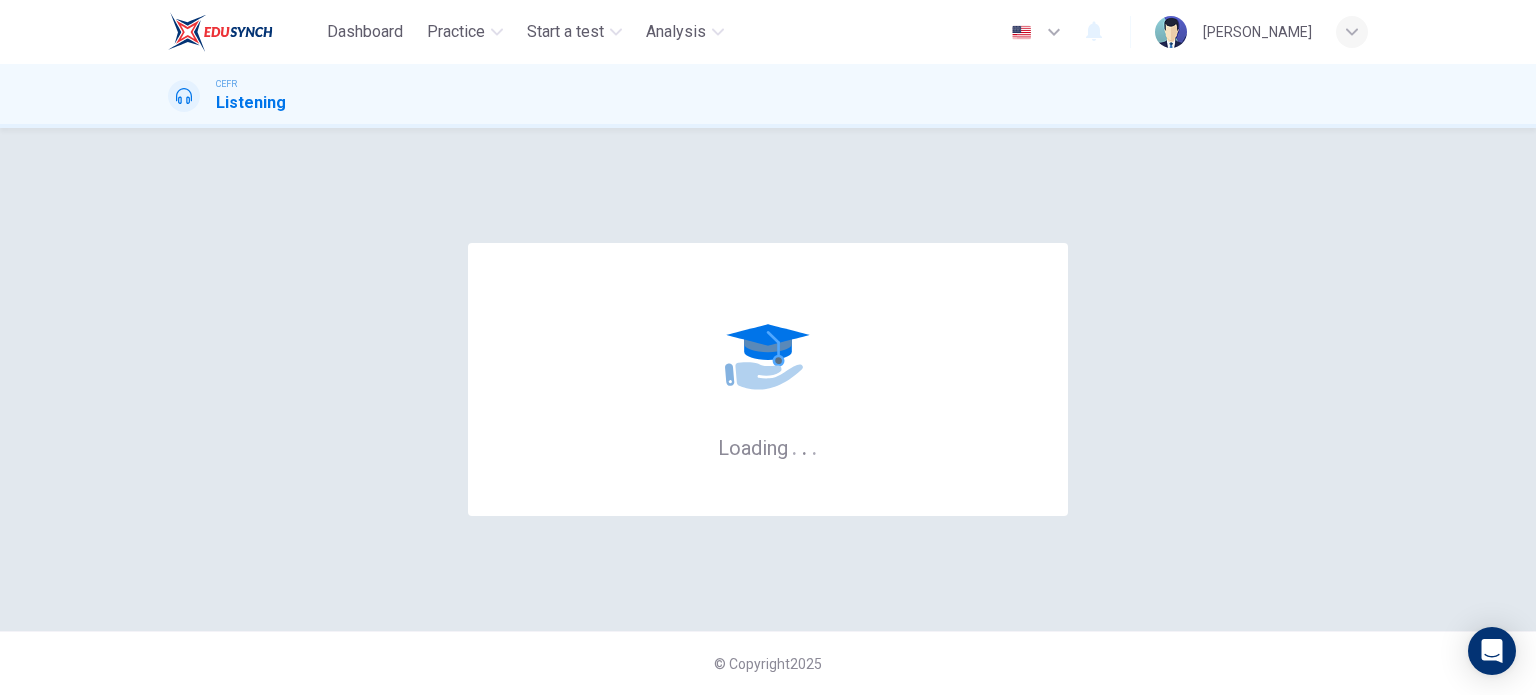 scroll, scrollTop: 0, scrollLeft: 0, axis: both 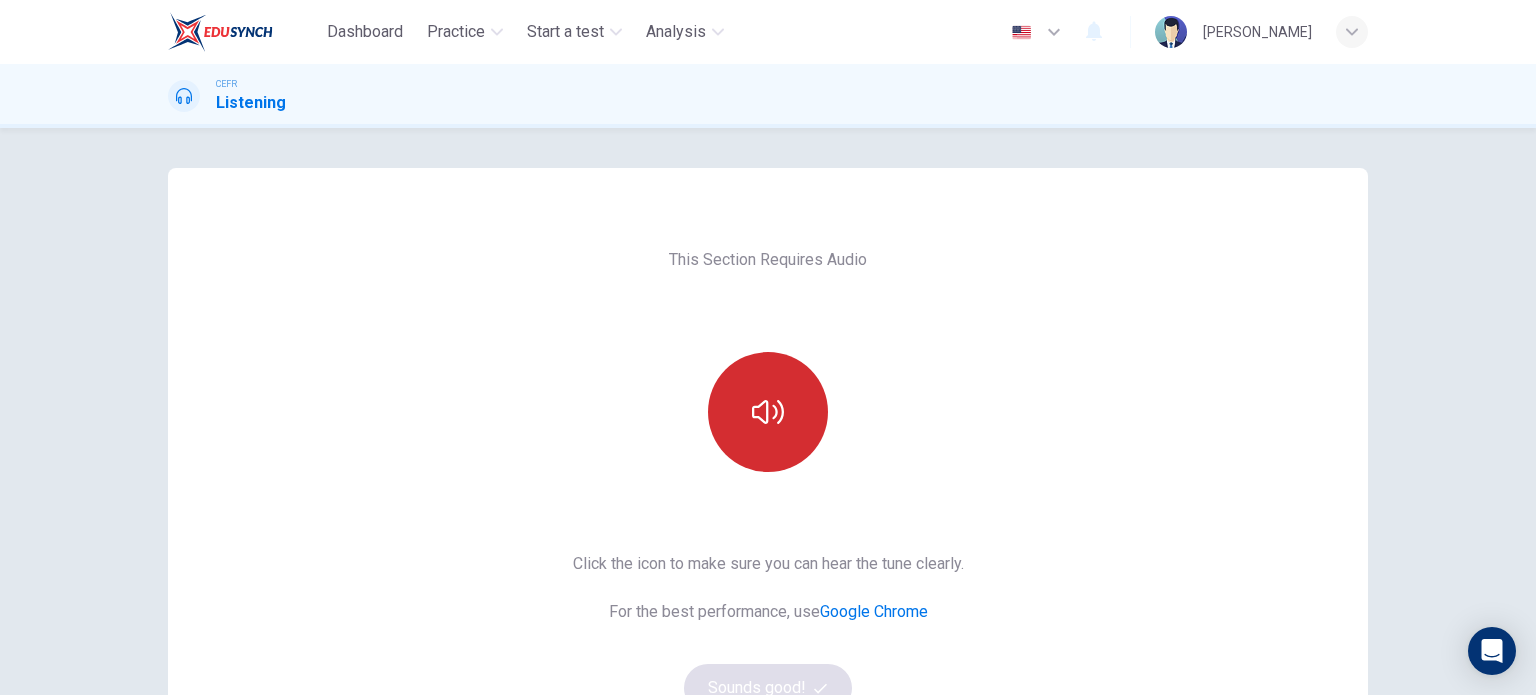click at bounding box center (768, 412) 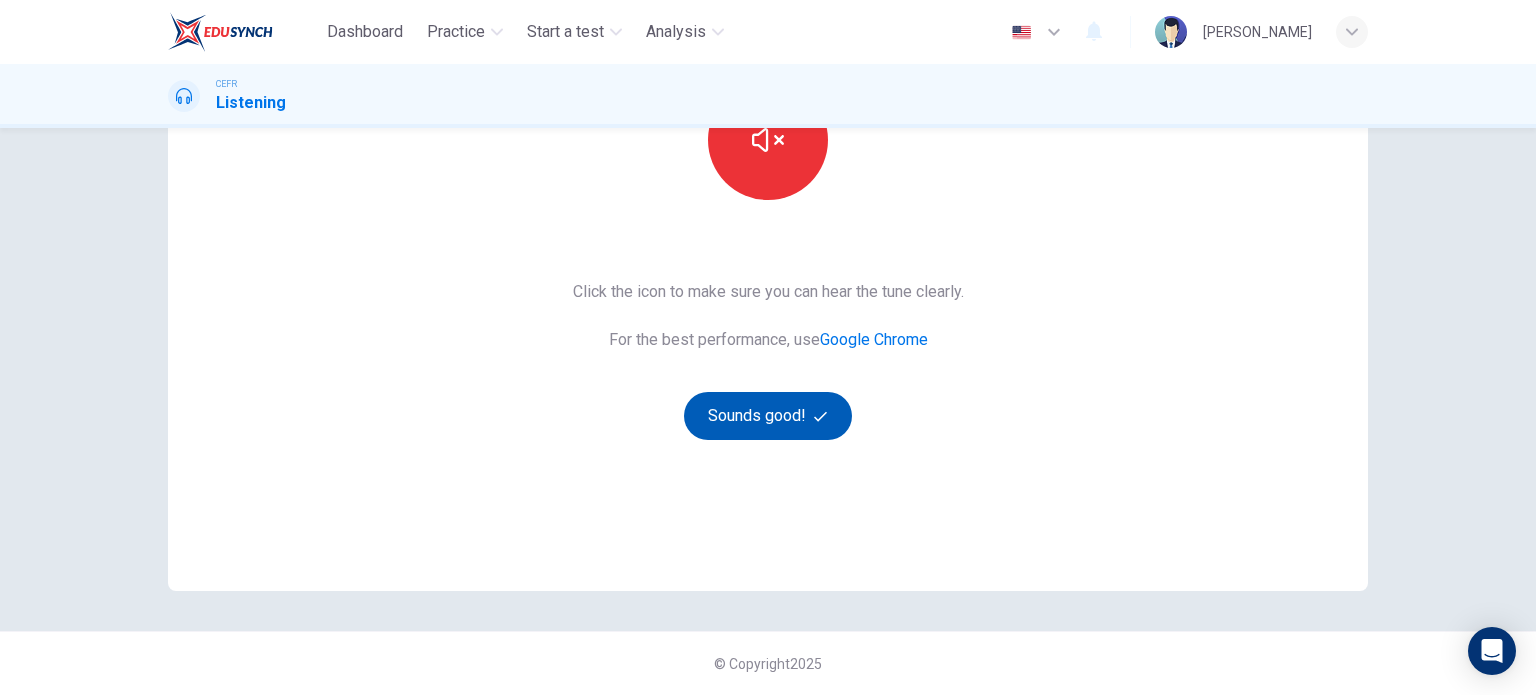 click on "Sounds good!" at bounding box center [768, 416] 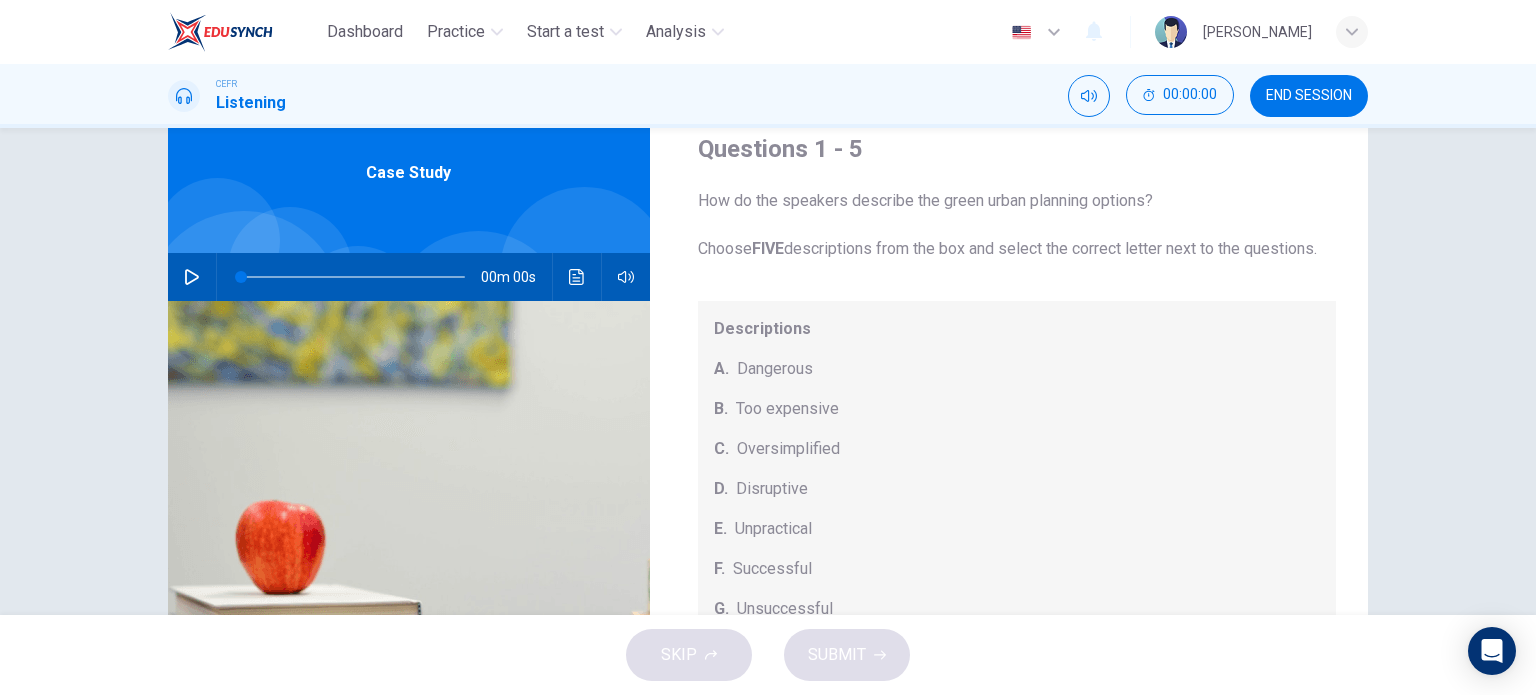 scroll, scrollTop: 72, scrollLeft: 0, axis: vertical 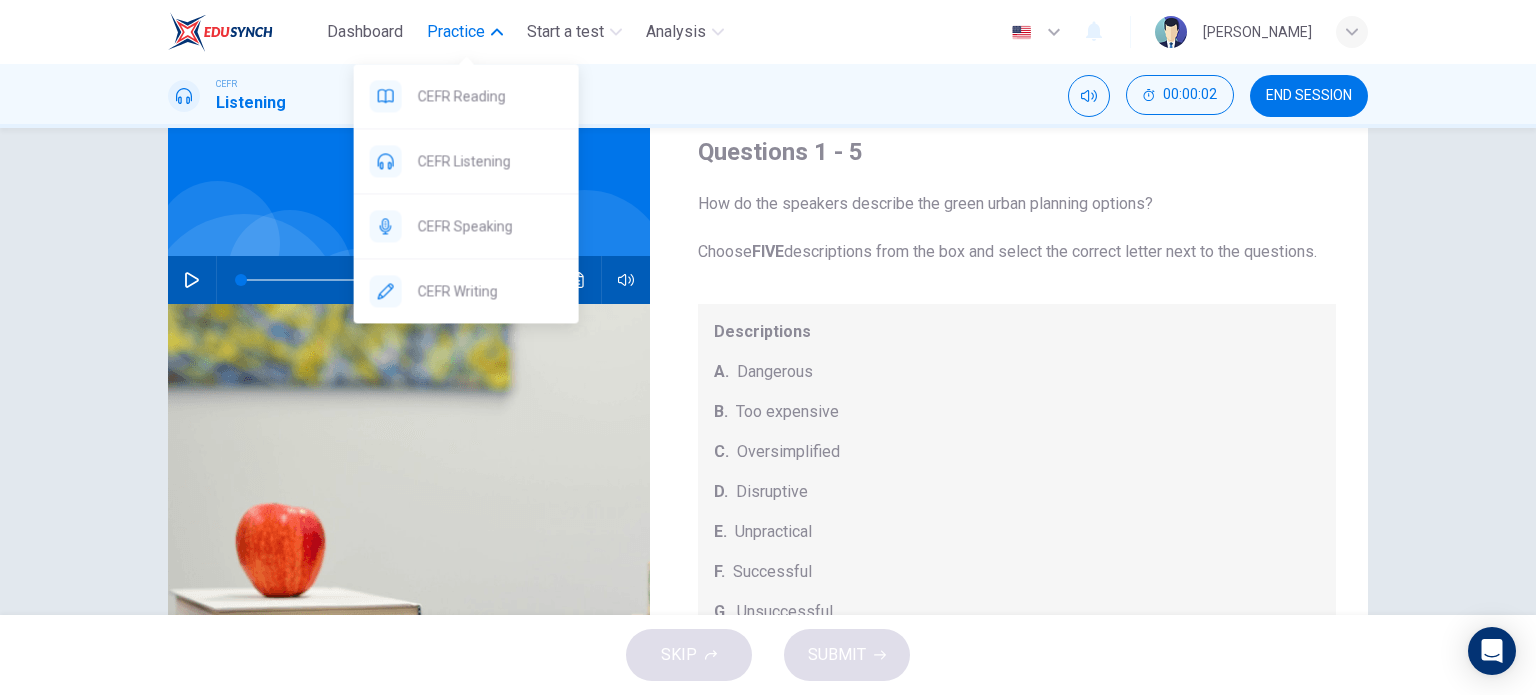 click on "Practice" at bounding box center (456, 32) 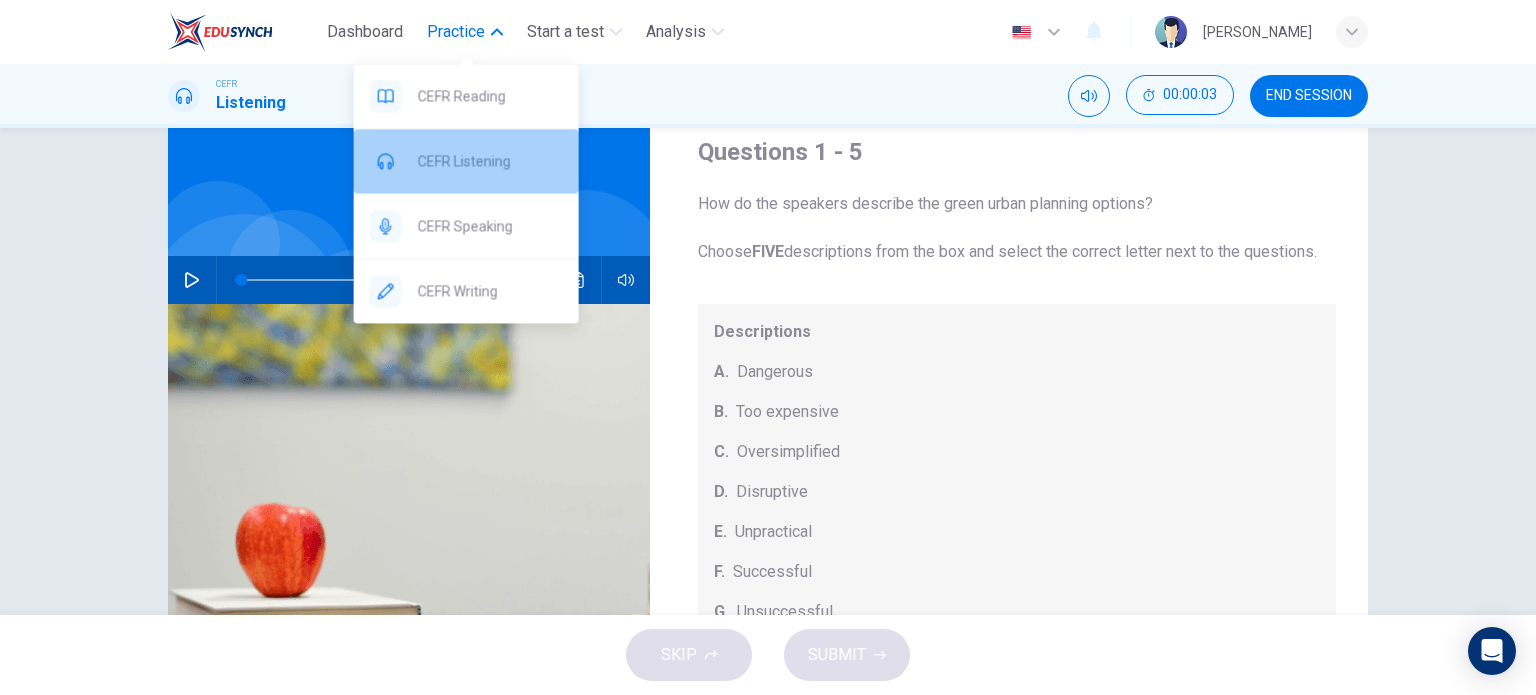 click on "CEFR Listening" at bounding box center (490, 161) 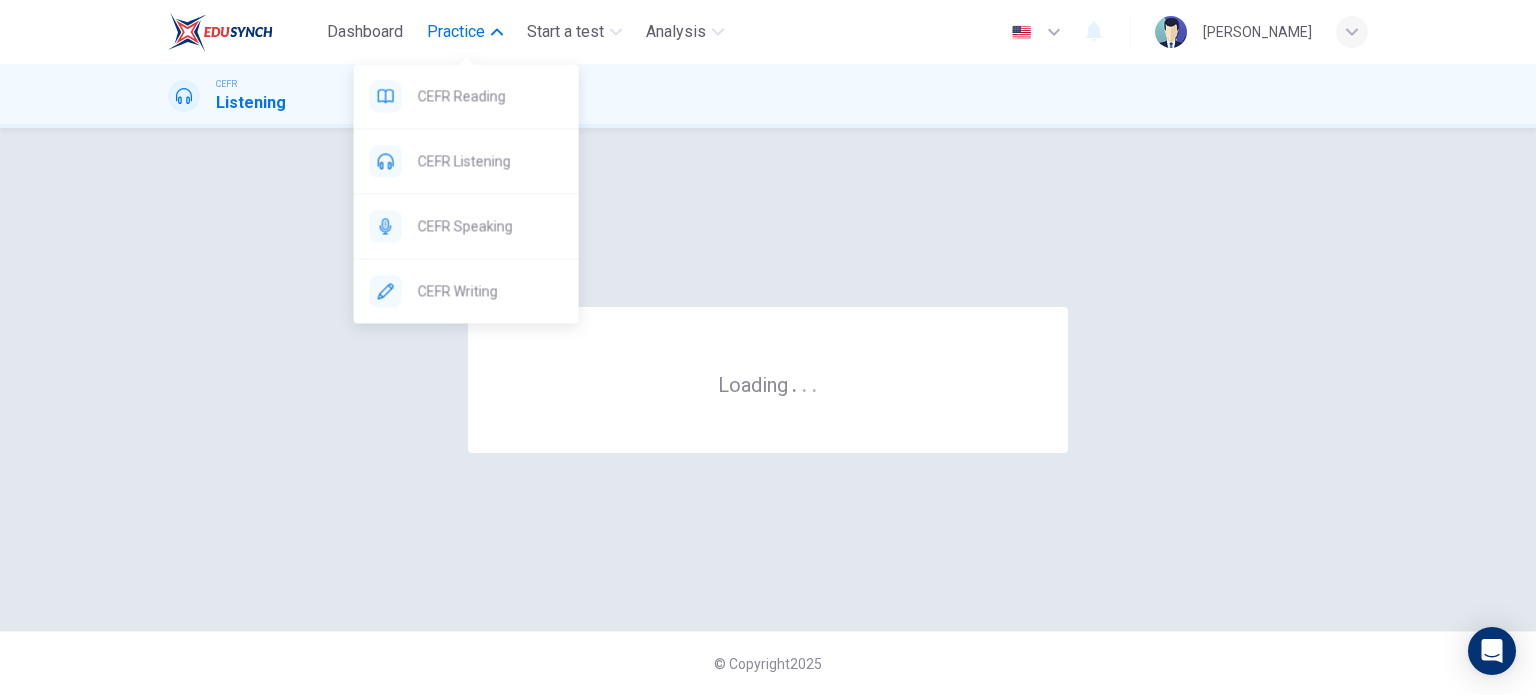 scroll, scrollTop: 0, scrollLeft: 0, axis: both 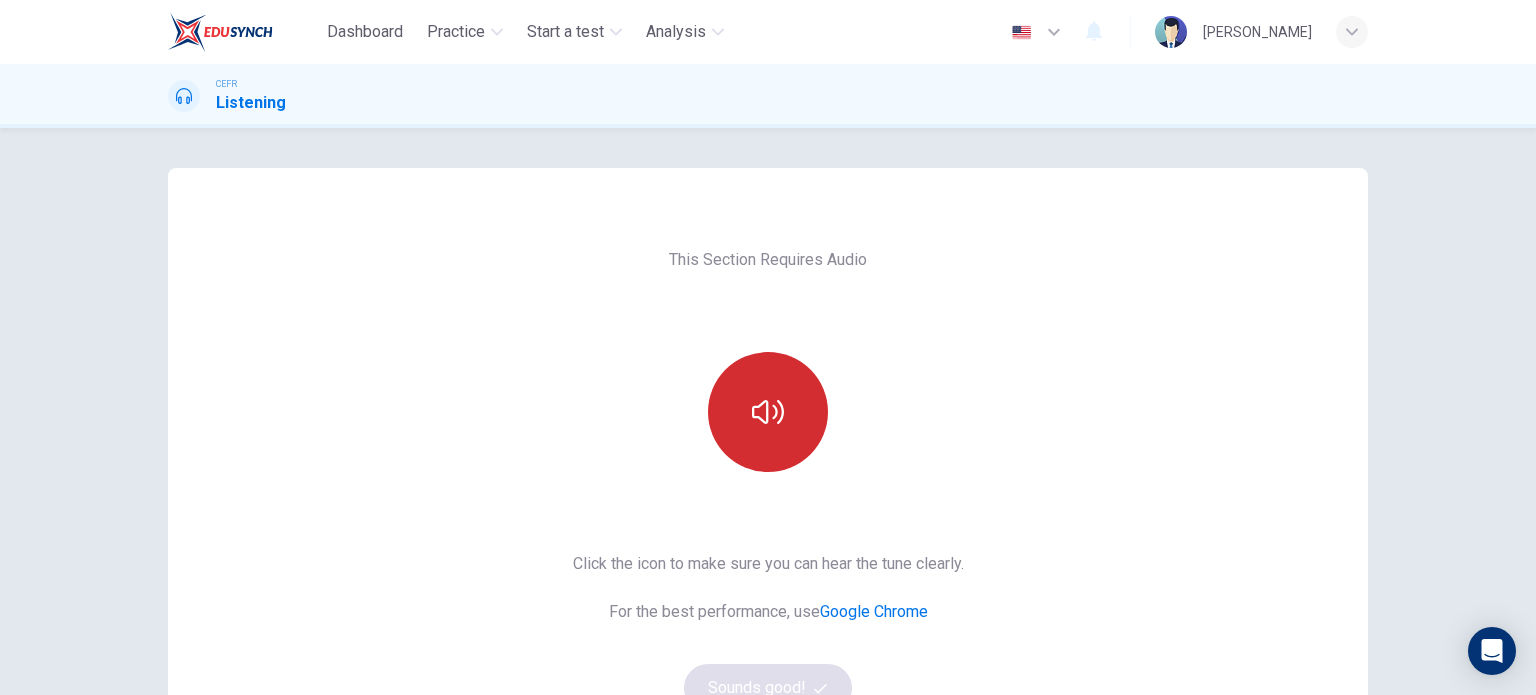 click at bounding box center [768, 412] 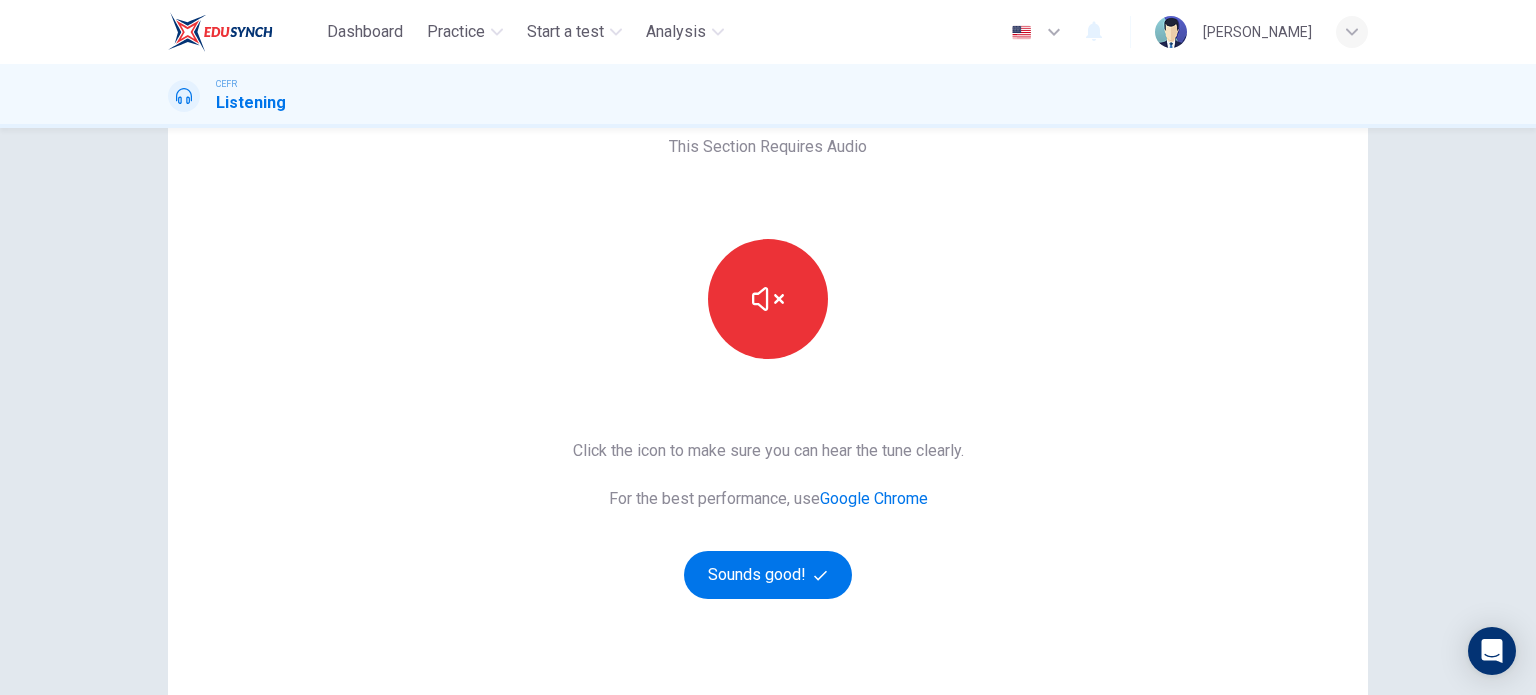 scroll, scrollTop: 200, scrollLeft: 0, axis: vertical 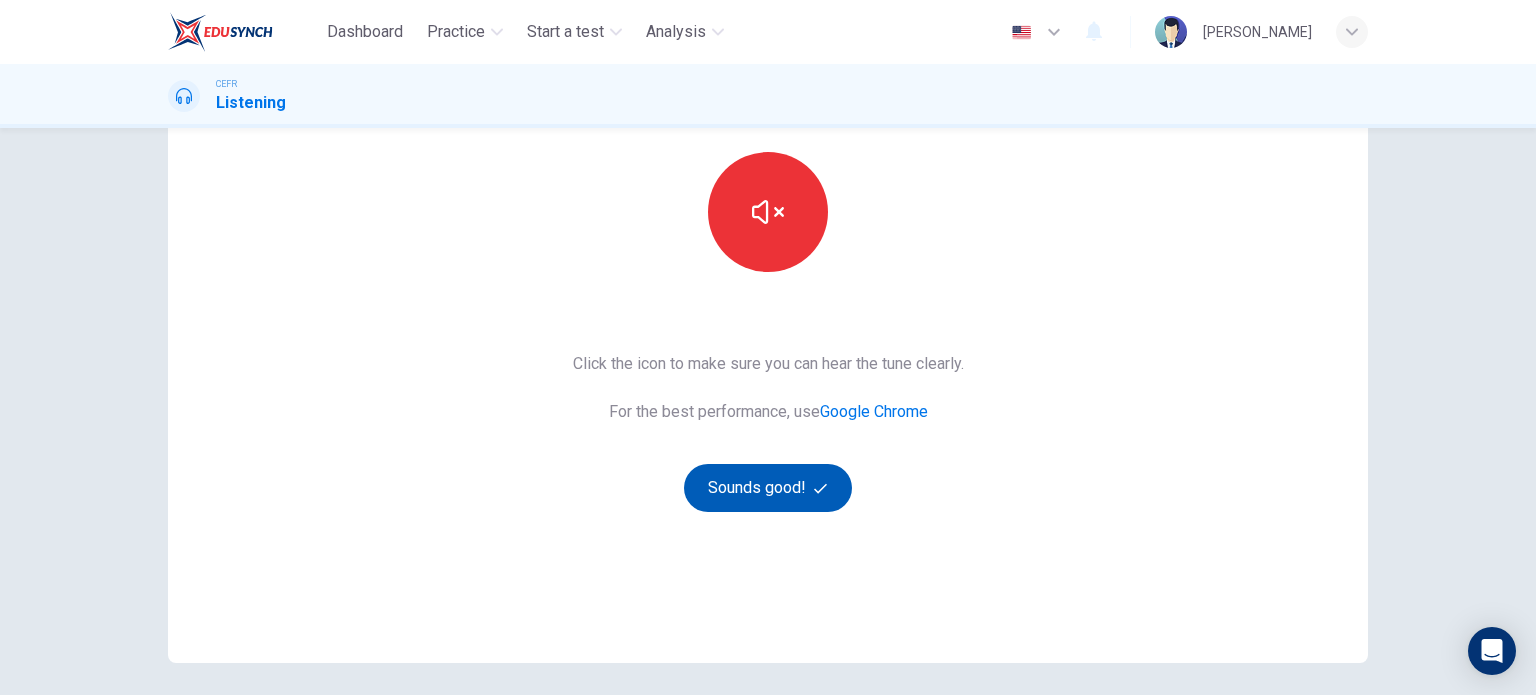 click on "Sounds good!" at bounding box center (768, 488) 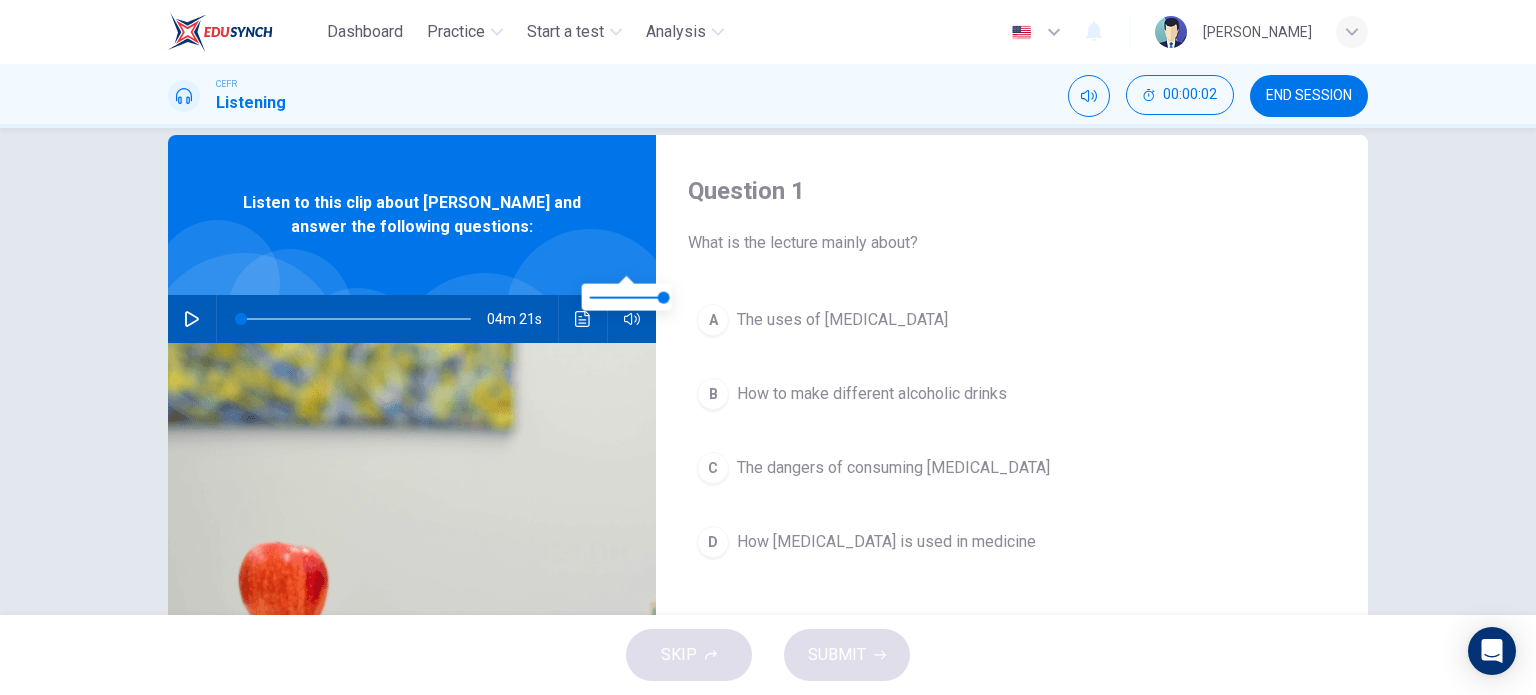scroll, scrollTop: 0, scrollLeft: 0, axis: both 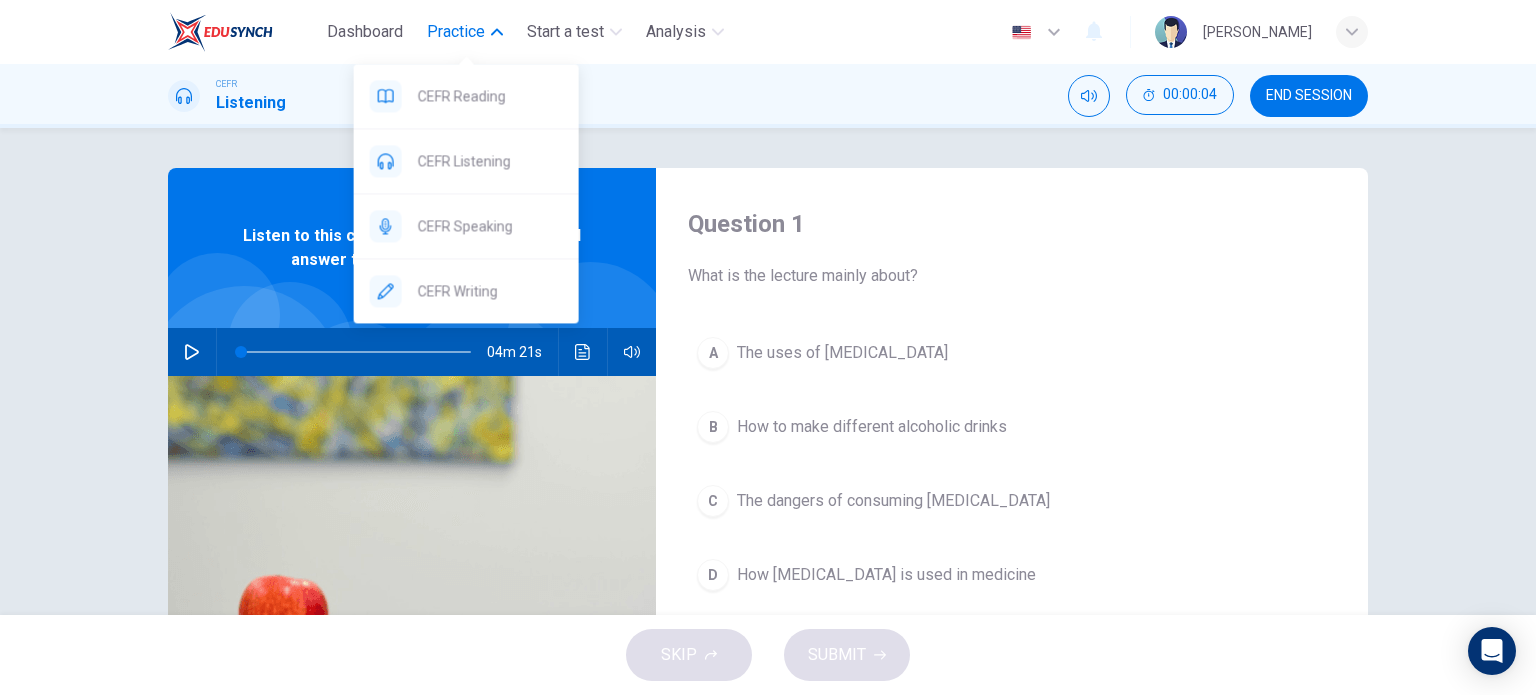 click on "Practice" at bounding box center [456, 32] 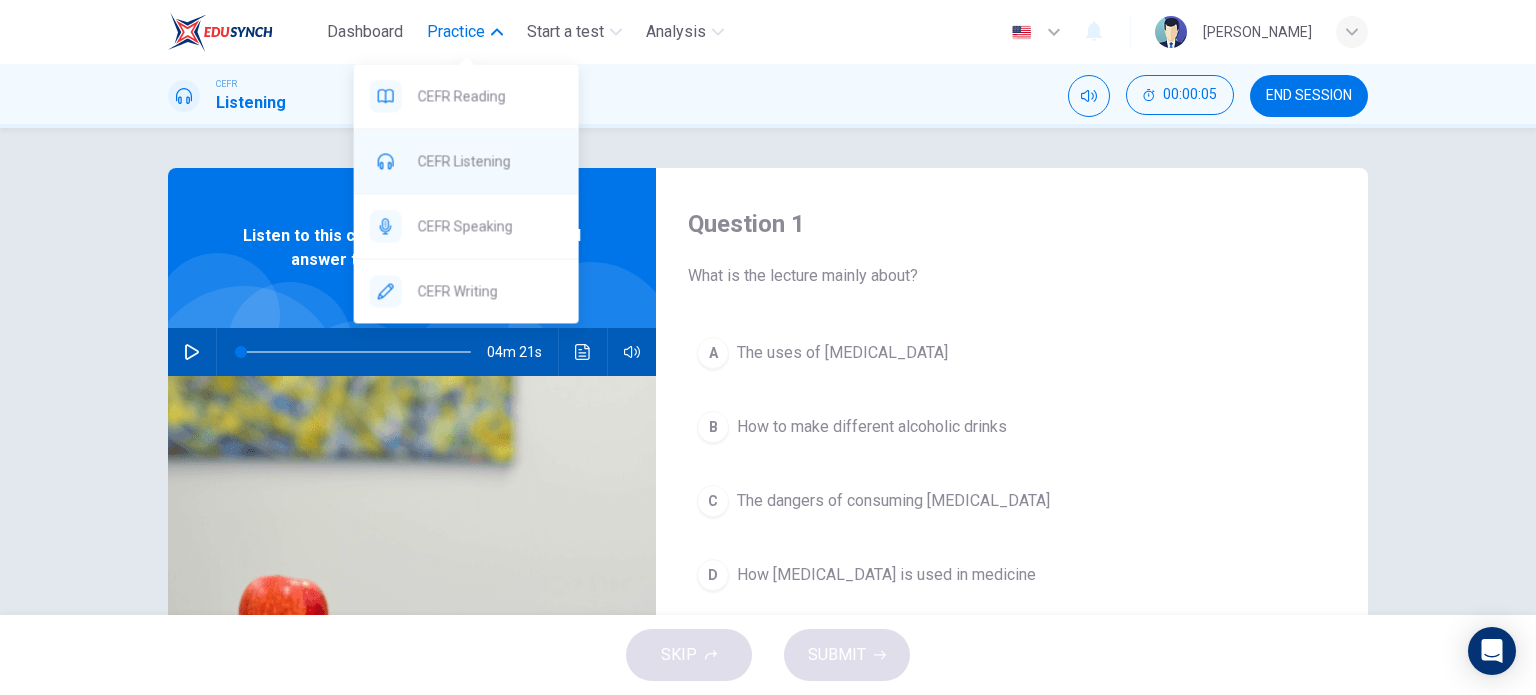 click on "CEFR Listening" at bounding box center [466, 161] 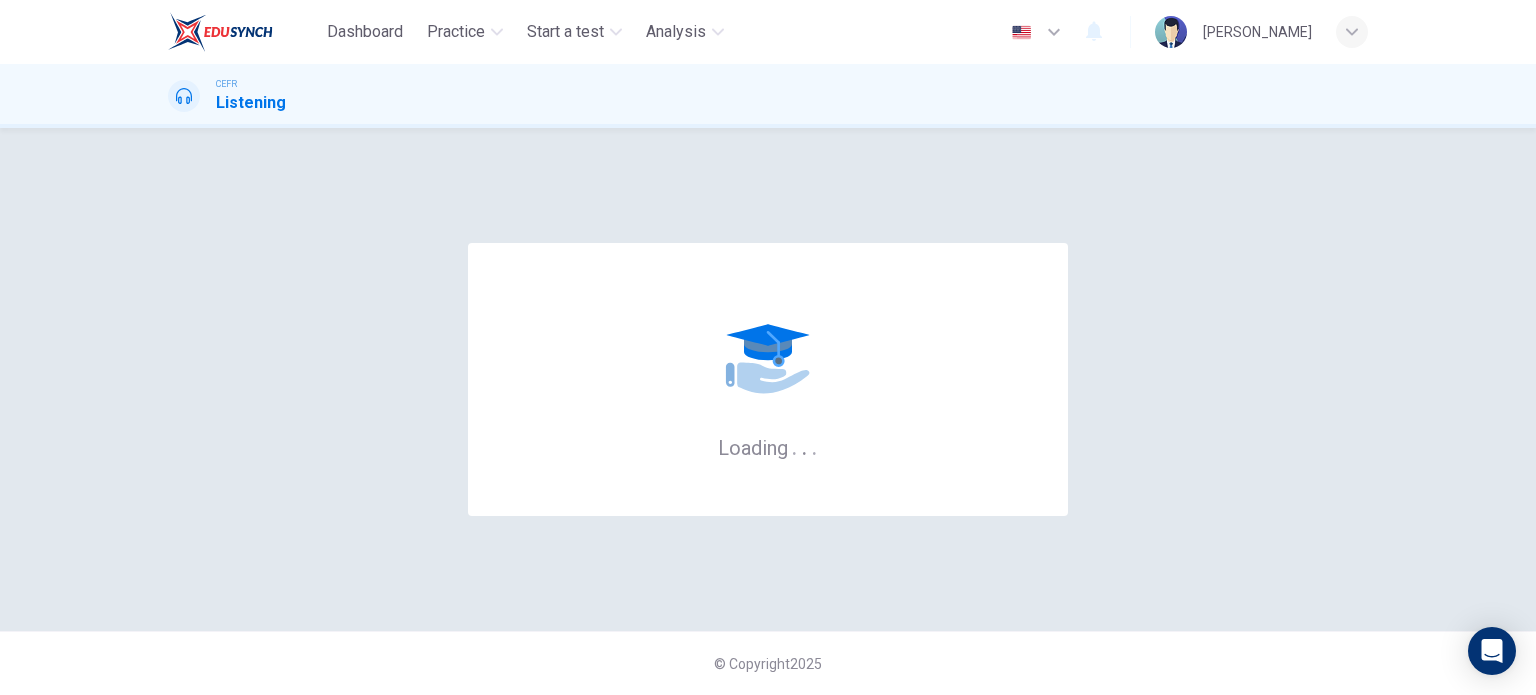 scroll, scrollTop: 0, scrollLeft: 0, axis: both 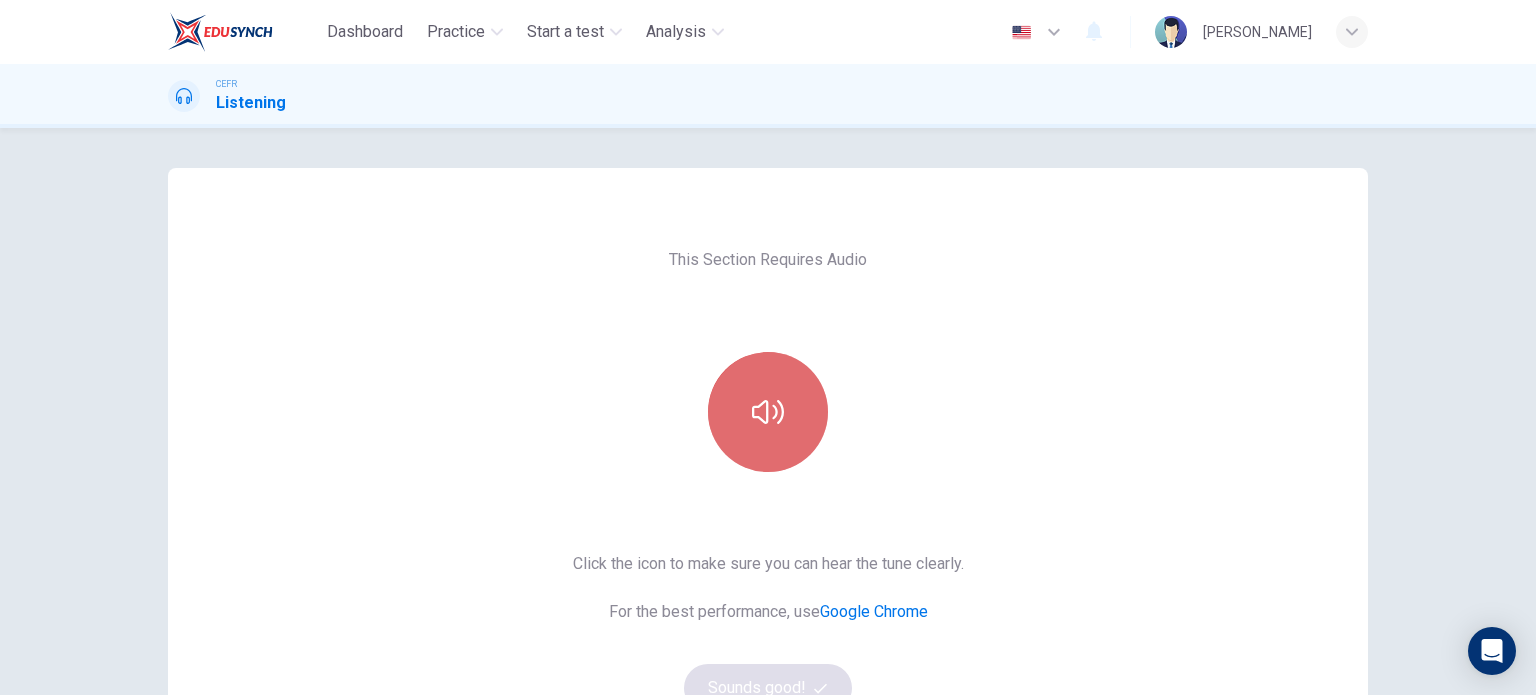click 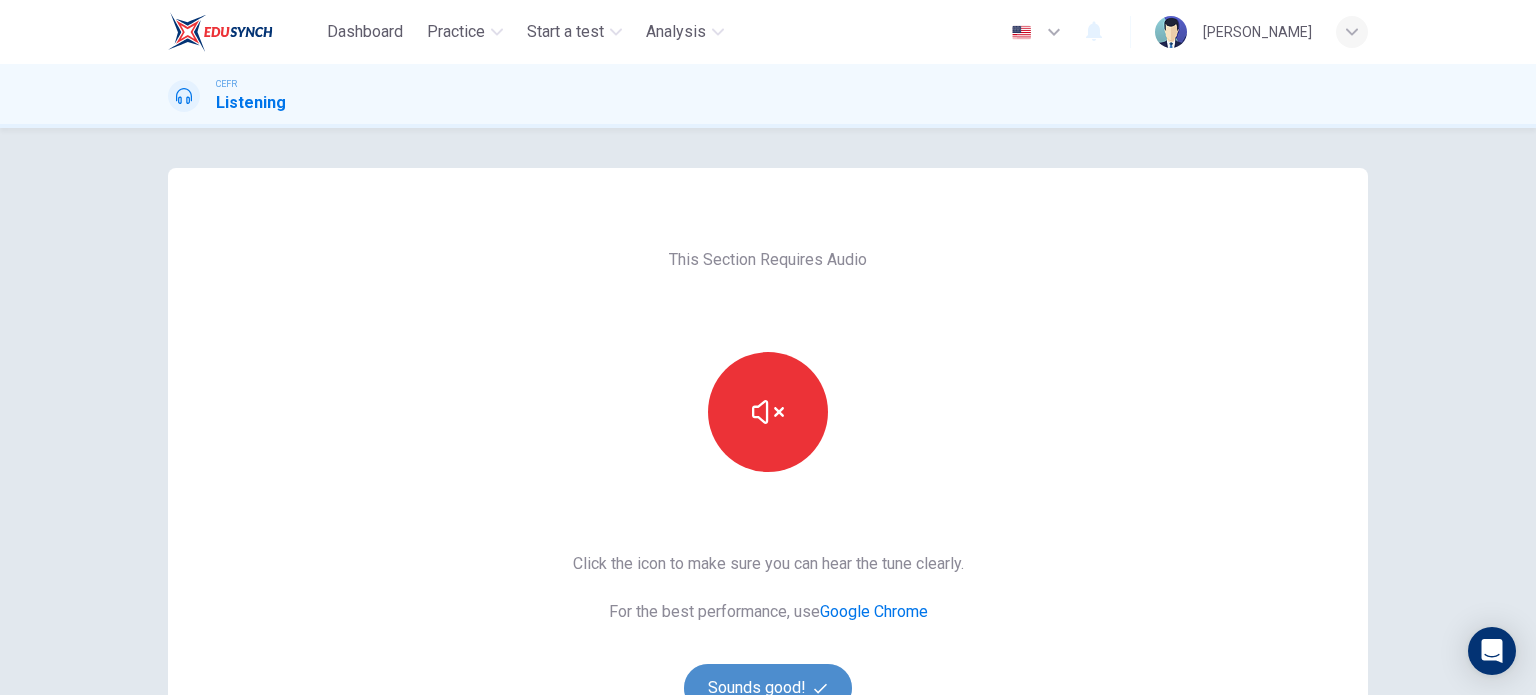 click on "Sounds good!" at bounding box center (768, 688) 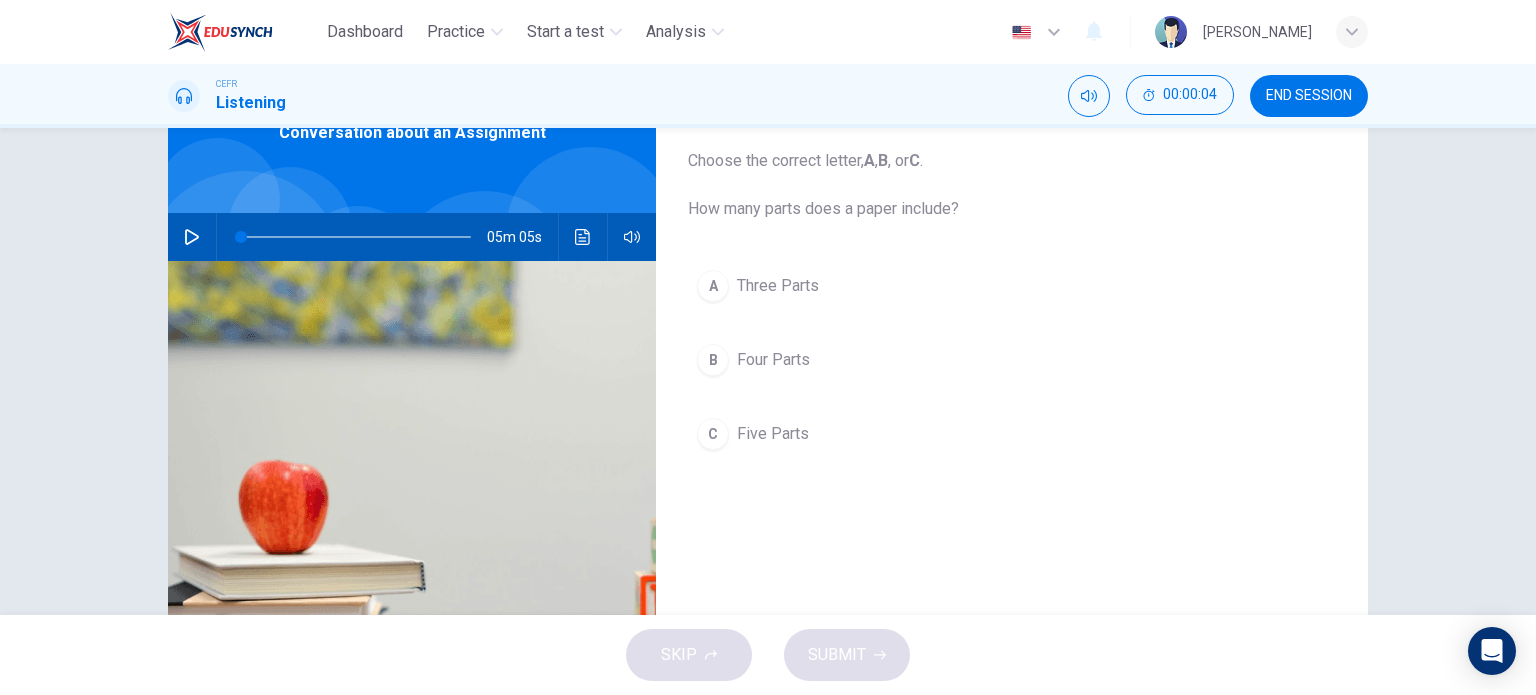 scroll, scrollTop: 0, scrollLeft: 0, axis: both 